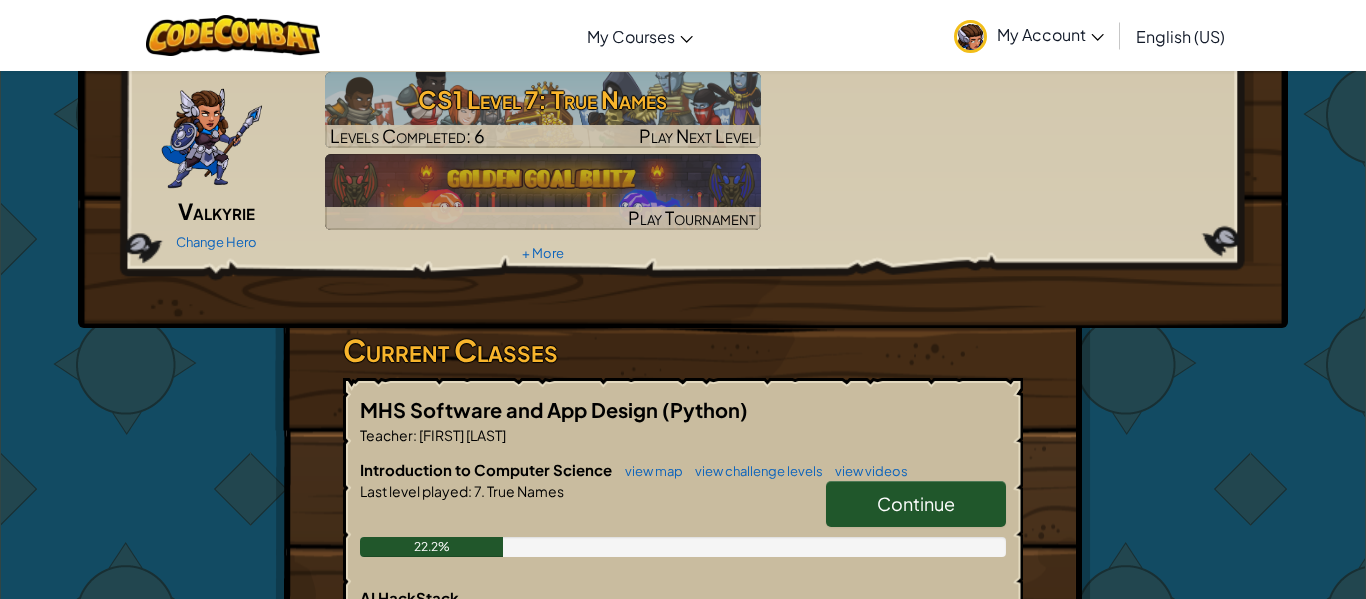scroll, scrollTop: 80, scrollLeft: 0, axis: vertical 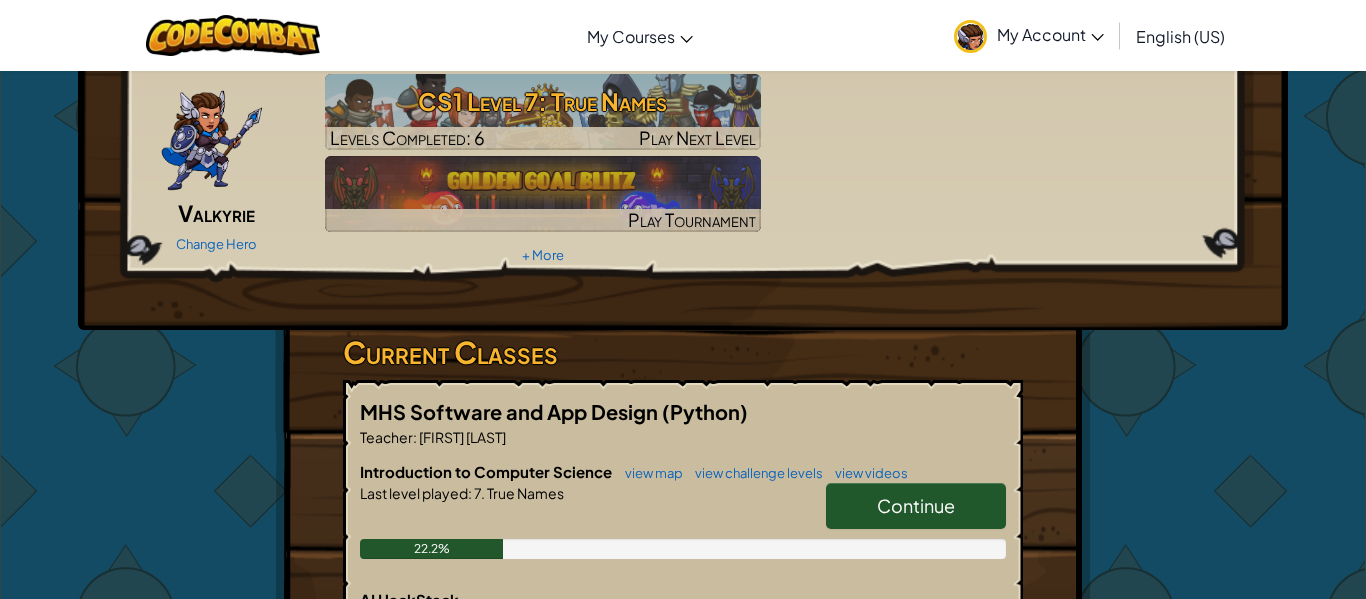 click on "Continue" at bounding box center (916, 505) 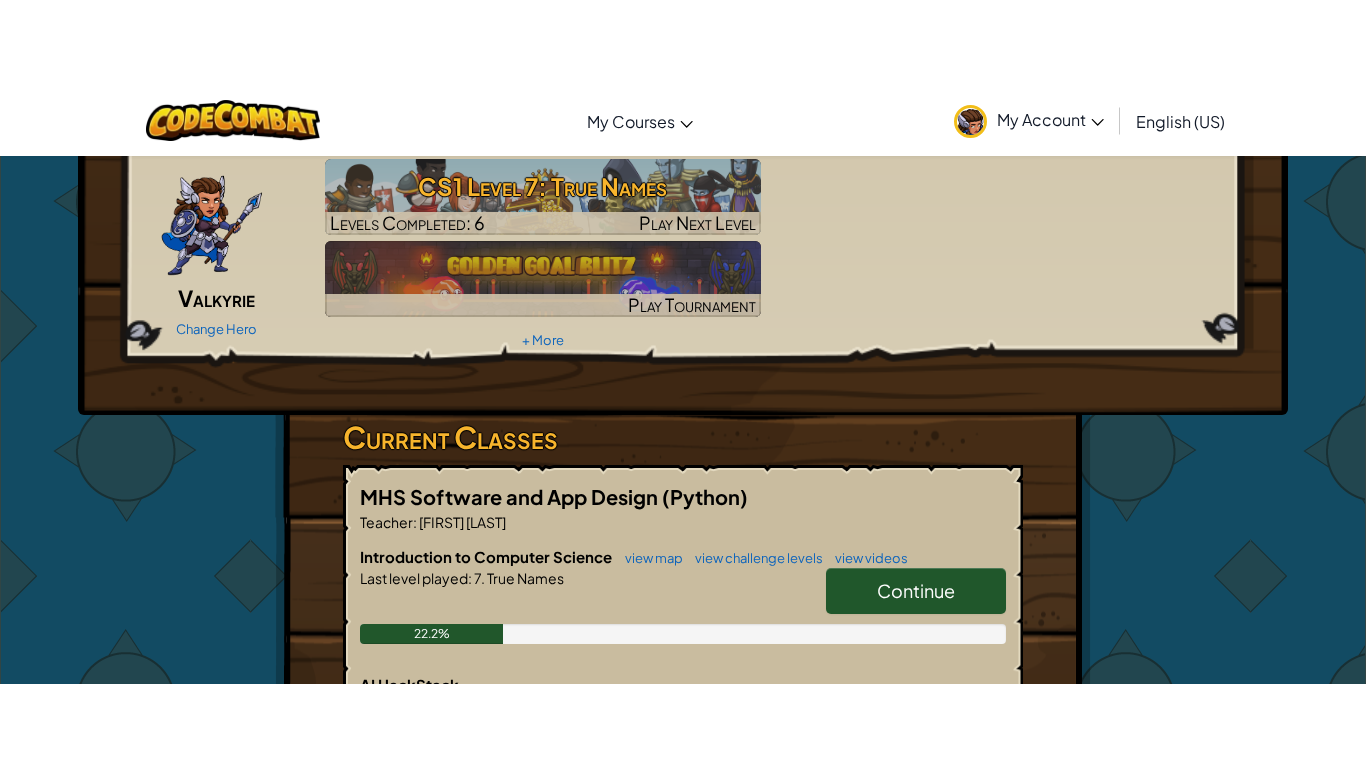 scroll, scrollTop: 0, scrollLeft: 0, axis: both 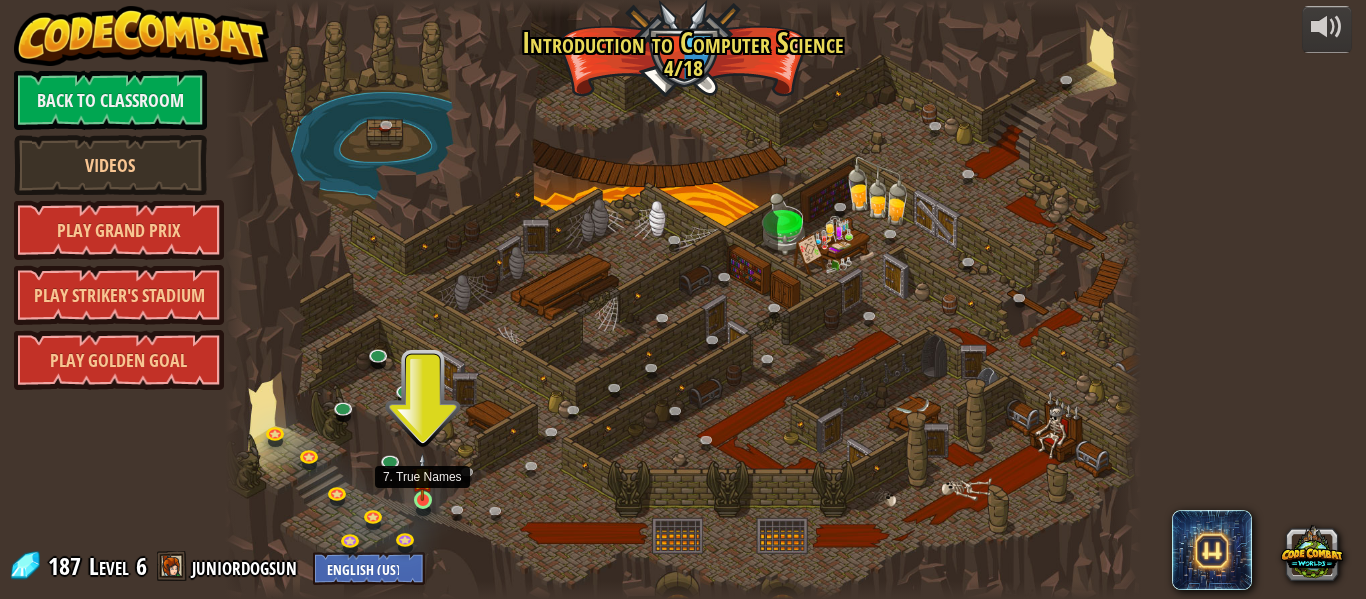 click at bounding box center [422, 477] 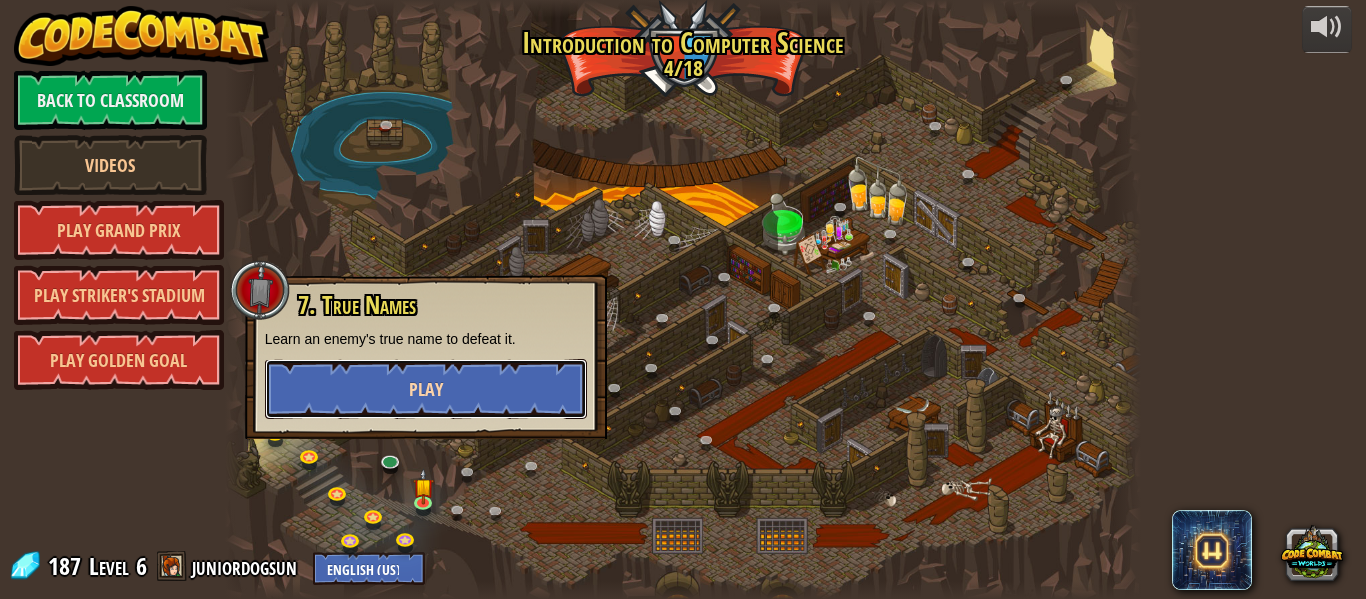 click on "Play" at bounding box center [426, 389] 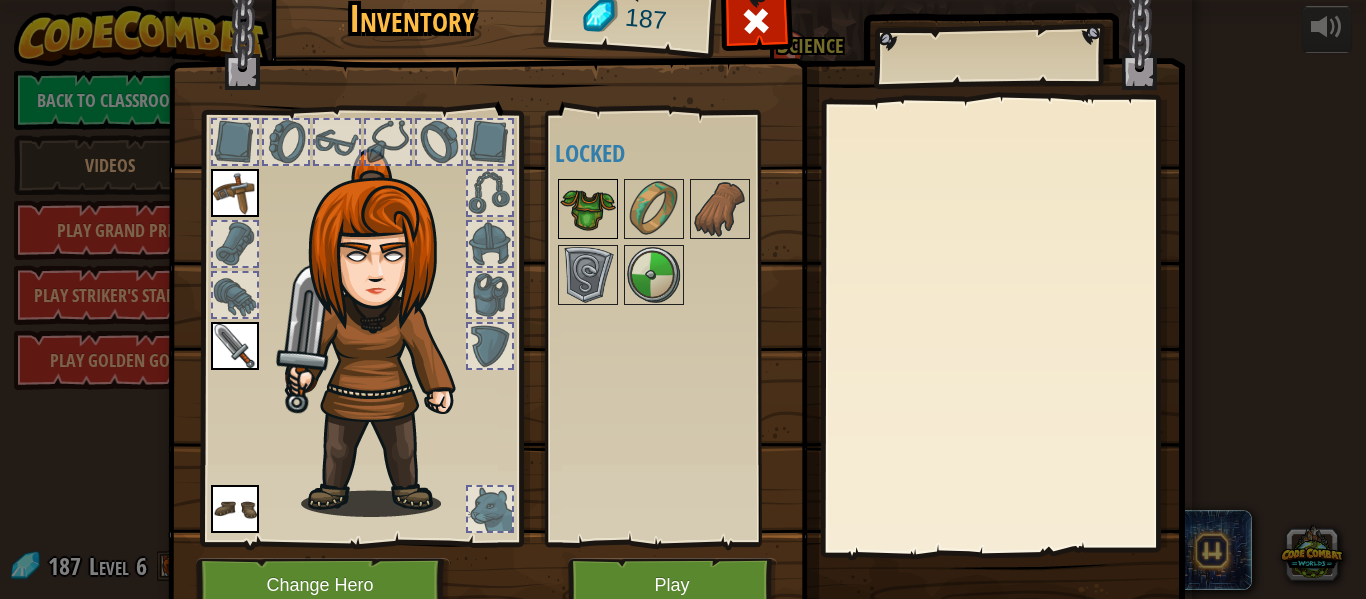 click at bounding box center [588, 209] 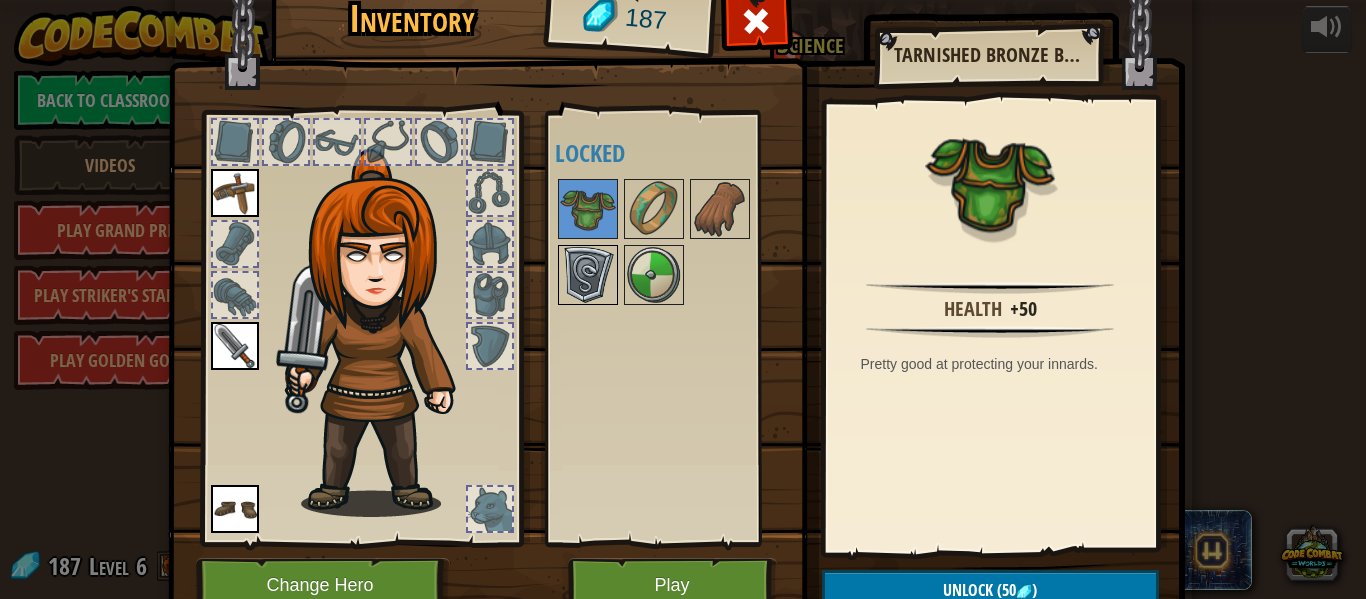 click at bounding box center (588, 275) 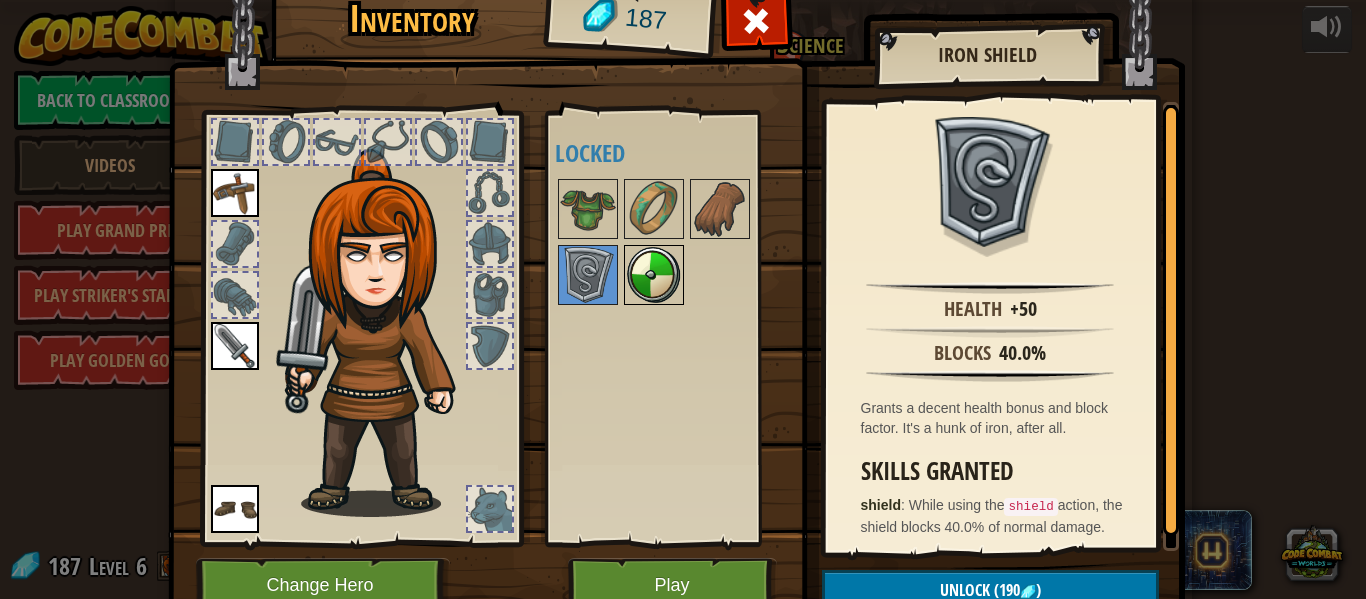 click at bounding box center [654, 275] 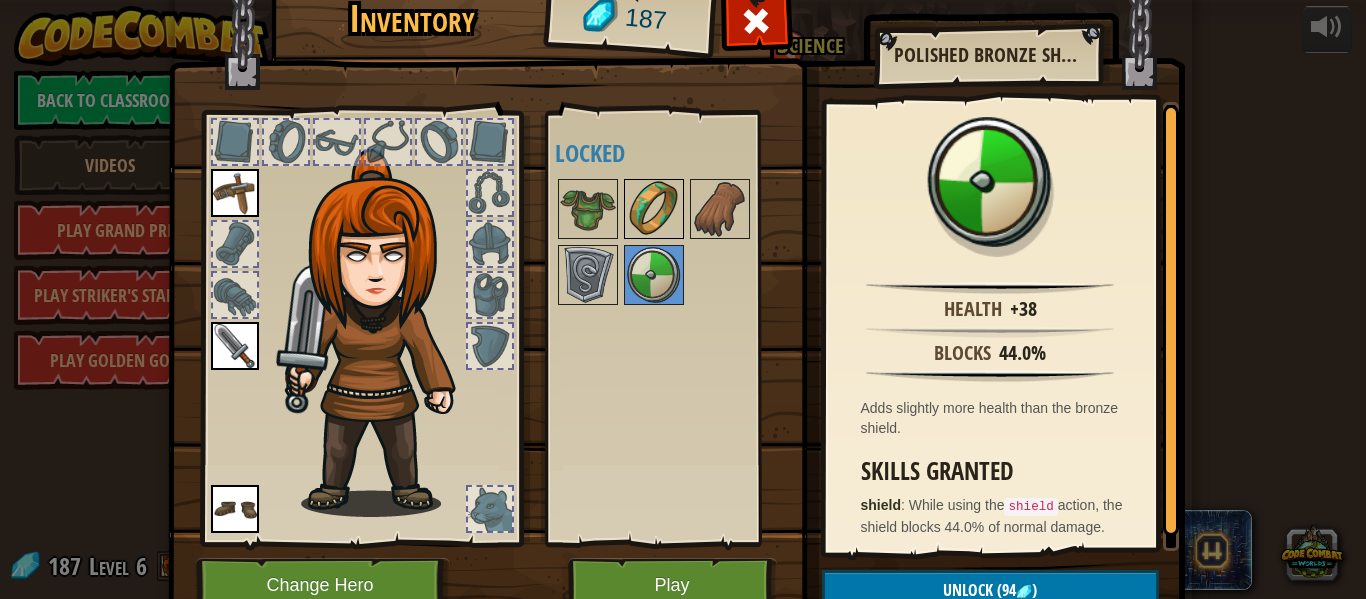 click at bounding box center [654, 209] 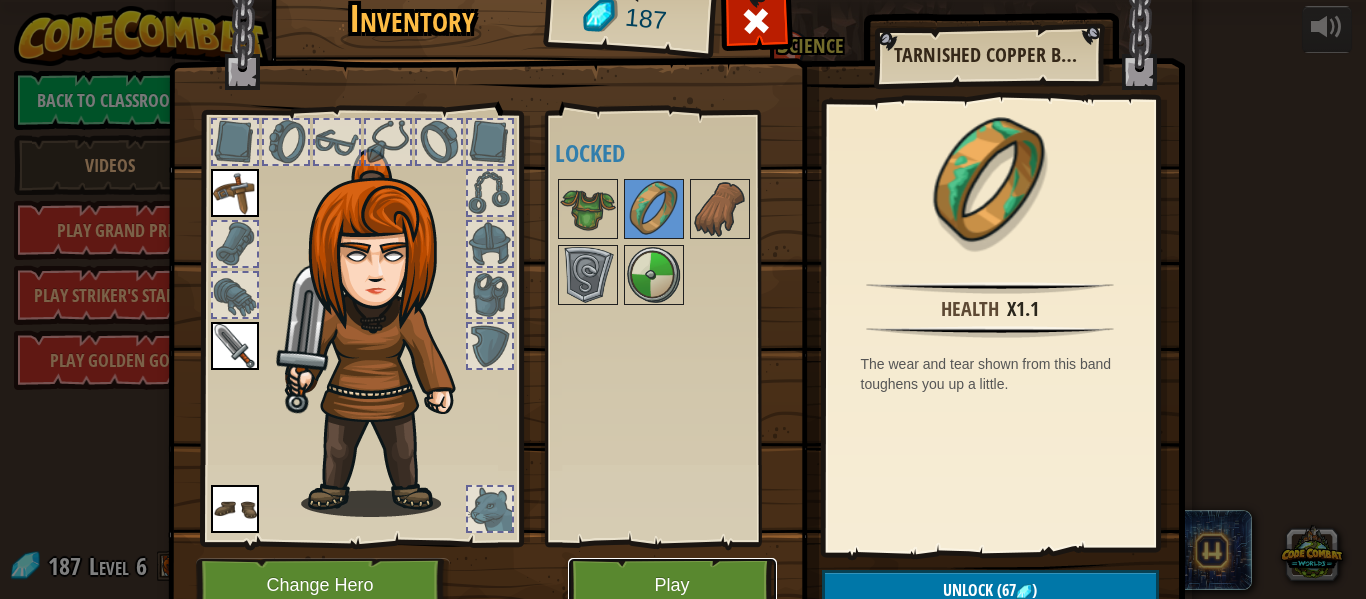 click on "Play" at bounding box center (672, 585) 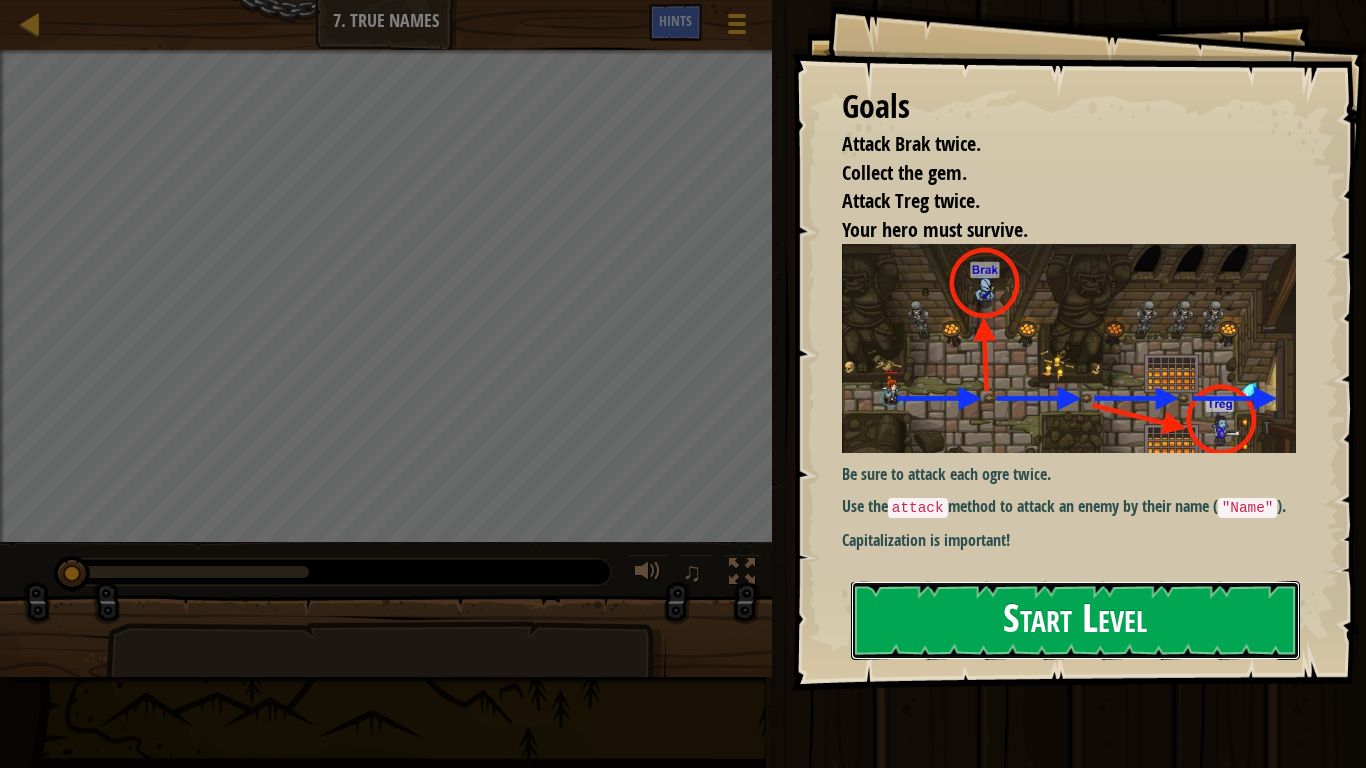 click on "Start Level" at bounding box center (1075, 620) 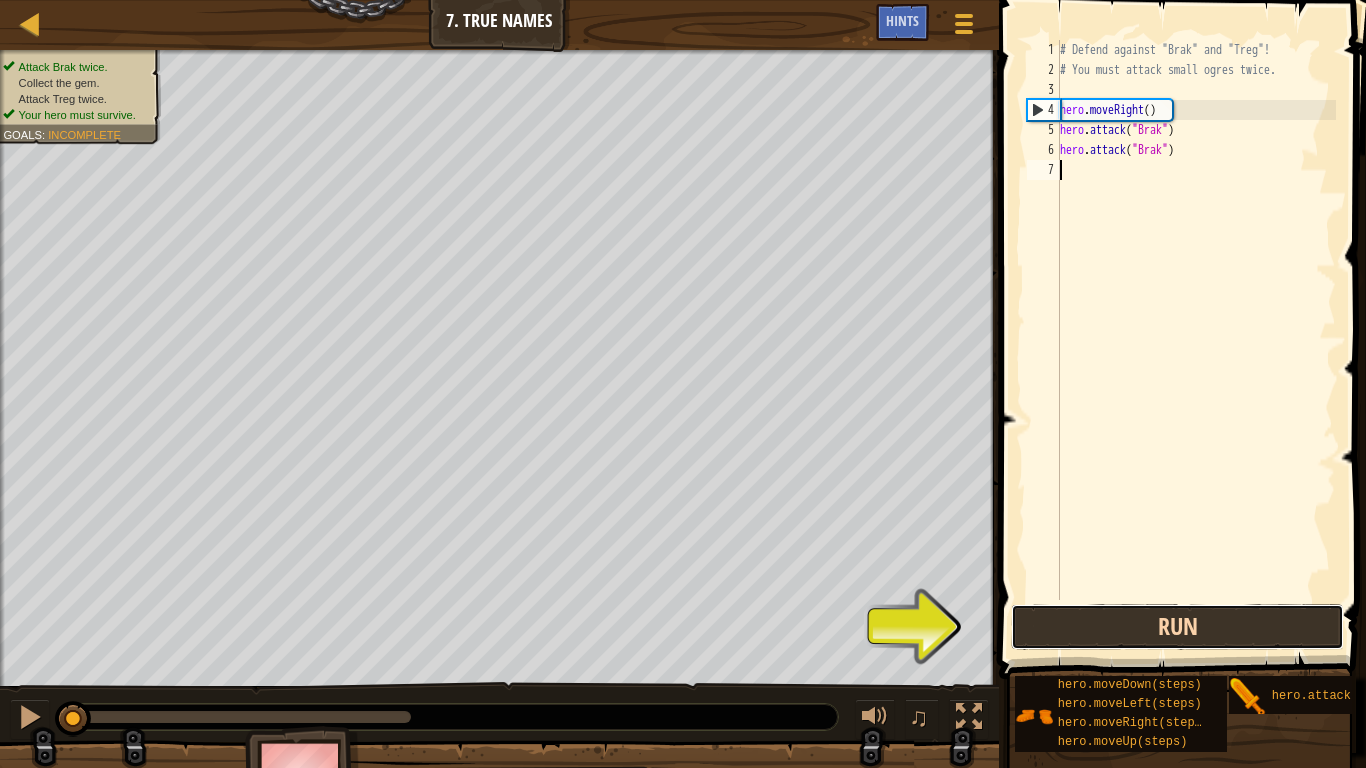 click on "Run" at bounding box center (1177, 627) 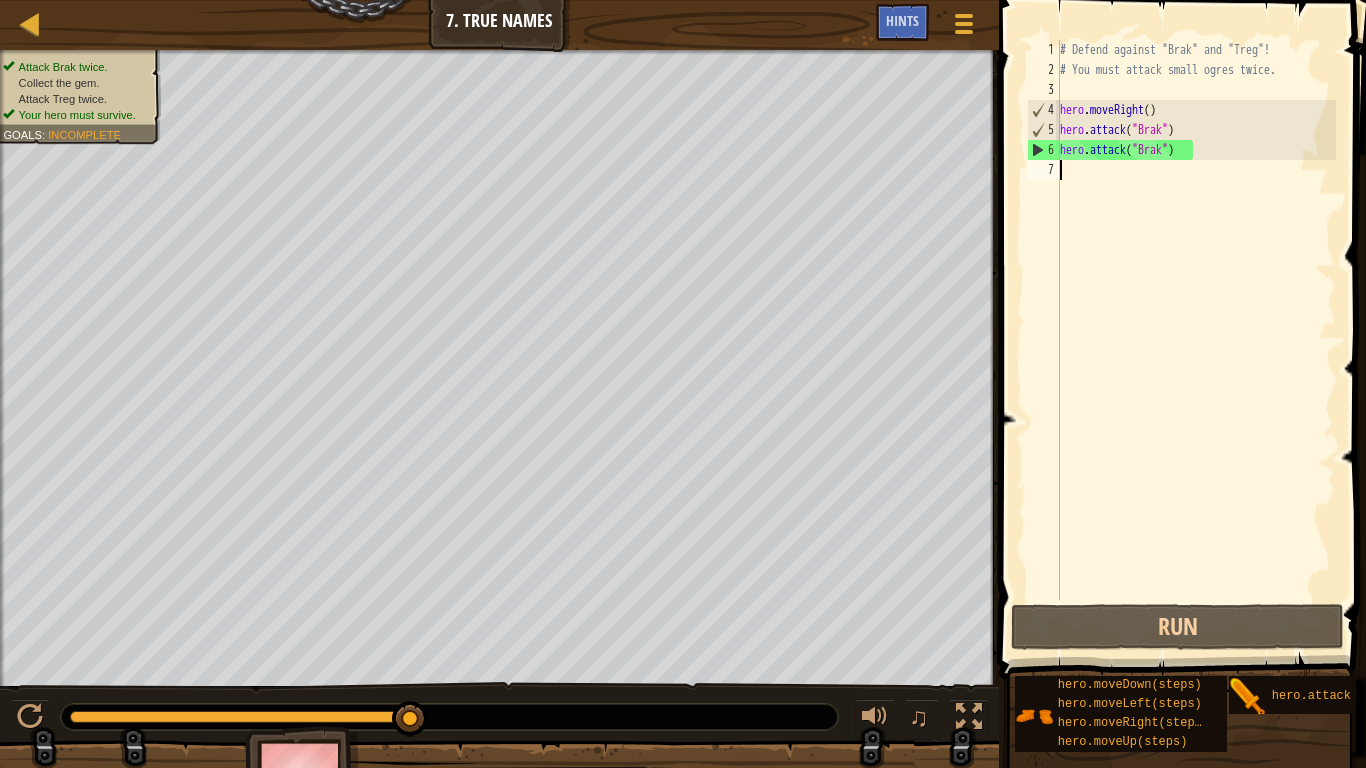 type on "h" 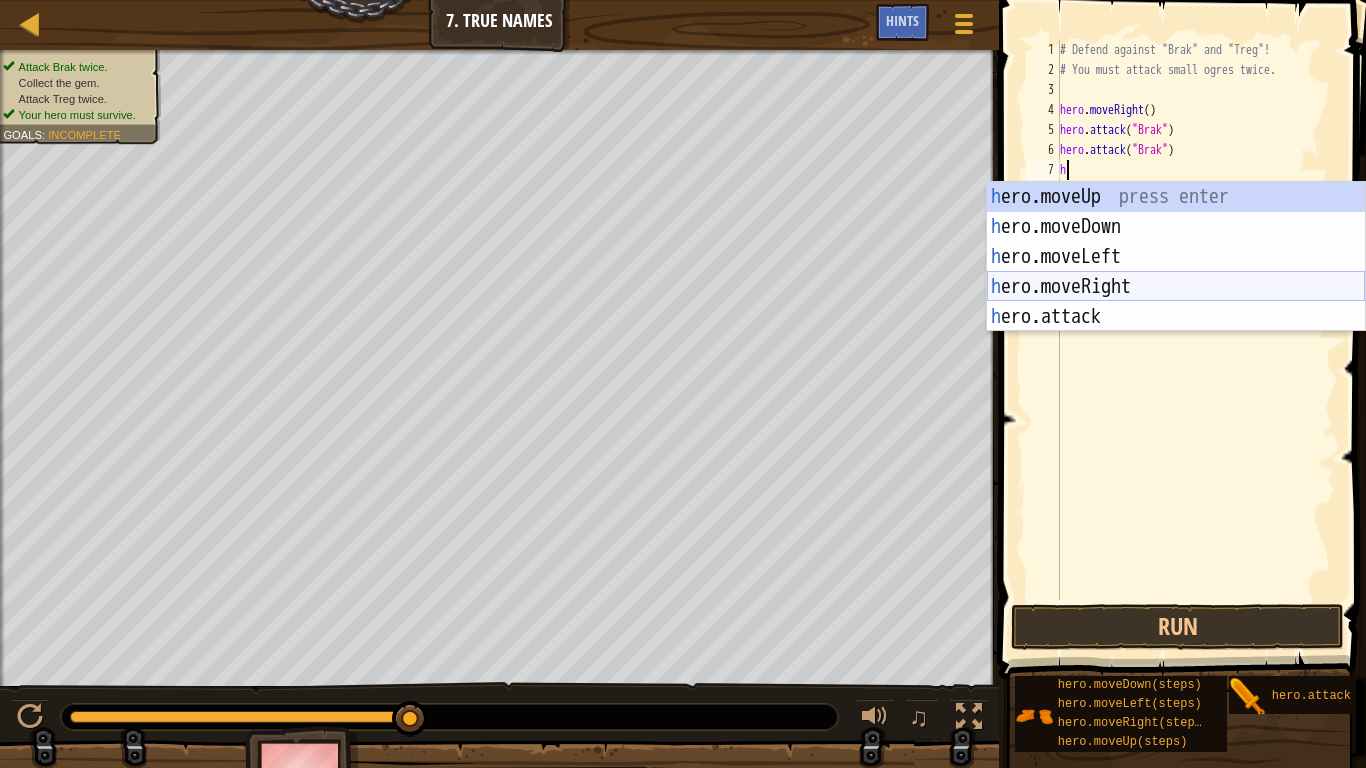 click on "h ero.moveUp press enter h ero.moveDown press enter h ero.moveLeft press enter h ero.moveRight press enter h ero.attack press enter" at bounding box center (1176, 287) 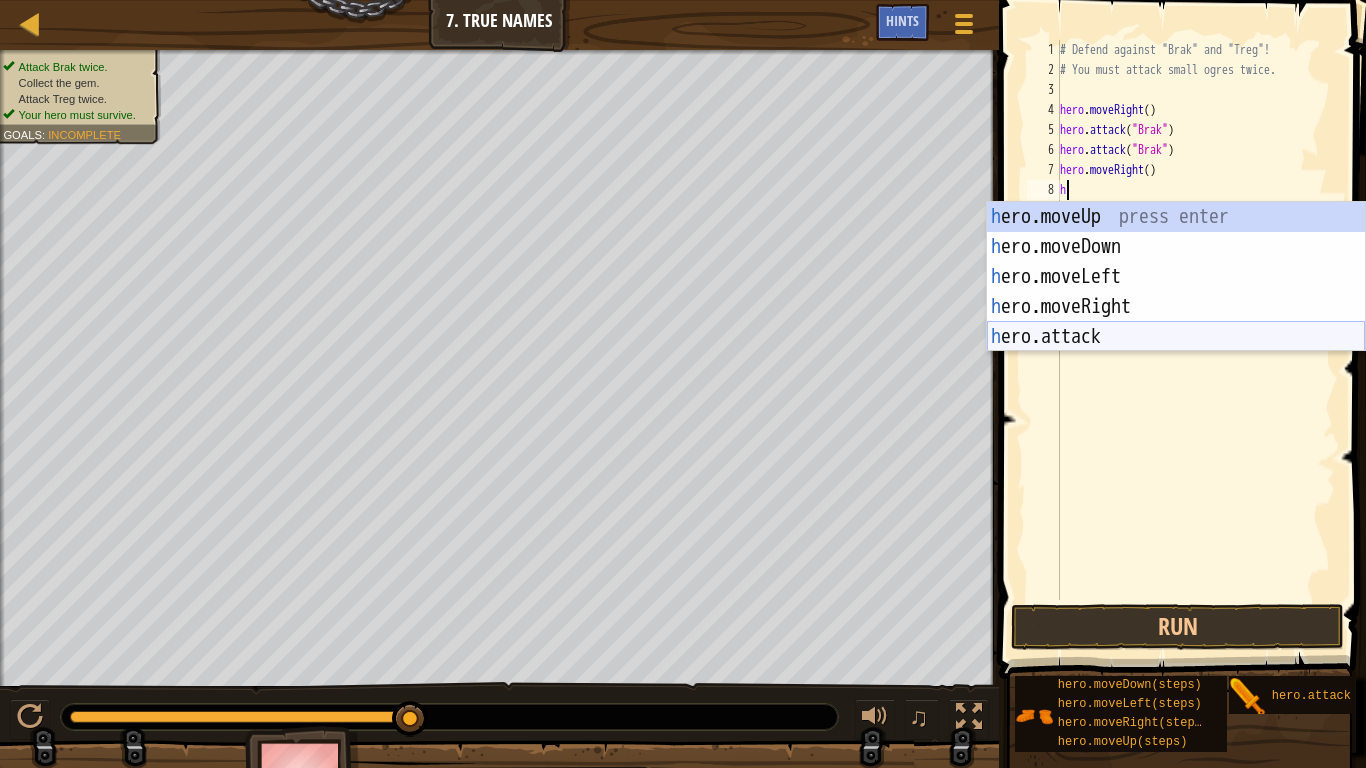 click on "h ero.moveUp press enter h ero.moveDown press enter h ero.moveLeft press enter h ero.moveRight press enter h ero.attack press enter" at bounding box center (1176, 307) 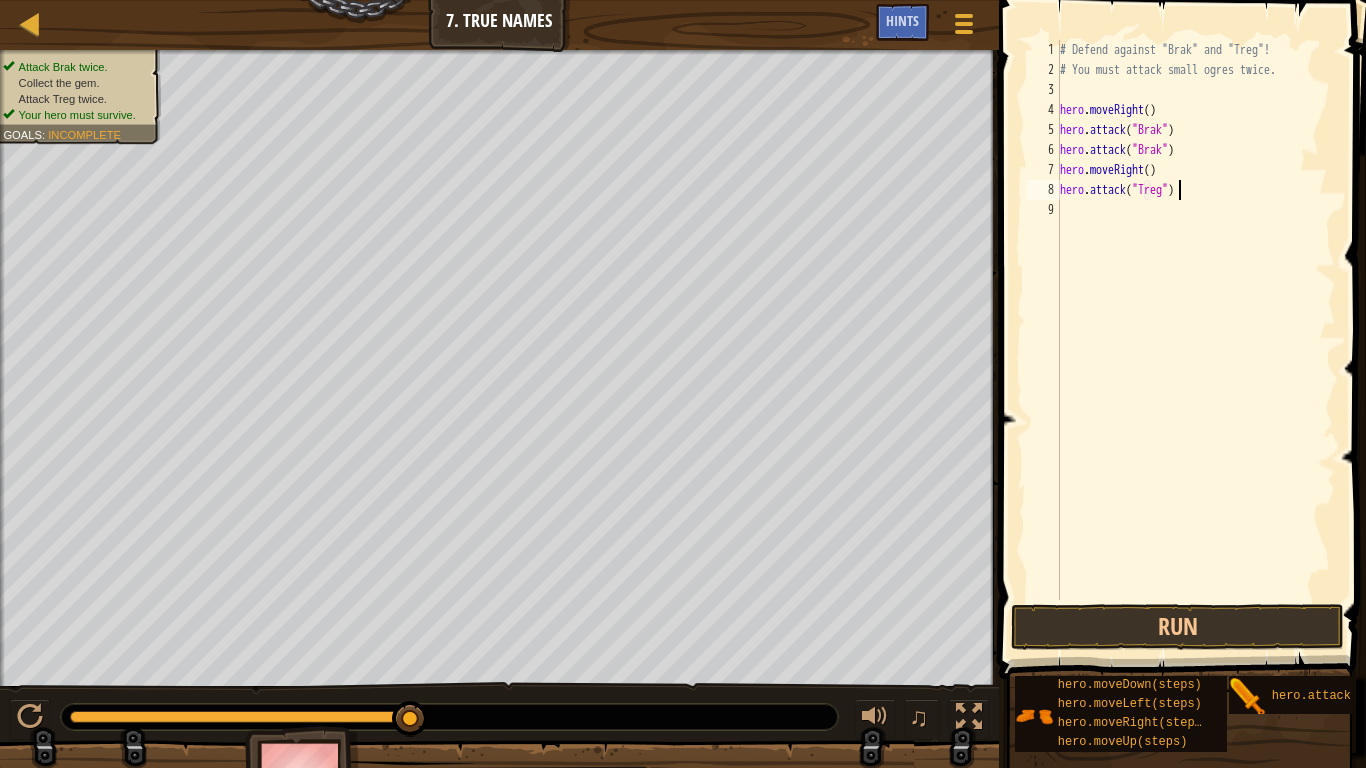 scroll, scrollTop: 9, scrollLeft: 17, axis: both 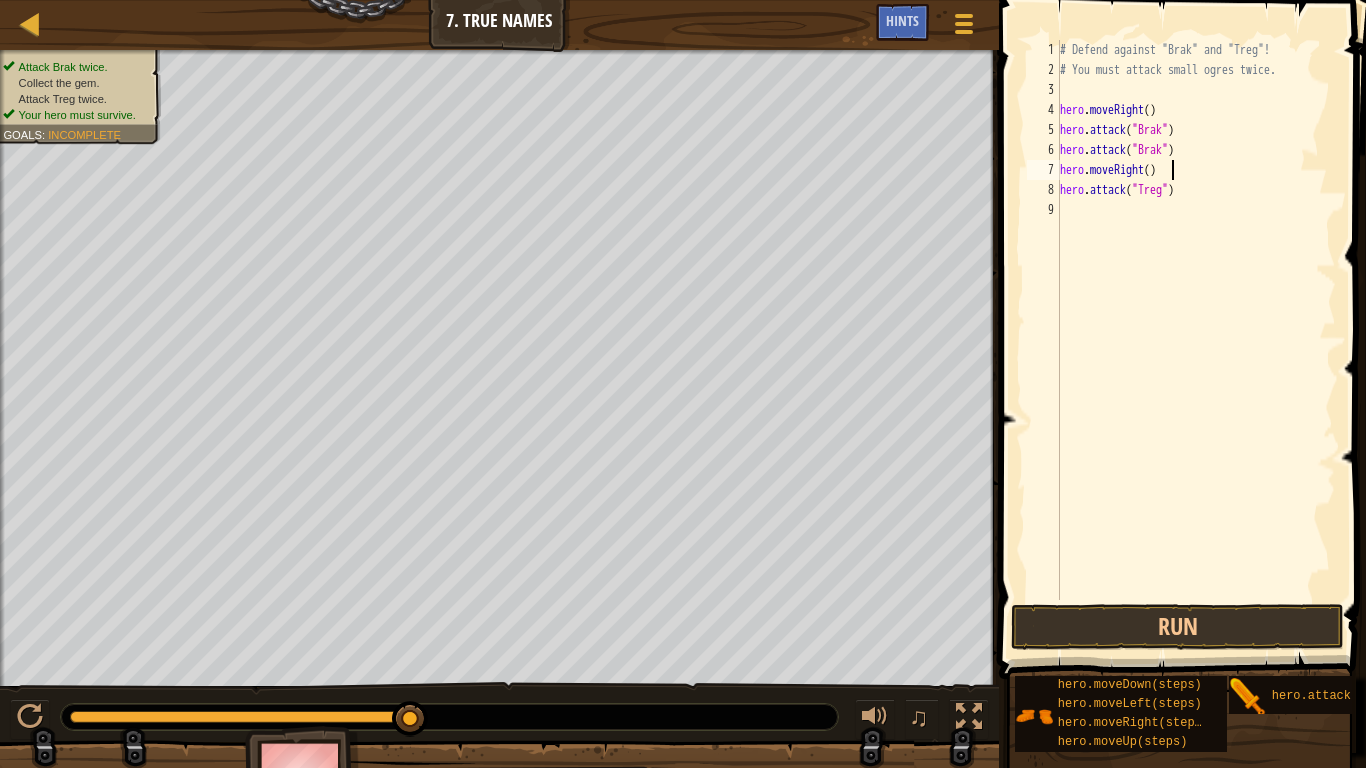 type on "hero.moveRight()" 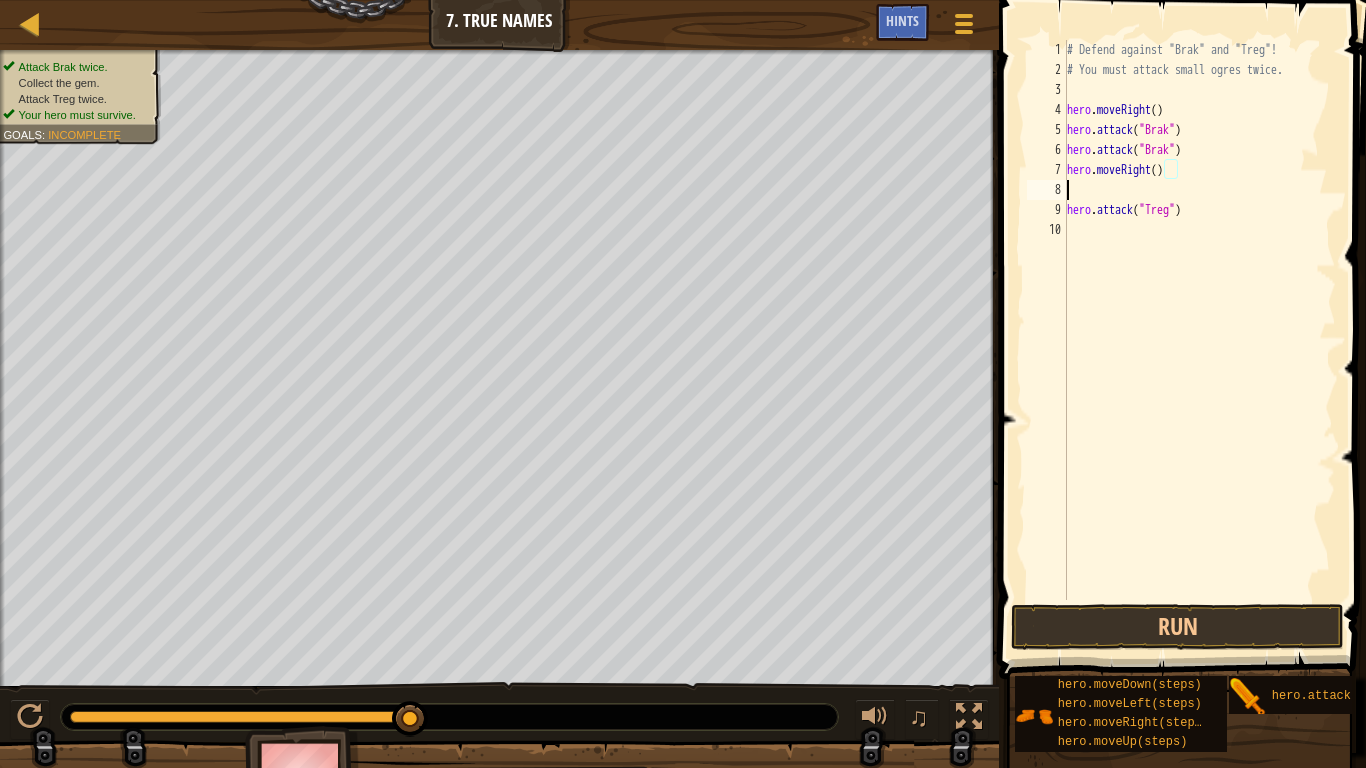 scroll, scrollTop: 9, scrollLeft: 0, axis: vertical 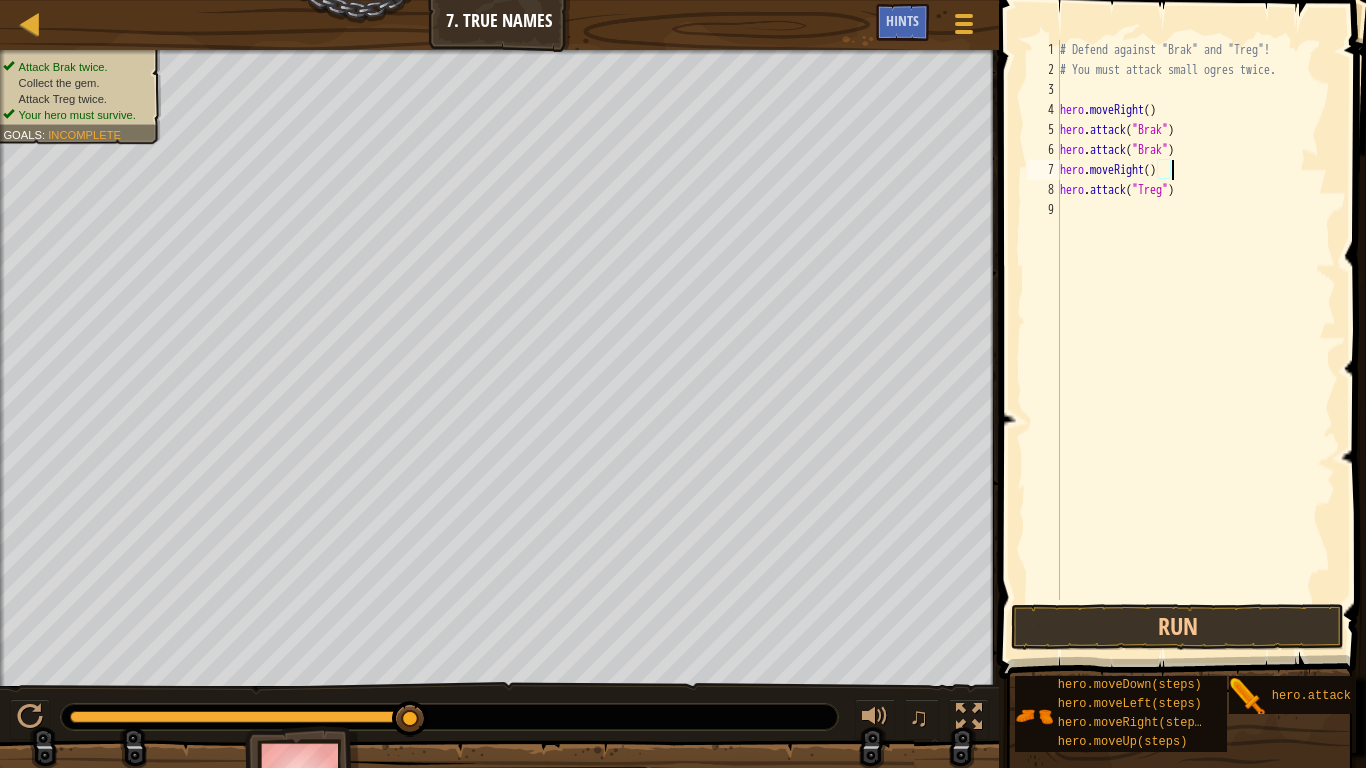 click on "# Defend against "Brak" and "Treg"! # You must attack small ogres twice. hero . moveRight ( ) hero . attack ( "Brak" ) hero . attack ( "Brak" ) hero . moveRight ( ) hero . attack ( "Treg" )" at bounding box center (1196, 340) 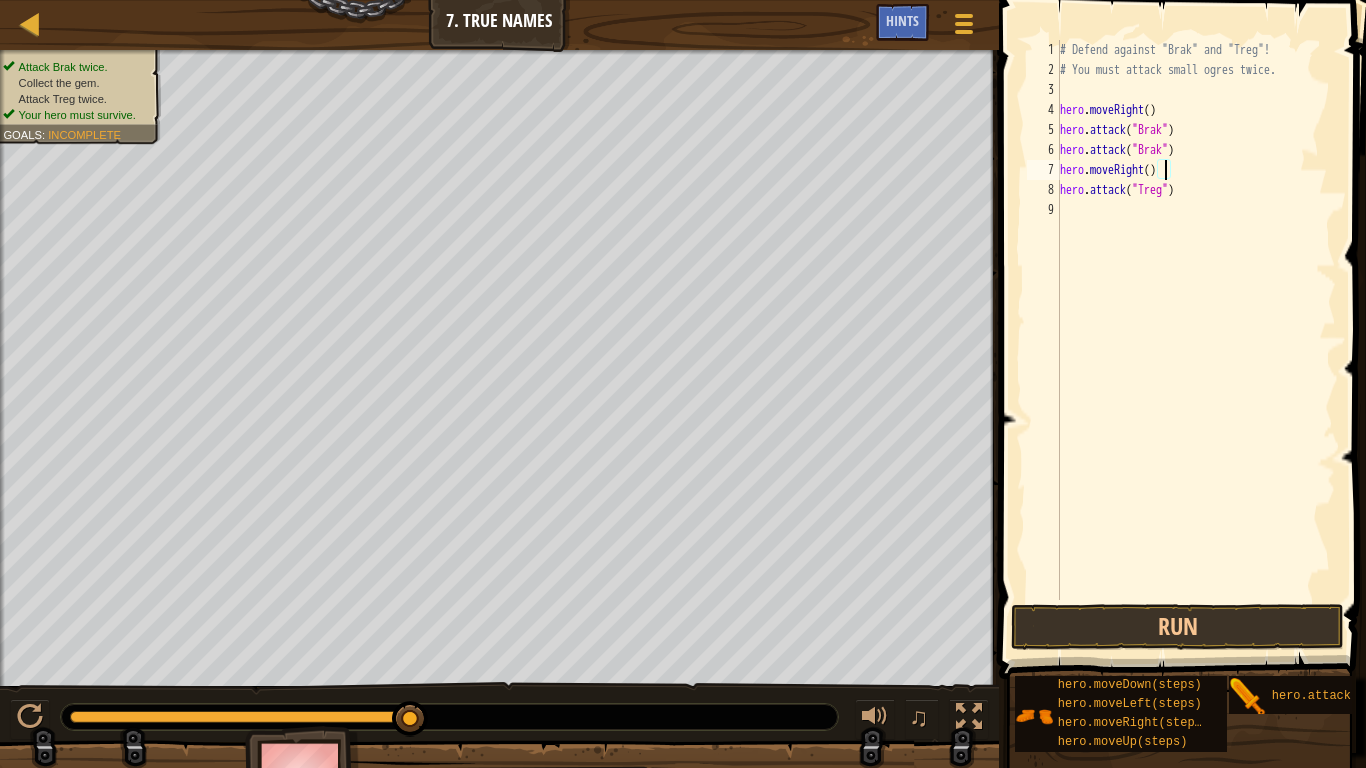 type on "hero.moveRight(2)" 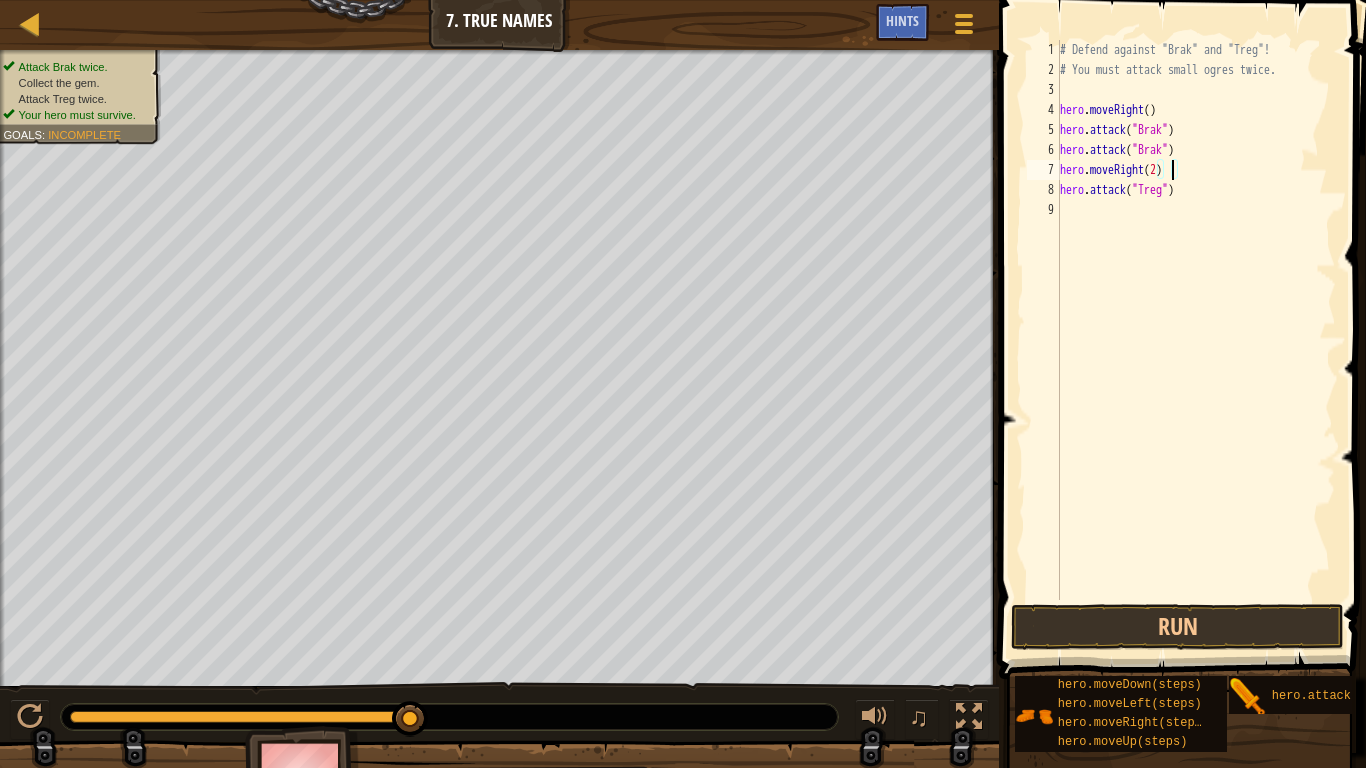 scroll, scrollTop: 9, scrollLeft: 0, axis: vertical 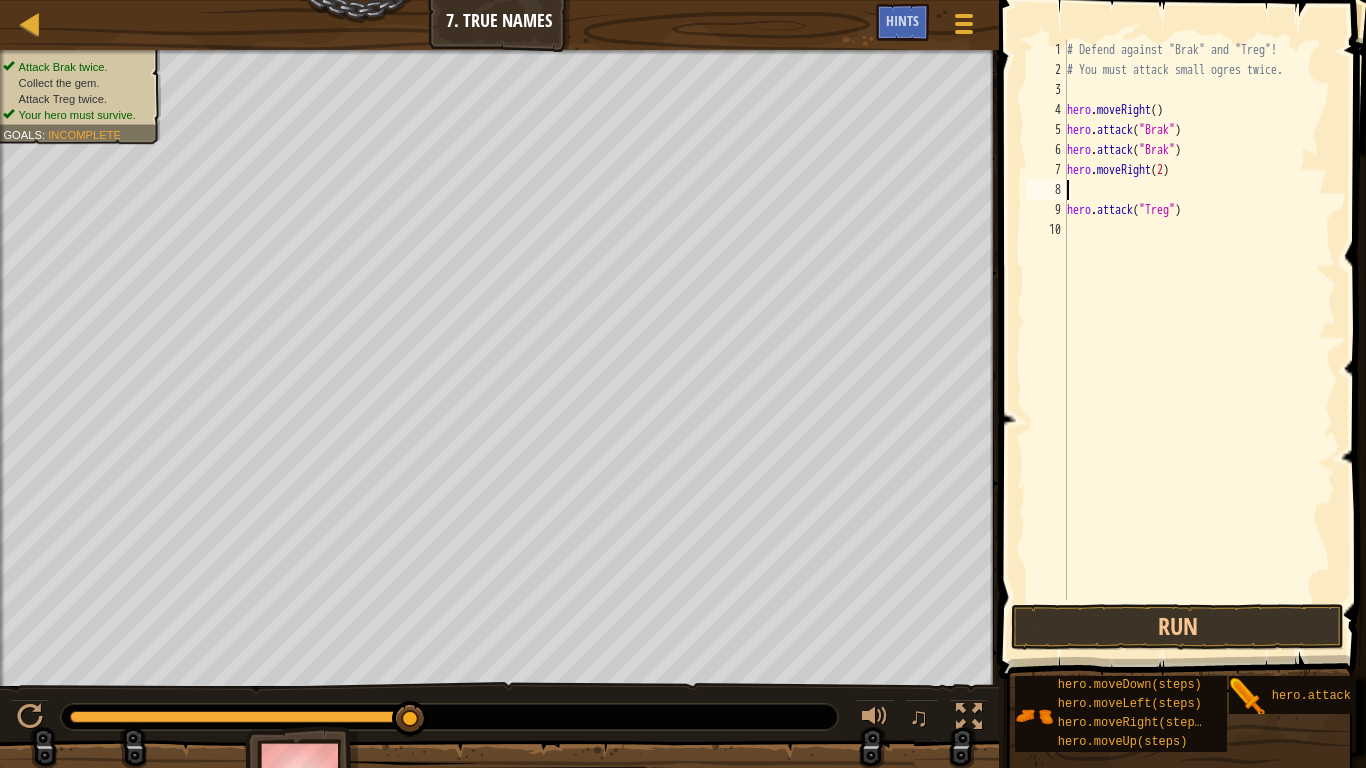 type on "g" 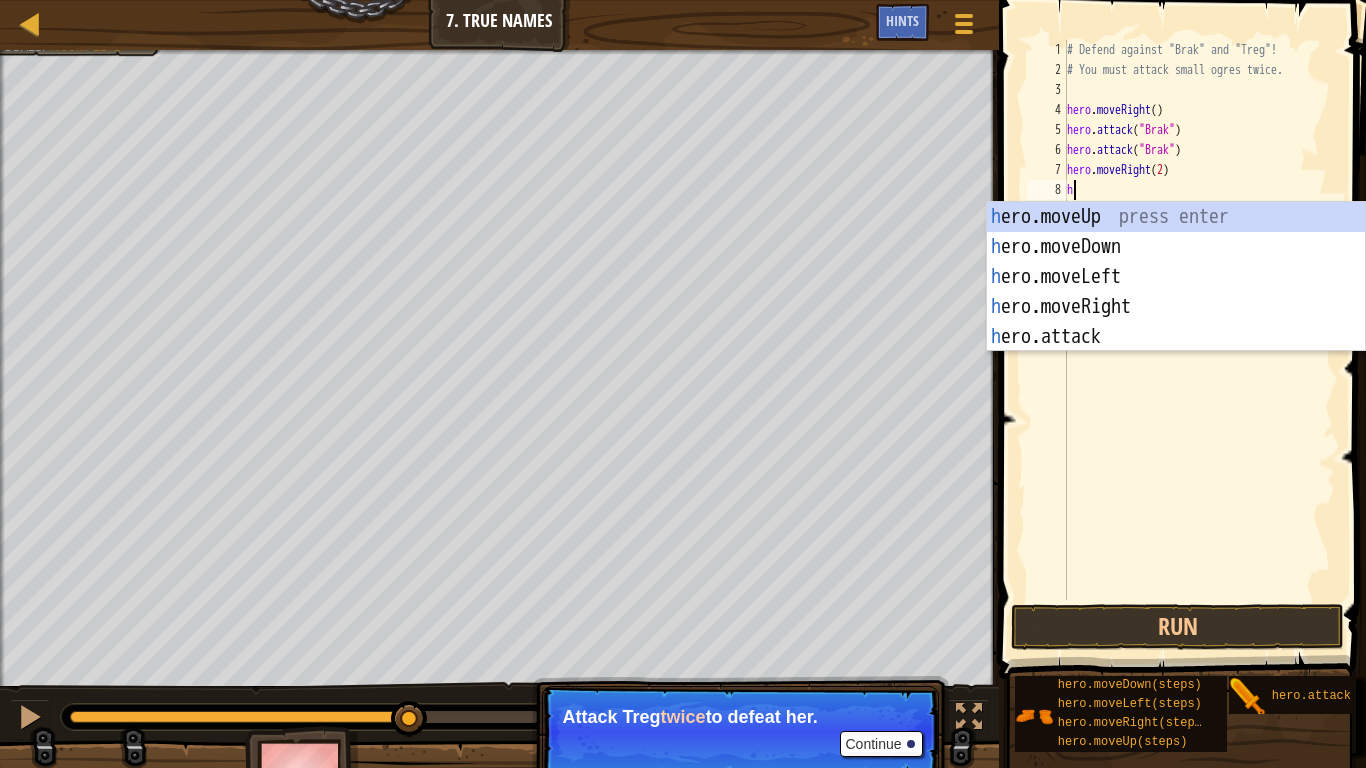 type on "h" 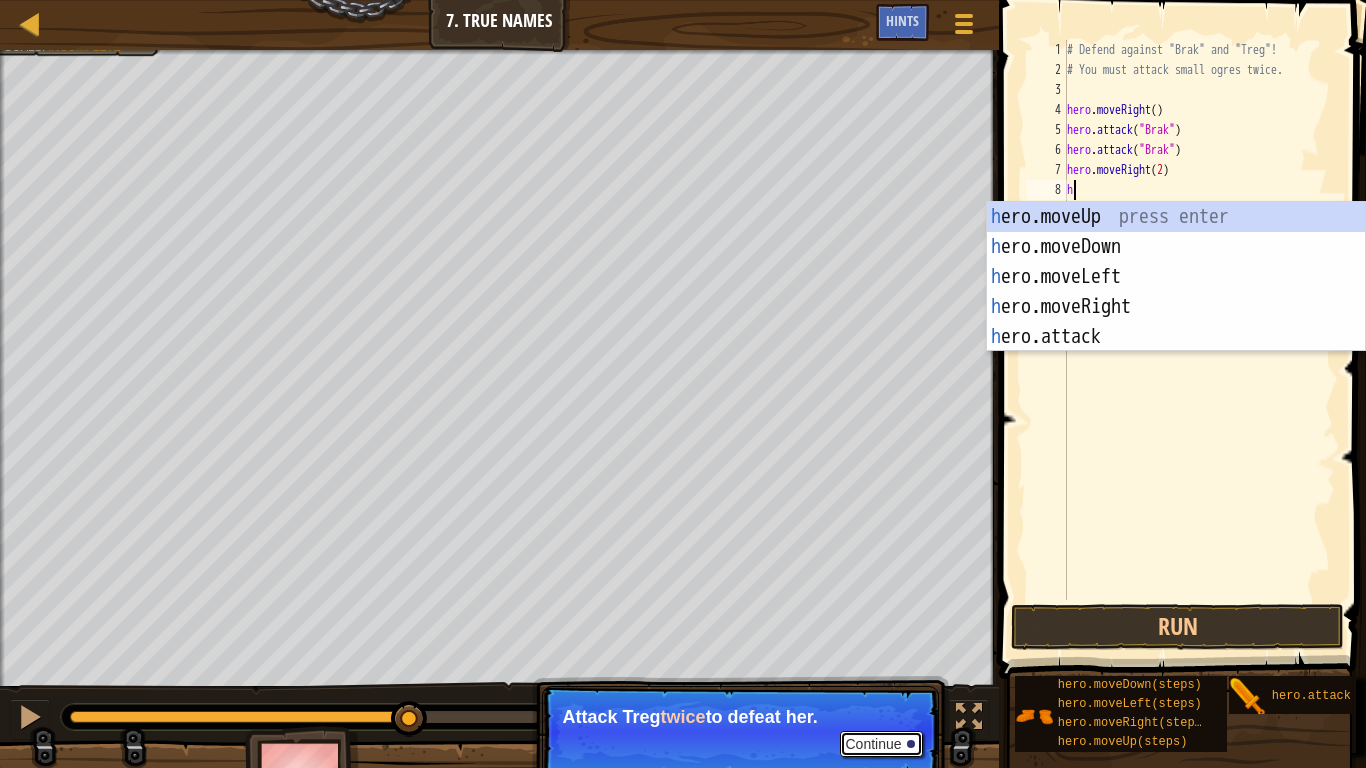 click on "Continue" at bounding box center (881, 744) 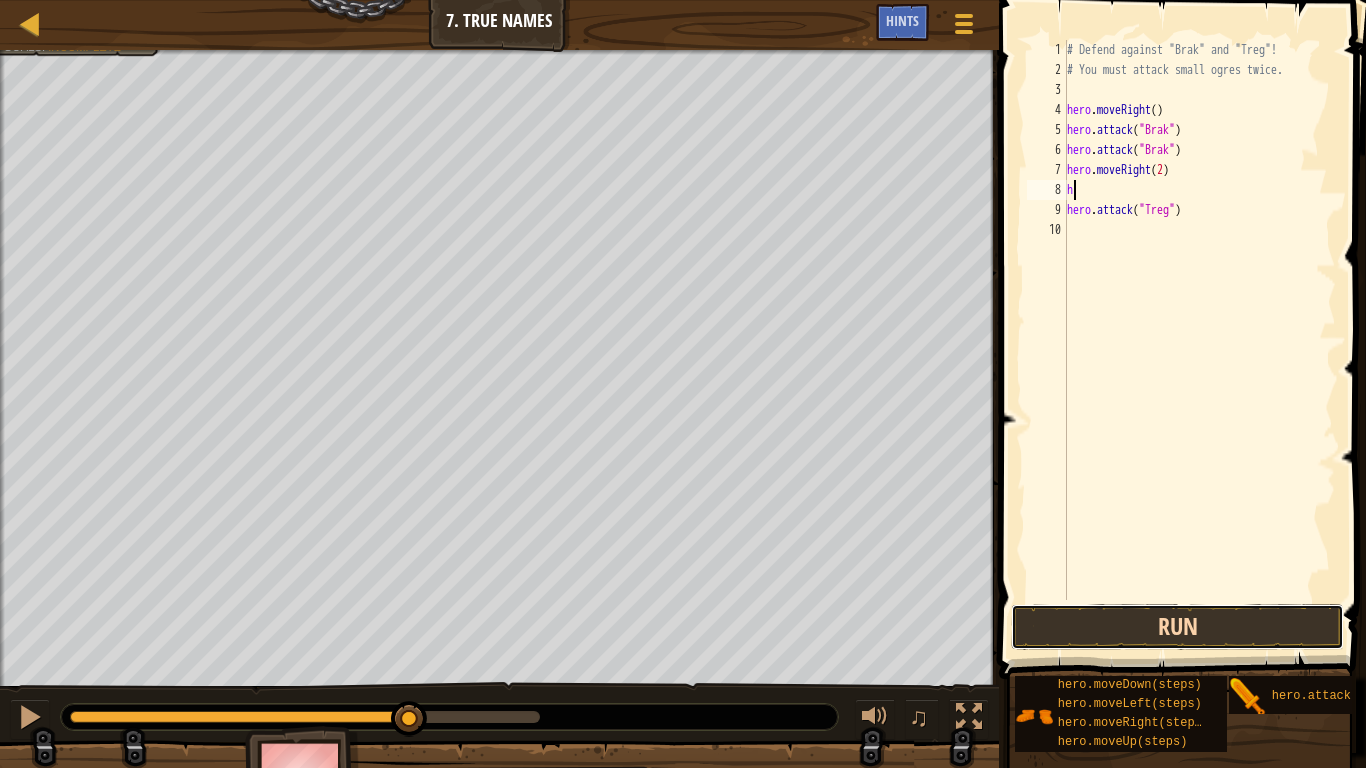 click on "Run" at bounding box center [1177, 627] 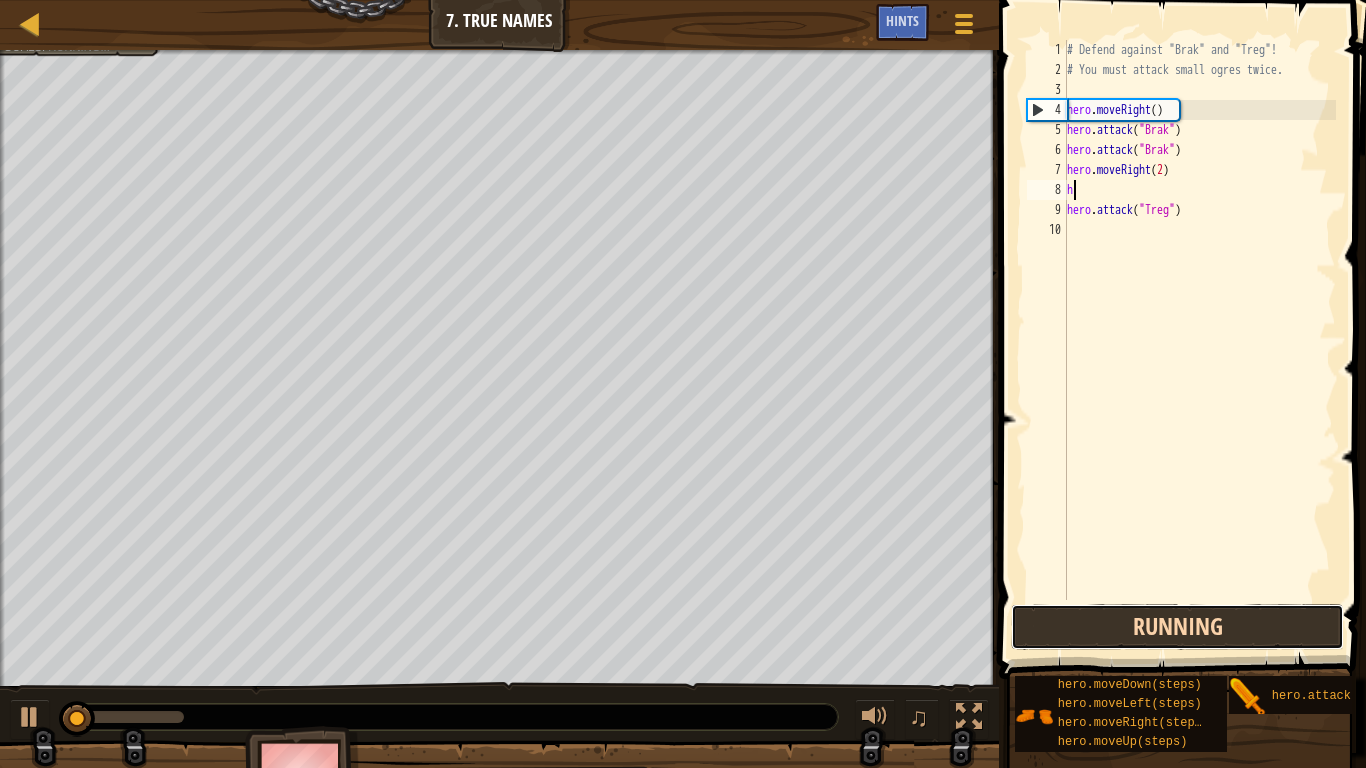 click on "Running" at bounding box center [1177, 627] 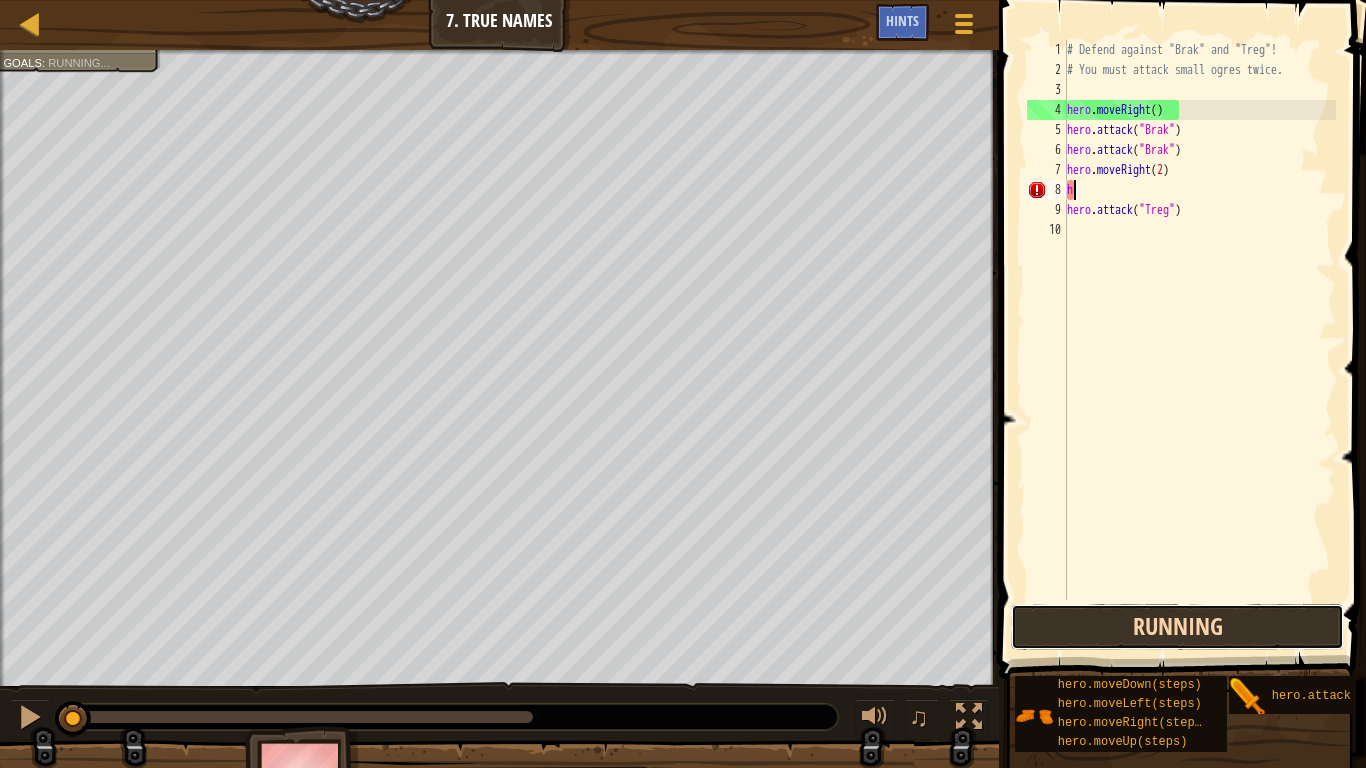 click on "Running" at bounding box center [1177, 627] 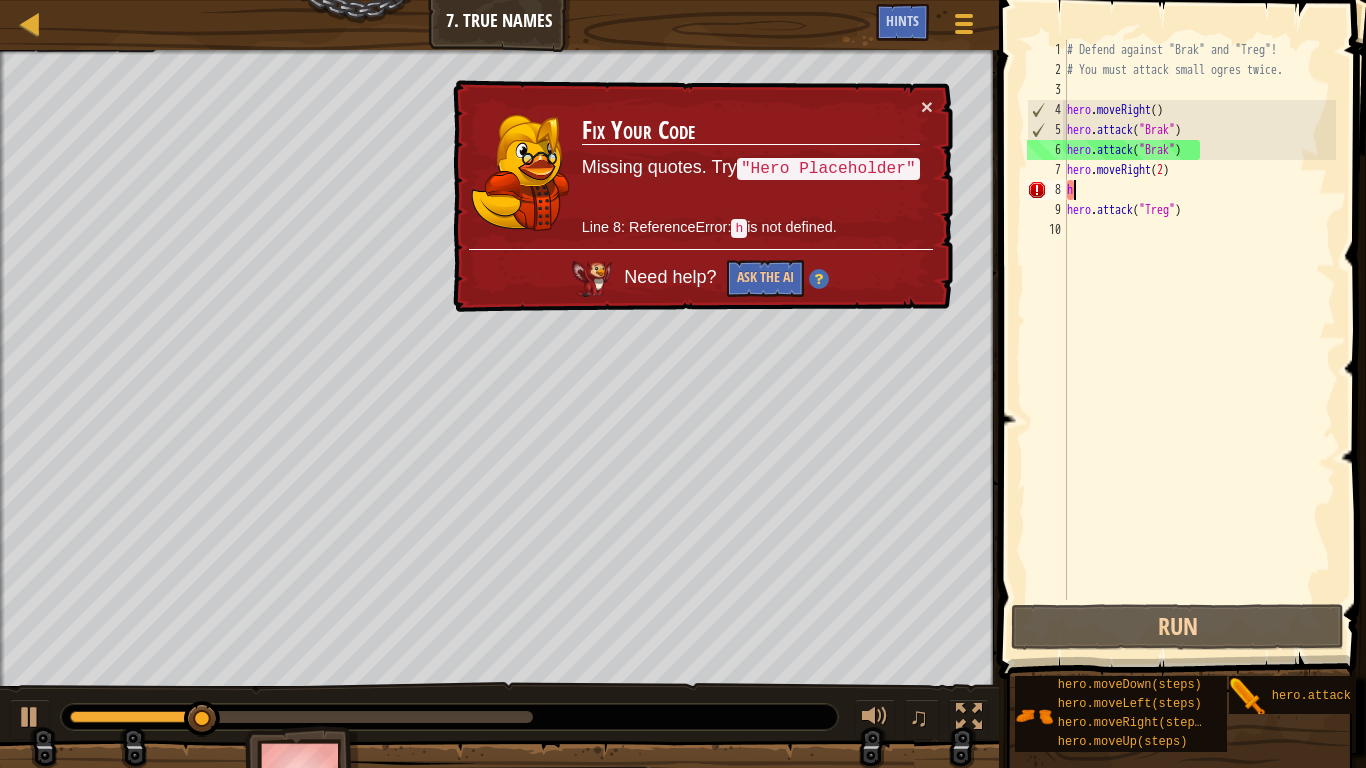 click on "# Defend against "[NAME]" and "[NAME]"! # You must attack small ogres twice. hero . moveRight ( ) hero . attack ( "[NAME]" ) hero . attack ( "[NAME]" ) hero . moveRight ( 2 ) h hero . attack ( "[NAME]" )" at bounding box center [1199, 340] 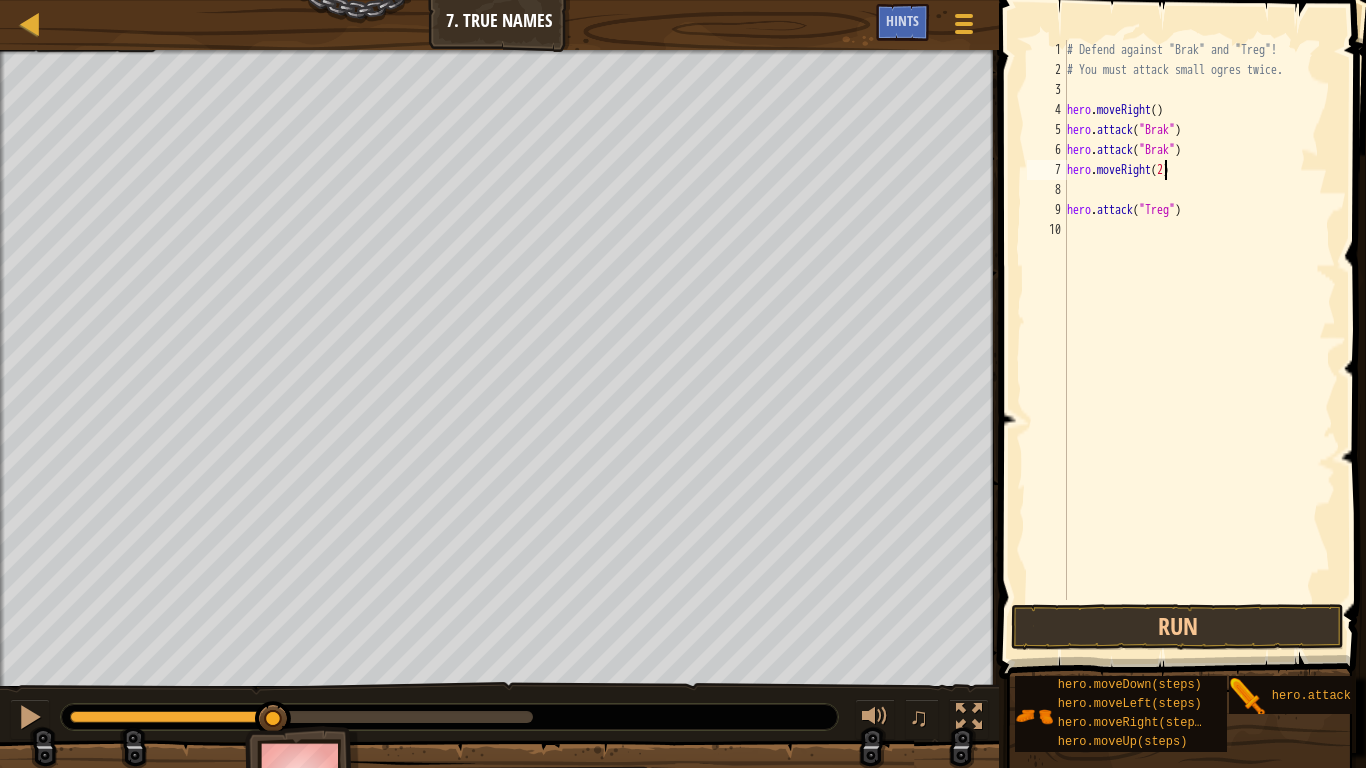 click on "# Defend against "Brak" and "Treg"! # You must attack small ogres twice. hero . moveRight ( ) hero . attack ( "Brak" ) hero . attack ( "Brak" ) hero . moveRight ( 2 ) hero . attack ( "Treg" )" at bounding box center [1199, 340] 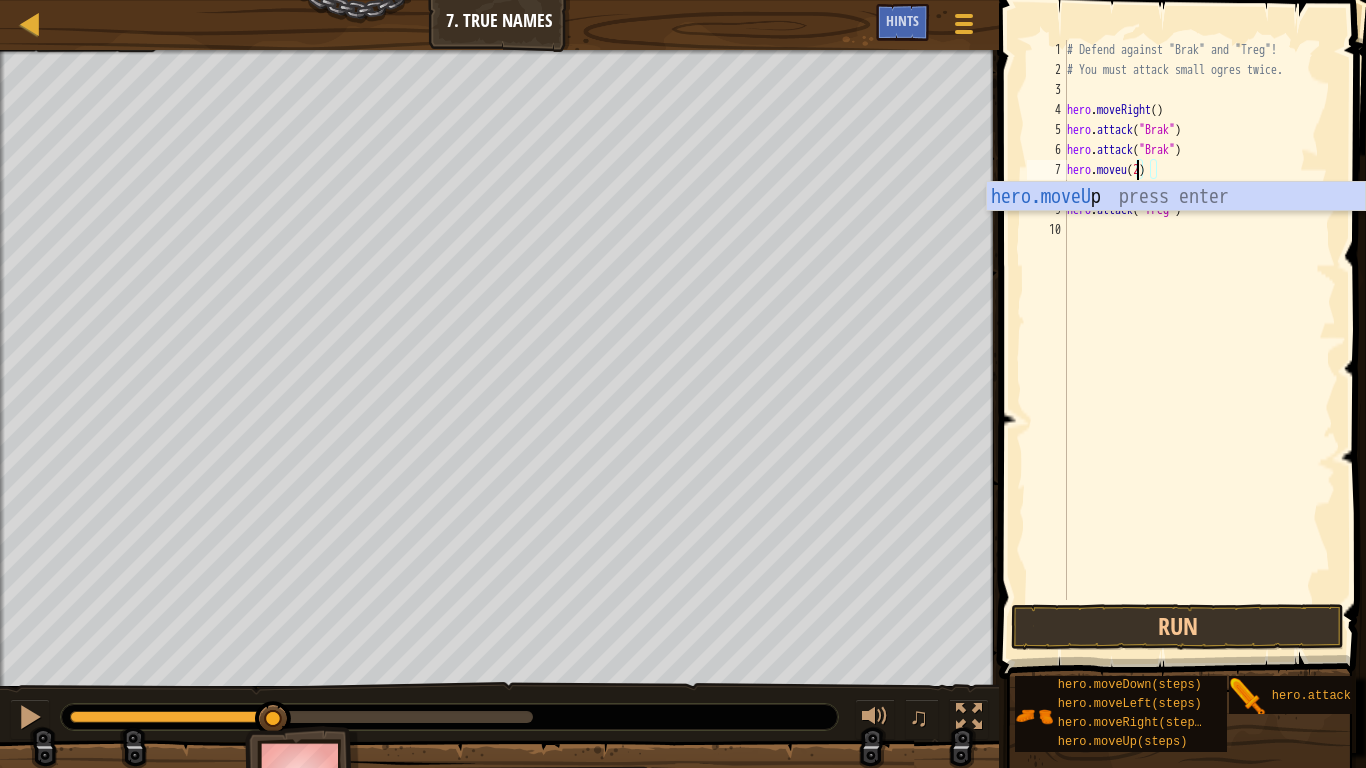 scroll, scrollTop: 9, scrollLeft: 11, axis: both 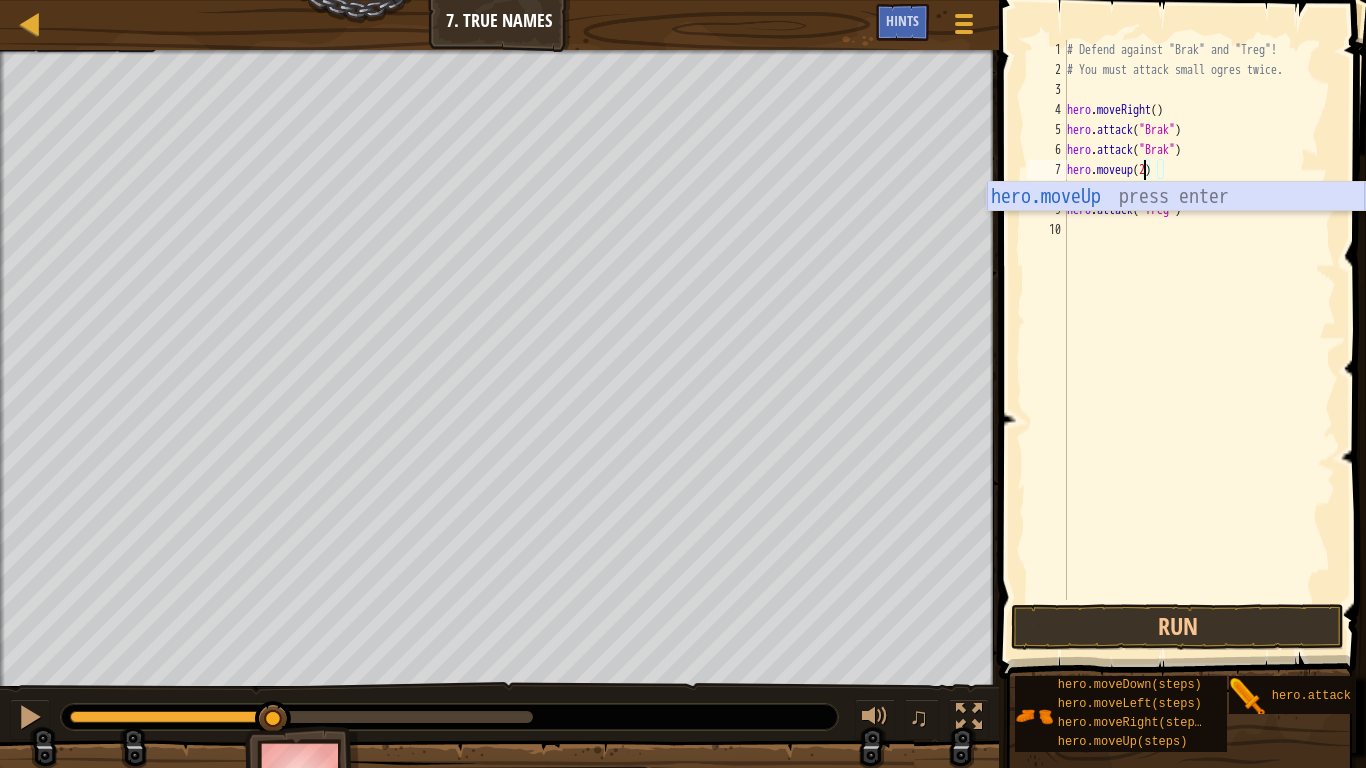 click on "hero.moveUp press enter" at bounding box center [1176, 227] 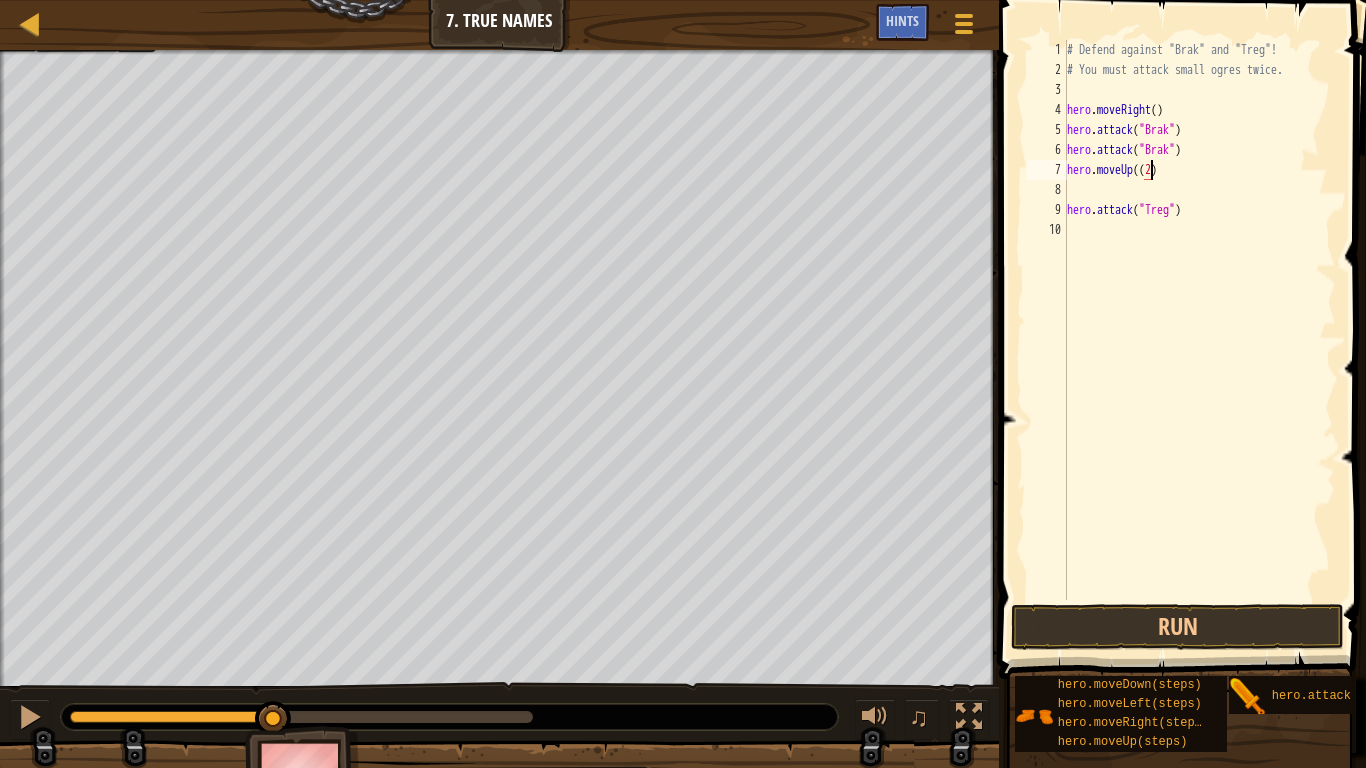 type on "hero.moveUp(2)" 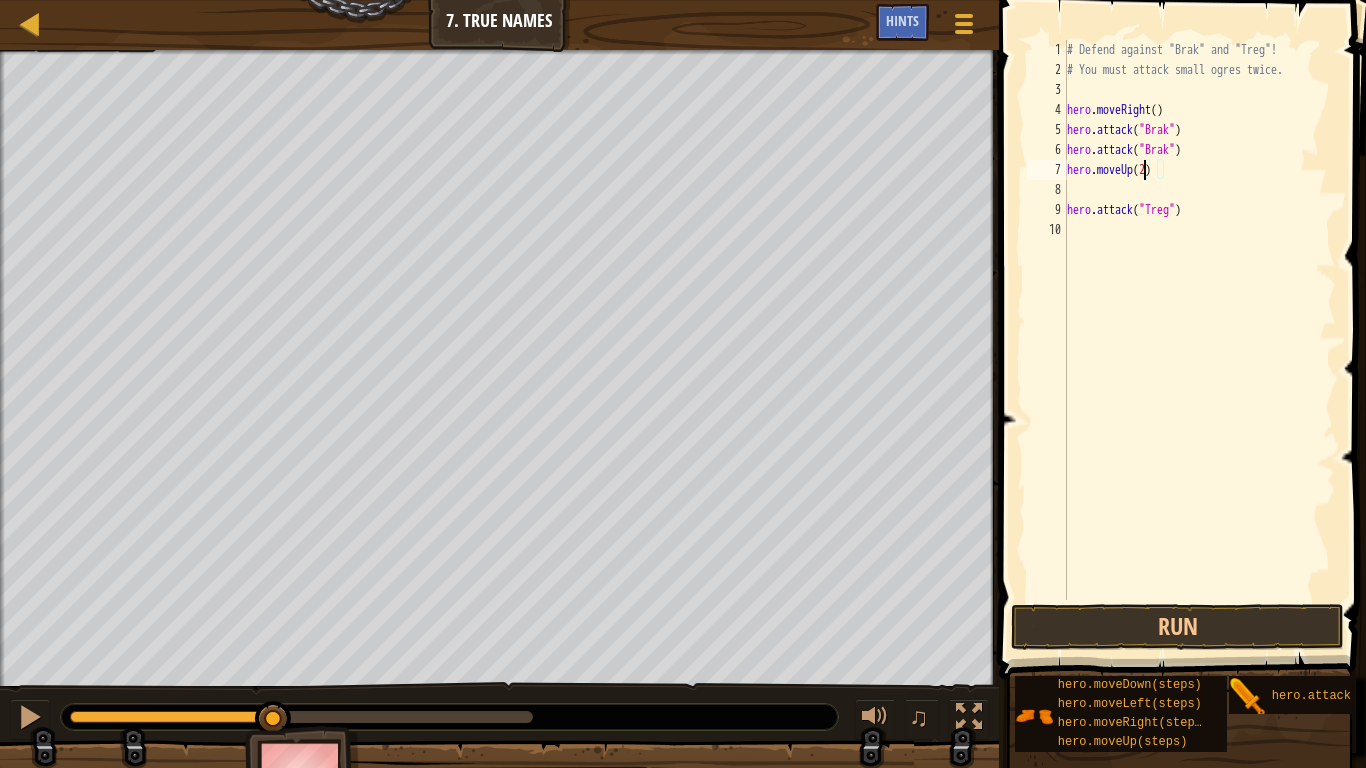 click on "# Defend against "[NAME]" and "[NAME]"! # You must attack small ogres twice. hero . moveRight ( ) hero . attack ( "[NAME]" ) hero . attack ( "[NAME]" ) hero . moveUp ( 2 ) hero . attack ( "[NAME]" )" at bounding box center (1199, 340) 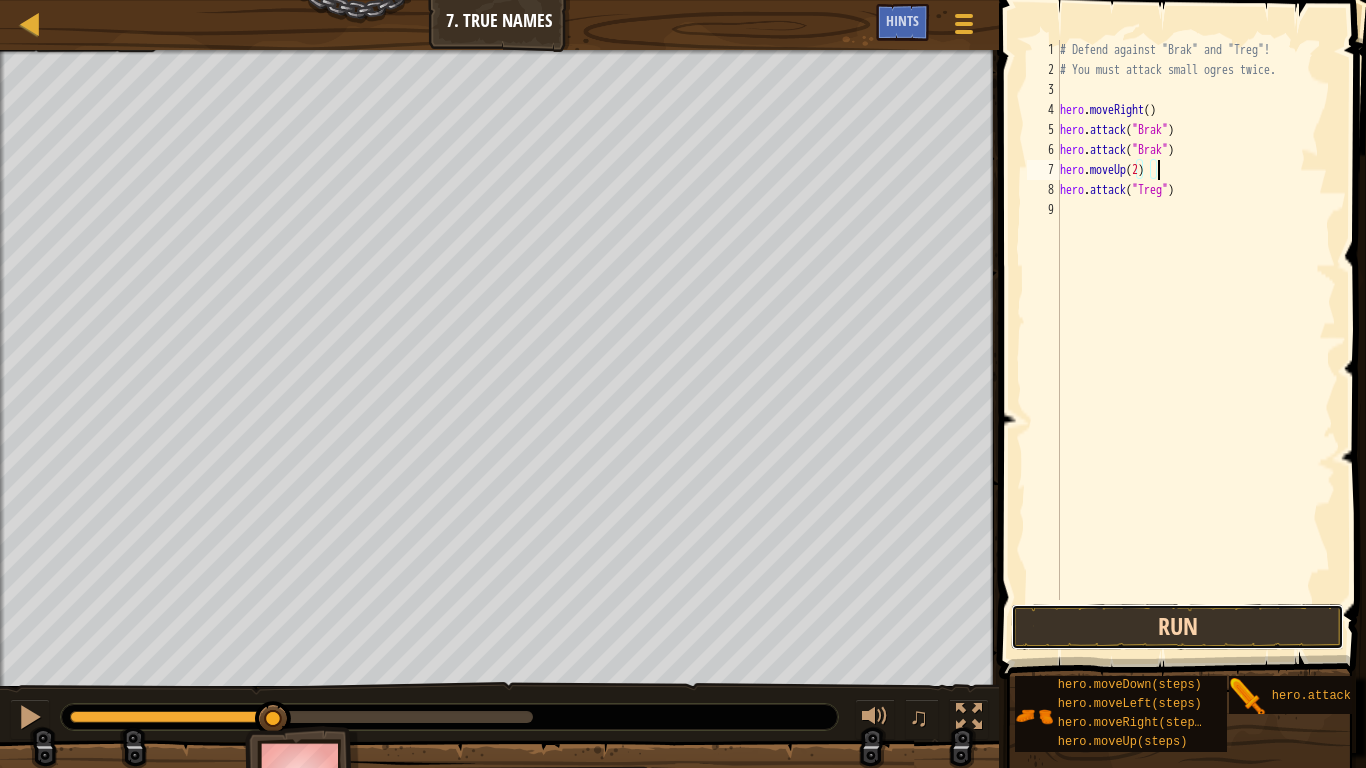 click on "Run" at bounding box center (1177, 627) 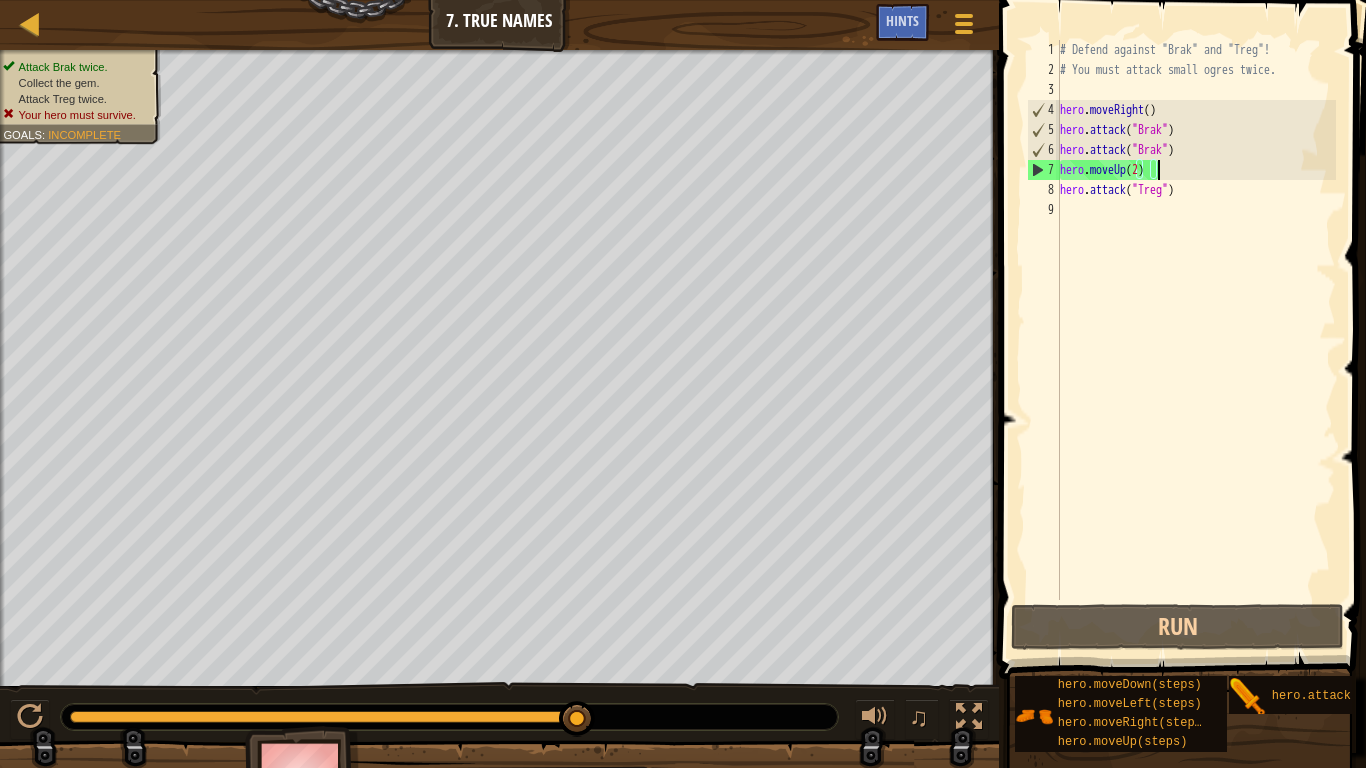 click on "# Defend against "[NAME]" and "[NAME]"! # You must attack small ogres twice. hero . moveRight ( ) hero . attack ( "[NAME]" ) hero . attack ( "[NAME]" ) hero . moveUp ( 2 ) hero . attack ( "[NAME]" )" at bounding box center [1196, 340] 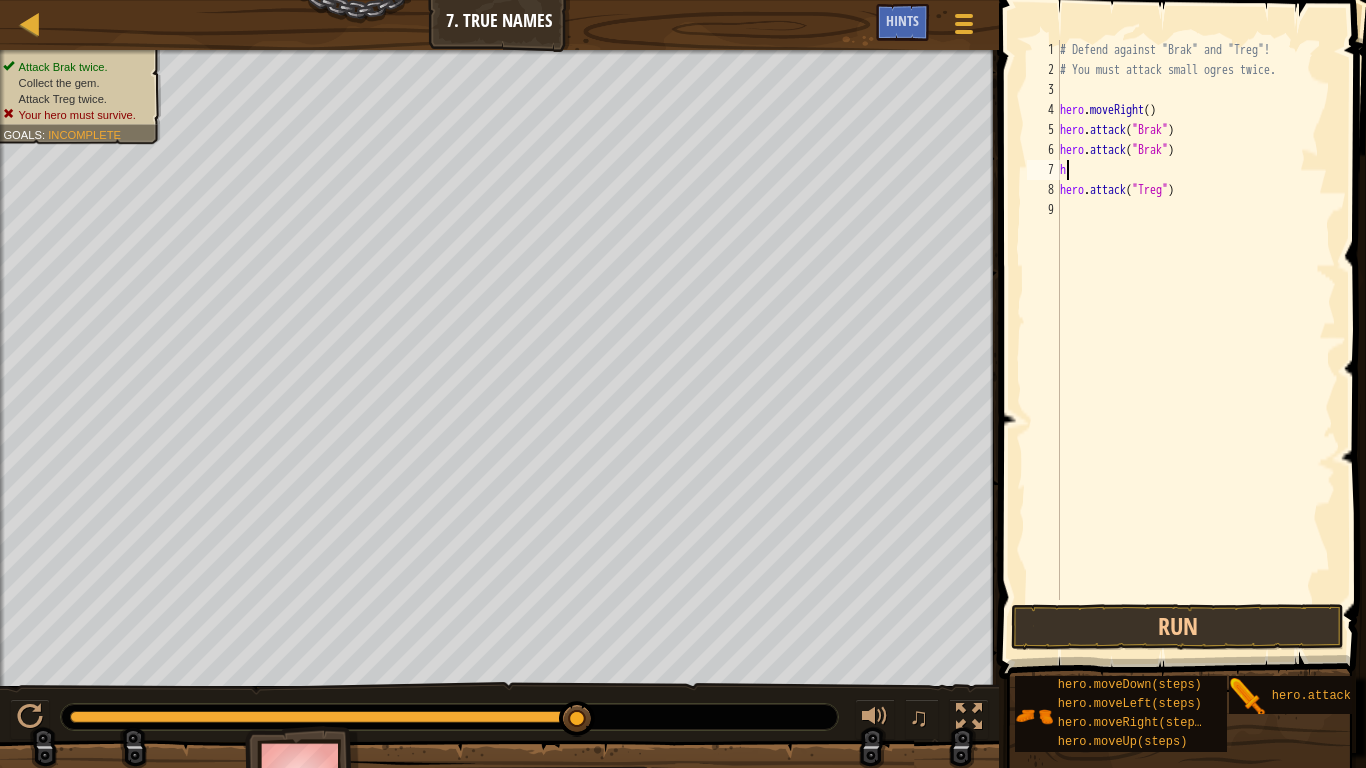 type on "hh" 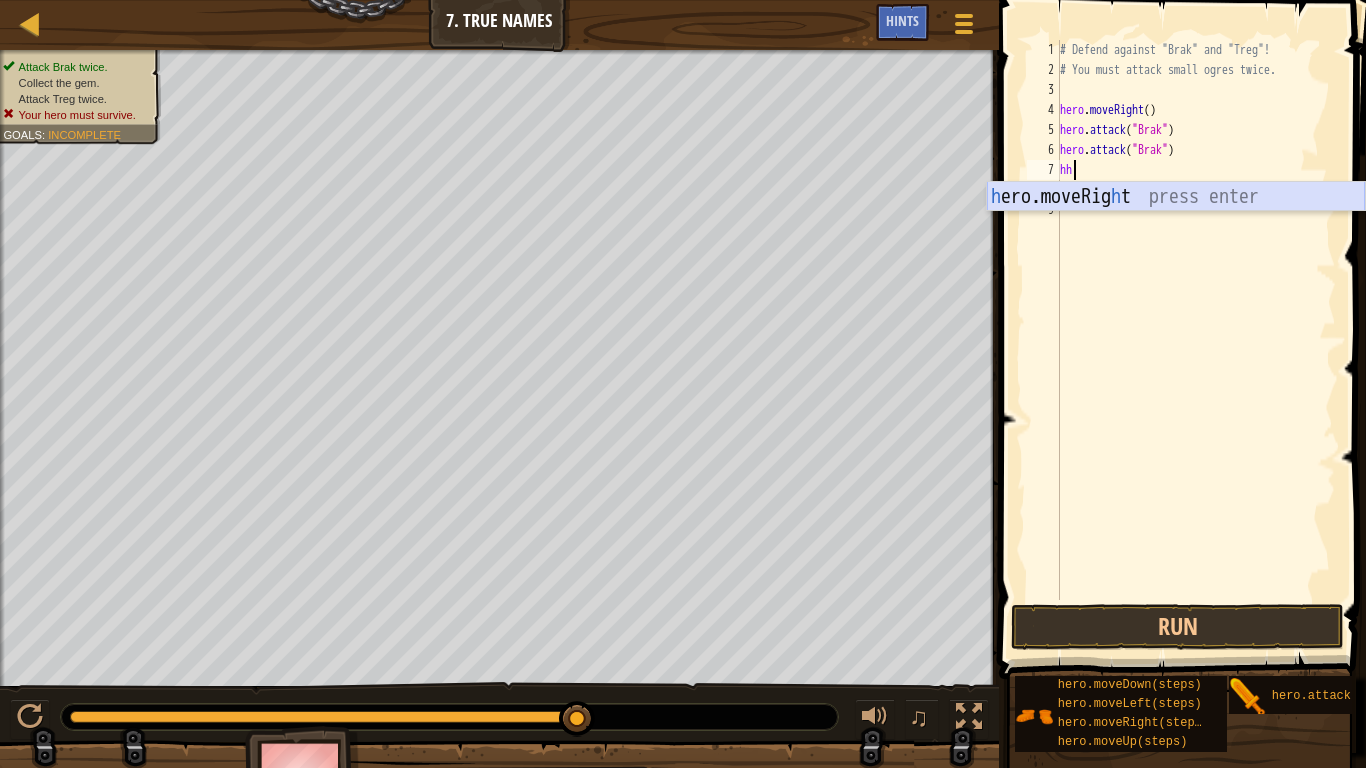 click on "h ero.moveRig h t press enter" at bounding box center (1176, 227) 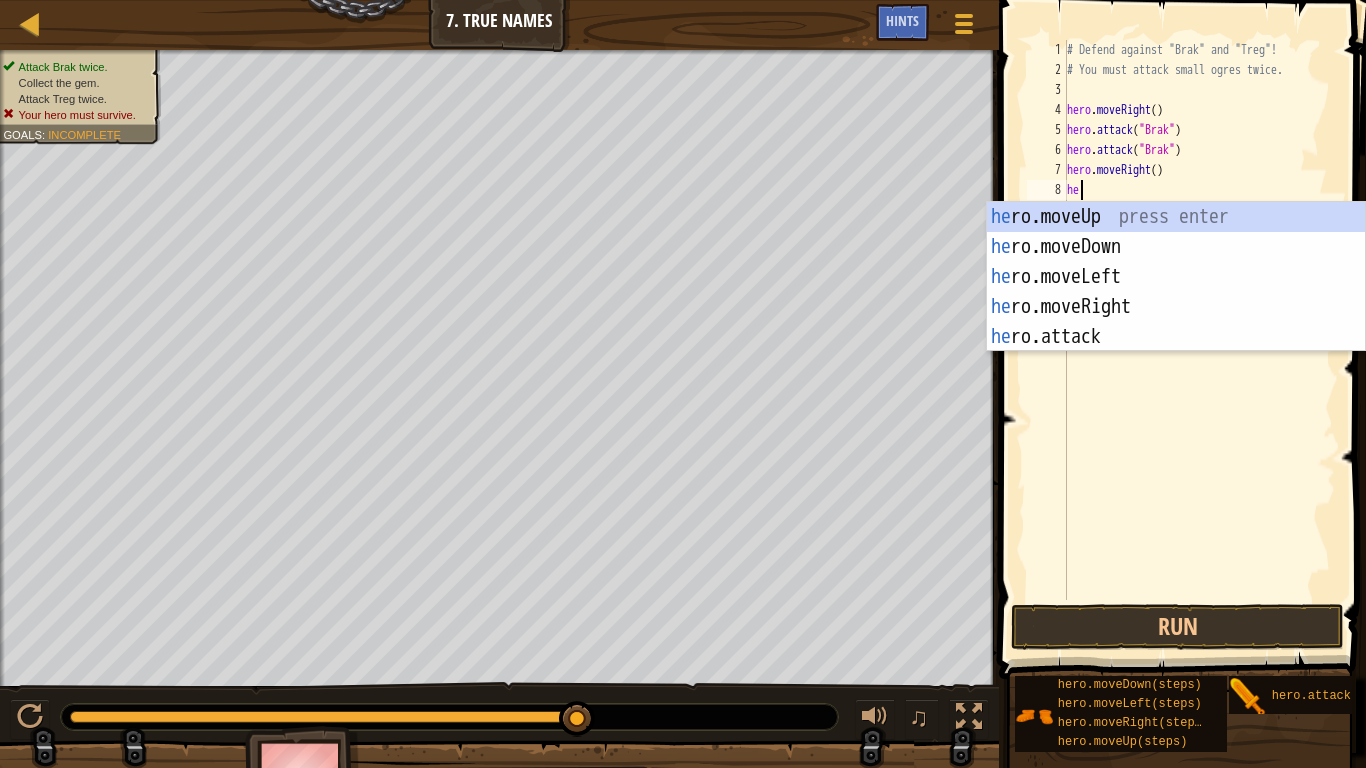 type on "her" 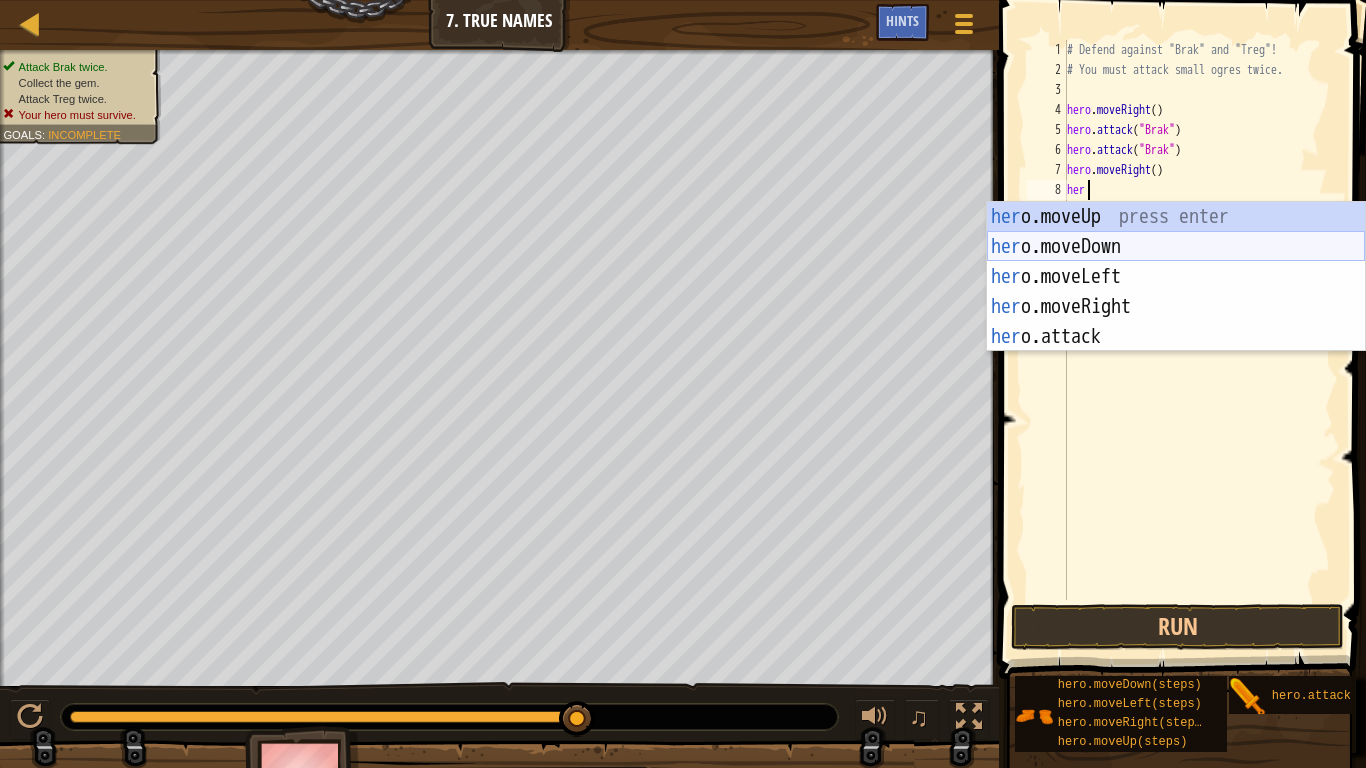 click on "her o.moveUp press enter her o.moveDown press enter her o.moveLeft press enter her o.moveRight press enter her o.attack press enter" at bounding box center (1176, 307) 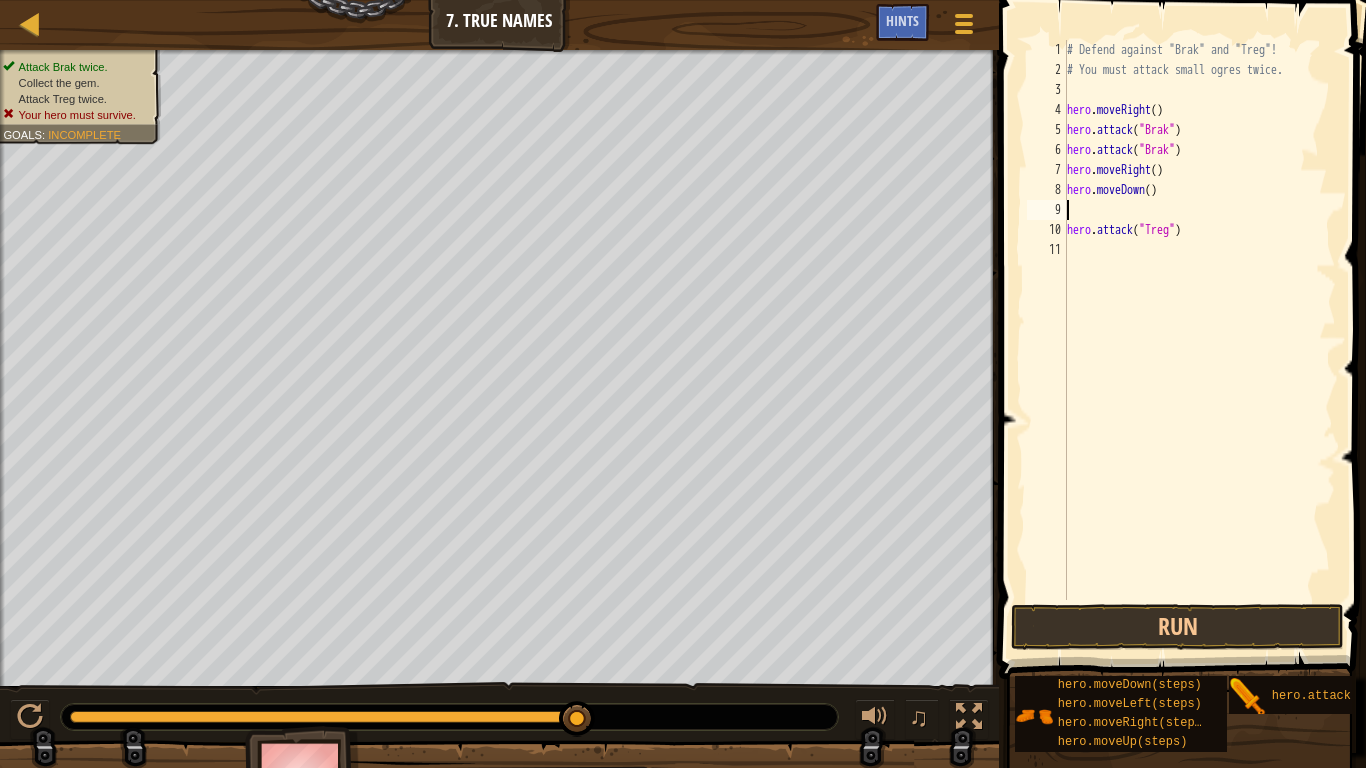 scroll, scrollTop: 9, scrollLeft: 0, axis: vertical 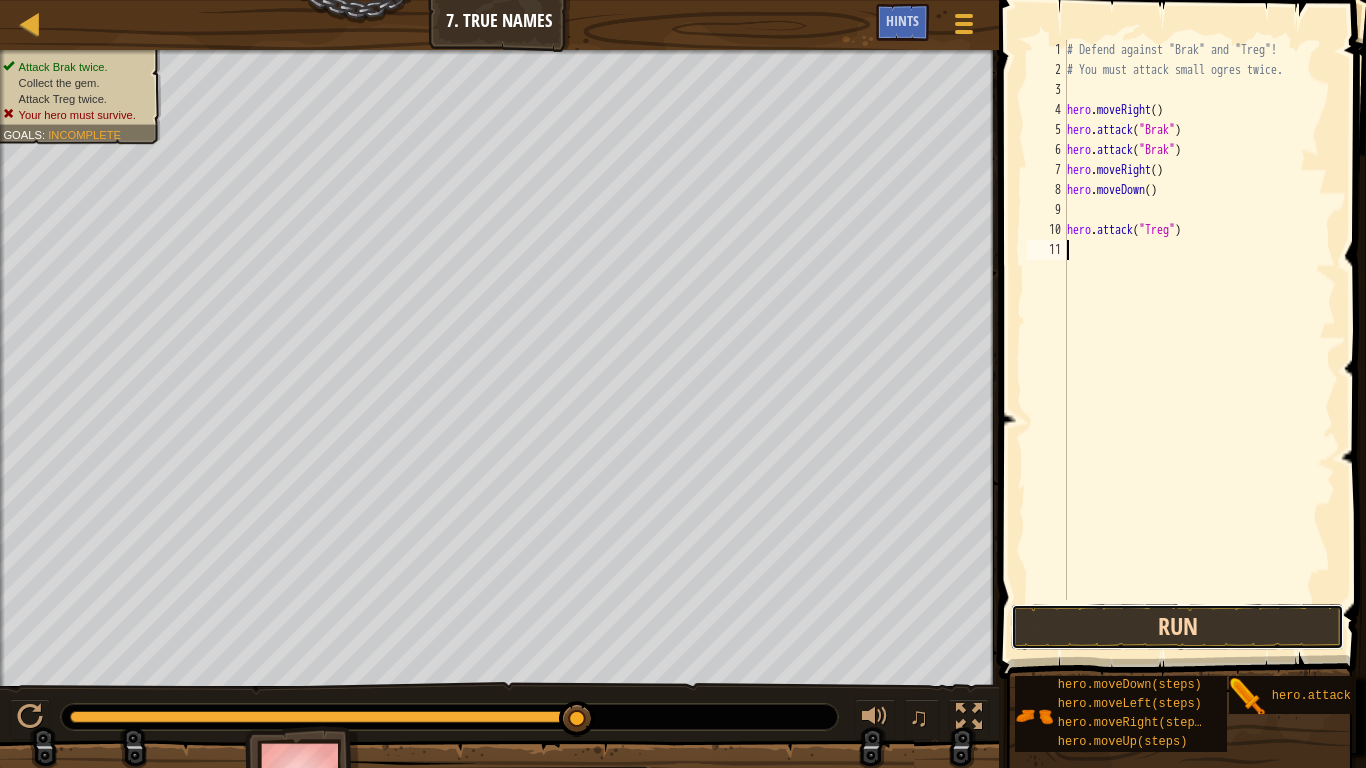 click on "Run" at bounding box center (1177, 627) 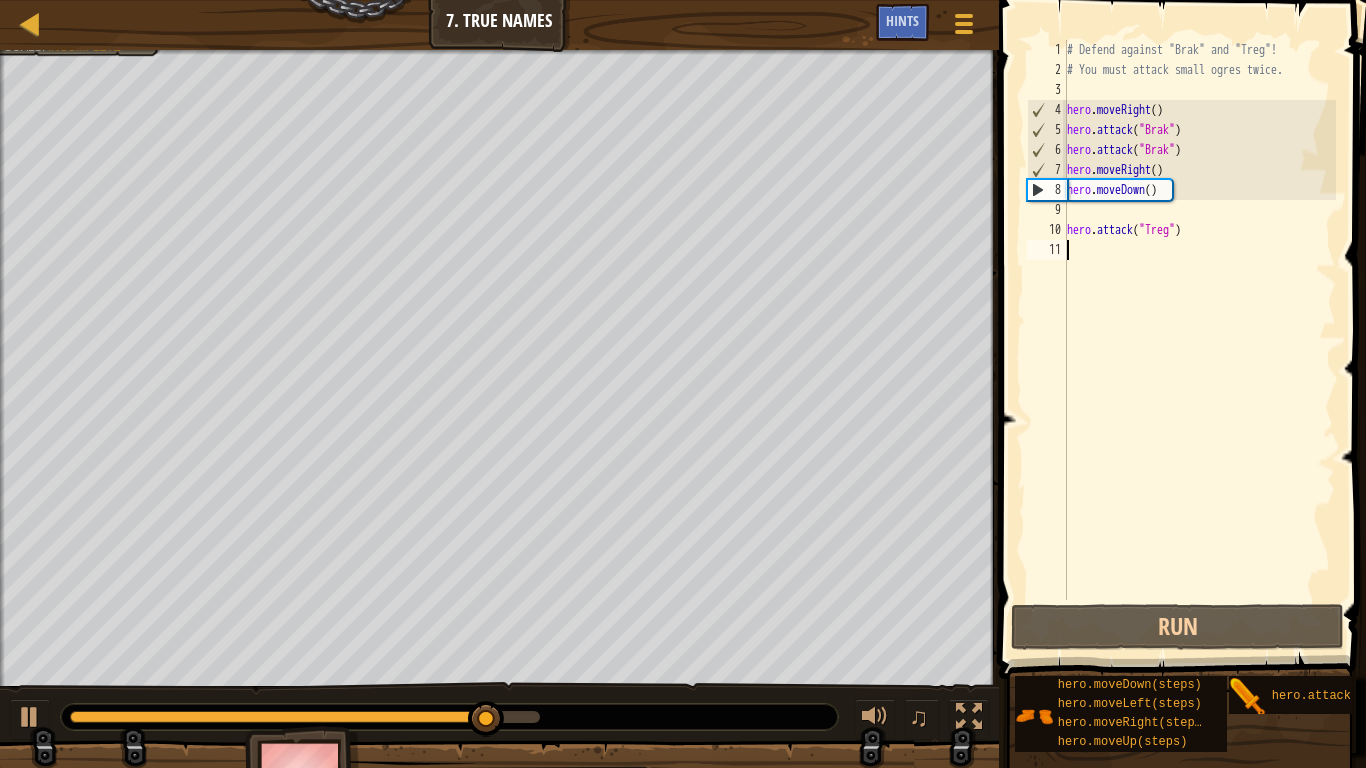 click on "# Defend against "Brak" and "Treg"! # You must attack small ogres twice. hero . moveRight ( ) hero . attack ( "Brak" ) hero . attack ( "Brak" ) hero . moveRight ( ) hero . moveDown ( ) hero . attack ( "Treg" )" at bounding box center (1199, 340) 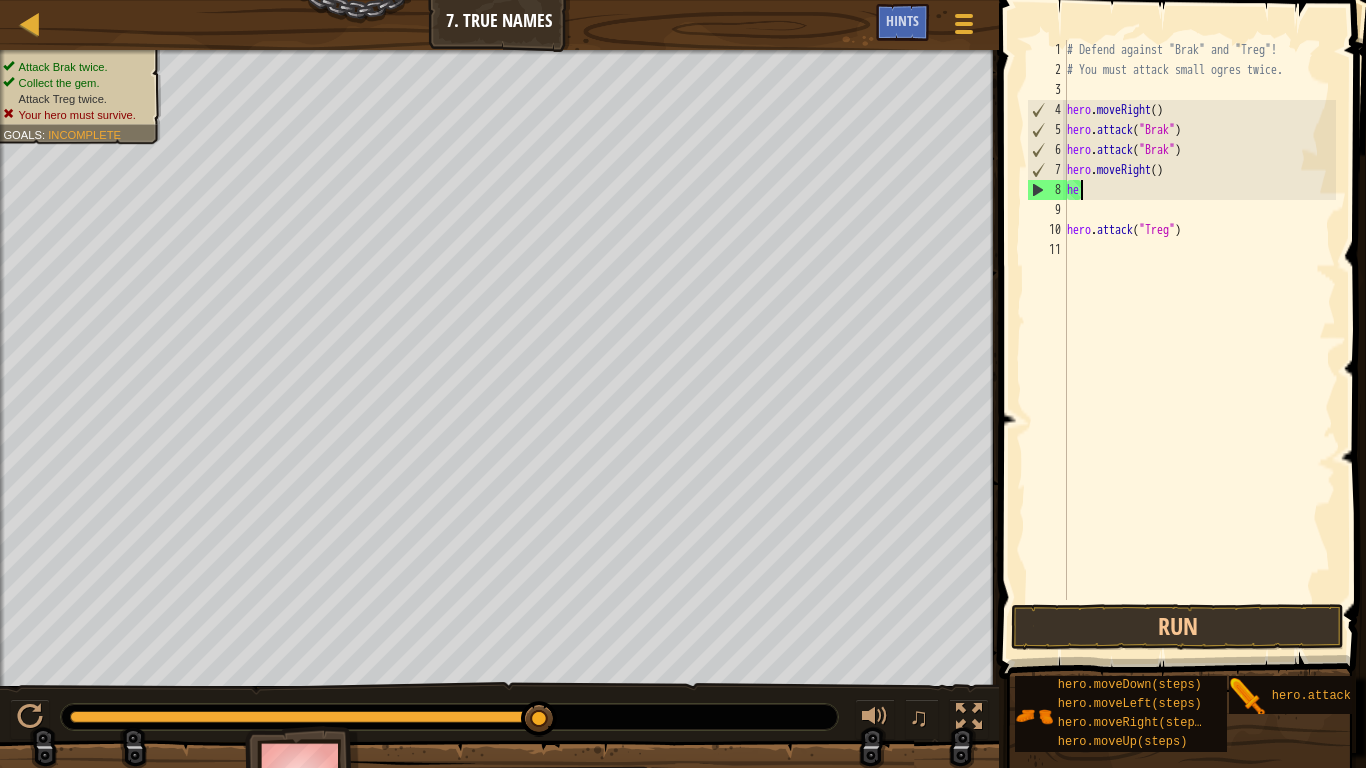 type on "h" 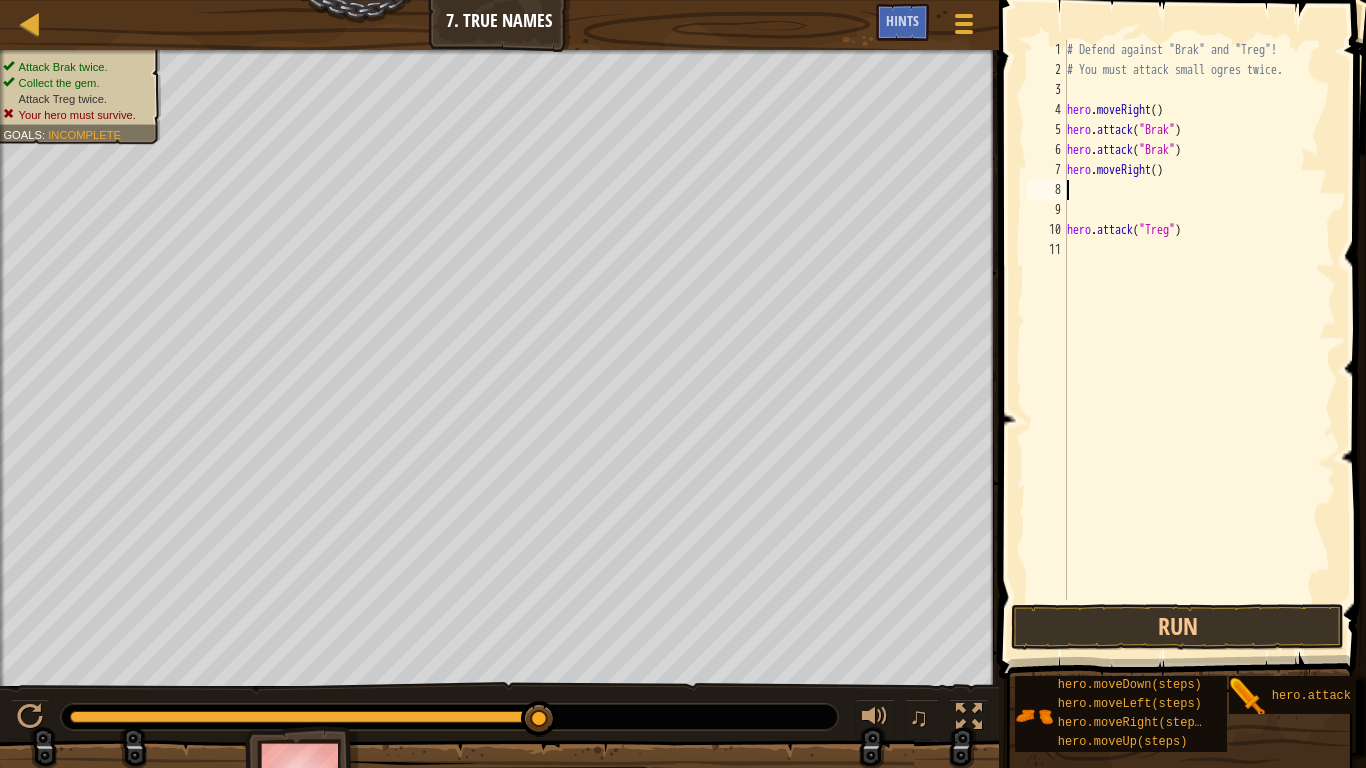 click on "# Defend against "Brak" and "Treg"! # You must attack small ogres twice. hero . moveRight ( ) hero . attack ( "Brak" ) hero . attack ( "Brak" ) hero . moveRight ( ) hero . attack ( "Treg" )" at bounding box center [1199, 340] 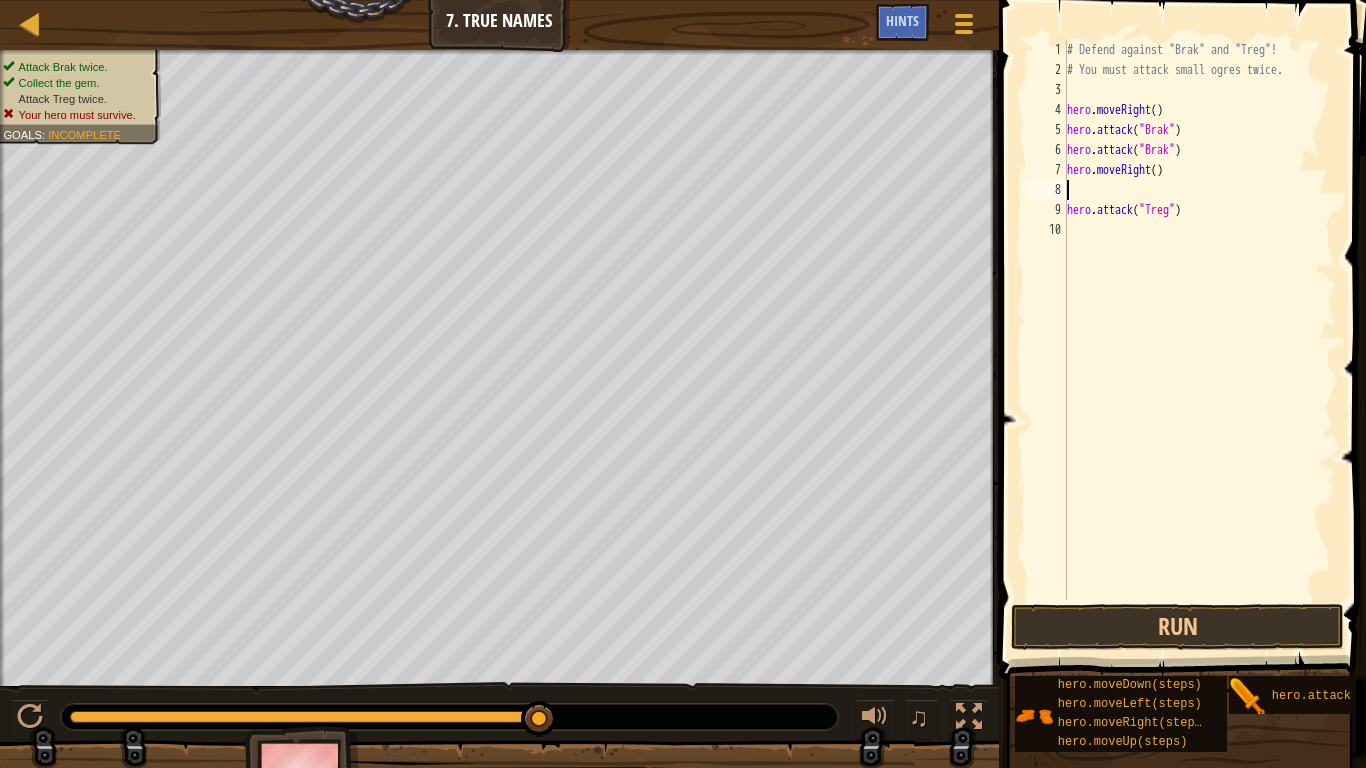 type on "hero.moveRight()" 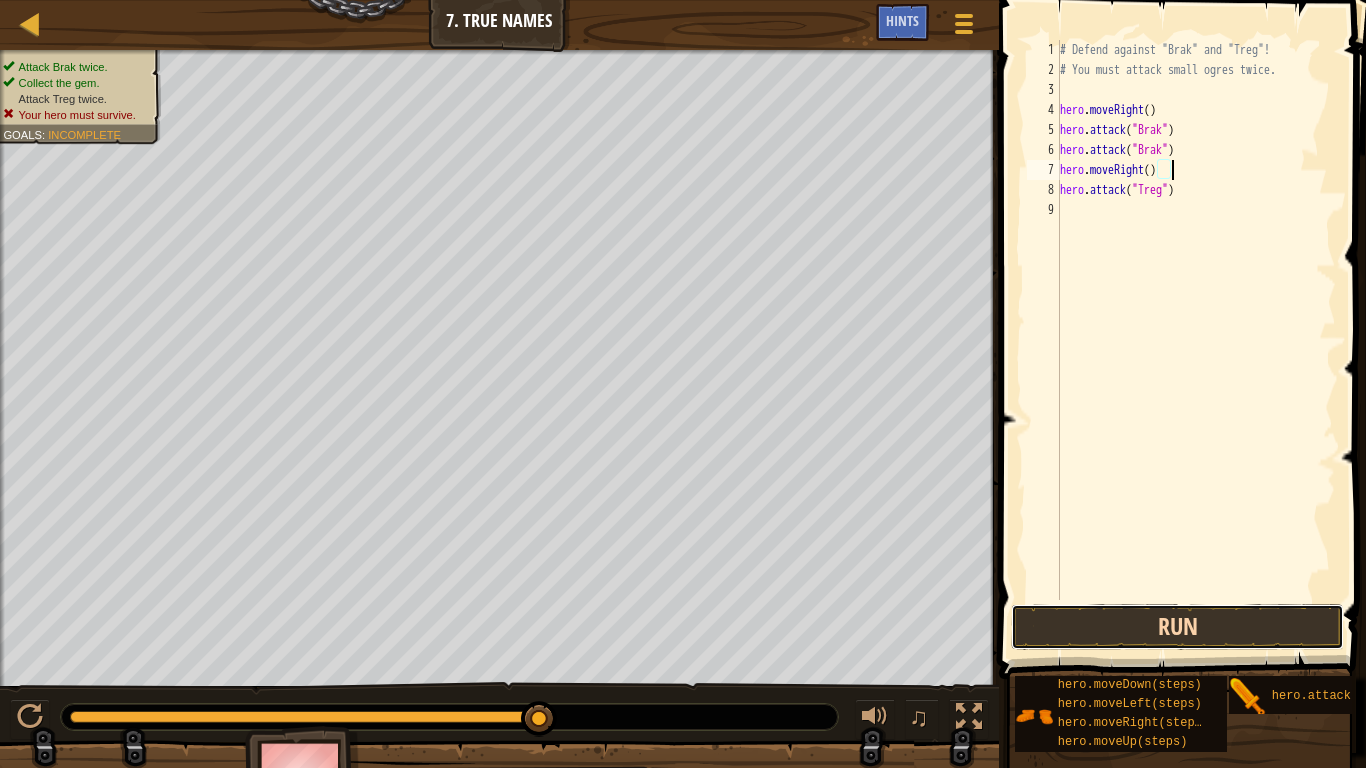 click on "Run" at bounding box center [1177, 627] 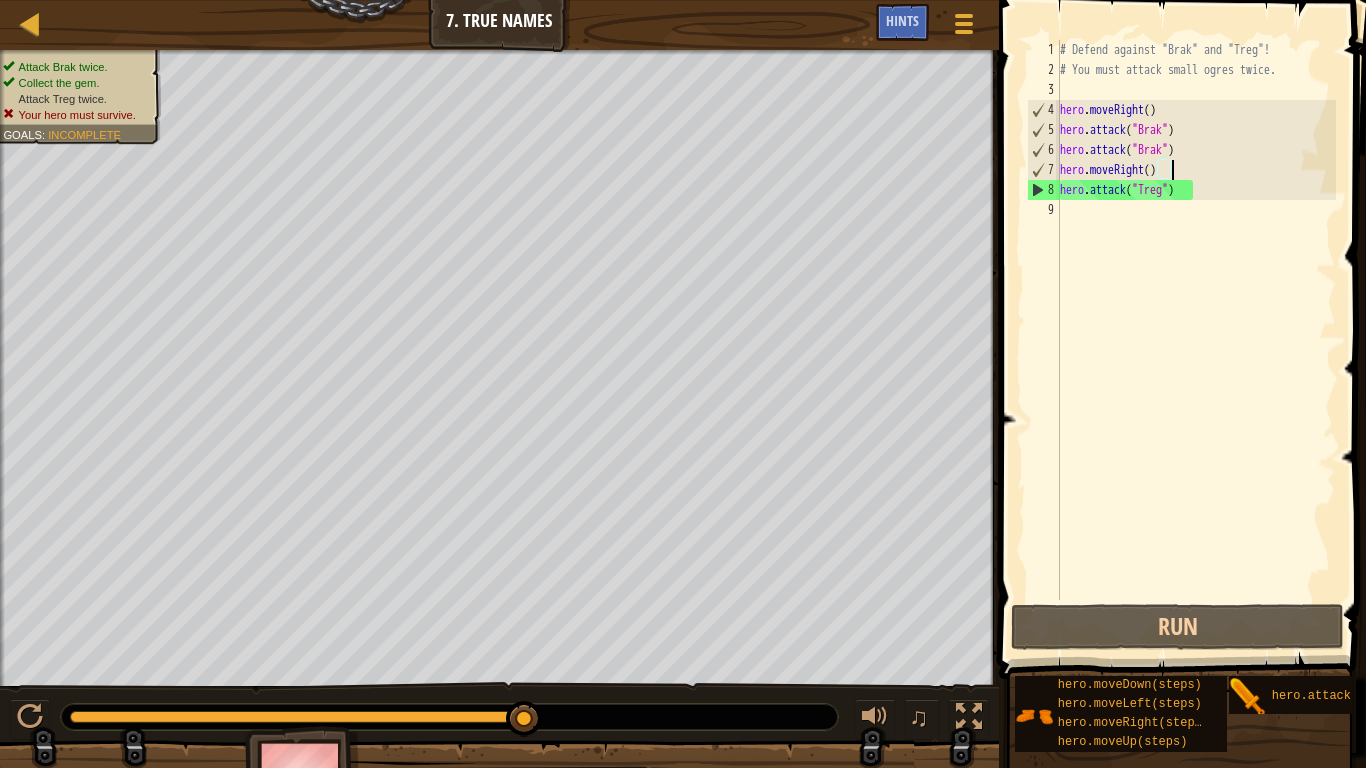 click on "# Defend against "Brak" and "Treg"! # You must attack small ogres twice. hero . moveRight ( ) hero . attack ( "Brak" ) hero . attack ( "Brak" ) hero . moveRight ( ) hero . attack ( "Treg" )" at bounding box center [1196, 340] 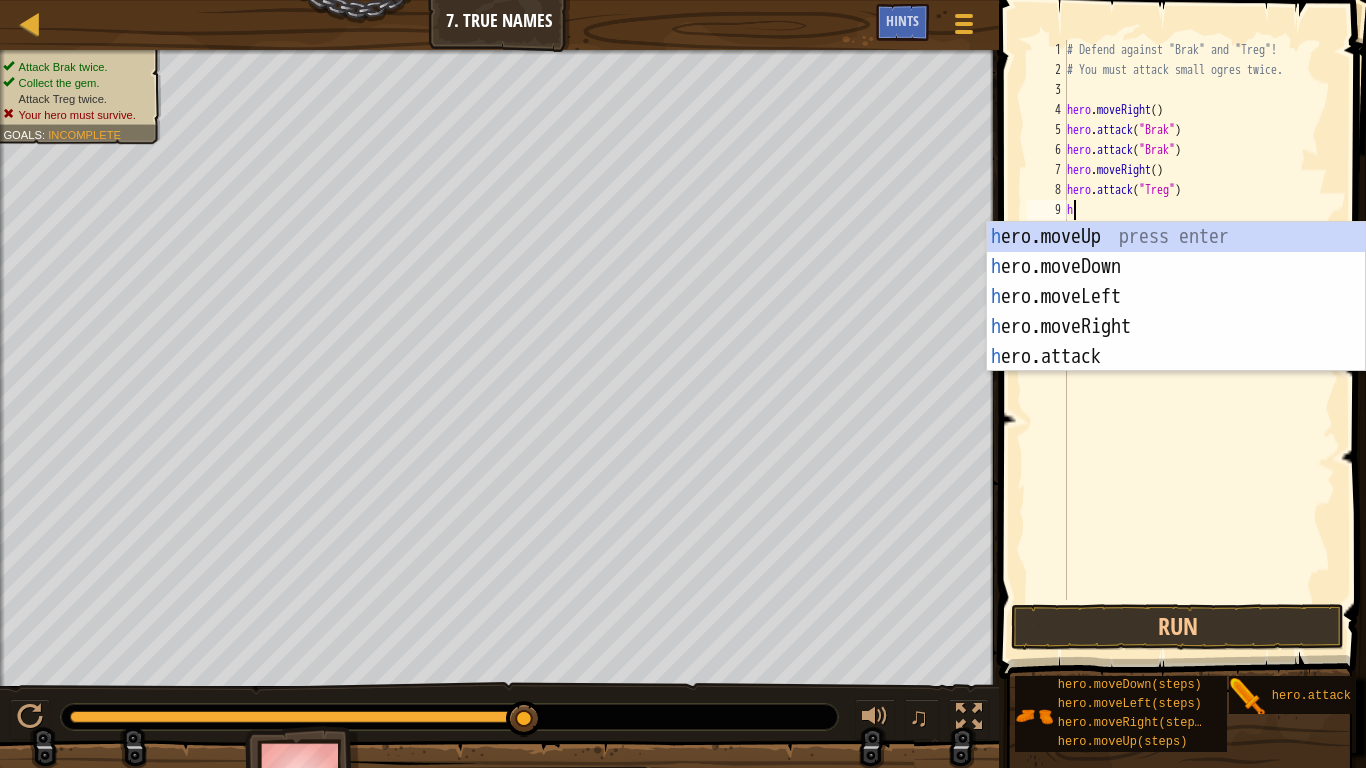scroll, scrollTop: 9, scrollLeft: 1, axis: both 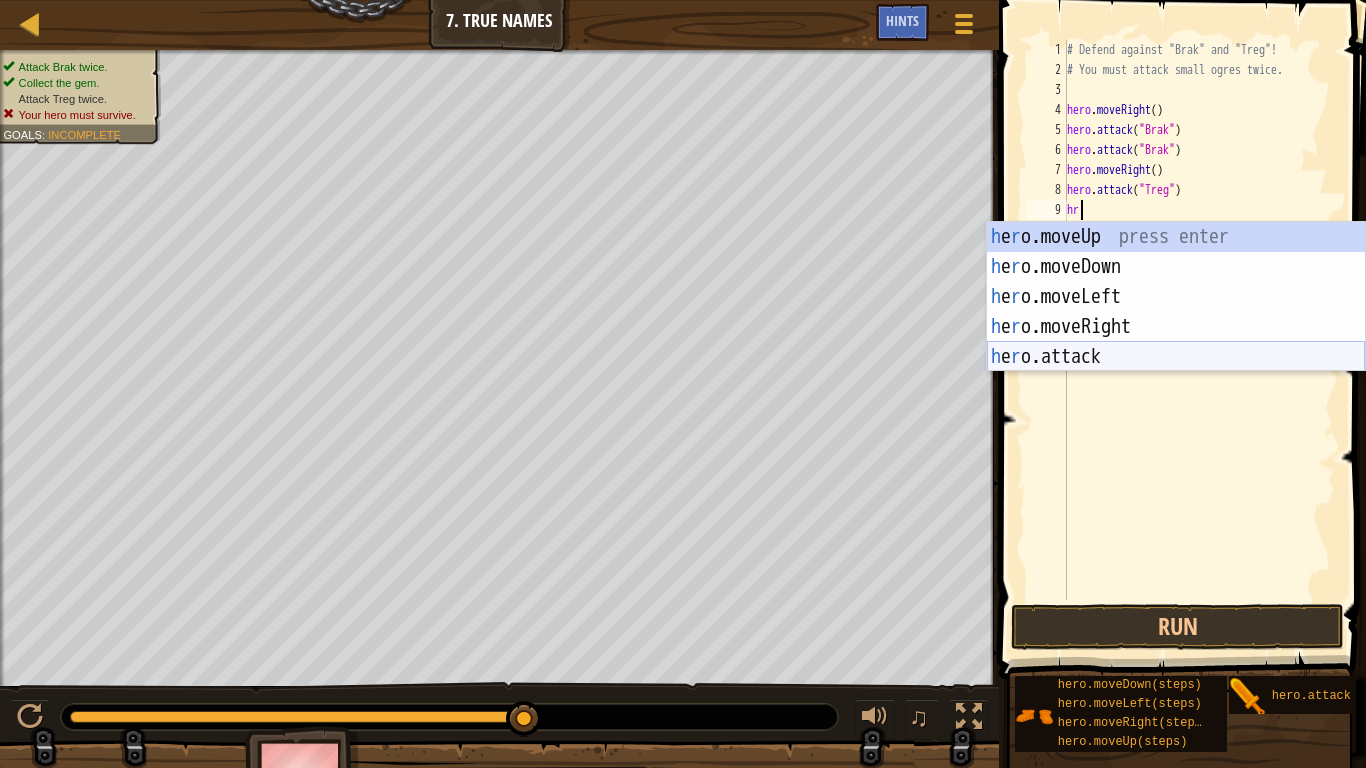 click on "h e r o.moveUp press enter h e r o.moveDown press enter h e r o.moveLeft press enter h e r o.moveRight press enter h e r o.attack press enter" at bounding box center (1176, 327) 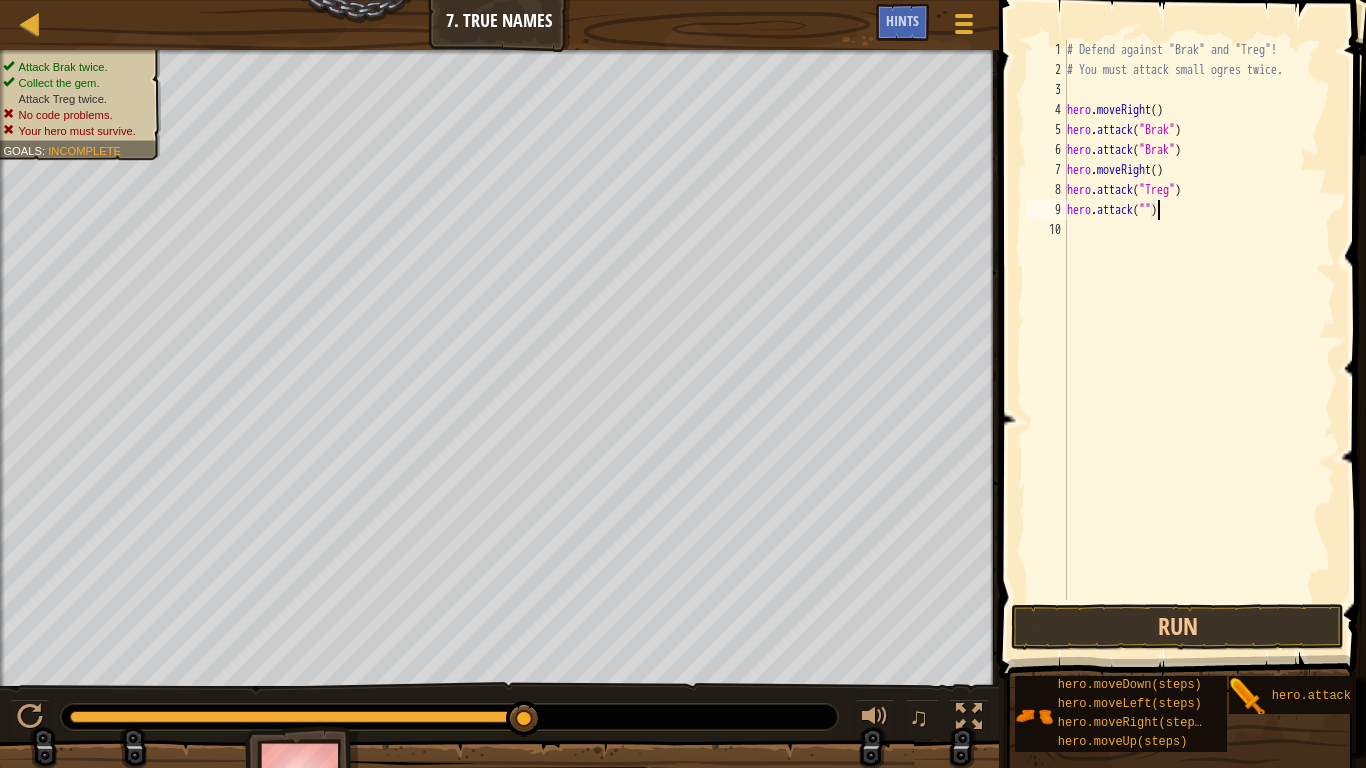 scroll, scrollTop: 9, scrollLeft: 14, axis: both 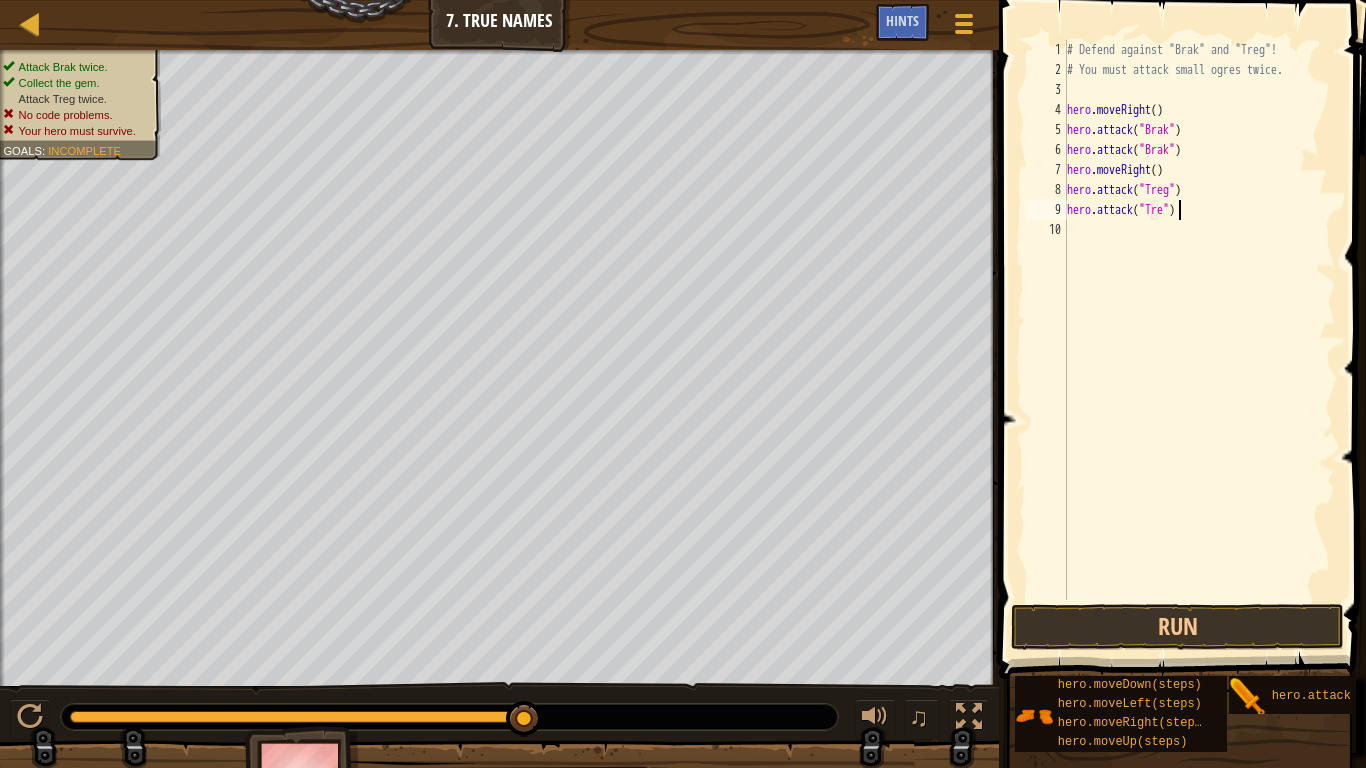 type on "hero.attack("Treg")" 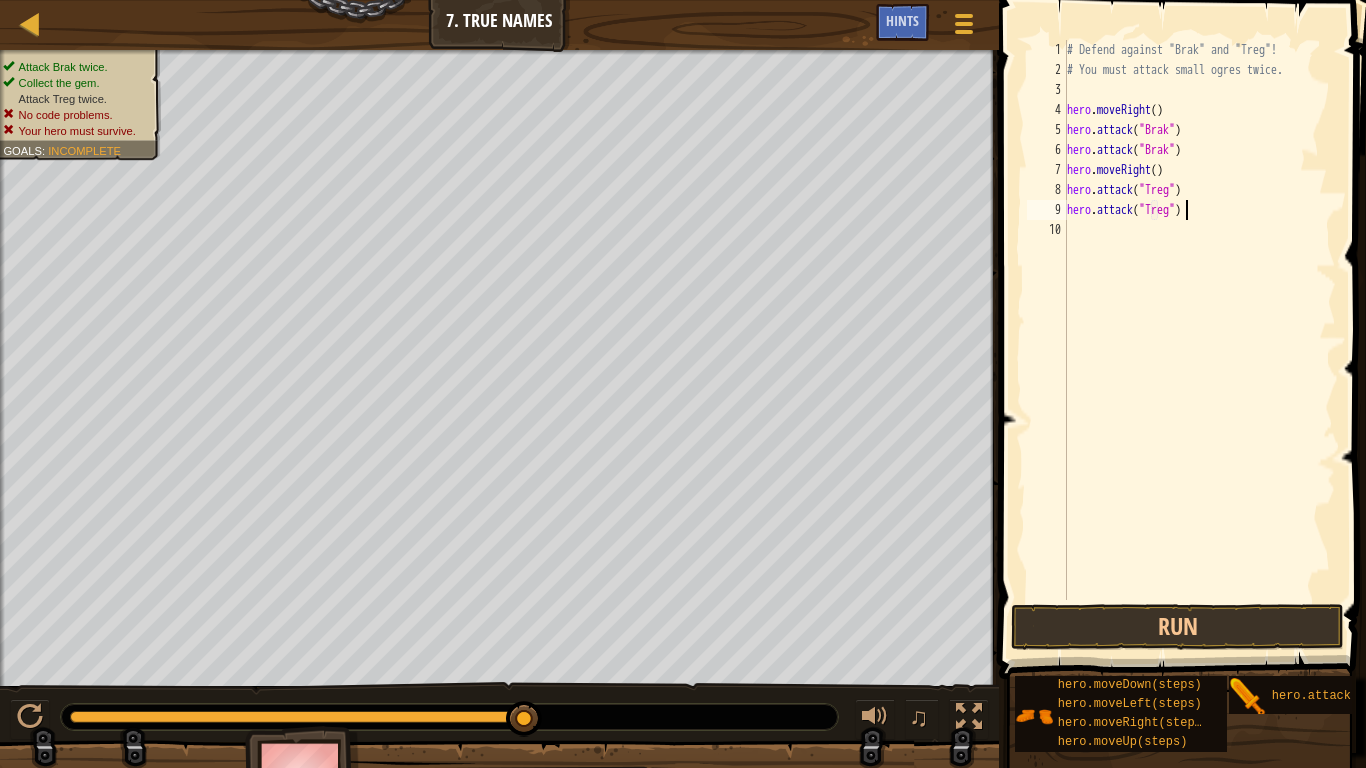 scroll, scrollTop: 9, scrollLeft: 17, axis: both 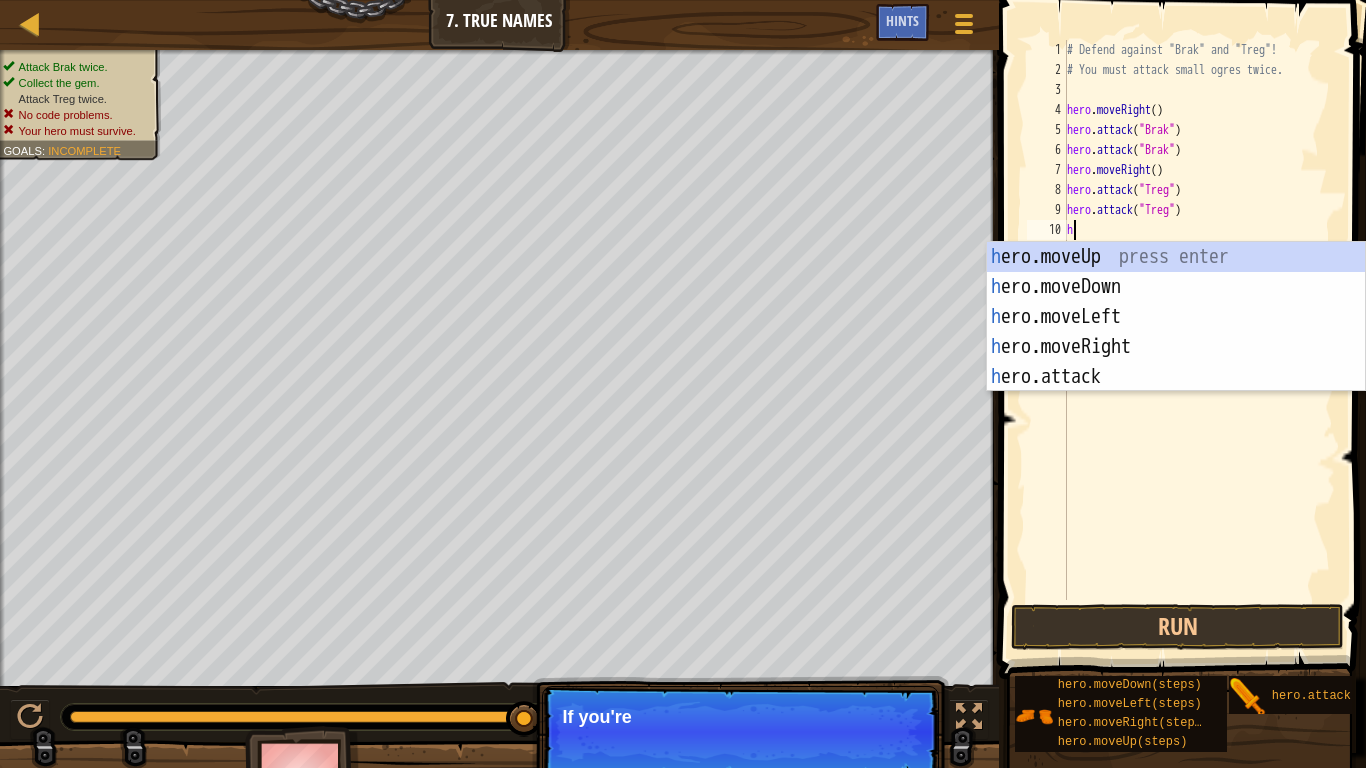 type on "her" 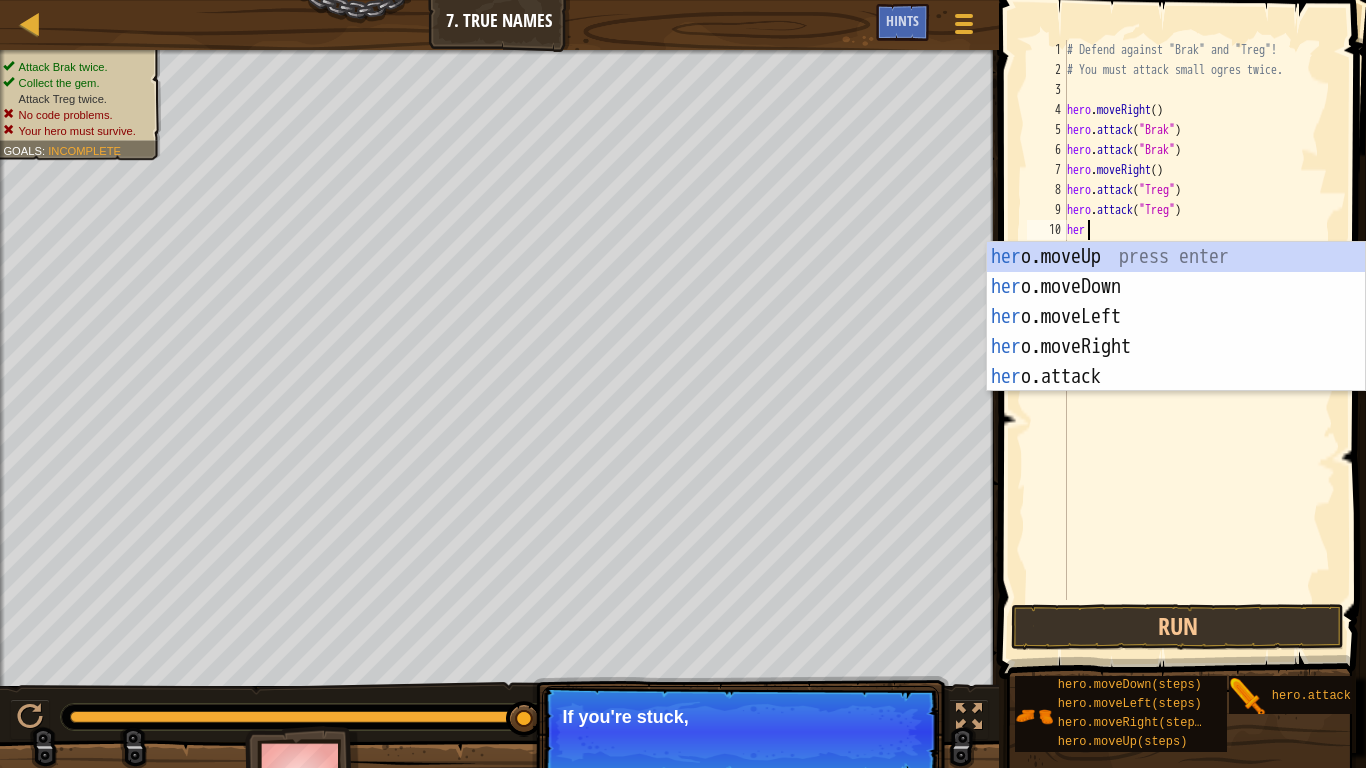 scroll, scrollTop: 9, scrollLeft: 2, axis: both 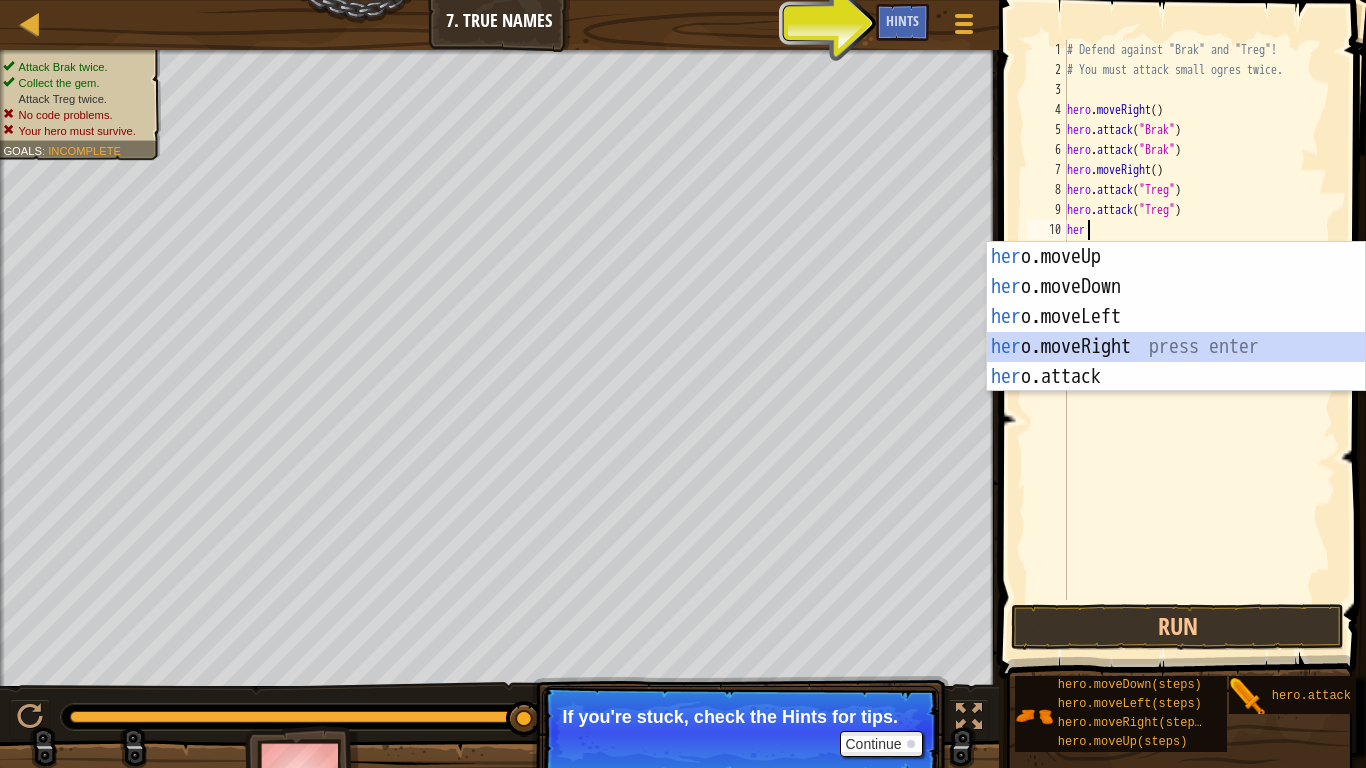 click on "her o.moveUp press enter her o.moveDown press enter her o.moveLeft press enter her o.moveRight press enter her o.attack press enter" at bounding box center (1176, 347) 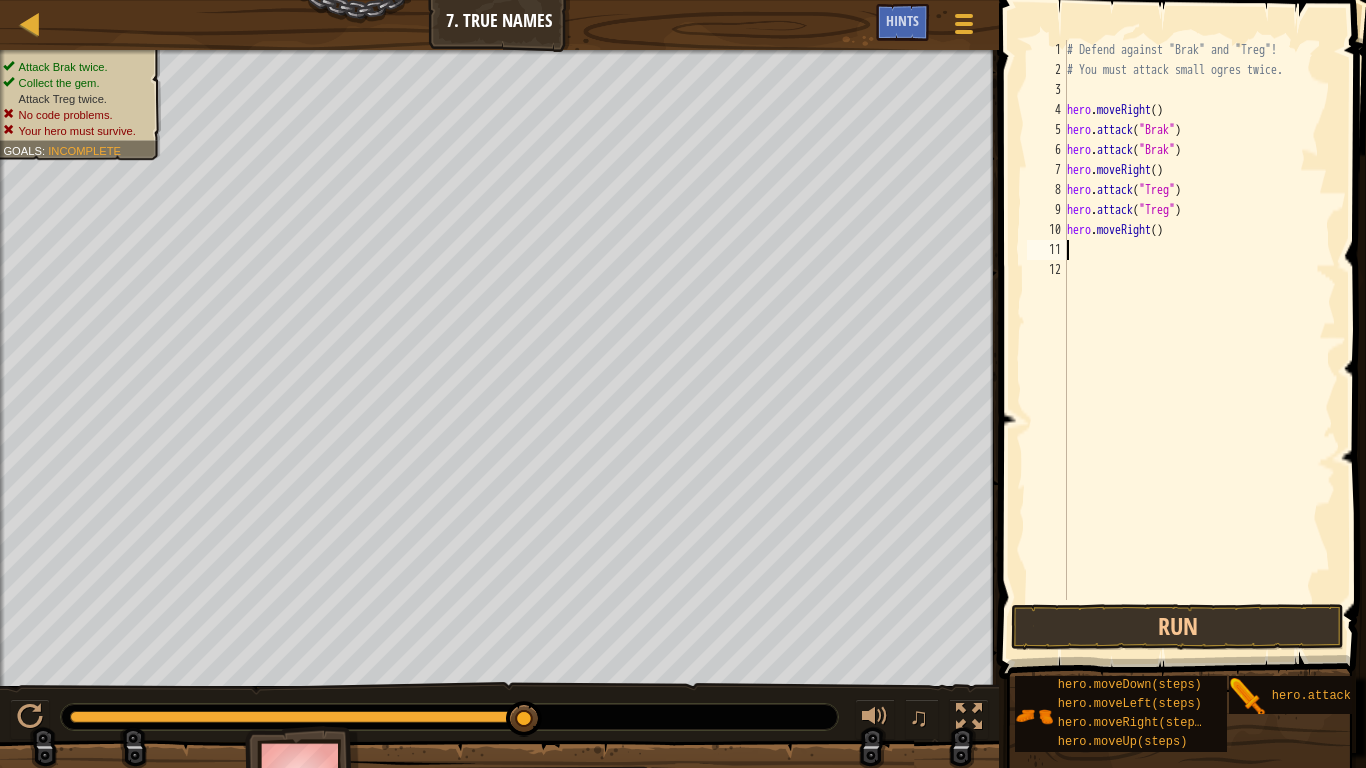 click on "# Defend against "[NAME]" and "[NAME]"! # You must attack small ogres twice. hero . moveRight ( ) hero . attack ( "[NAME]" ) hero . attack ( "[NAME]" ) hero . moveRight ( ) hero . attack ( "[NAME]" ) hero . attack ( "[NAME]" ) hero . moveRight ( )" at bounding box center [1199, 340] 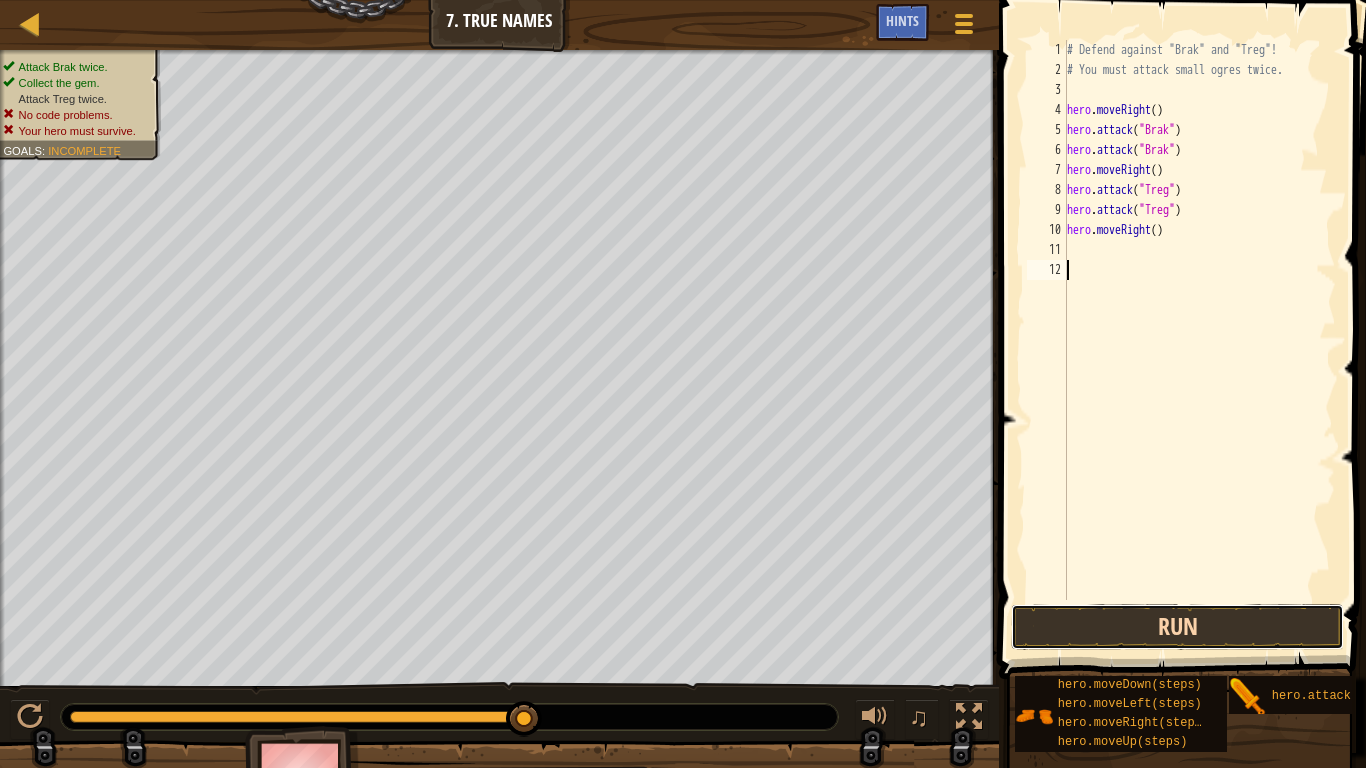 click on "Run" at bounding box center (1177, 627) 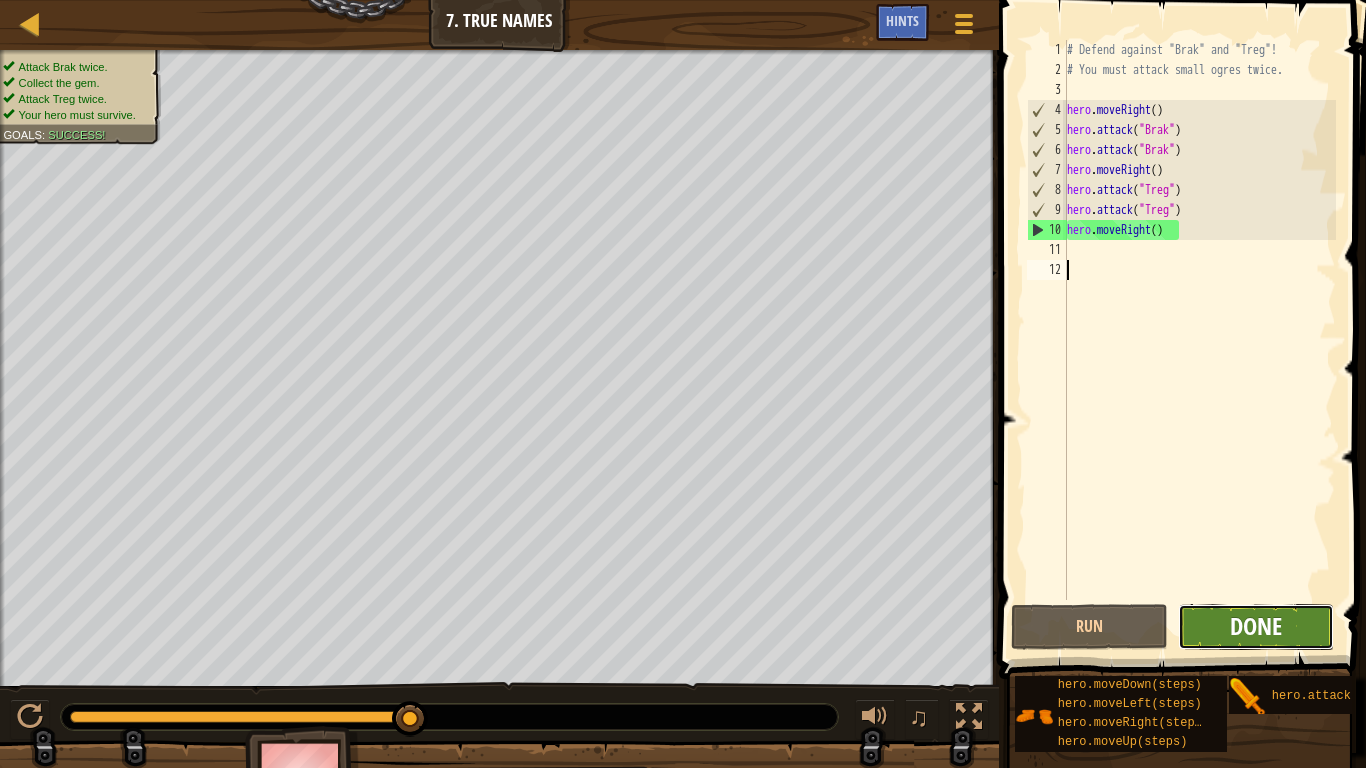 click on "Done" at bounding box center (1256, 626) 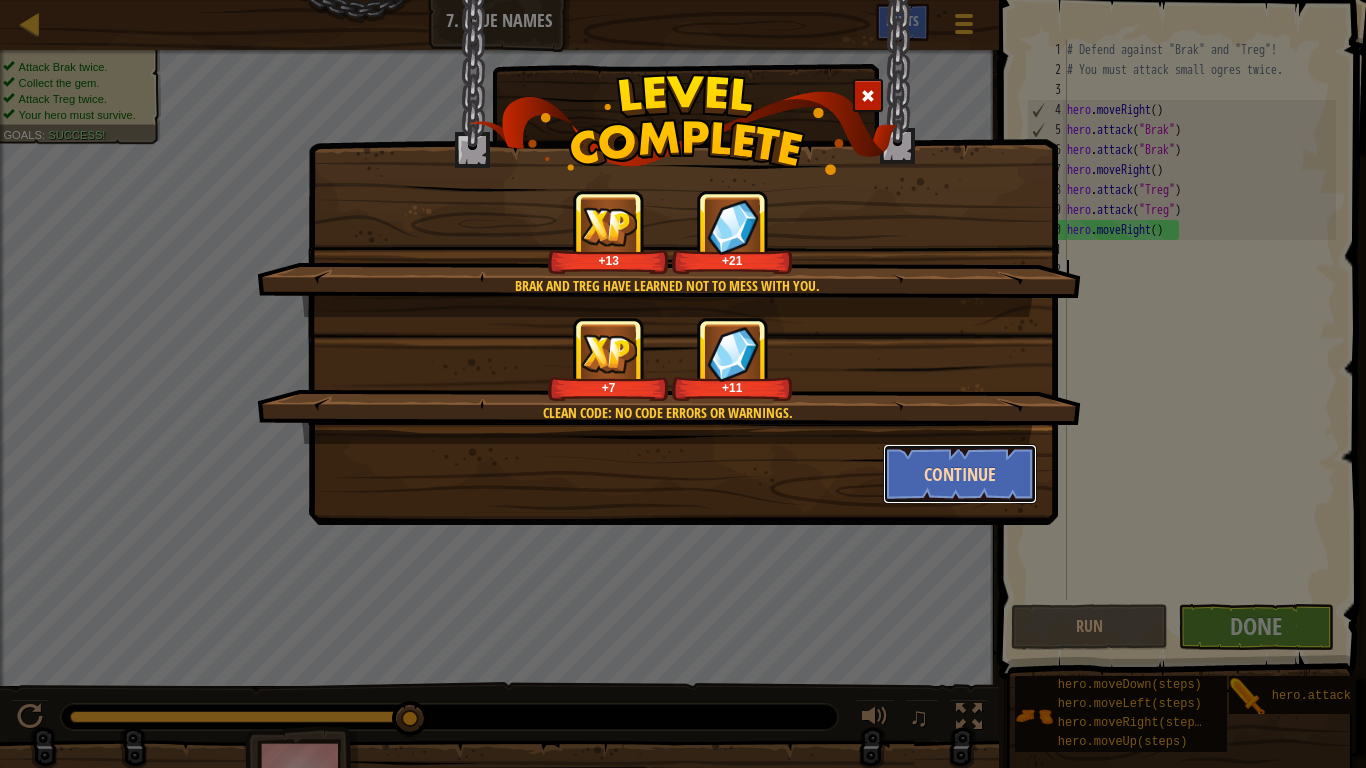 click on "Continue" at bounding box center (960, 474) 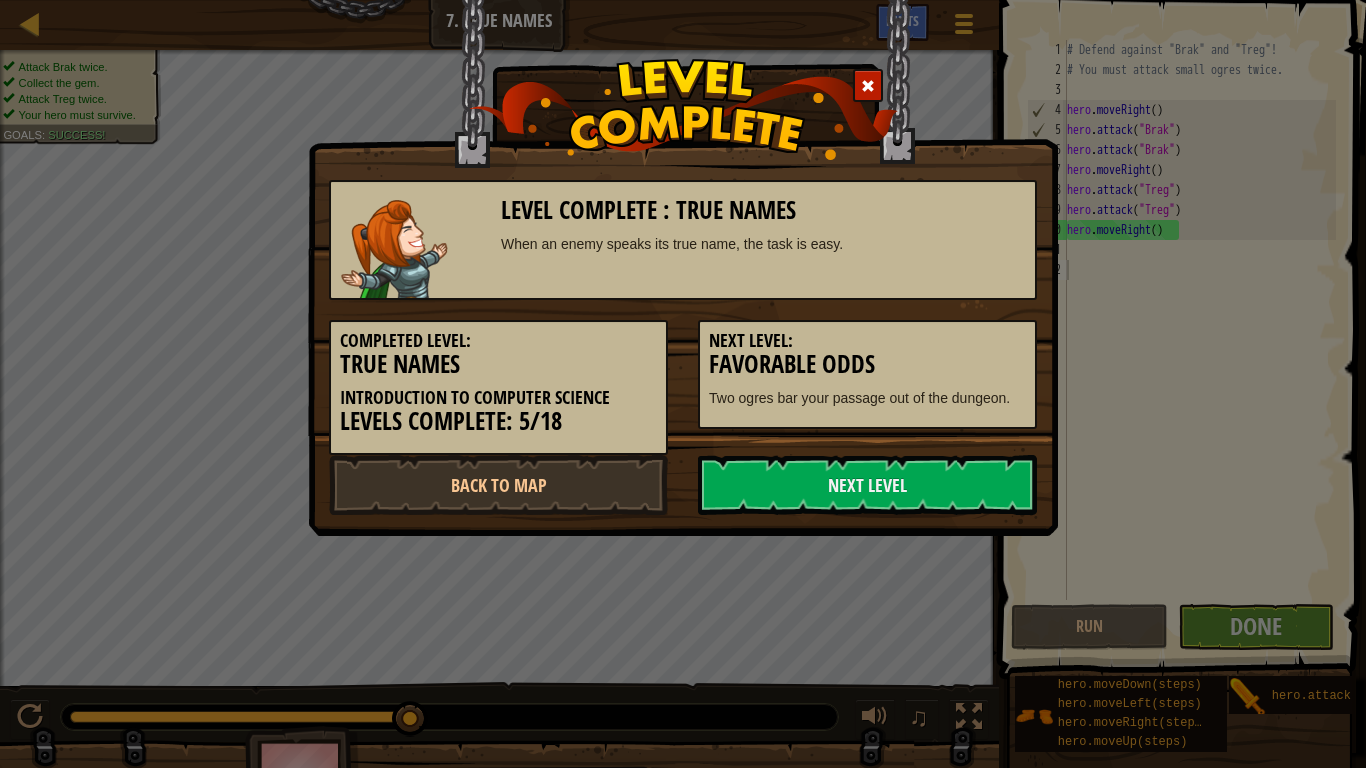 click on "Next Level" at bounding box center [867, 485] 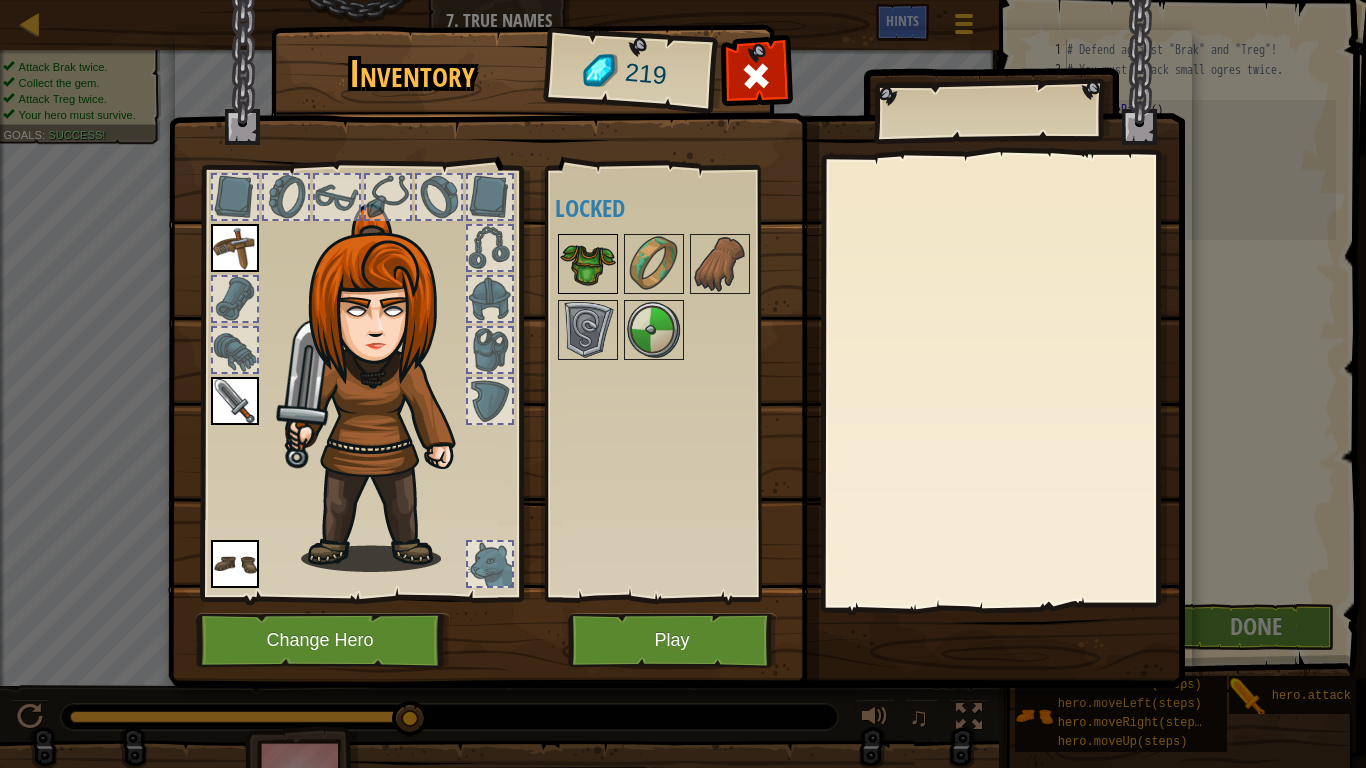 click at bounding box center (588, 264) 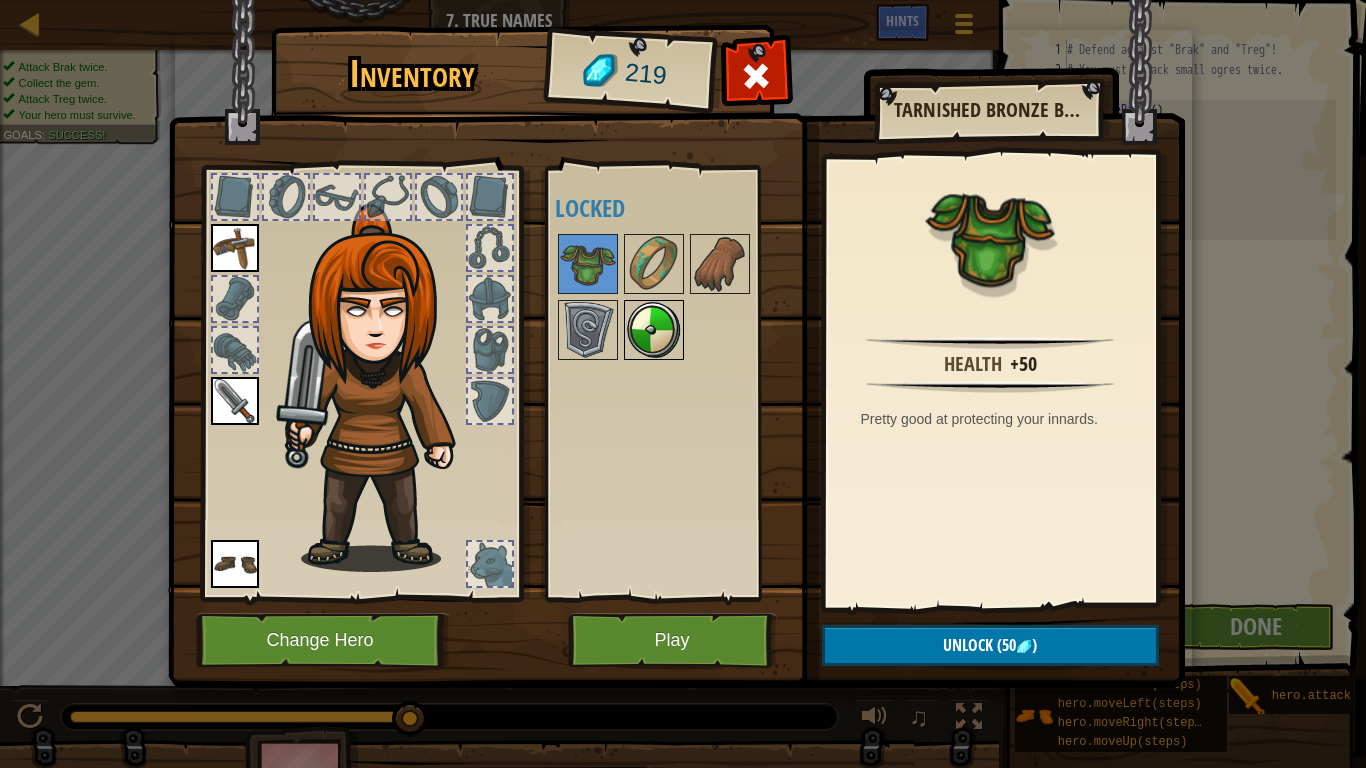 click at bounding box center [654, 330] 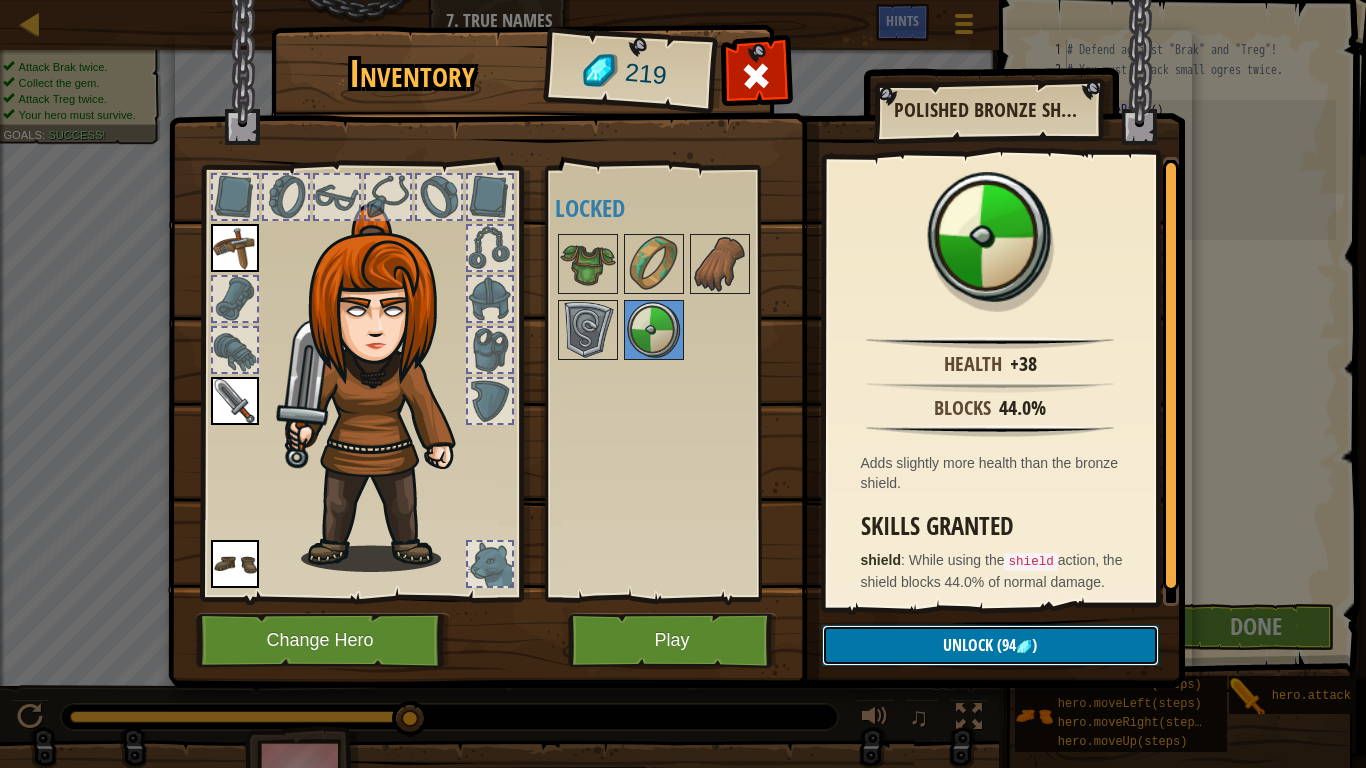 click on "Unlock (94 )" at bounding box center (990, 645) 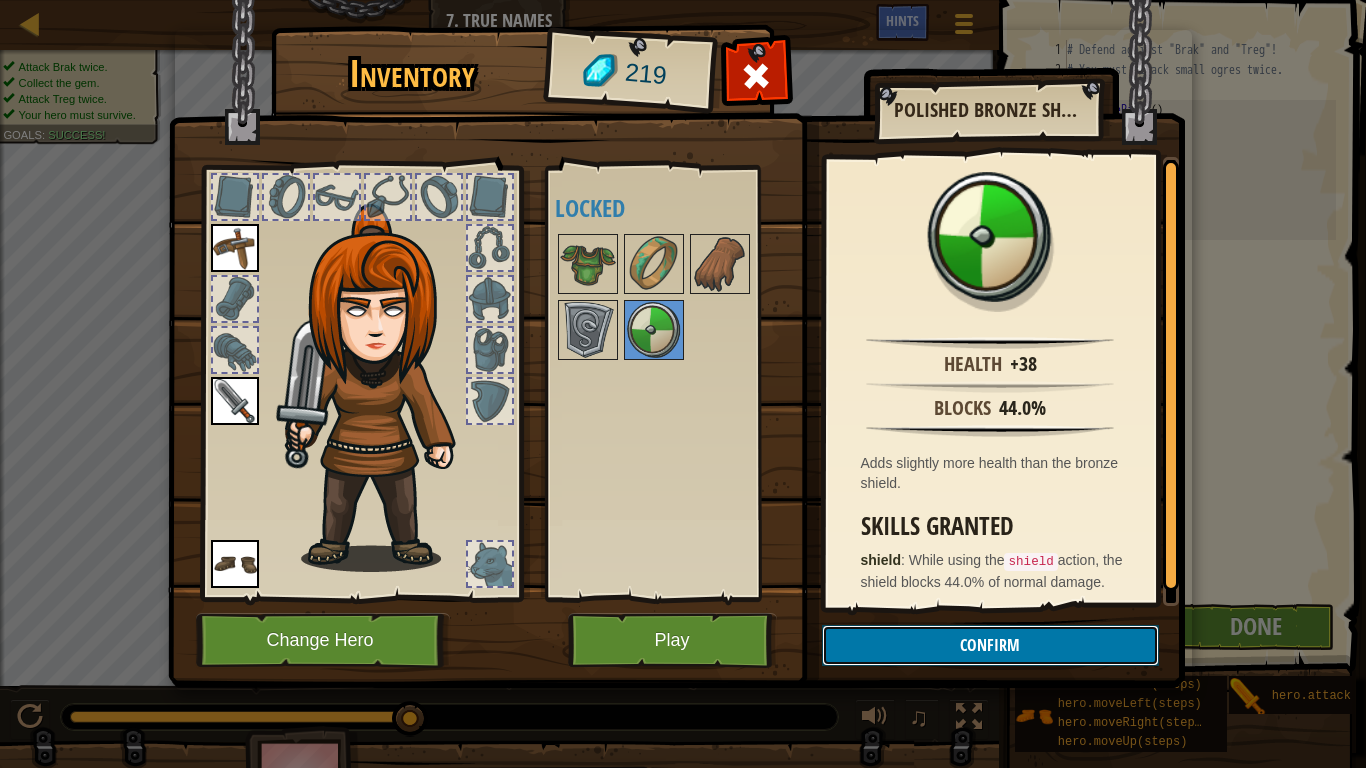 click on "Confirm" at bounding box center [990, 645] 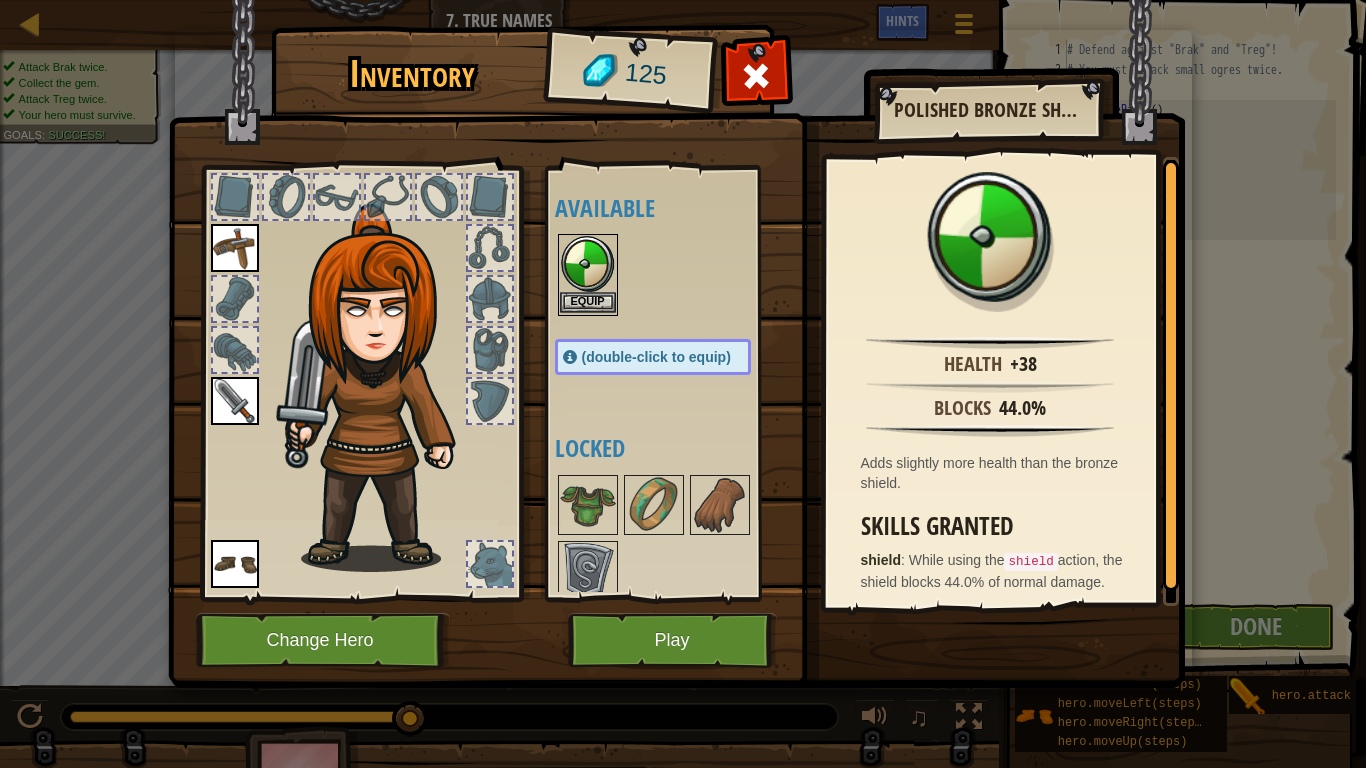 click at bounding box center (588, 264) 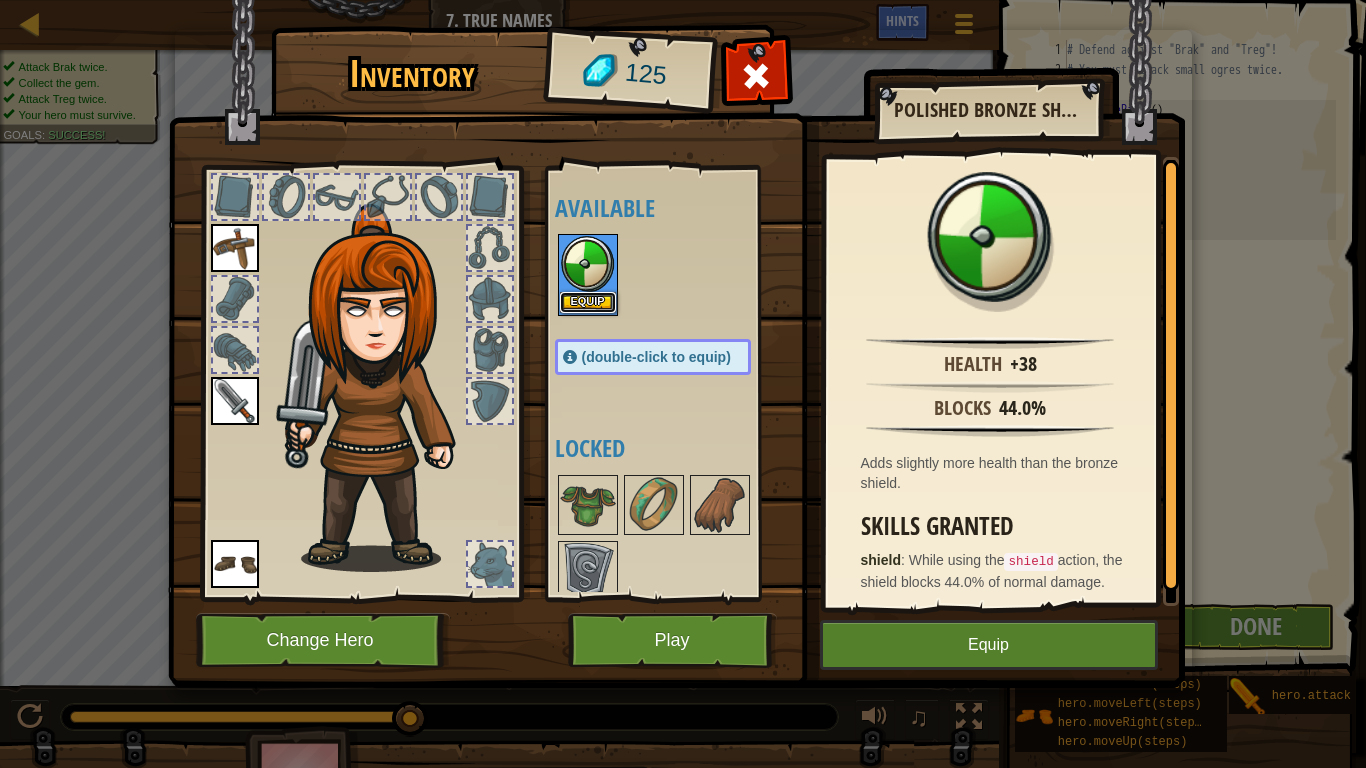 click on "Equip" at bounding box center [588, 302] 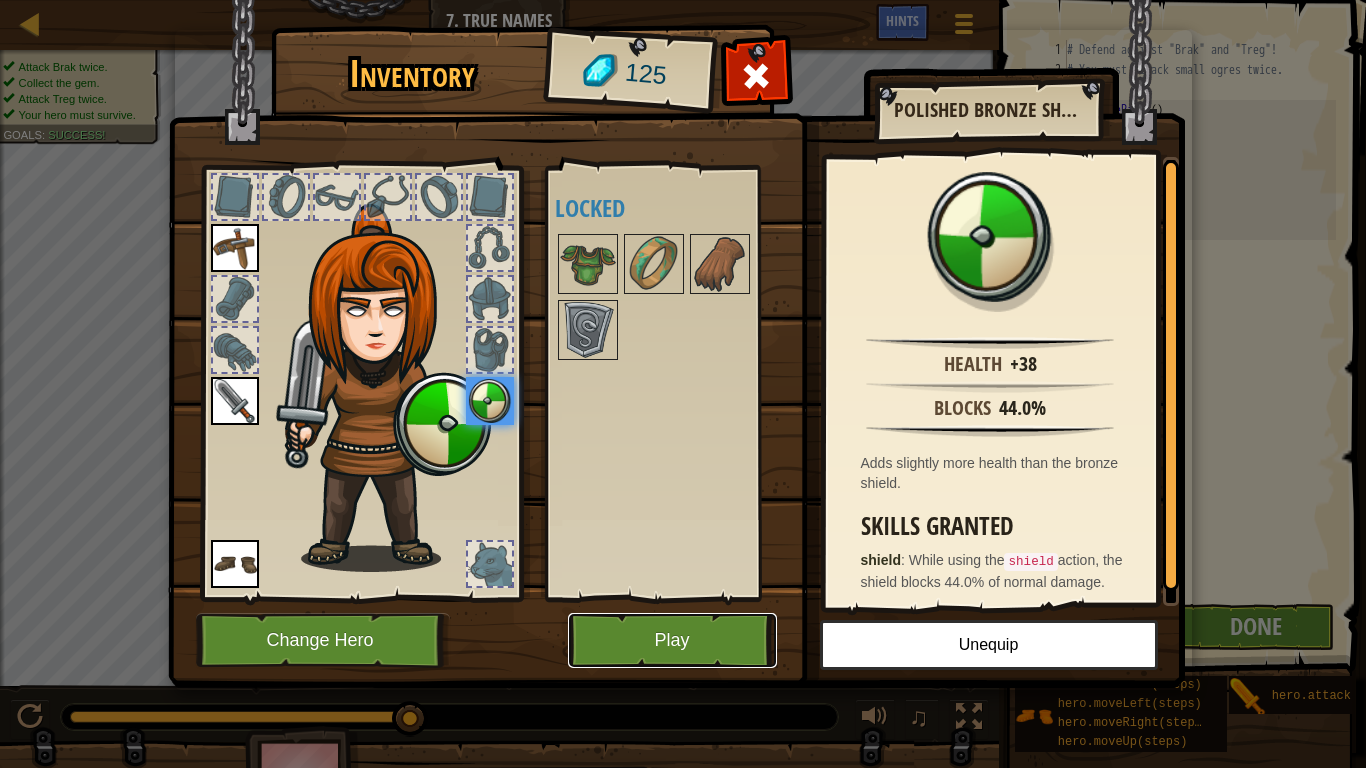 click on "Play" at bounding box center (672, 640) 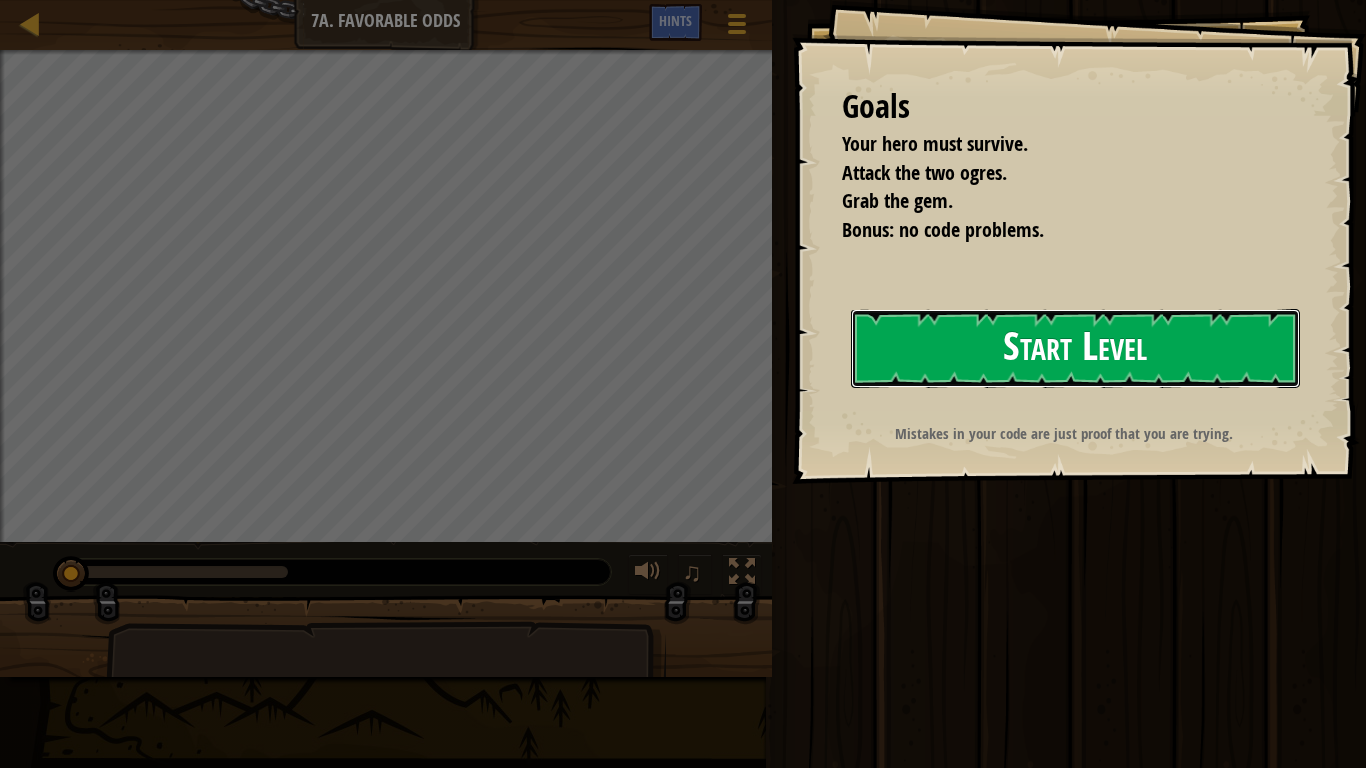 click on "Start Level" at bounding box center [1075, 348] 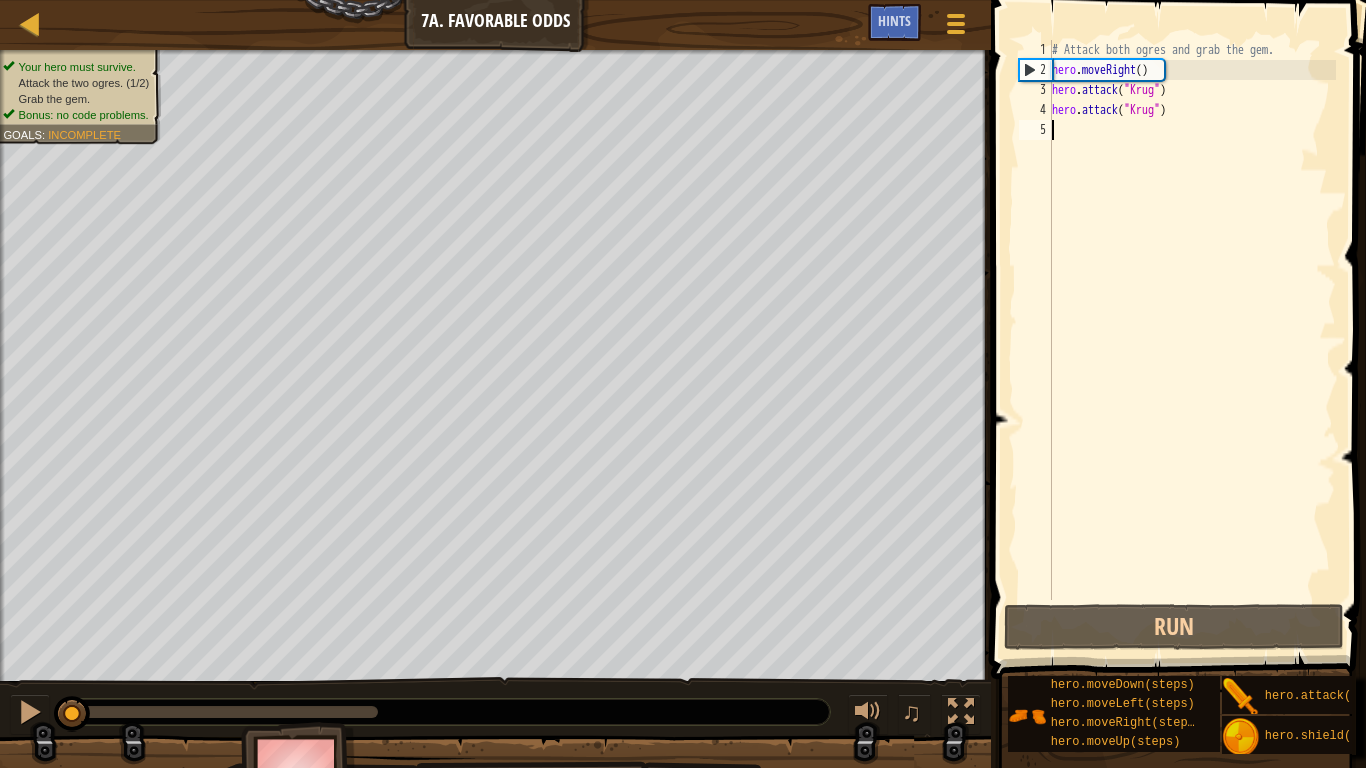 scroll, scrollTop: 9, scrollLeft: 0, axis: vertical 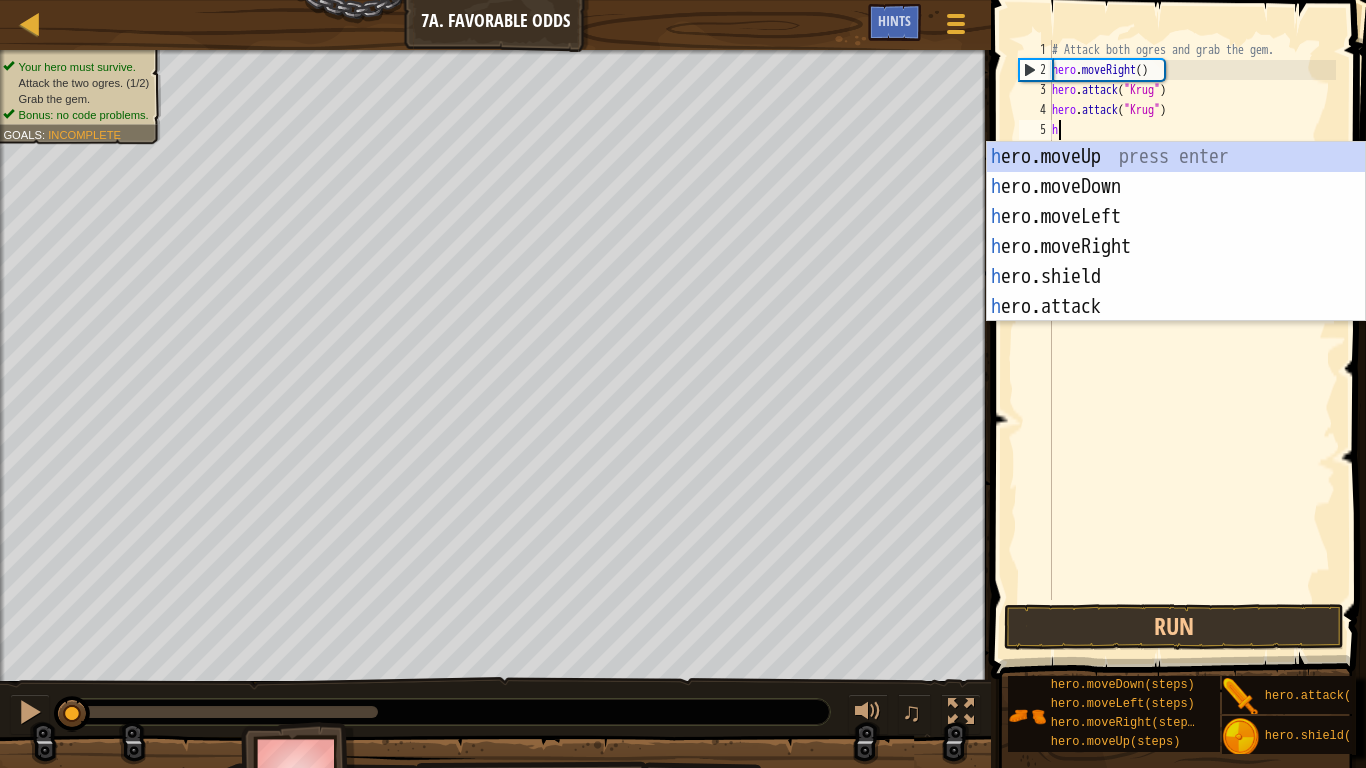 type on "her" 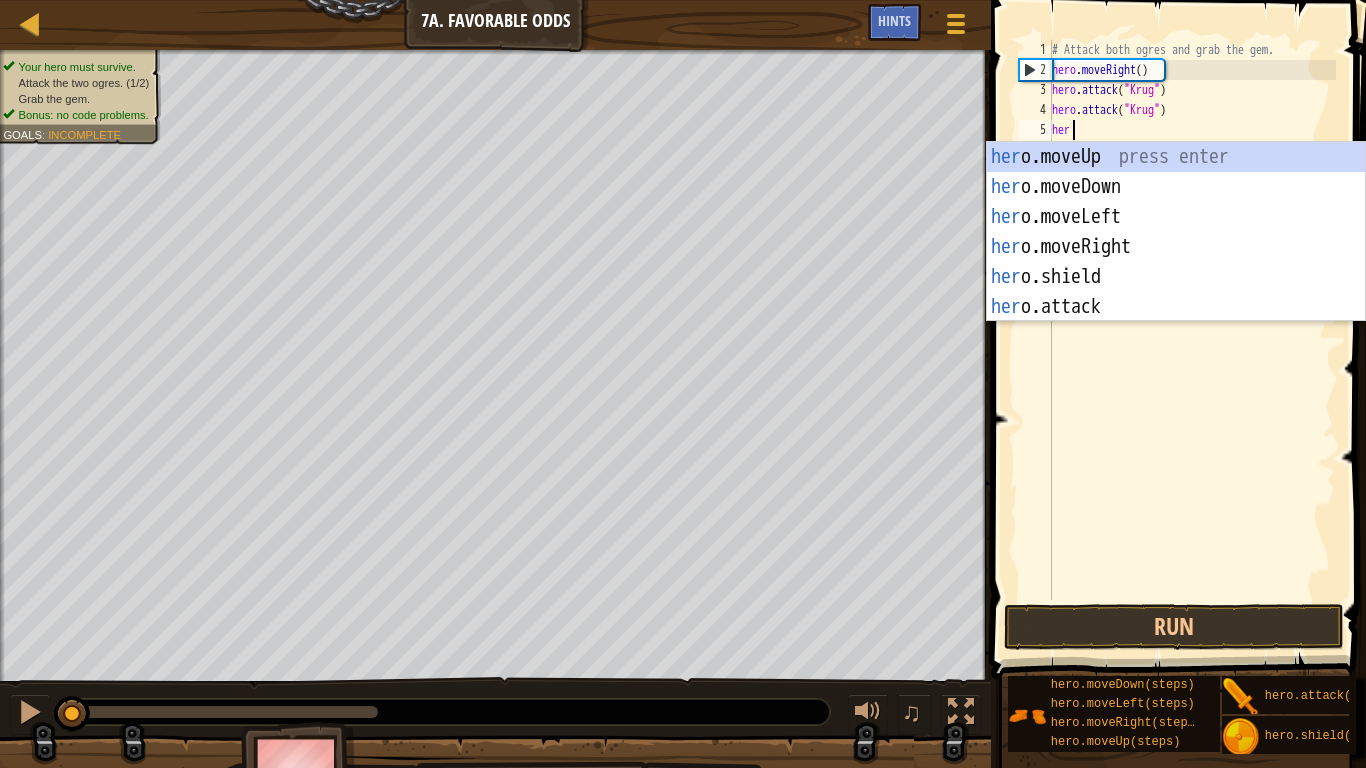 scroll, scrollTop: 9, scrollLeft: 2, axis: both 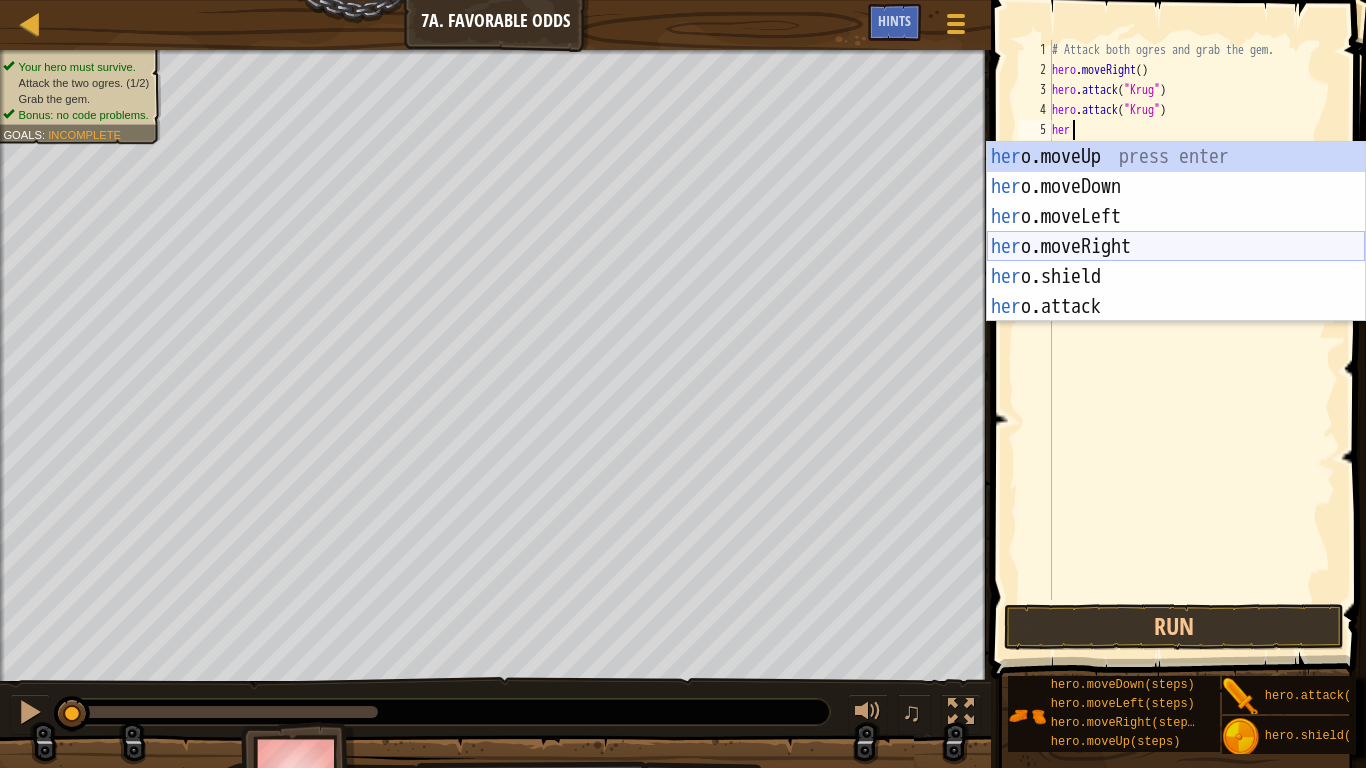 click on "her o.moveUp press enter her o.moveDown press enter her o.moveLeft press enter her o.moveRight press enter her o.shield press enter her o.attack press enter" at bounding box center [1176, 262] 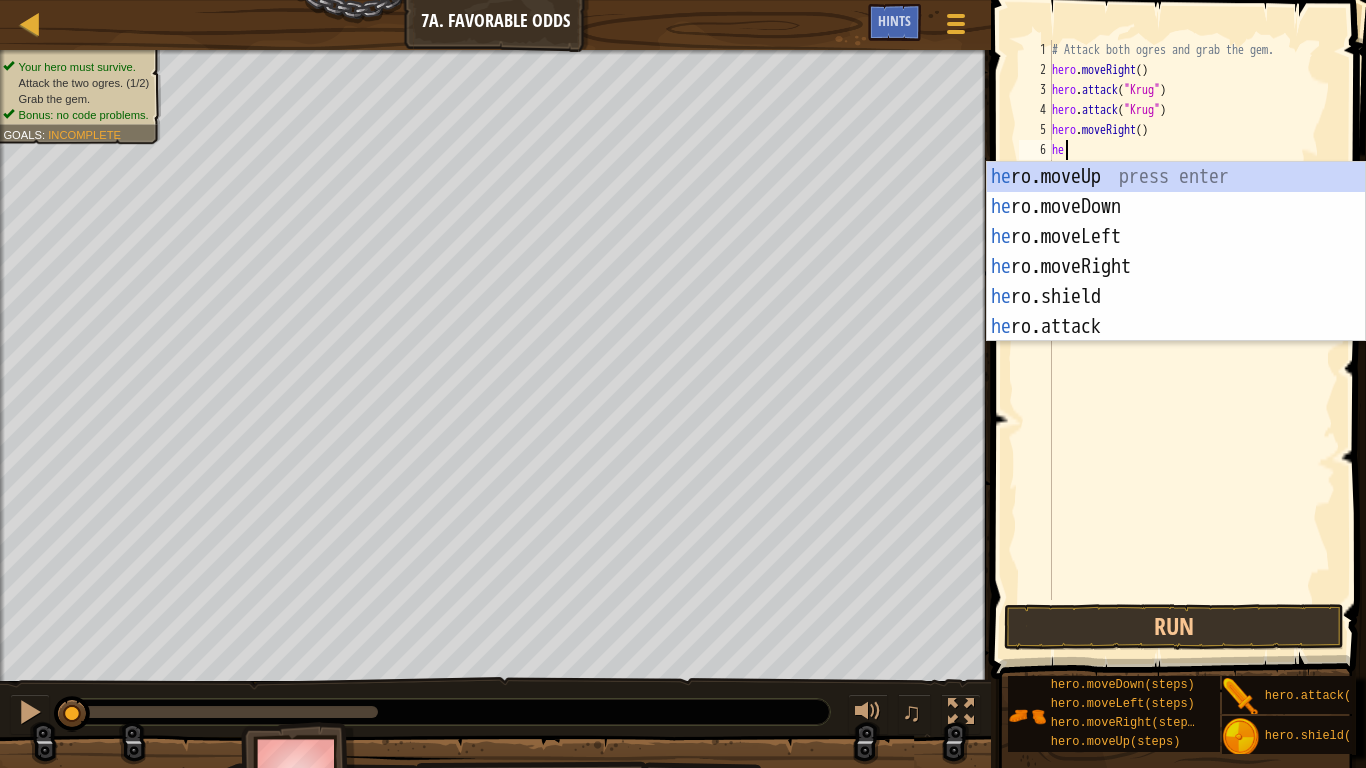 scroll, scrollTop: 9, scrollLeft: 2, axis: both 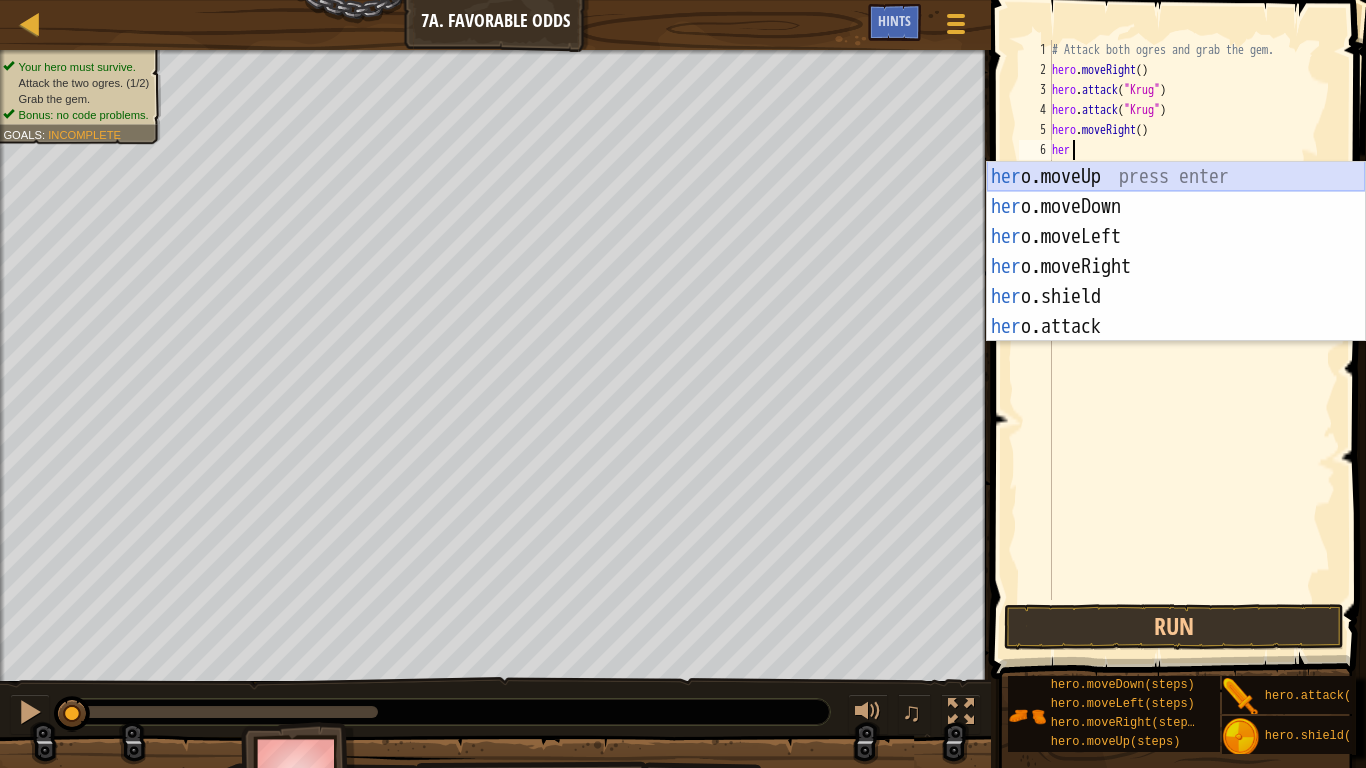 type on "hero" 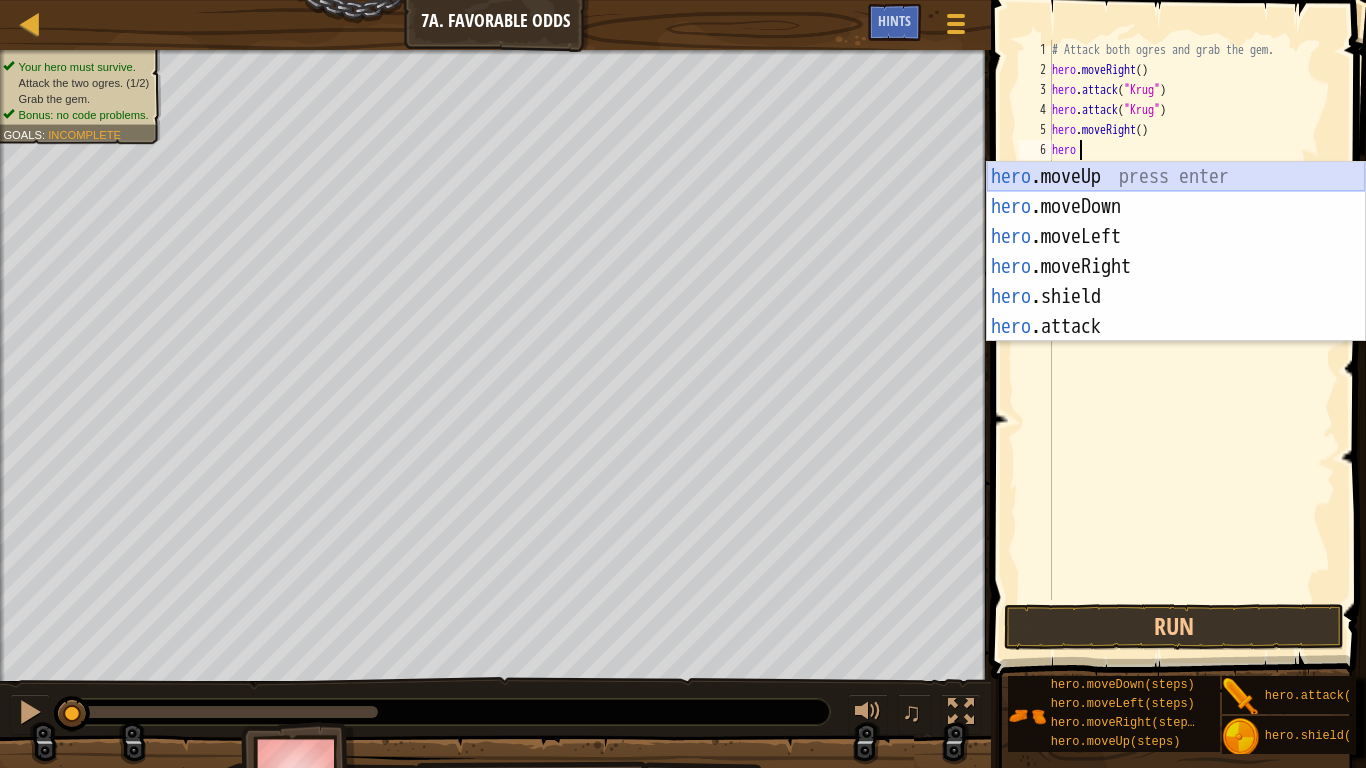 click on "hero .moveUp press enter hero .moveDown press enter hero .moveLeft press enter hero .moveRight press enter hero .shield press enter hero .attack press enter" at bounding box center (1176, 282) 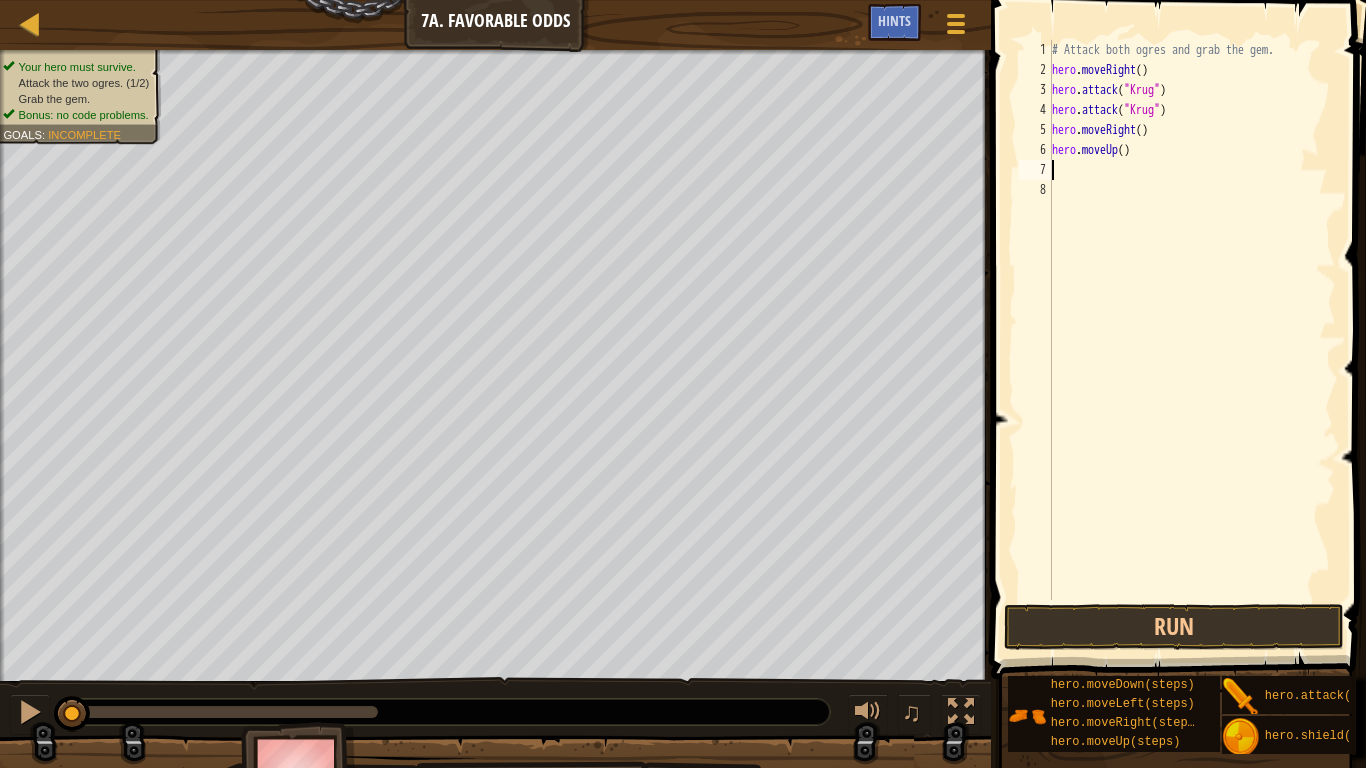 scroll, scrollTop: 9, scrollLeft: 0, axis: vertical 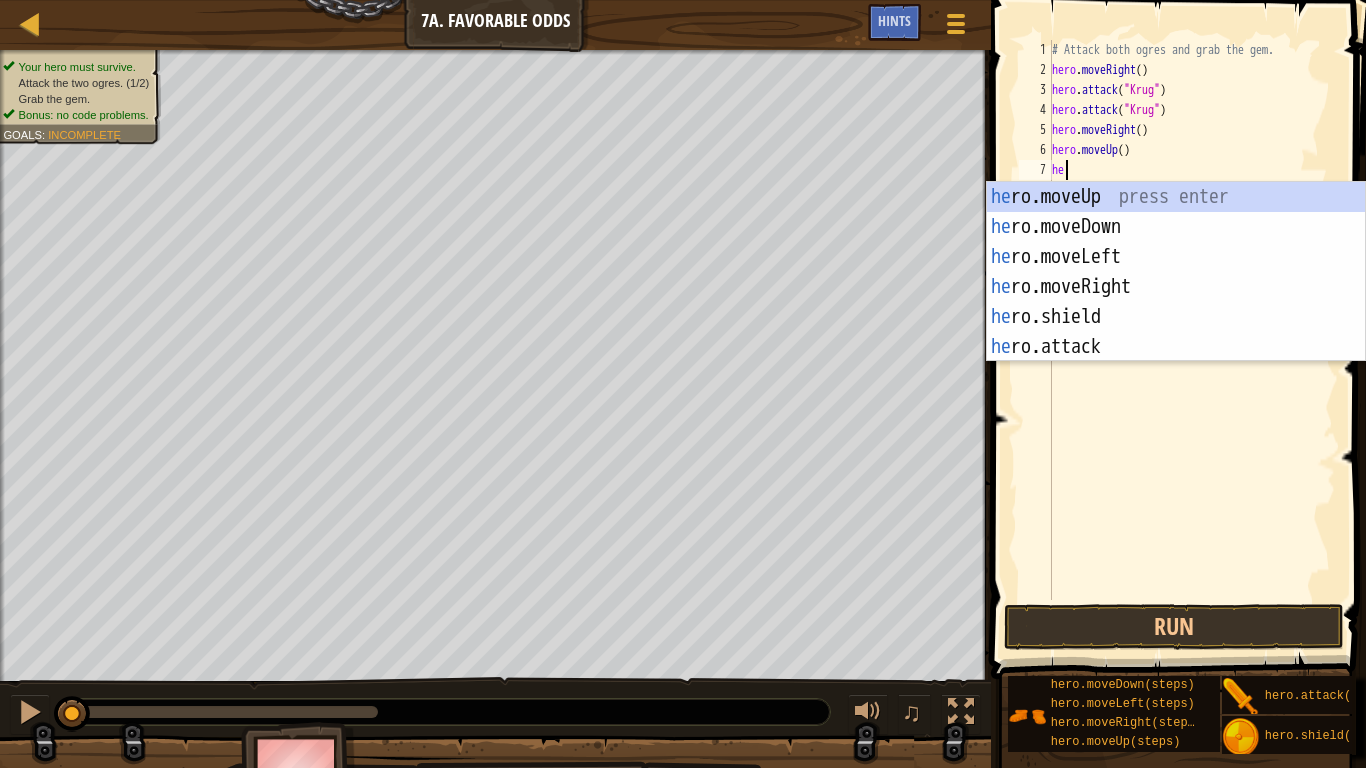 type on "her" 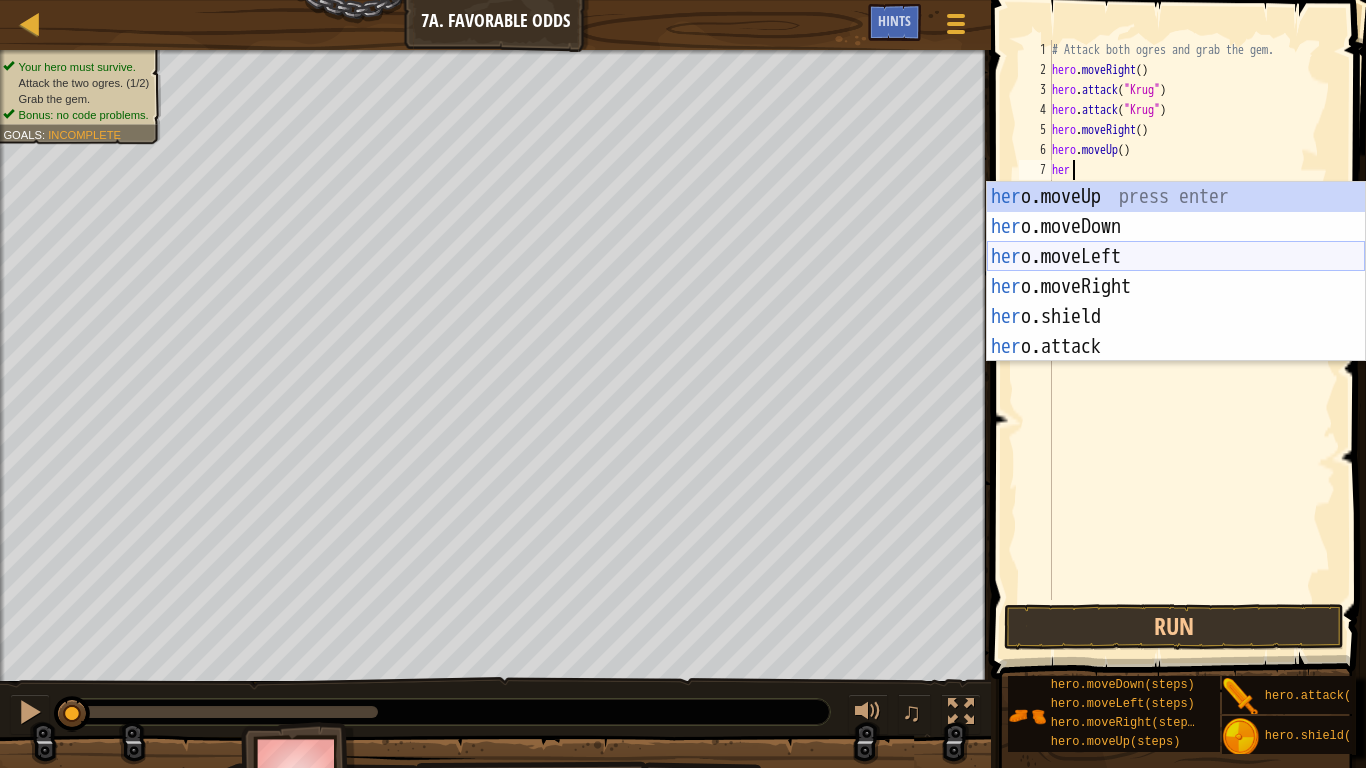 click on "her o.moveUp press enter her o.moveDown press enter her o.moveLeft press enter her o.moveRight press enter her o.shield press enter her o.attack press enter" at bounding box center (1176, 302) 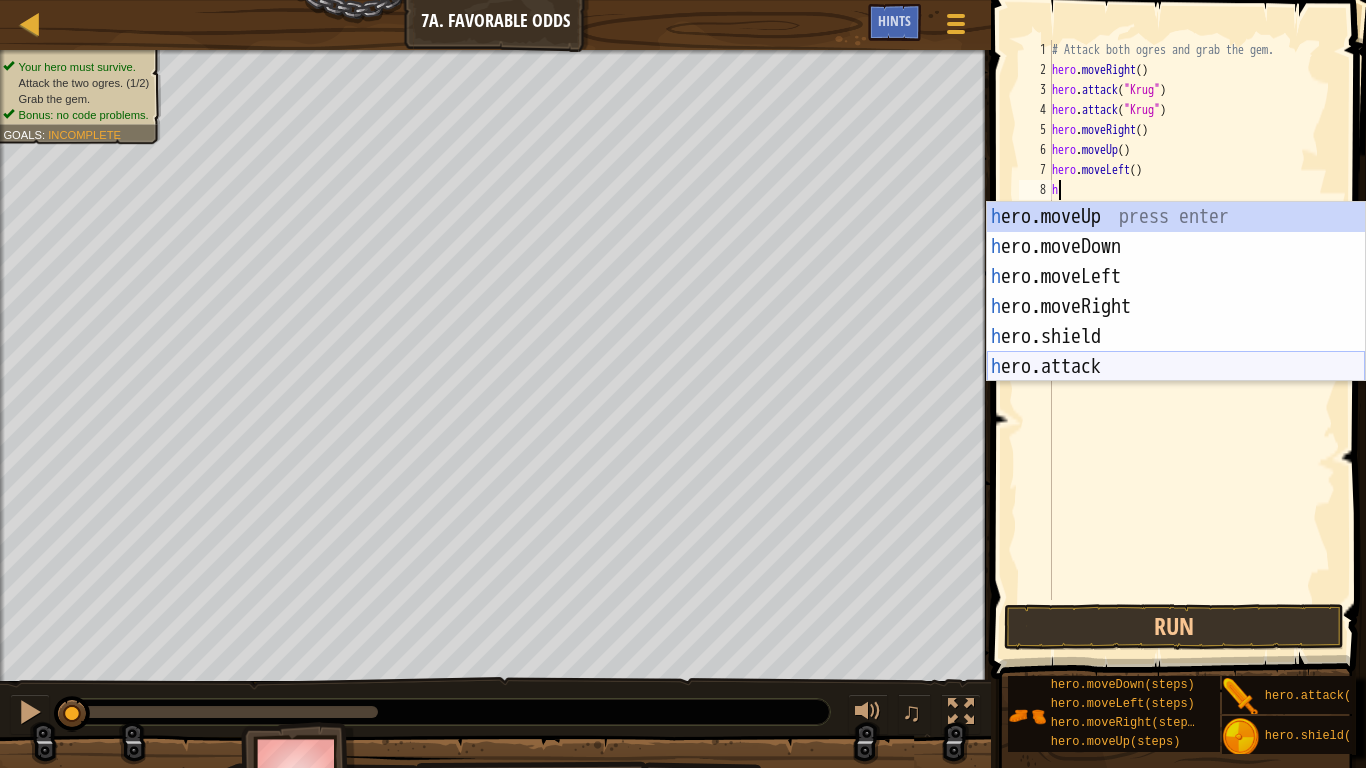 click on "h ero.moveUp press enter h ero.moveDown press enter h ero.moveLeft press enter h ero.moveRight press enter h ero.shield press enter h ero.attack press enter" at bounding box center (1176, 322) 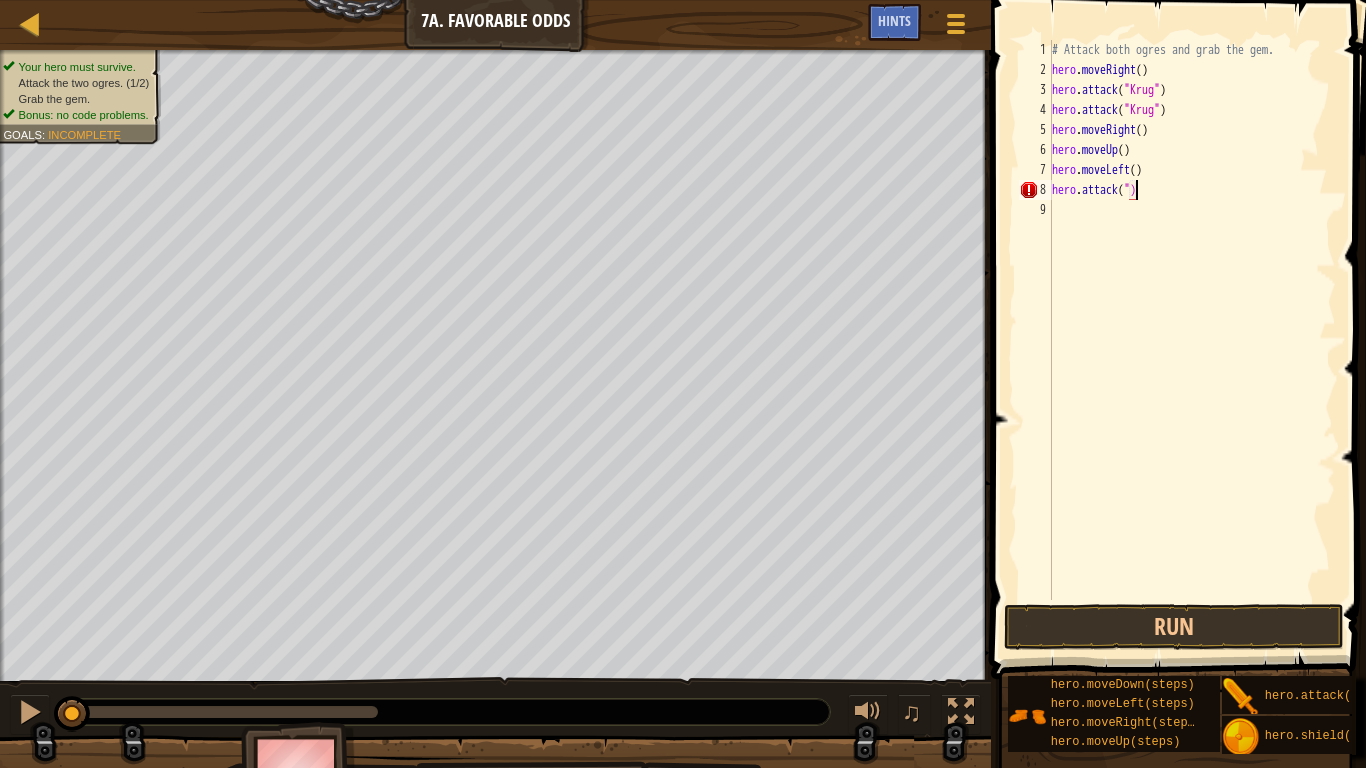 scroll, scrollTop: 9, scrollLeft: 14, axis: both 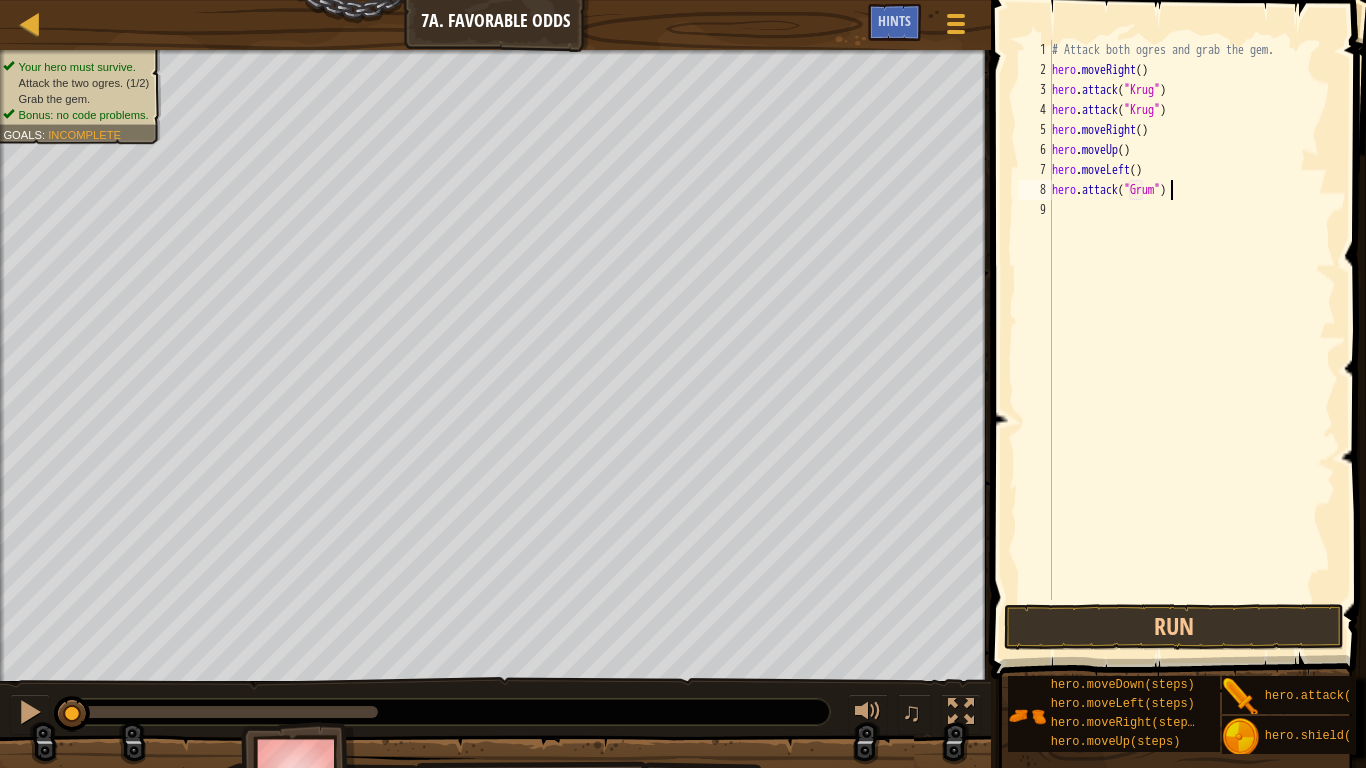 type on "hero.attack("Grump")" 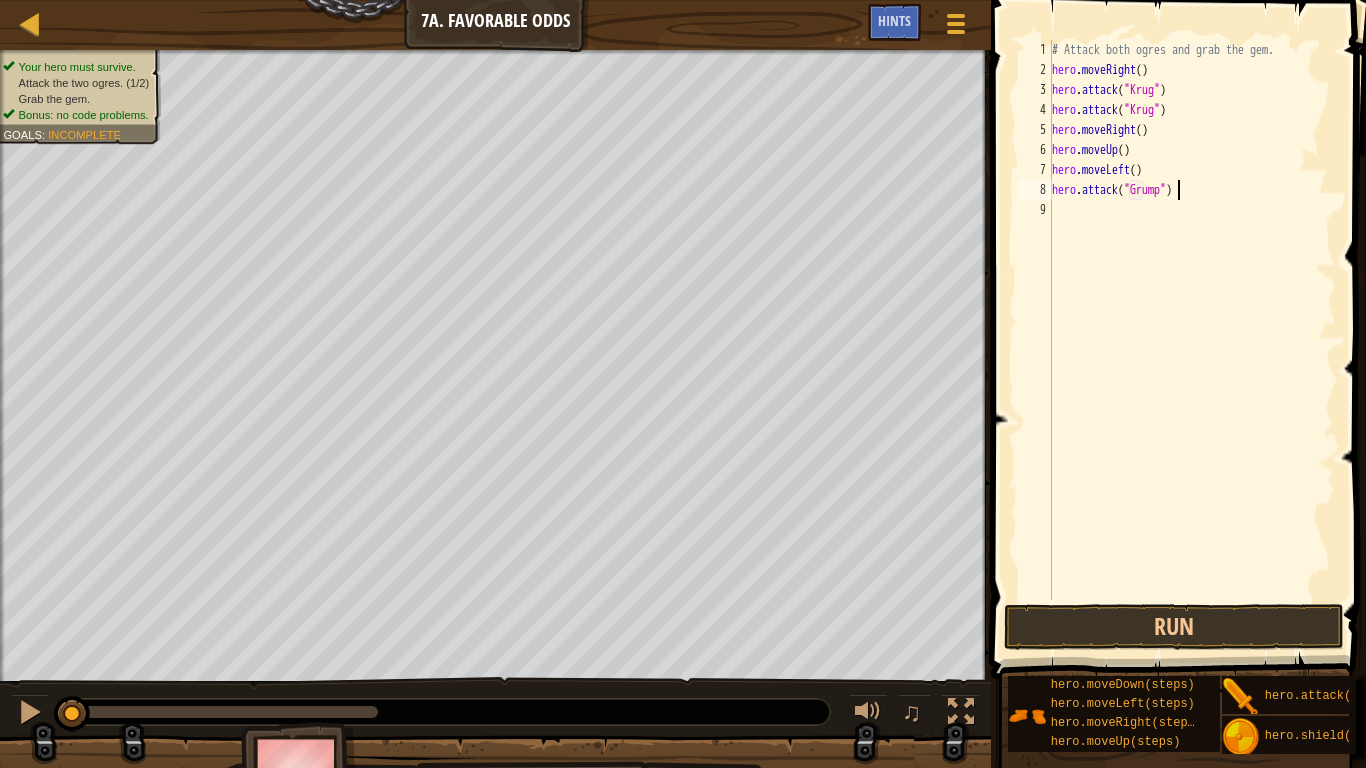 scroll, scrollTop: 9, scrollLeft: 19, axis: both 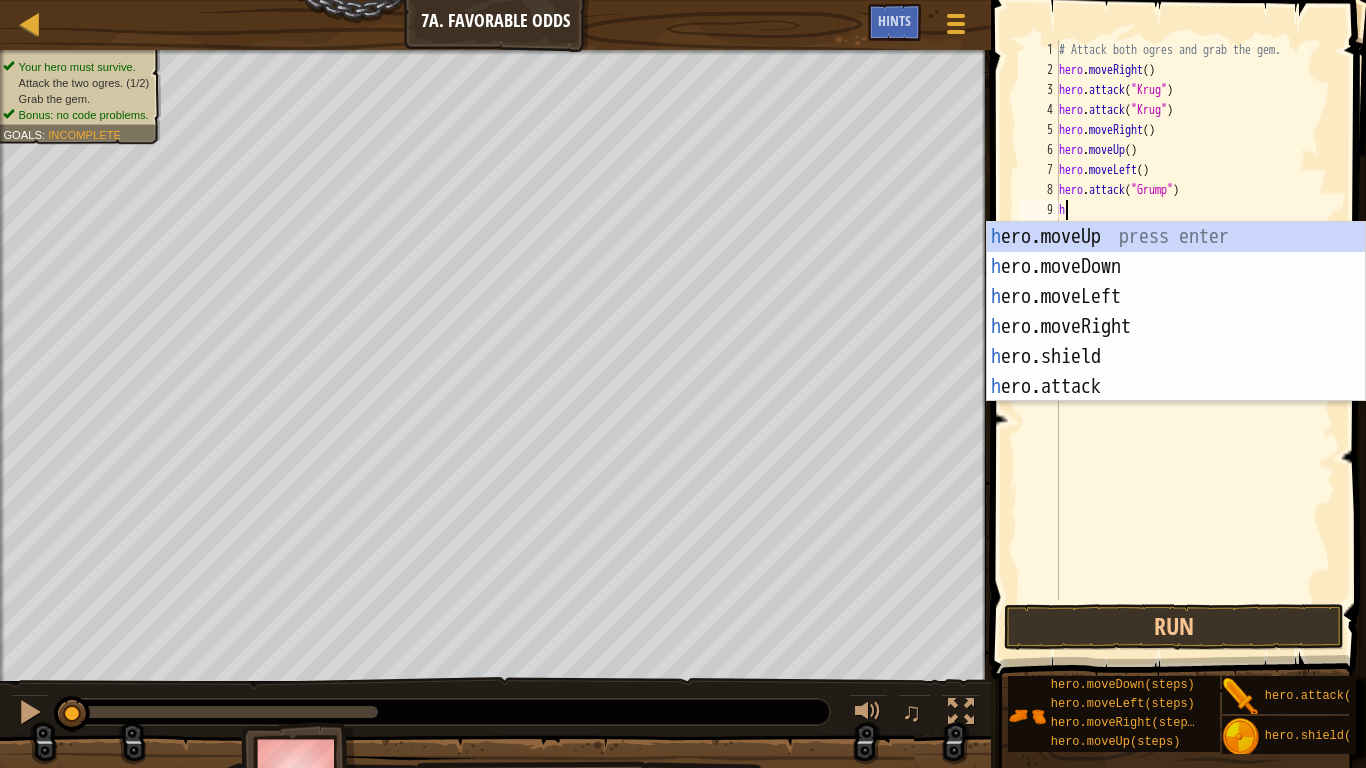 type on "her" 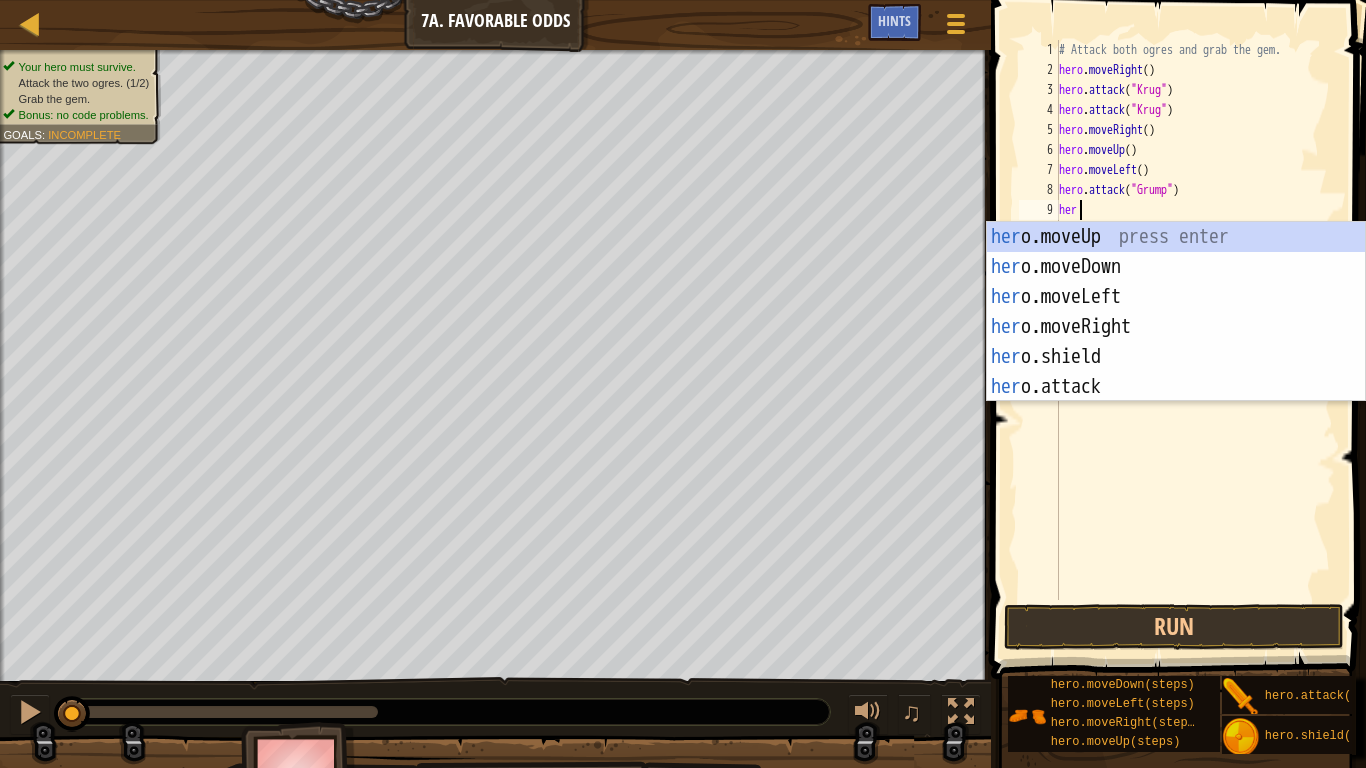 scroll, scrollTop: 9, scrollLeft: 2, axis: both 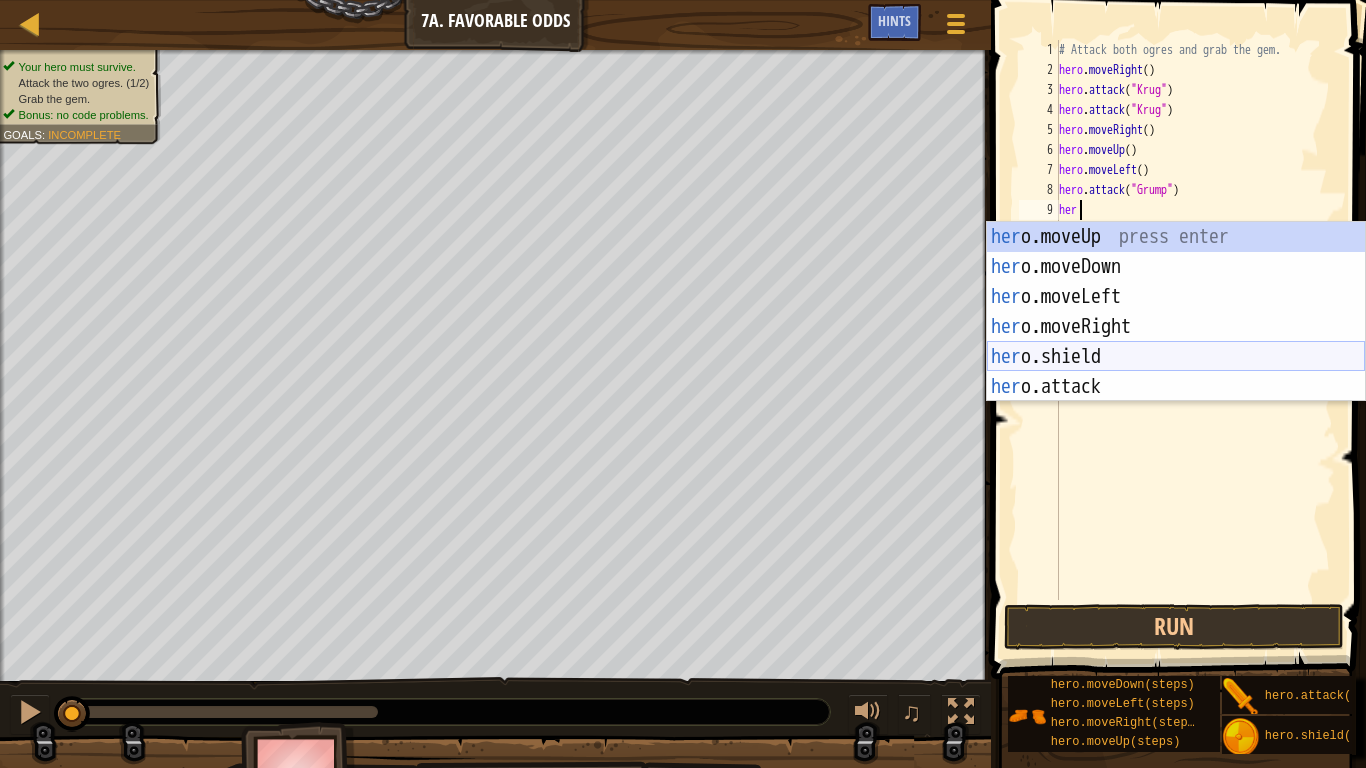 click on "her o.moveUp press enter her o.moveDown press enter her o.moveLeft press enter her o.moveRight press enter her o.shield press enter her o.attack press enter" at bounding box center (1176, 342) 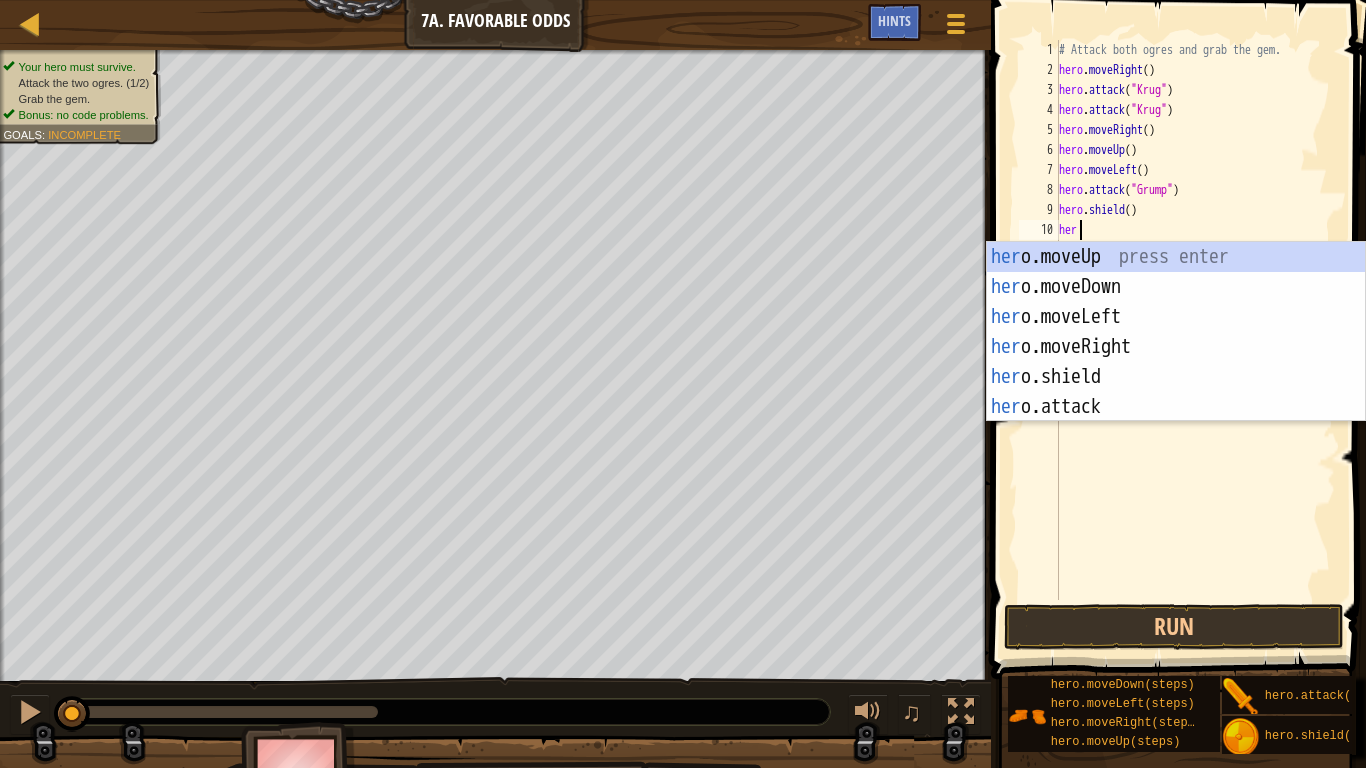 scroll, scrollTop: 9, scrollLeft: 2, axis: both 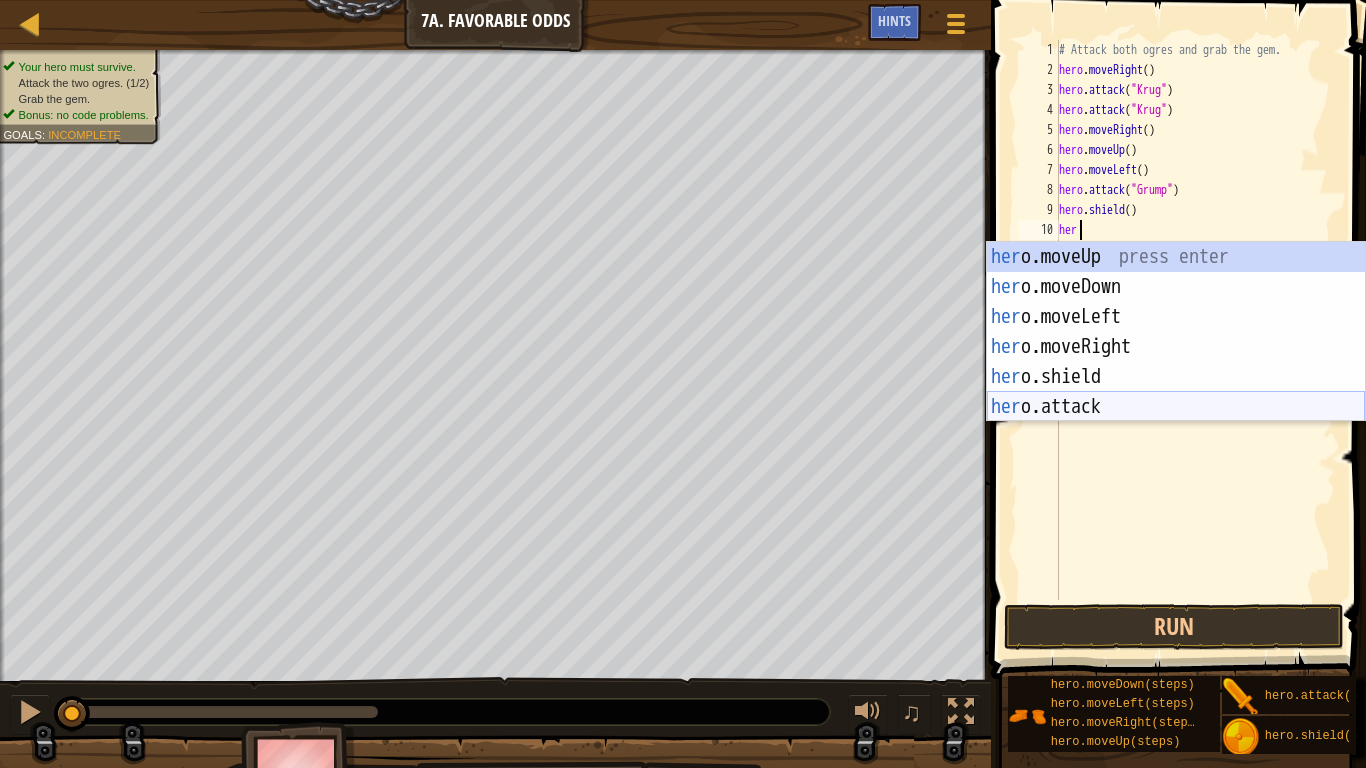 click on "her o.moveUp press enter her o.moveDown press enter her o.moveLeft press enter her o.moveRight press enter her o.shield press enter her o.attack press enter" at bounding box center (1176, 362) 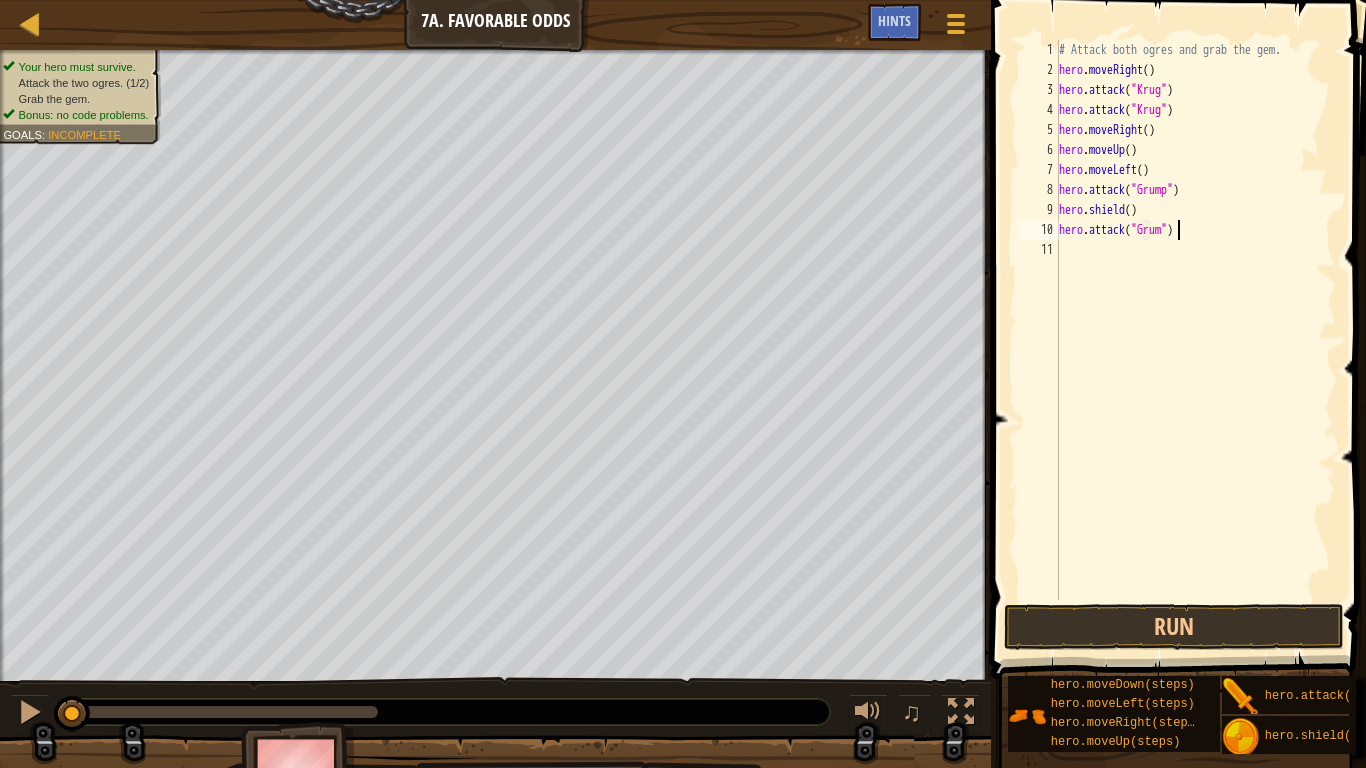 scroll, scrollTop: 9, scrollLeft: 19, axis: both 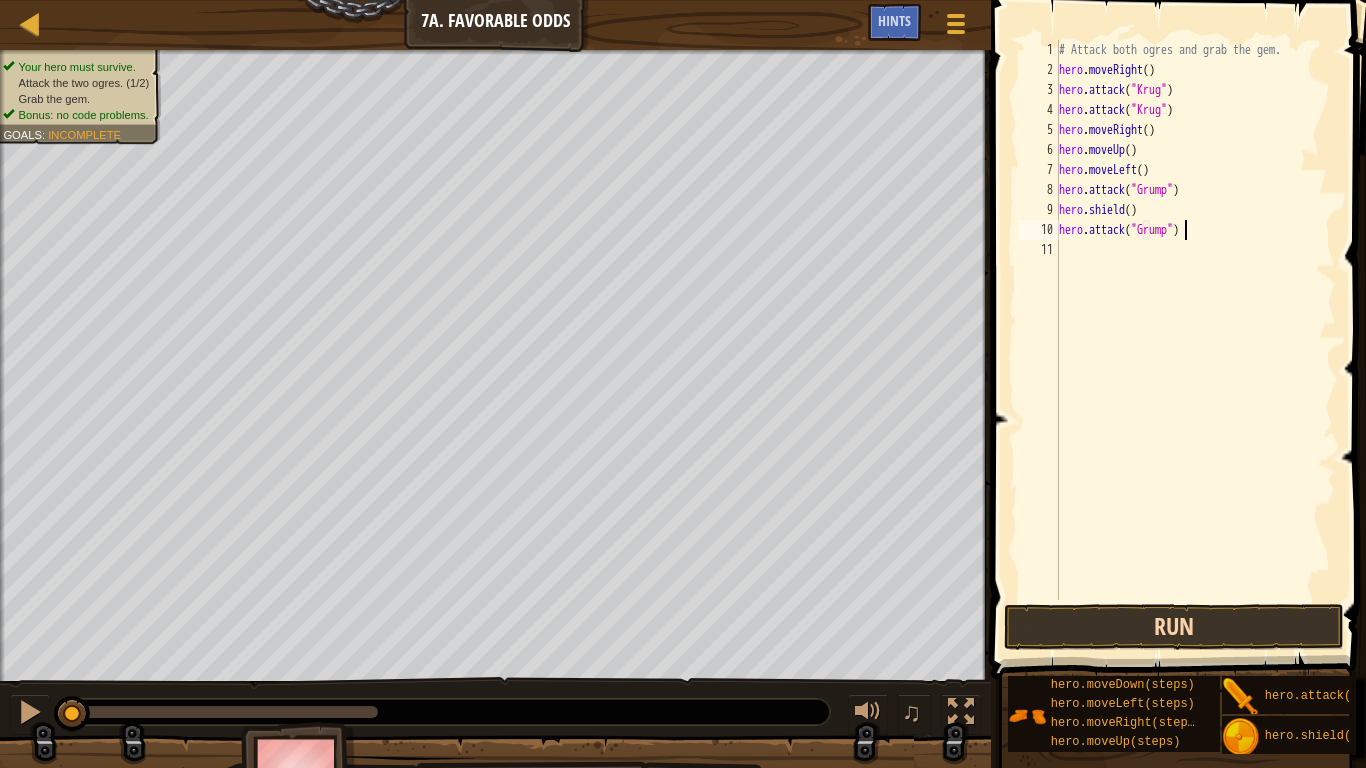 type on "hero.attack("Grump")" 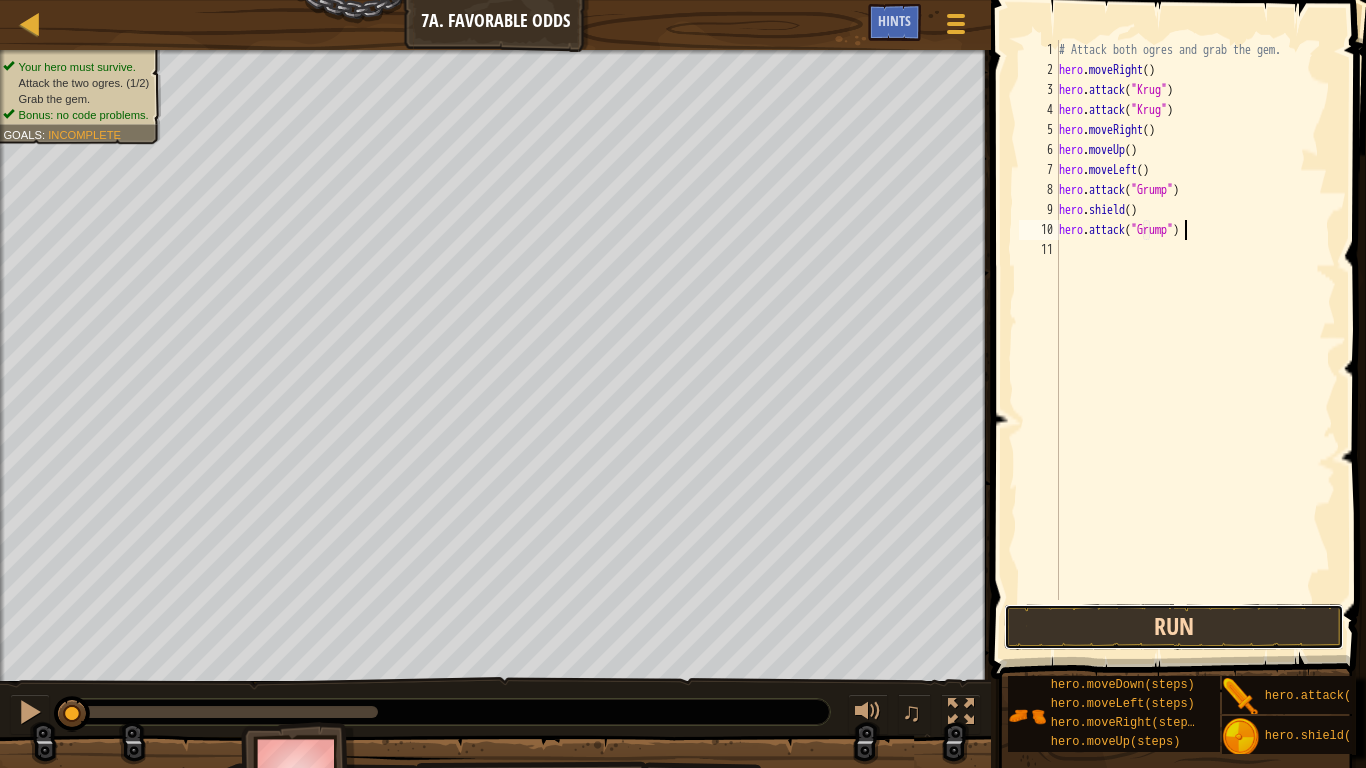 click on "Run" at bounding box center [1174, 627] 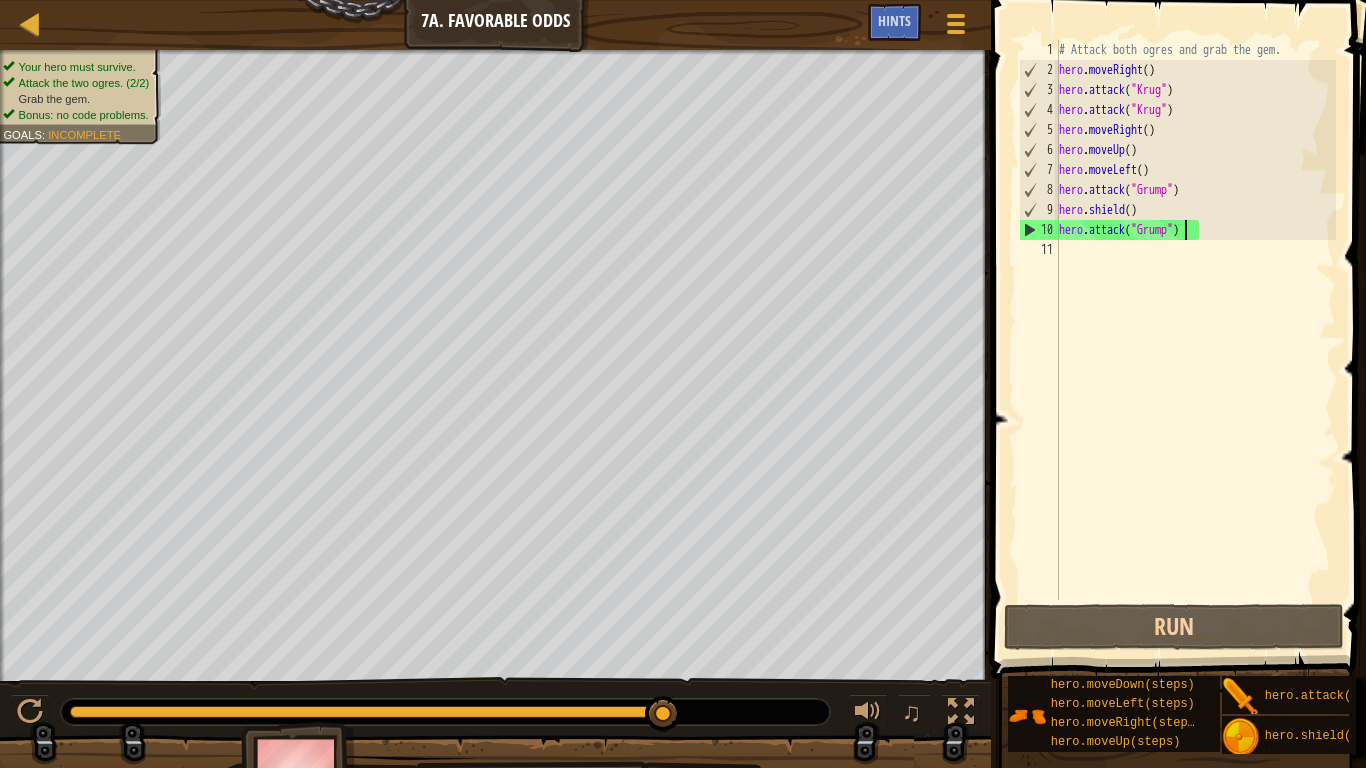 click on "# Attack both ogres and grab the gem. hero . moveRight ( ) hero . attack ( "[NAME]" ) hero . attack ( "[NAME]" ) hero . moveRight ( ) hero . moveUp ( ) hero . moveLeft ( ) hero . attack ( "[NAME]" ) hero . shield ( ) hero . attack ( "[NAME]" )" at bounding box center (1195, 340) 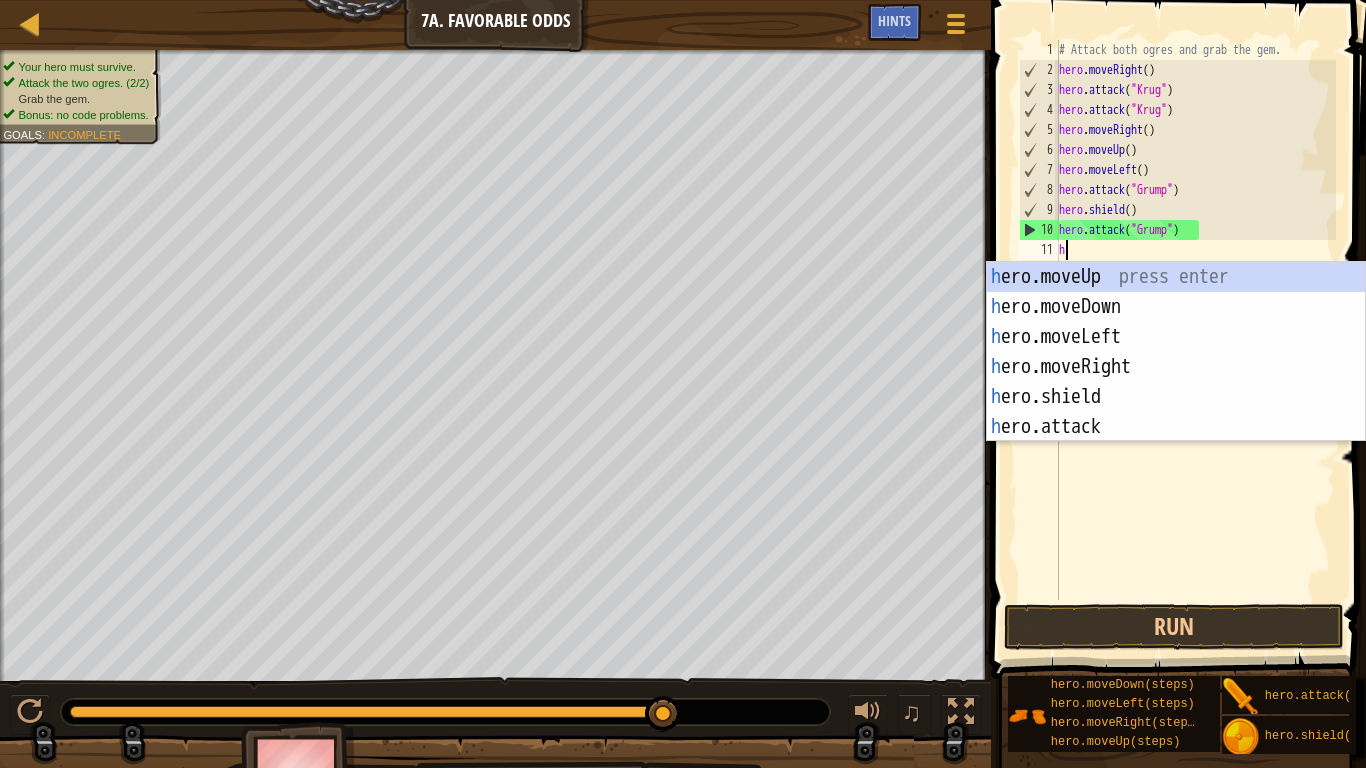 type on "her" 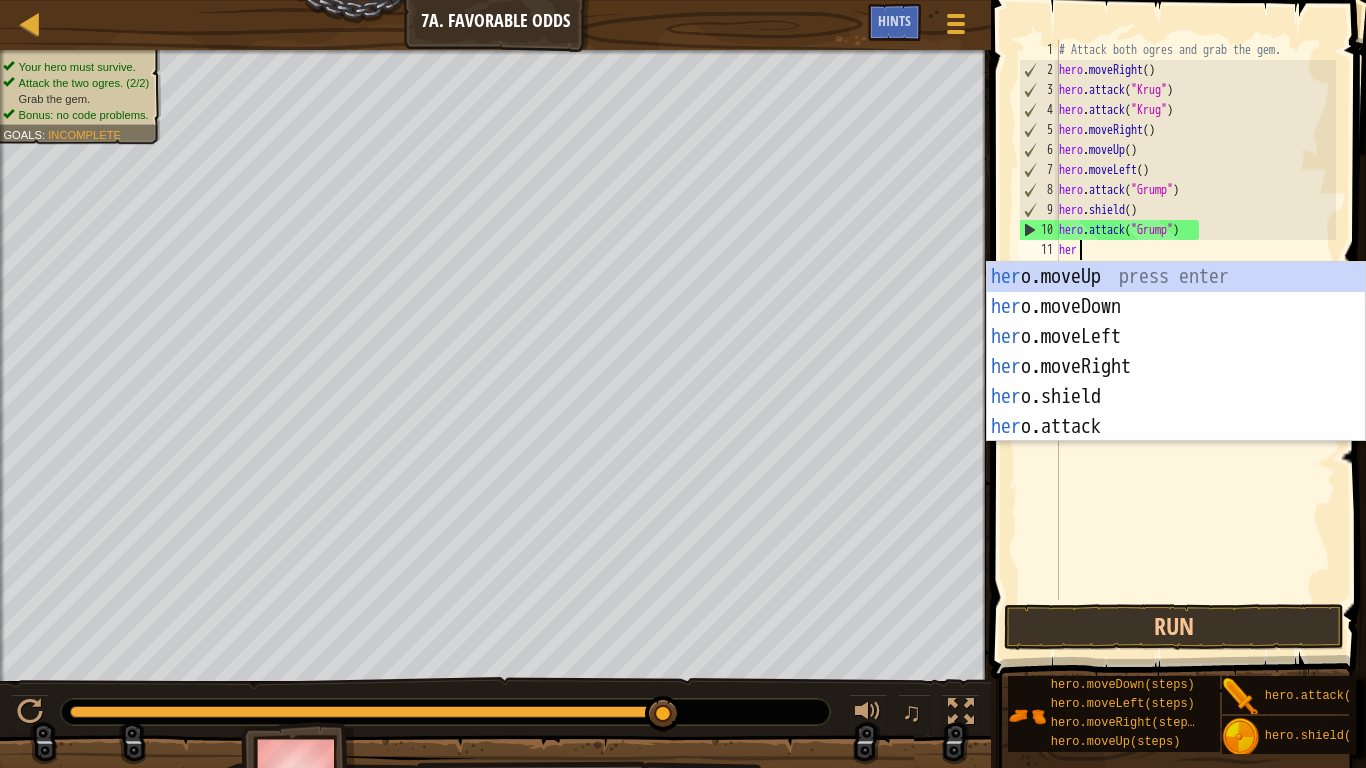 scroll, scrollTop: 9, scrollLeft: 2, axis: both 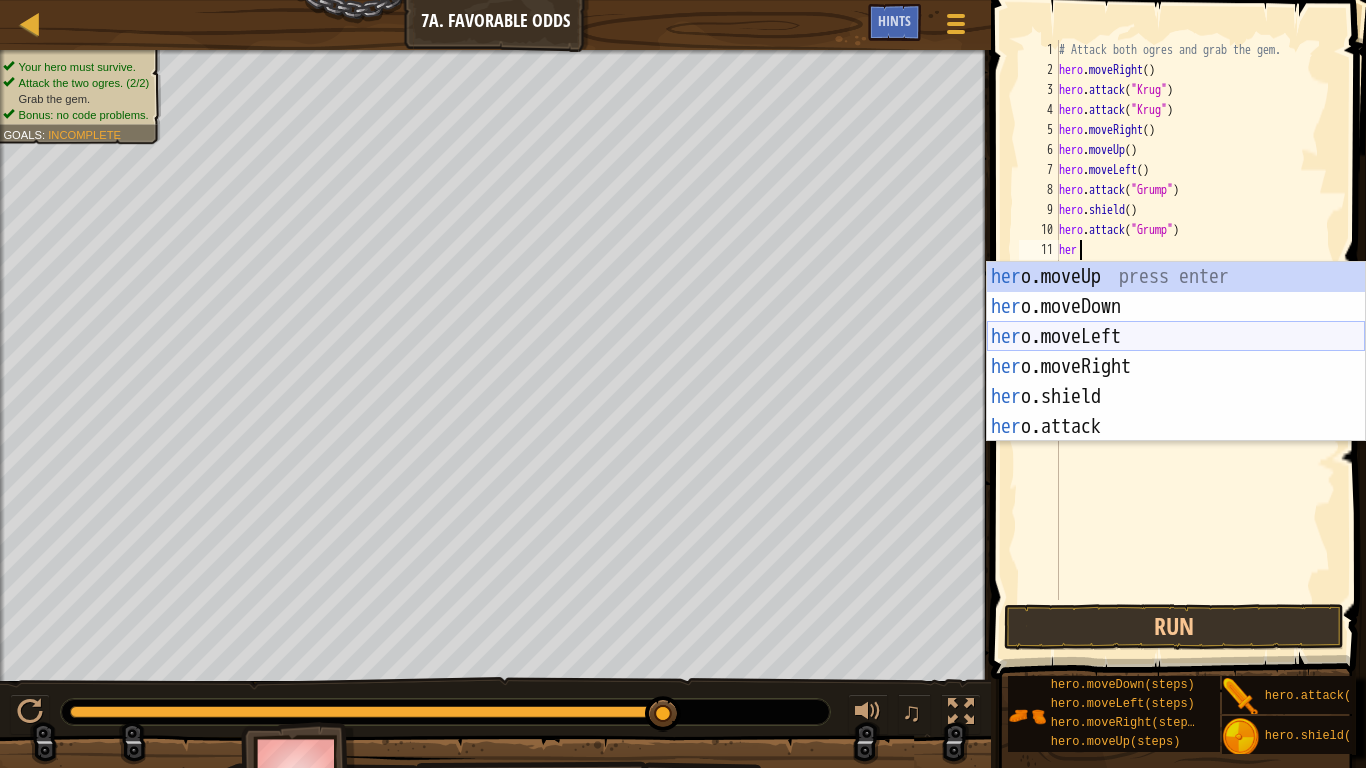 click on "her o.moveUp press enter her o.moveDown press enter her o.moveLeft press enter her o.moveRight press enter her o.shield press enter her o.attack press enter" at bounding box center (1176, 382) 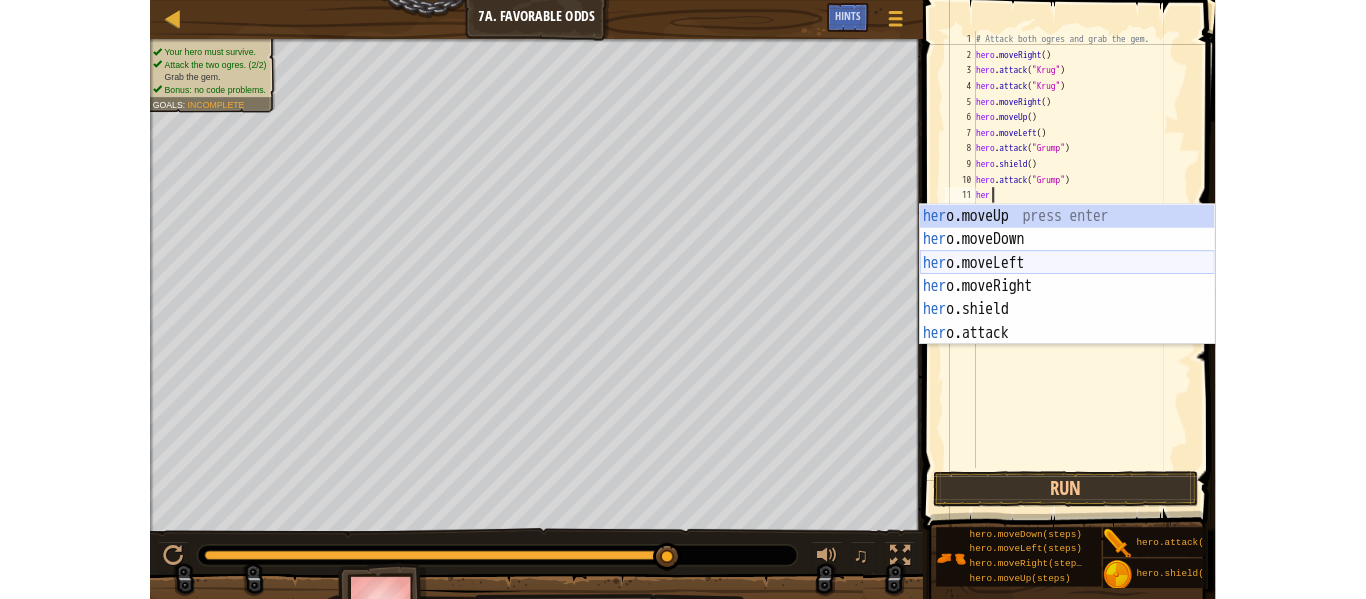 scroll, scrollTop: 9, scrollLeft: 0, axis: vertical 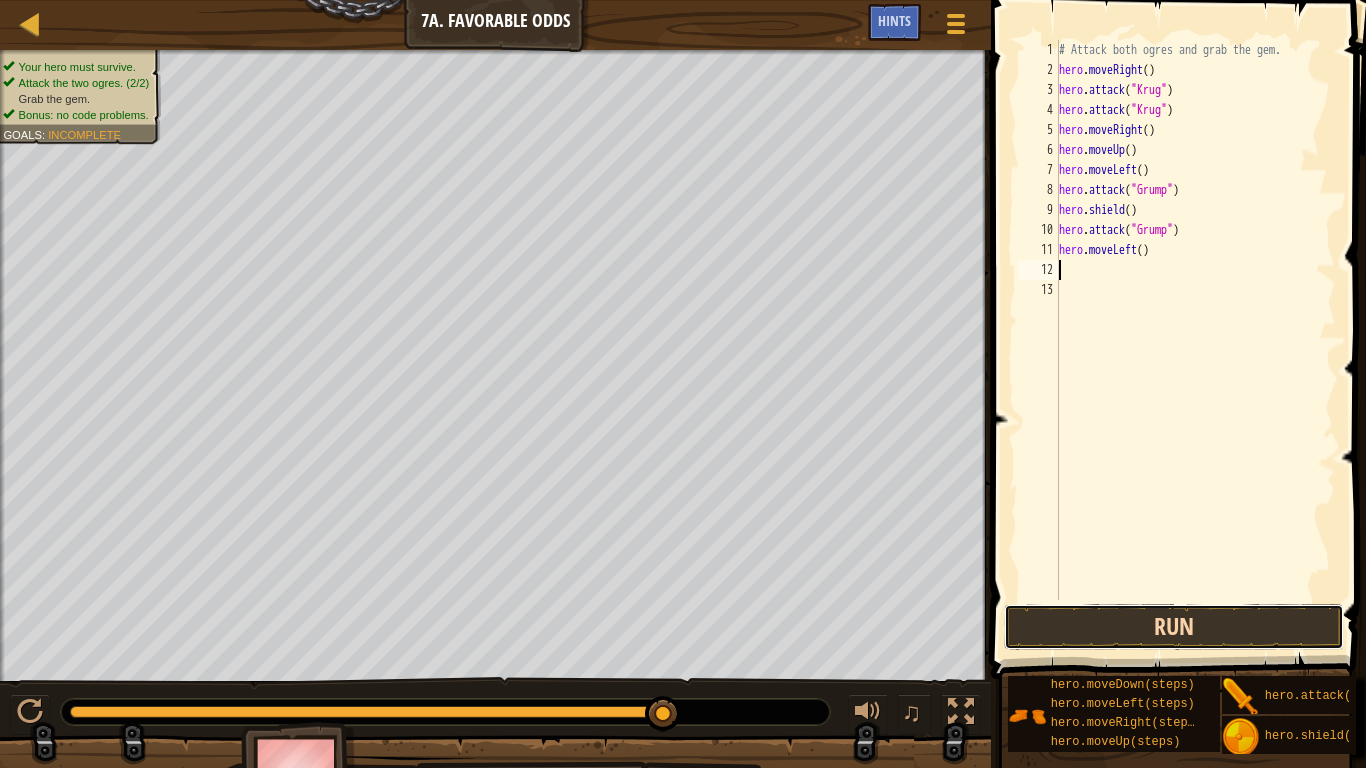 click on "Run" at bounding box center (1174, 627) 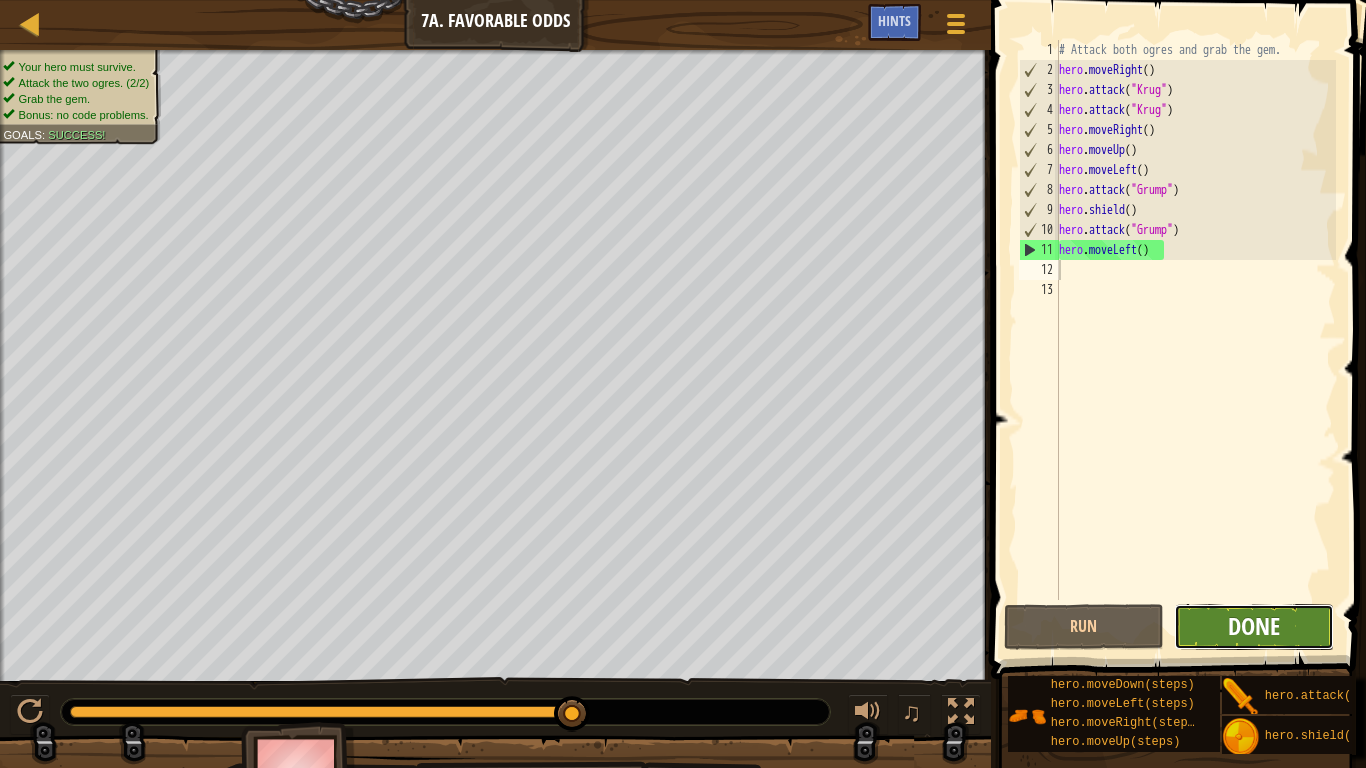 click on "Done" at bounding box center [1254, 626] 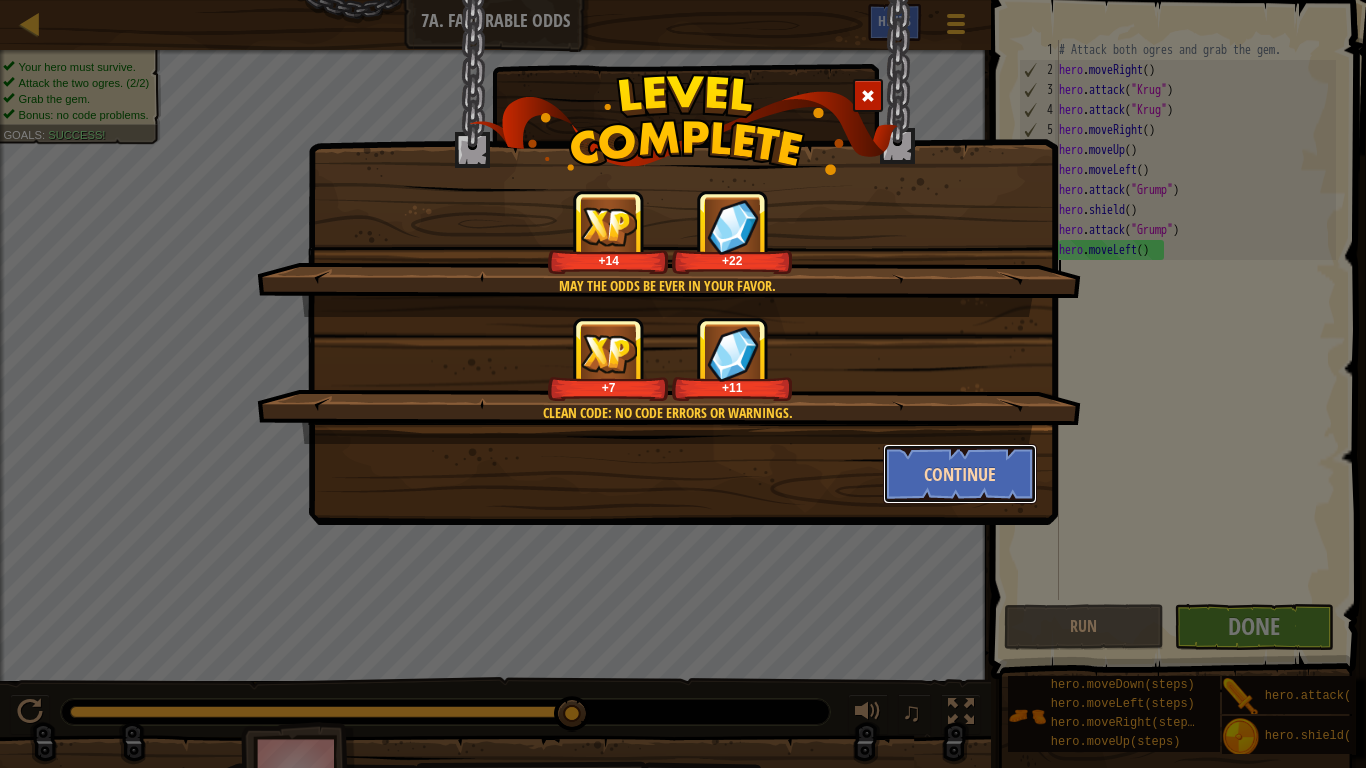click on "Continue" at bounding box center (960, 474) 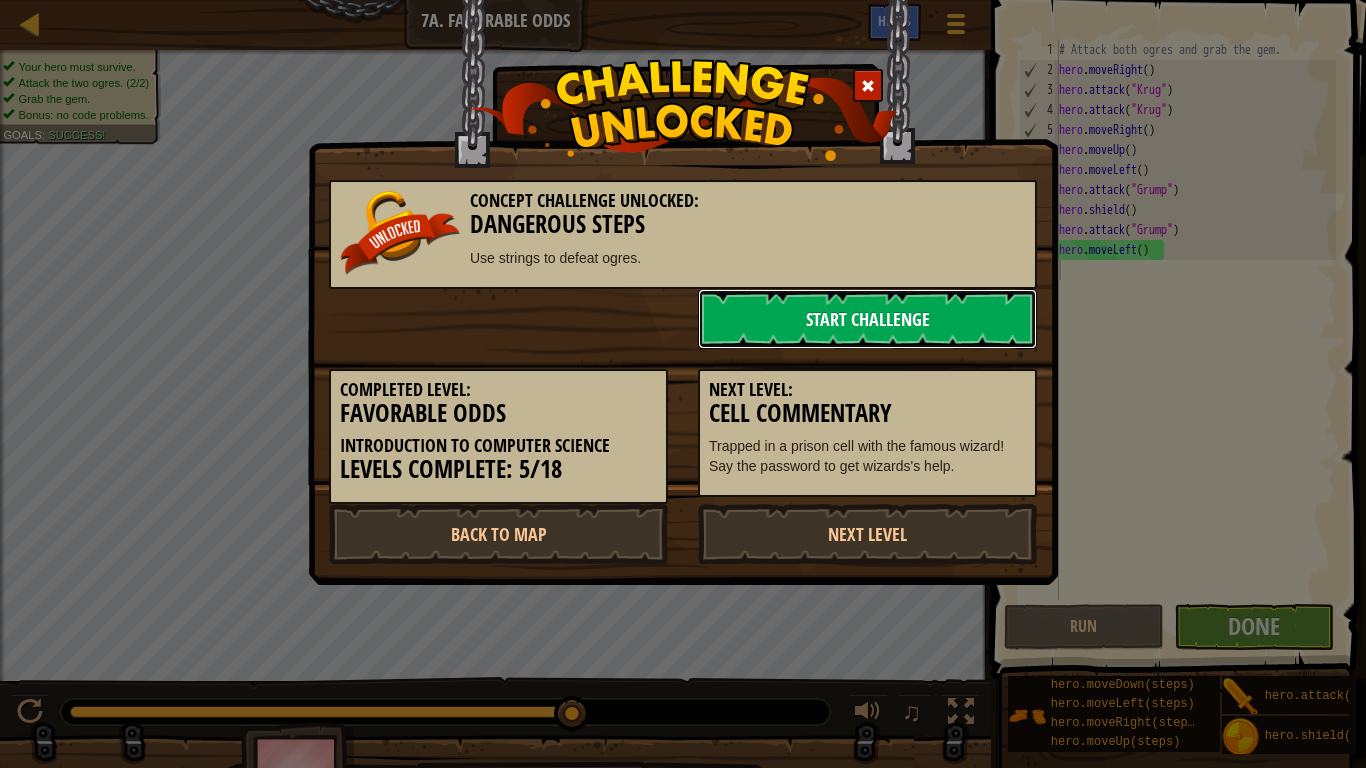 click on "Start Challenge" at bounding box center [867, 319] 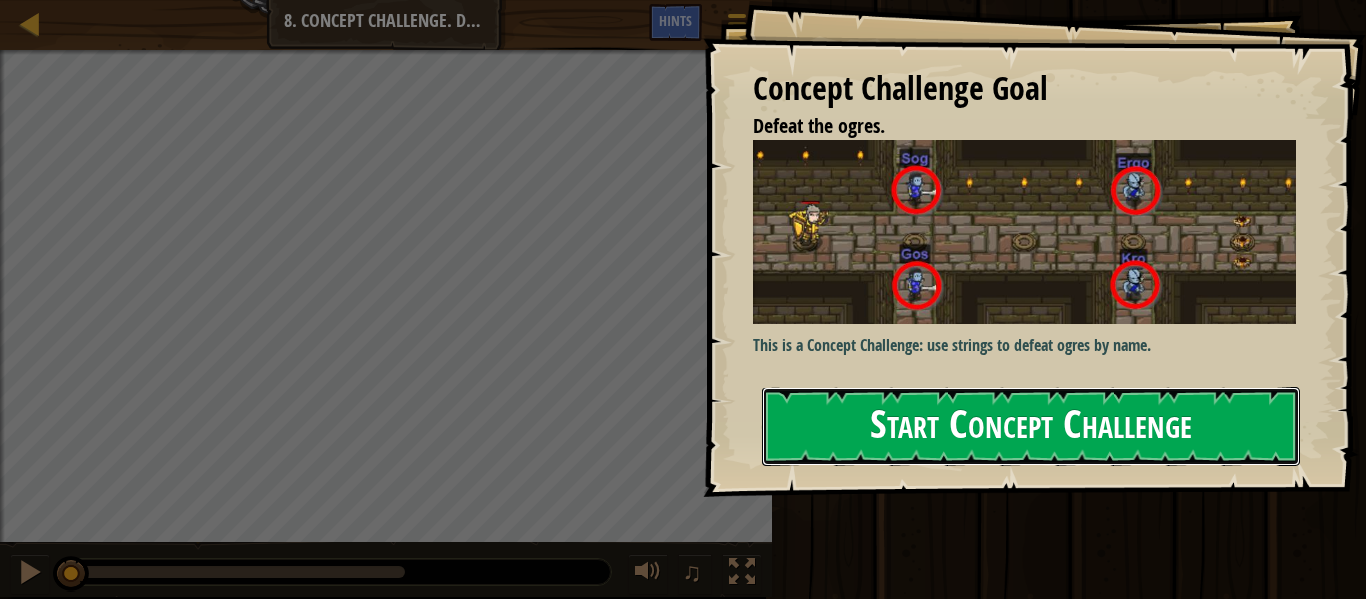 click on "Start Concept Challenge" at bounding box center (1031, 426) 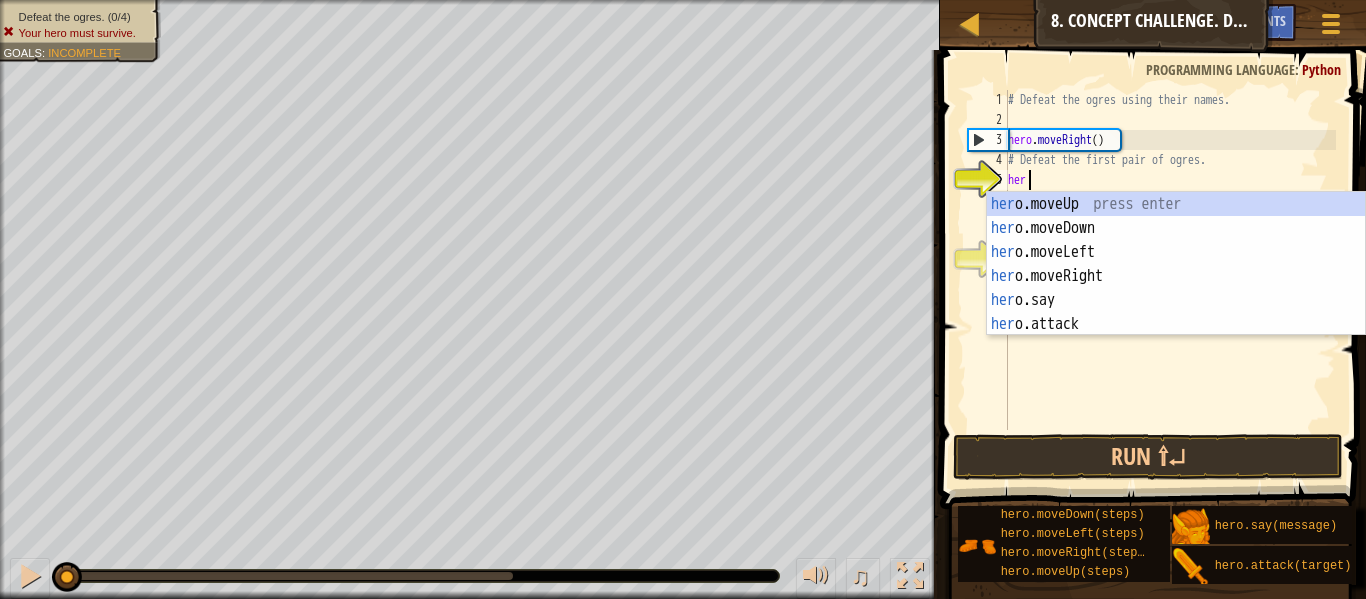 scroll, scrollTop: 9, scrollLeft: 2, axis: both 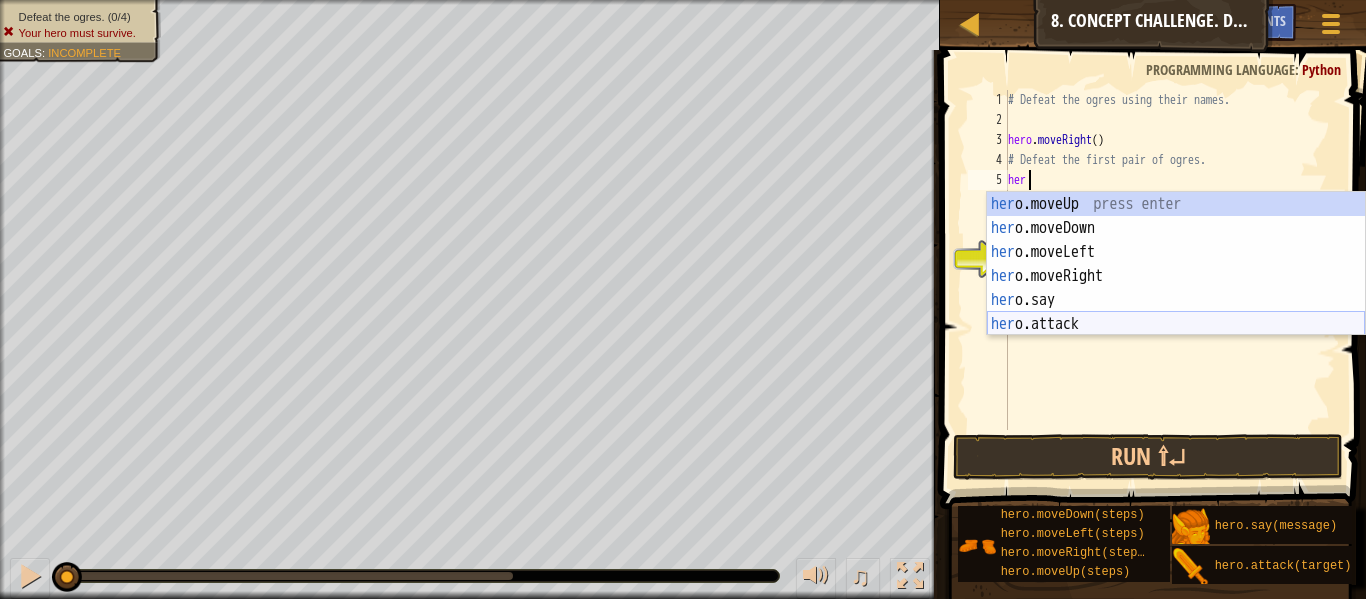 click on "her o.moveUp press enter her o.moveDown press enter her o.moveLeft press enter her o.moveRight press enter her o.say press enter her o.attack press enter" at bounding box center (1176, 288) 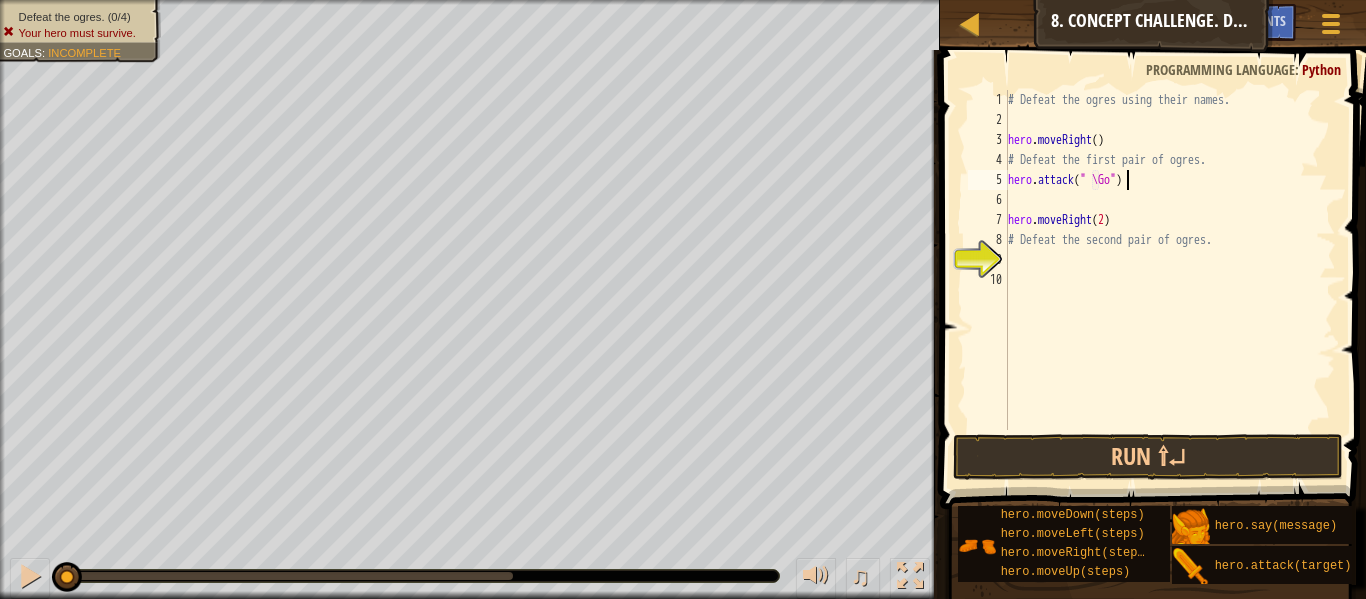 scroll, scrollTop: 9, scrollLeft: 18, axis: both 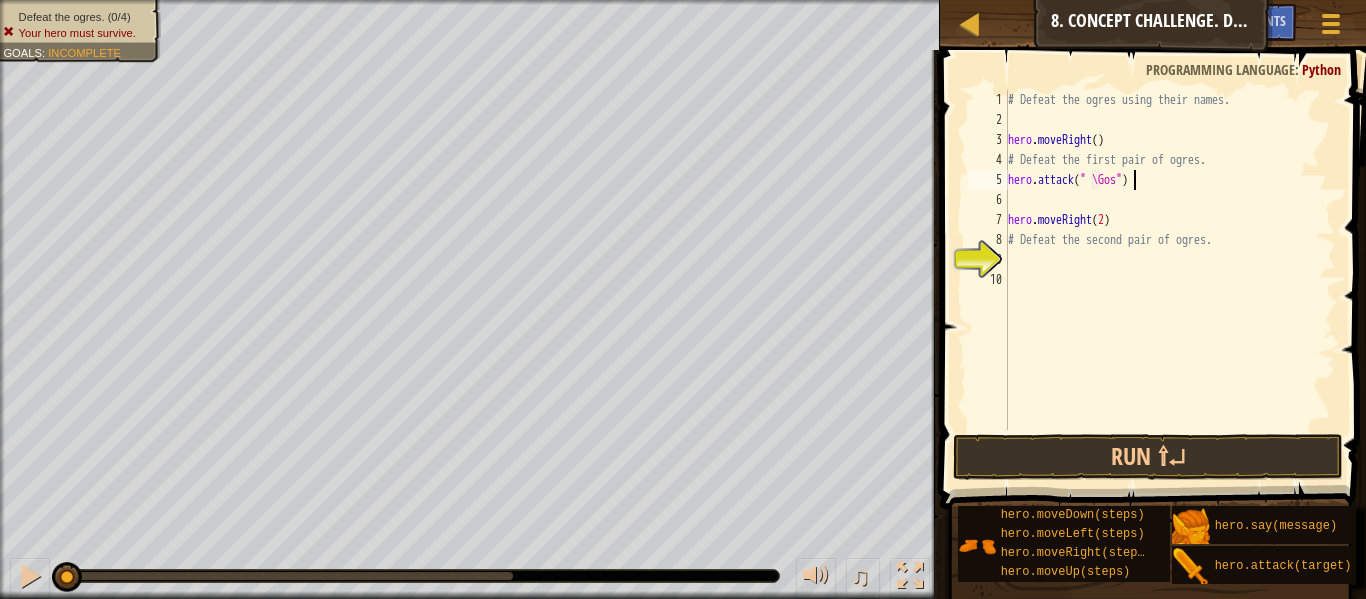click on "# Defeat the ogres using their names. hero . moveRight ( ) # Defeat the first pair of ogres. hero . attack ( " \Gos" ) hero . moveRight ( 2 ) # Defeat the second pair of ogres." at bounding box center [1170, 280] 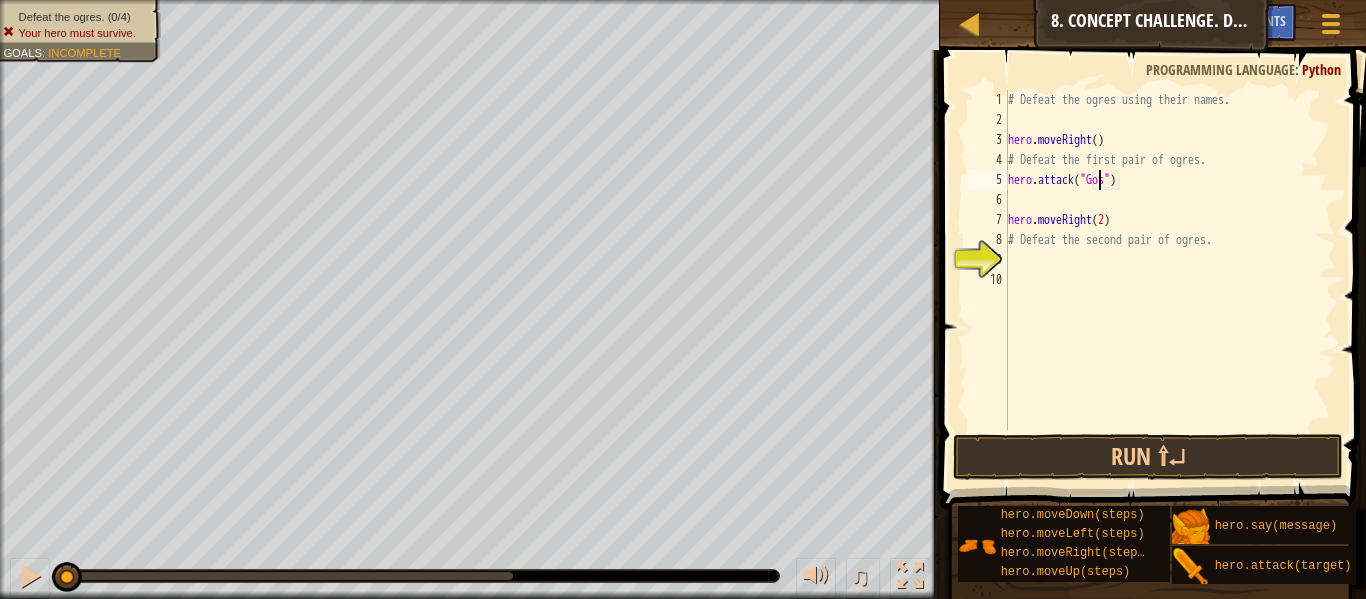 type on "hero.attack("Gos")" 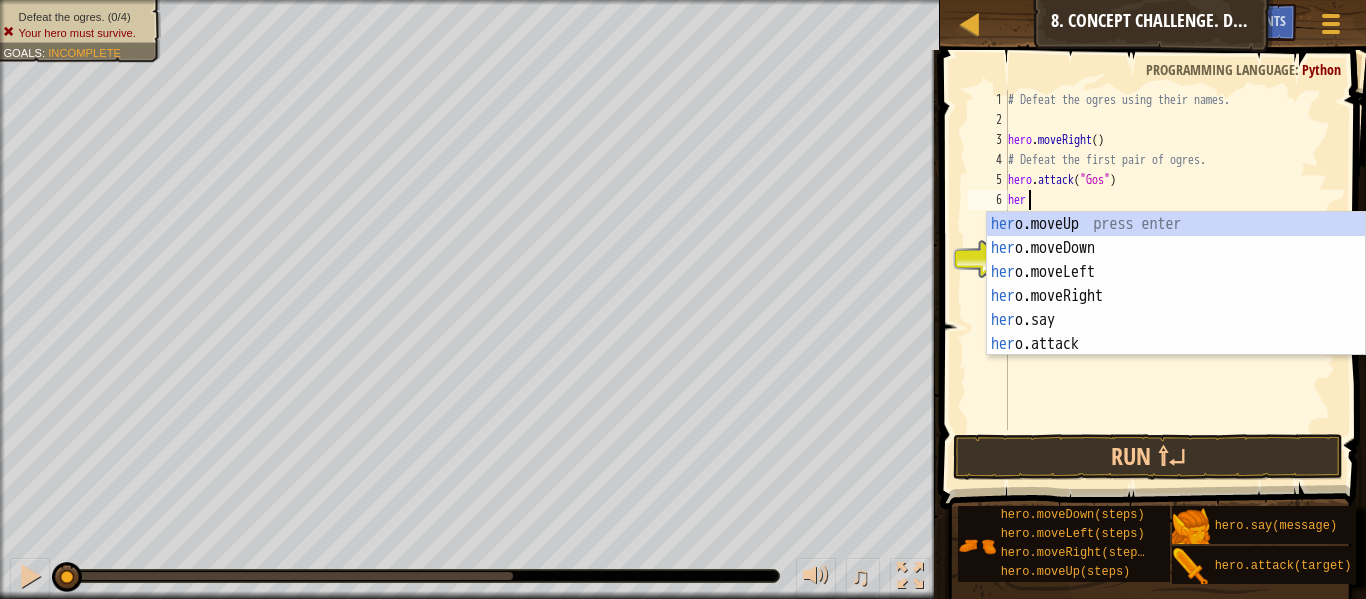 scroll, scrollTop: 9, scrollLeft: 2, axis: both 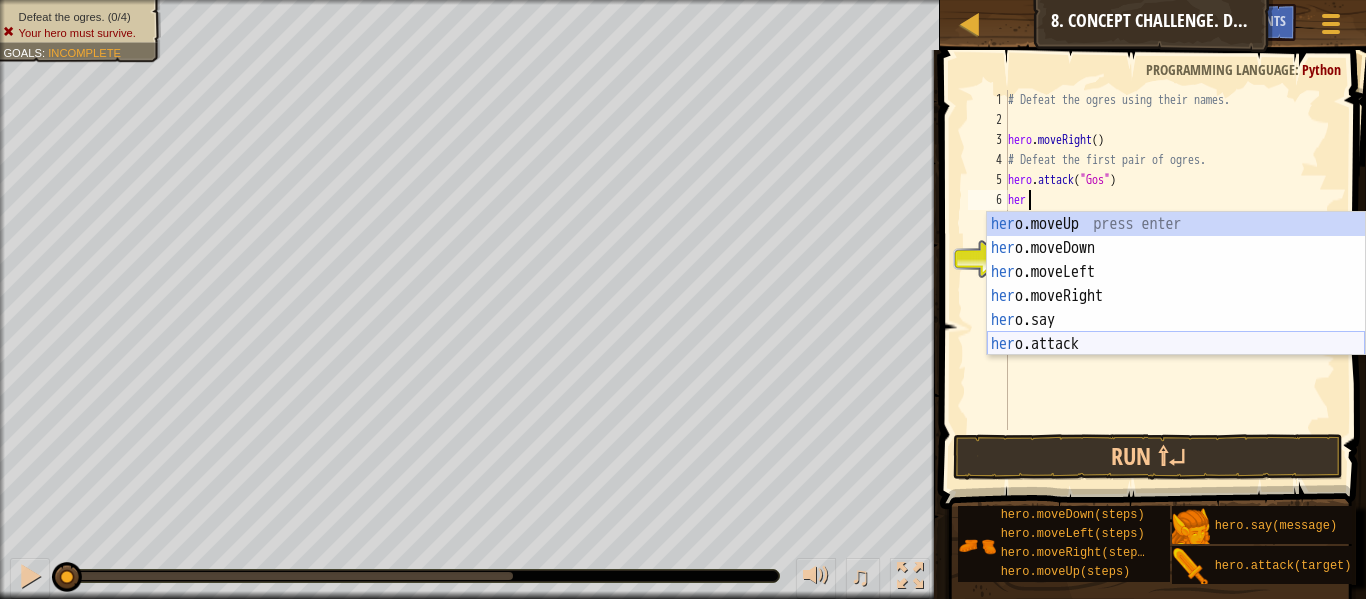 click on "her o.moveUp press enter her o.moveDown press enter her o.moveLeft press enter her o.moveRight press enter her o.say press enter her o.attack press enter" at bounding box center [1176, 308] 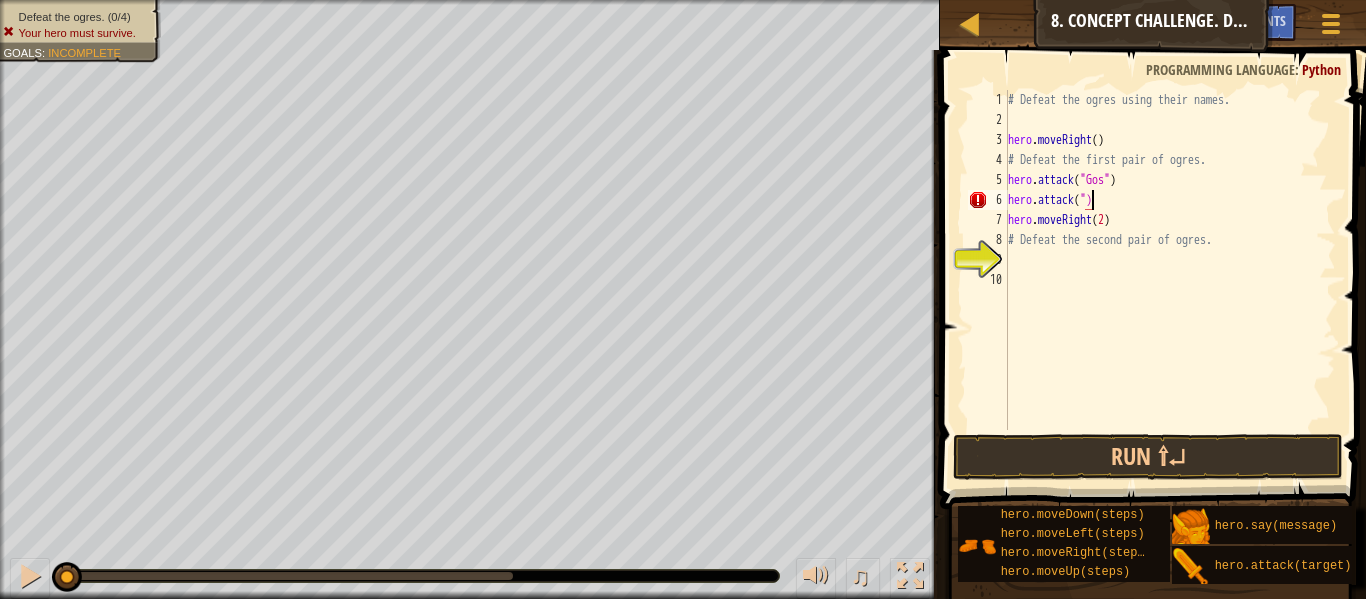 scroll, scrollTop: 9, scrollLeft: 13, axis: both 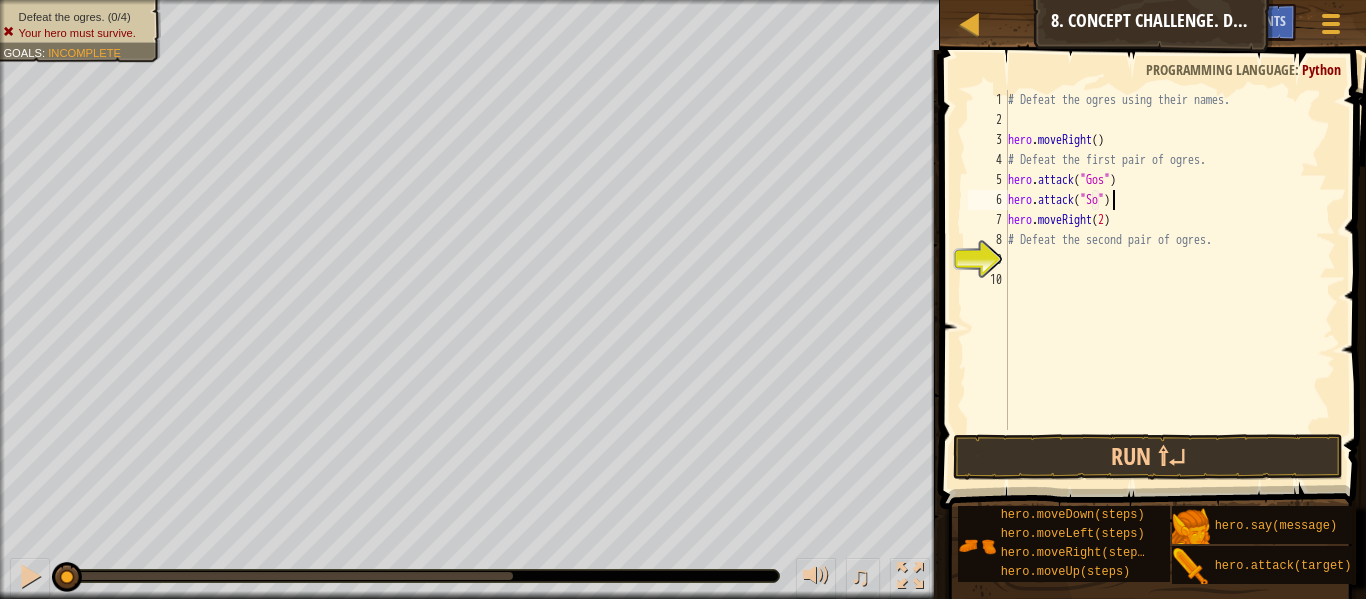 type on "hero.attack("Sog")" 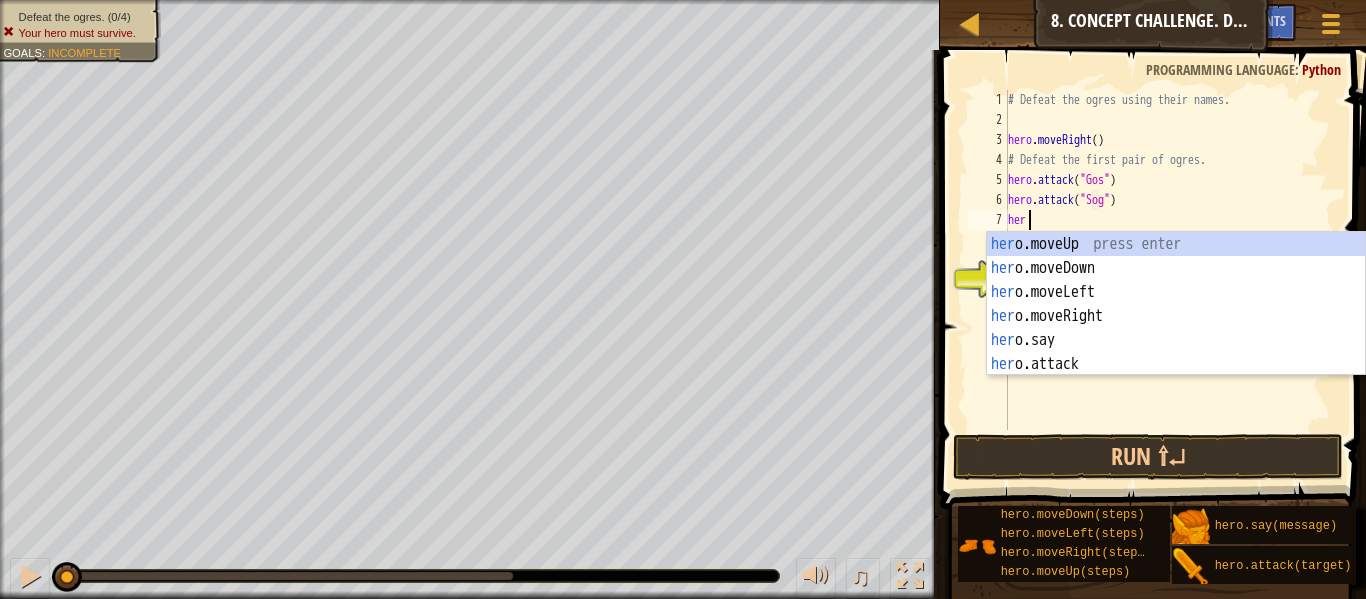scroll, scrollTop: 9, scrollLeft: 2, axis: both 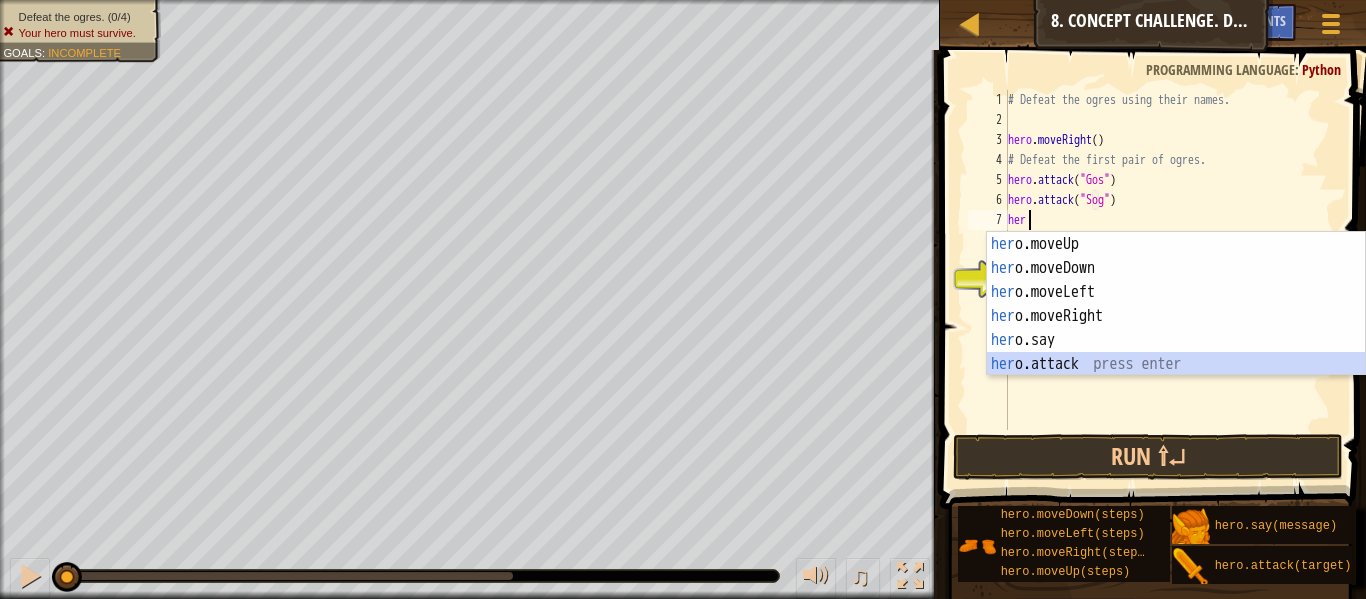 click on "her o.moveUp press enter her o.moveDown press enter her o.moveLeft press enter her o.moveRight press enter her o.say press enter her o.attack press enter" at bounding box center (1176, 328) 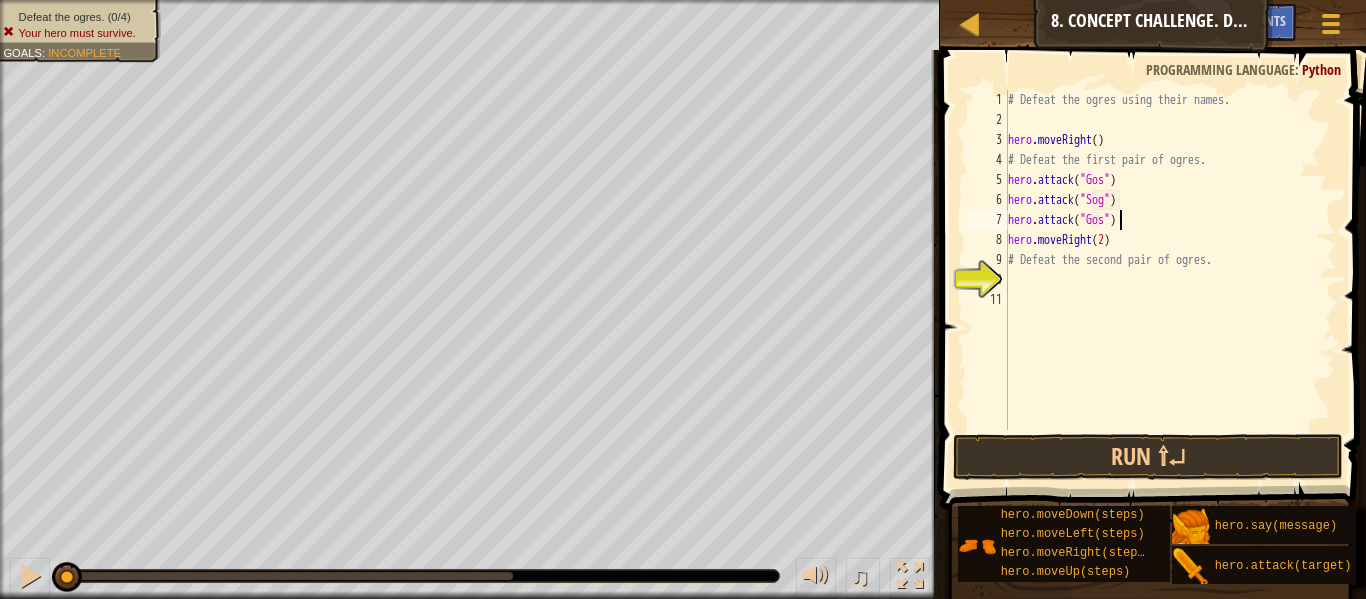 scroll, scrollTop: 9, scrollLeft: 16, axis: both 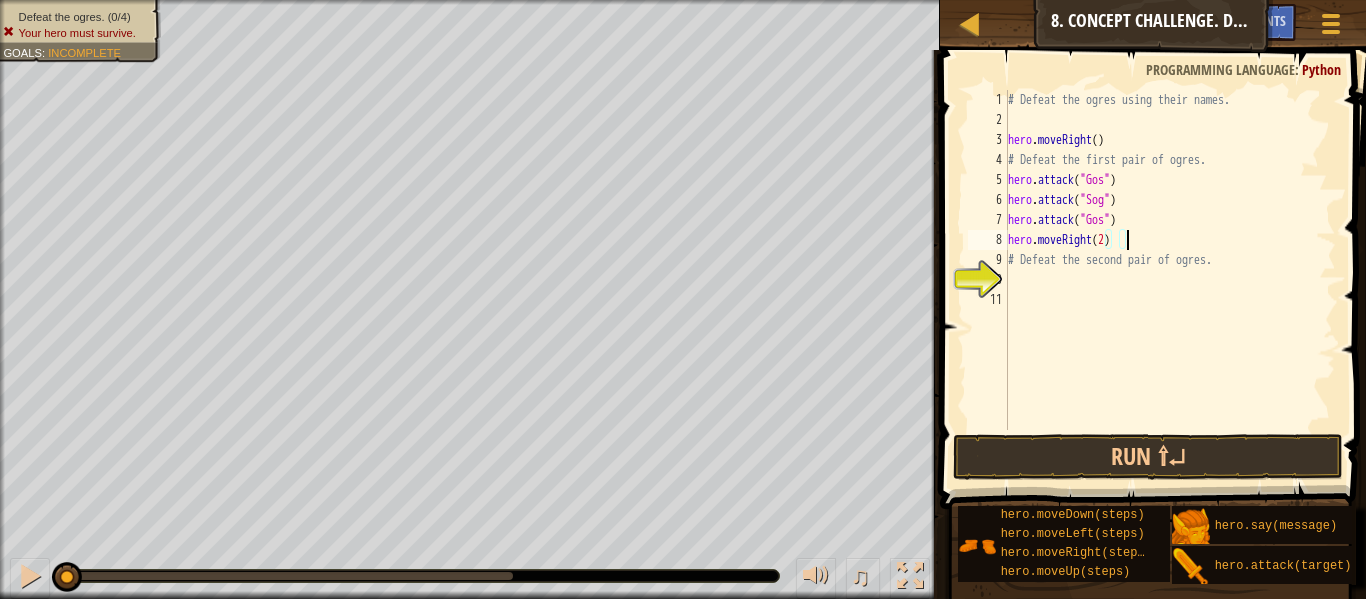 click on "# Defeat the ogres using their names. hero . moveRight ( ) # Defeat the first pair of ogres. hero . attack ( "[NAME]" ) hero . attack ( "[NAME]" ) hero . attack ( "[NAME]" ) hero . moveRight ( 2 ) # Defeat the second pair of ogres." at bounding box center (1170, 280) 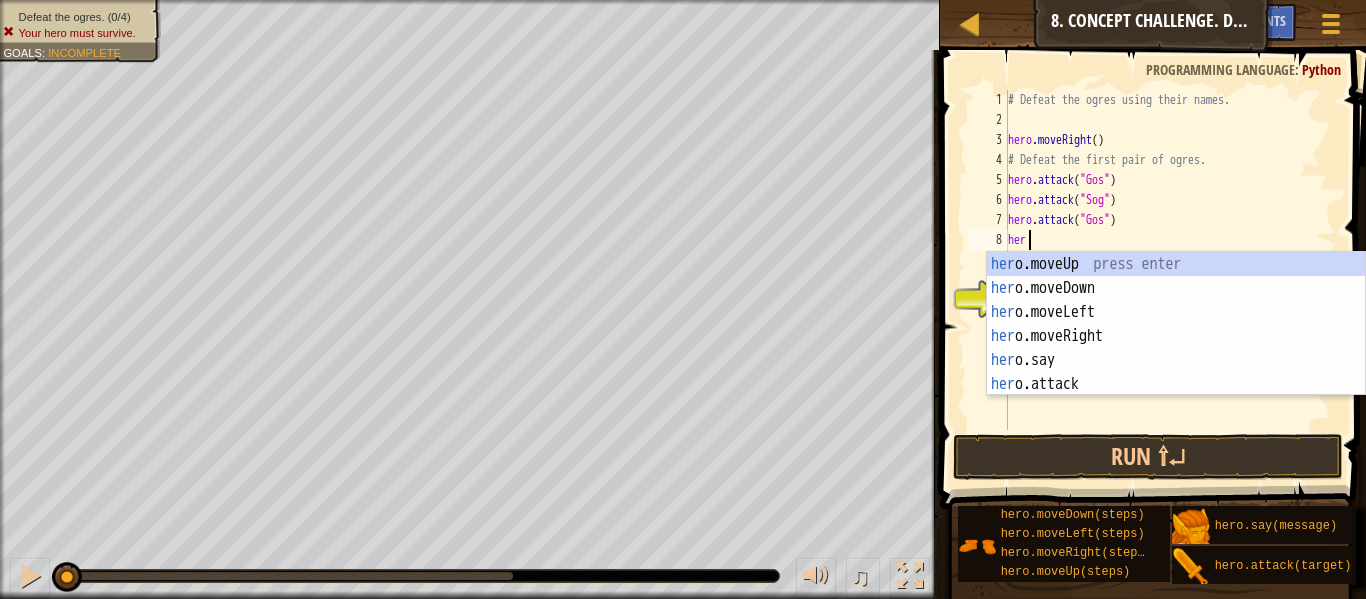 scroll, scrollTop: 9, scrollLeft: 2, axis: both 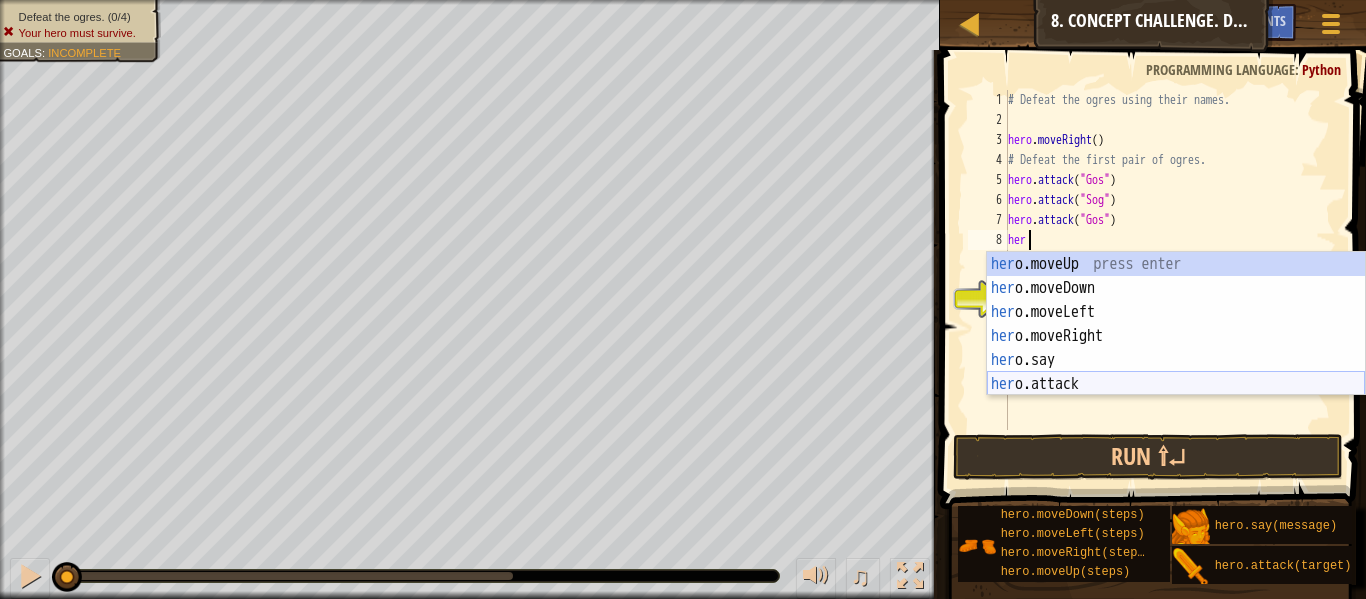 click on "her o.moveUp press enter her o.moveDown press enter her o.moveLeft press enter her o.moveRight press enter her o.say press enter her o.attack press enter" at bounding box center (1176, 348) 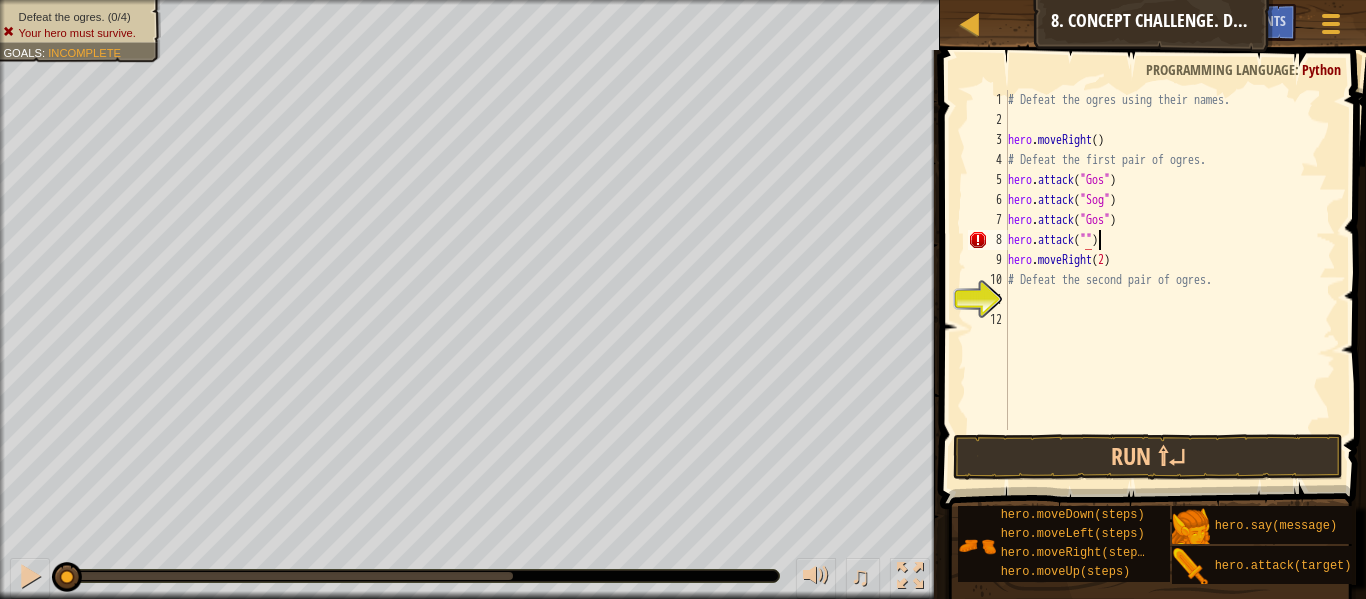 scroll, scrollTop: 9, scrollLeft: 13, axis: both 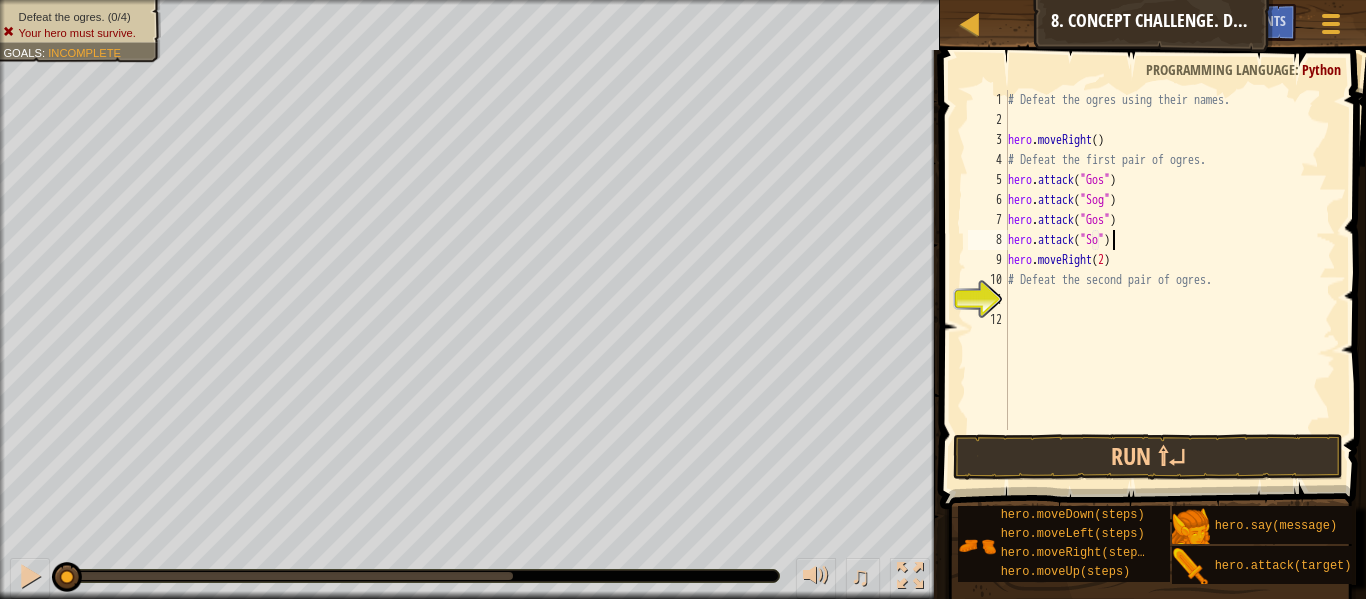 type on "hero.attack("Sog")" 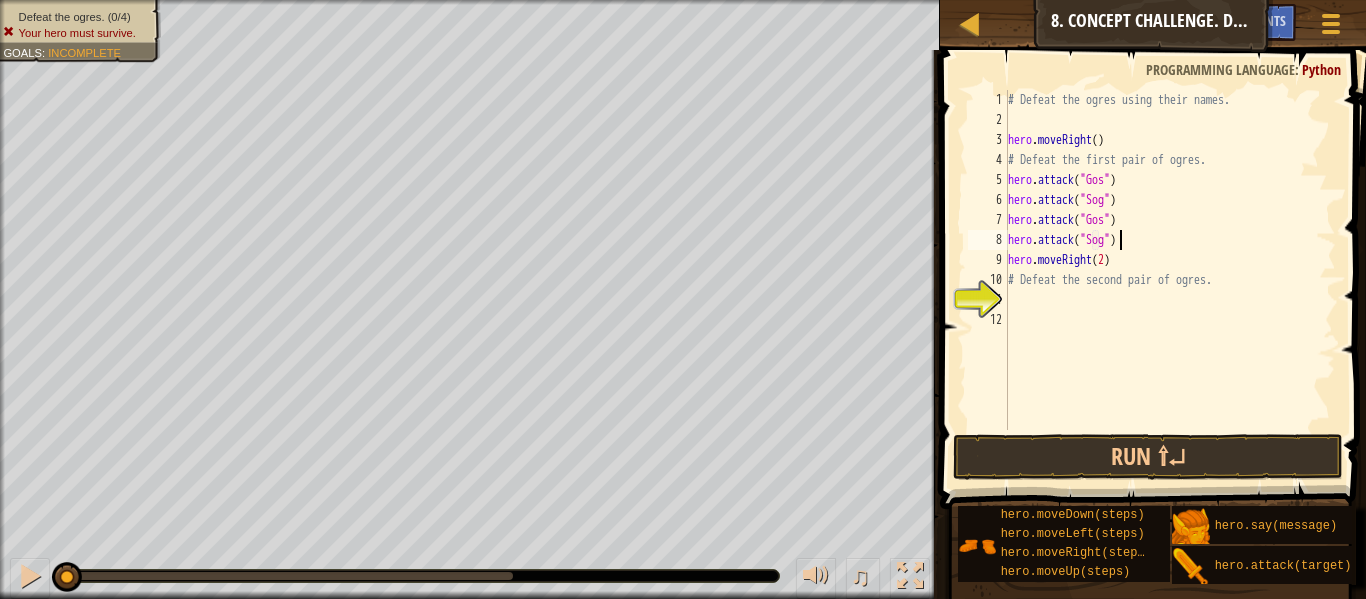 scroll, scrollTop: 9, scrollLeft: 0, axis: vertical 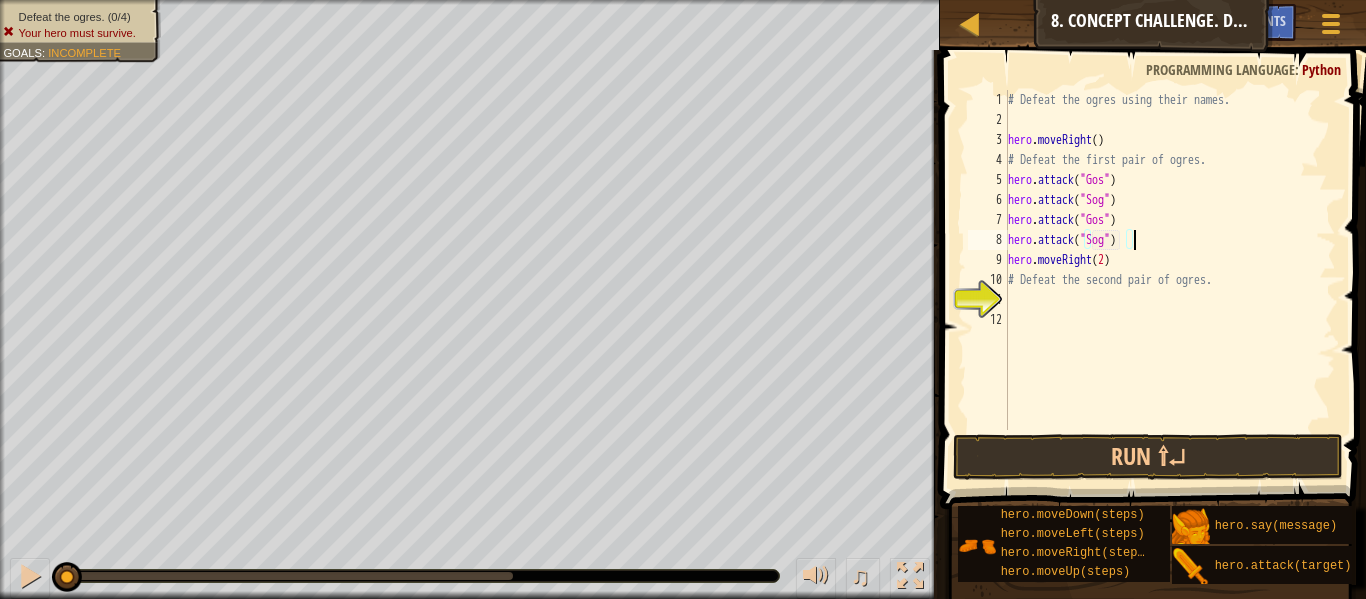 click on "# Defeat the ogres using their names. hero . moveRight ( ) # Defeat the first pair of ogres. hero . attack ( "[NAME]" ) hero . attack ( "[NAME]" ) hero . attack ( "[NAME]" ) hero . attack ( "[NAME]" ) hero . moveRight ( 2 ) # Defeat the second pair of ogres." at bounding box center [1170, 280] 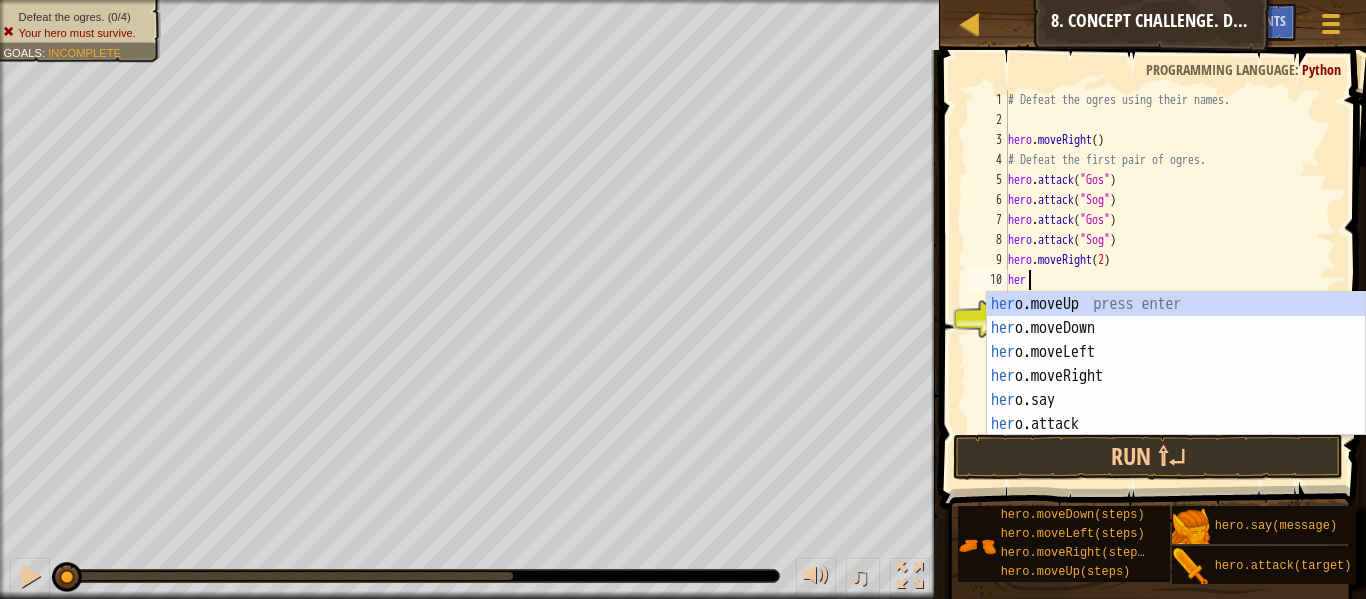 scroll, scrollTop: 9, scrollLeft: 2, axis: both 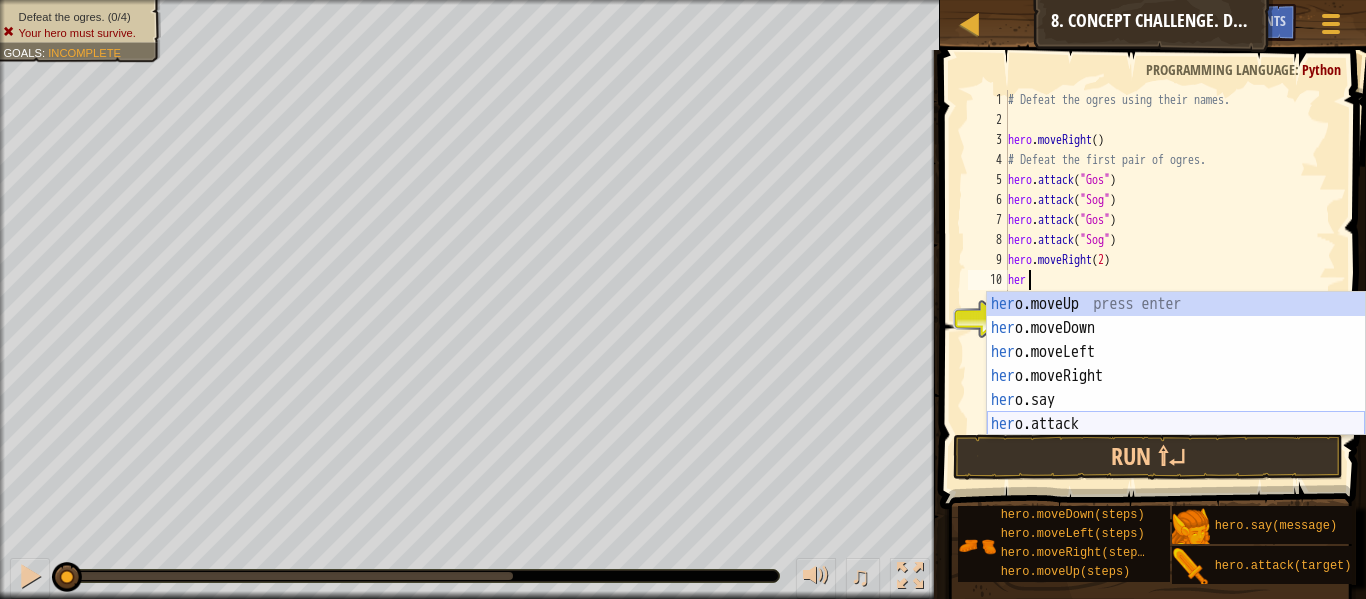 click on "her o.moveUp press enter her o.moveDown press enter her o.moveLeft press enter her o.moveRight press enter her o.say press enter her o.attack press enter" at bounding box center [1176, 388] 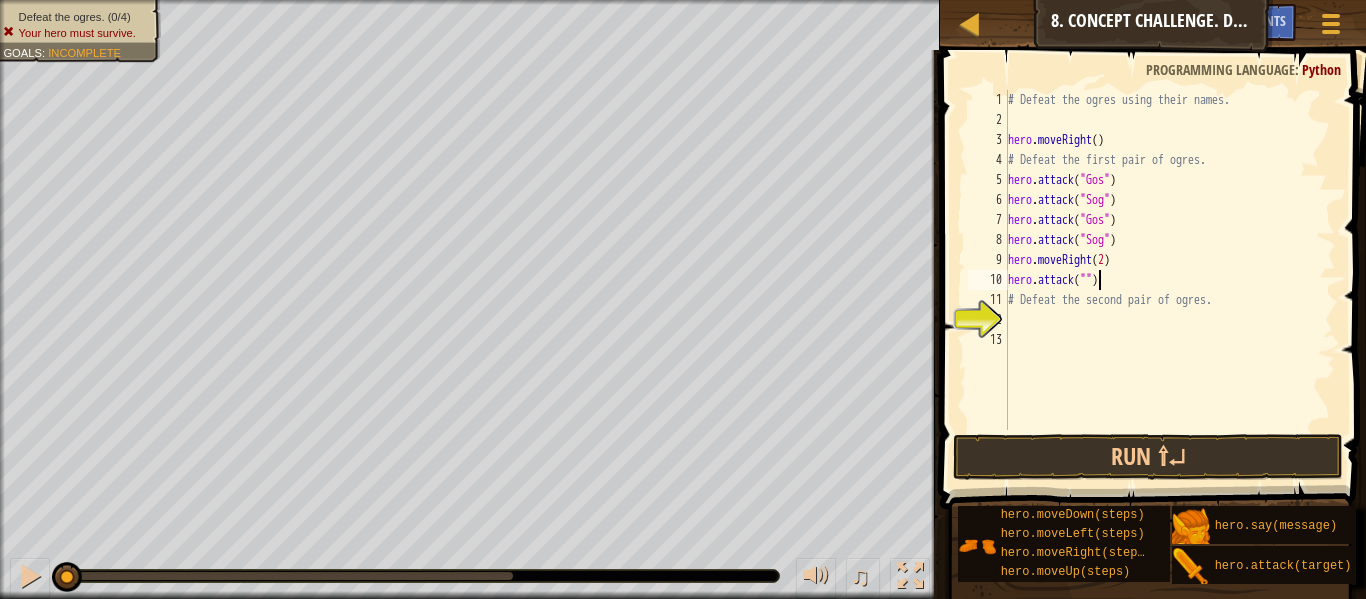 scroll, scrollTop: 9, scrollLeft: 14, axis: both 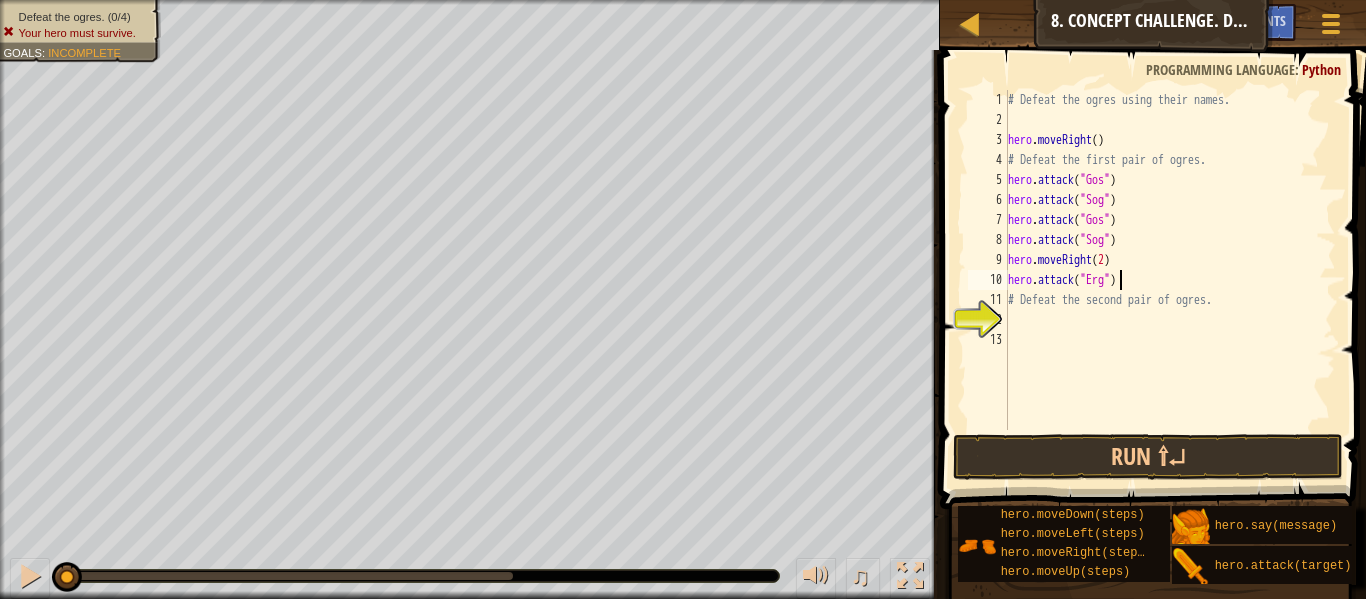 type on "hero.attack("Ergo")" 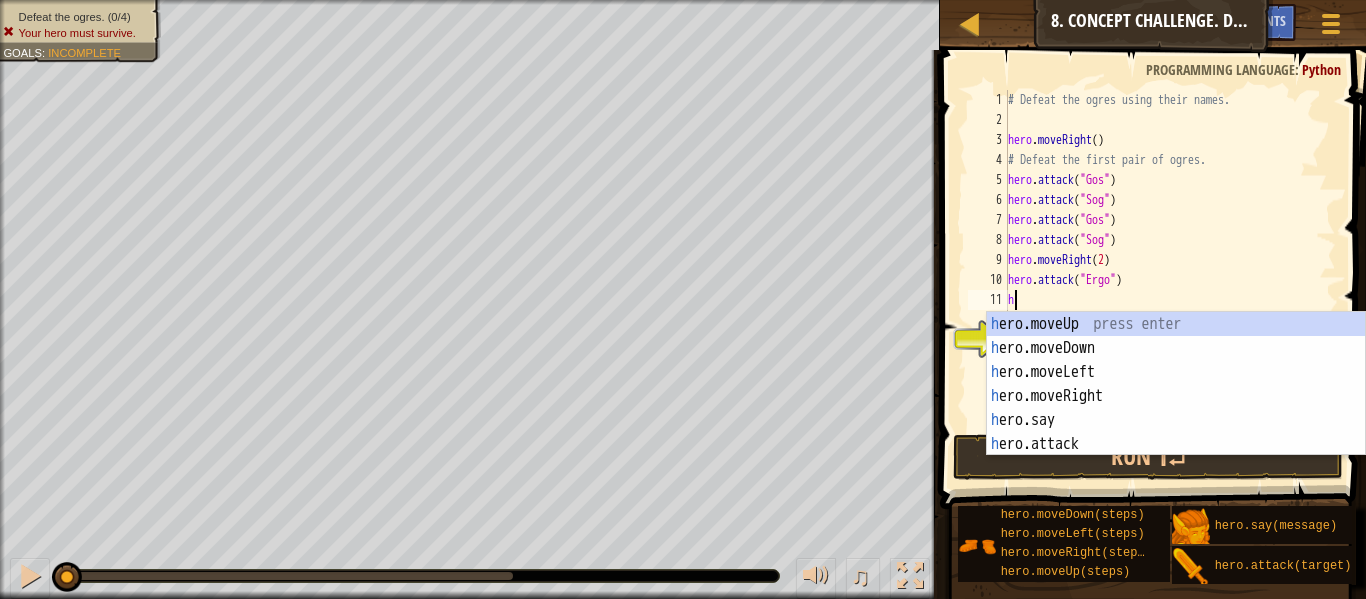 scroll, scrollTop: 9, scrollLeft: 2, axis: both 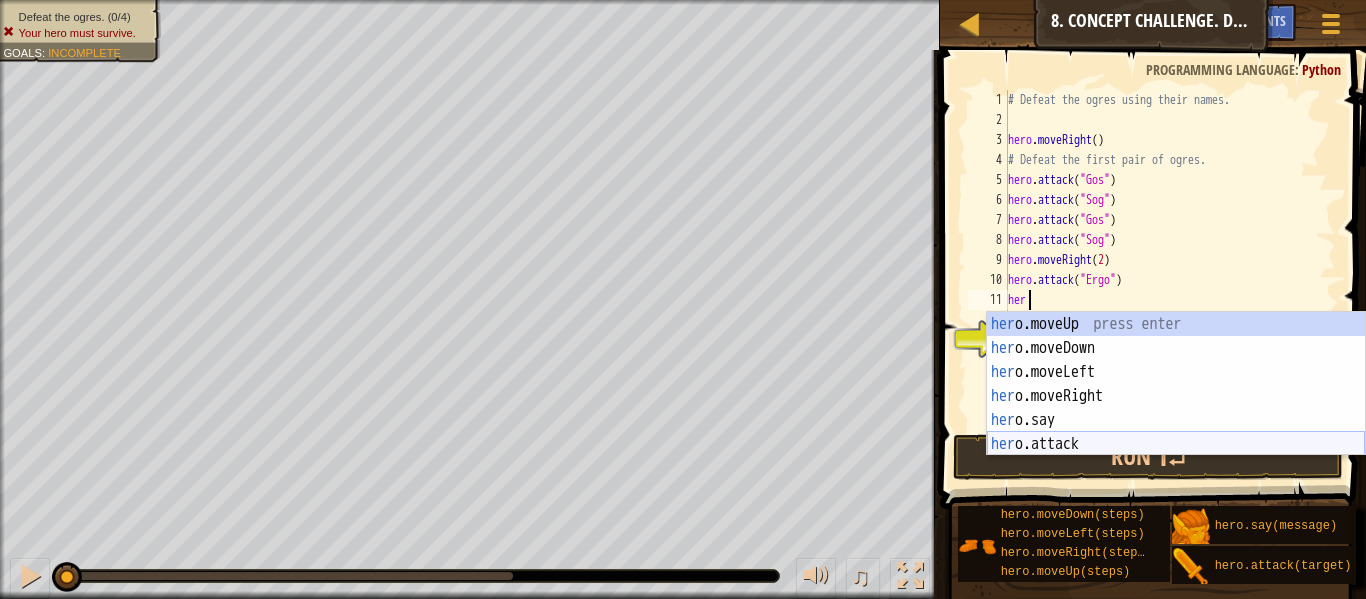 click on "her o.moveUp press enter her o.moveDown press enter her o.moveLeft press enter her o.moveRight press enter her o.say press enter her o.attack press enter" at bounding box center (1176, 408) 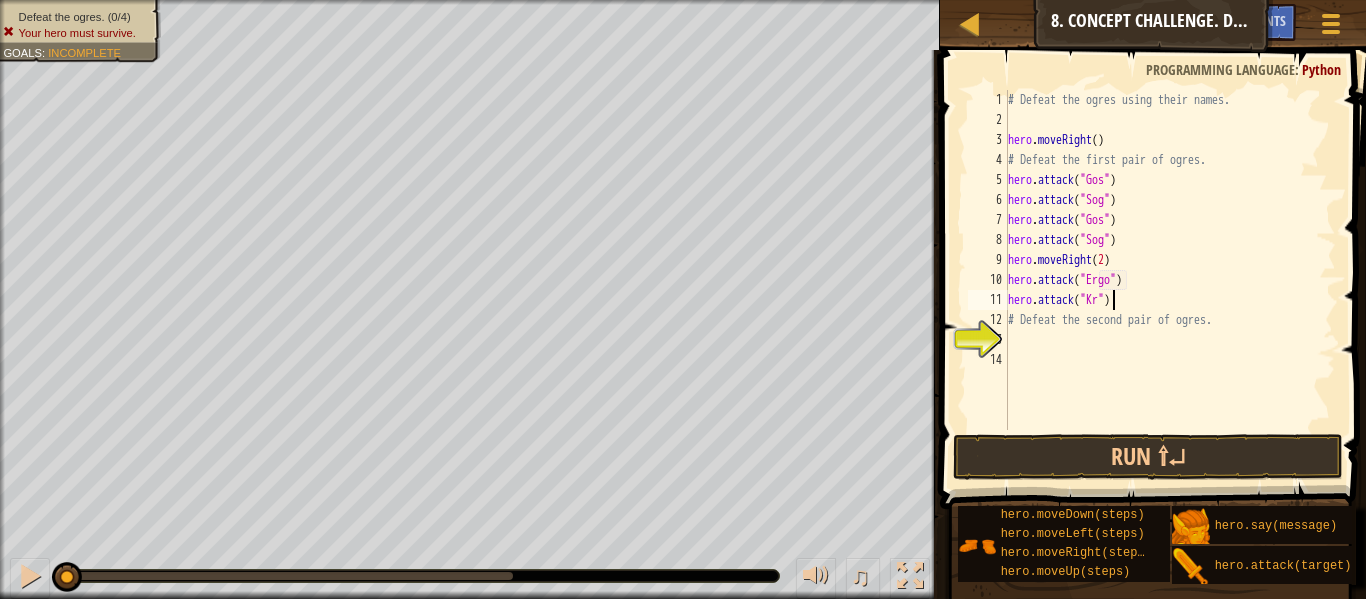 type on "hero.attack("Kro")" 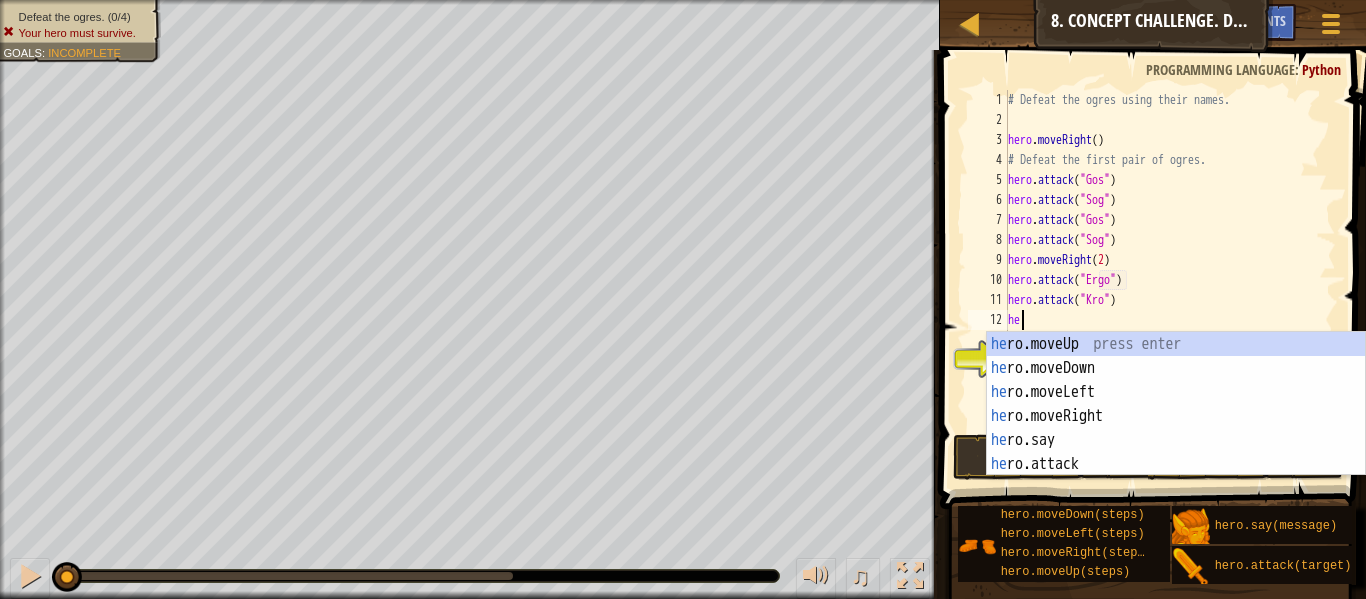scroll, scrollTop: 9, scrollLeft: 2, axis: both 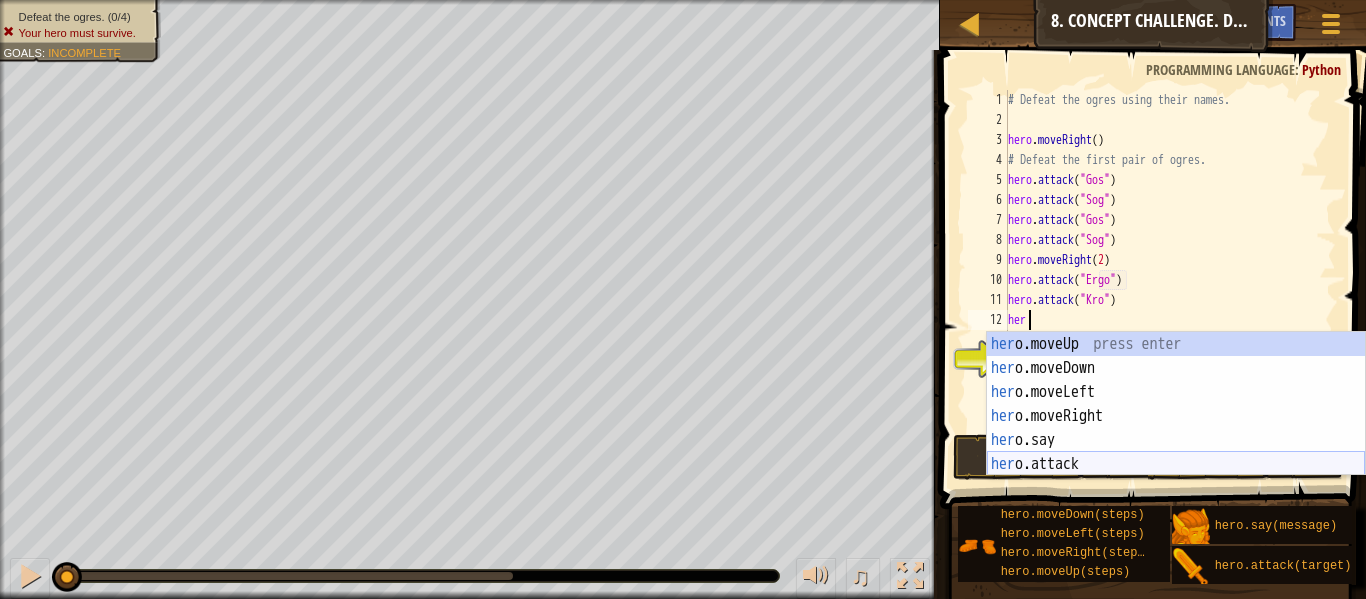 click on "her o.moveUp press enter her o.moveDown press enter her o.moveLeft press enter her o.moveRight press enter her o.say press enter her o.attack press enter" at bounding box center [1176, 428] 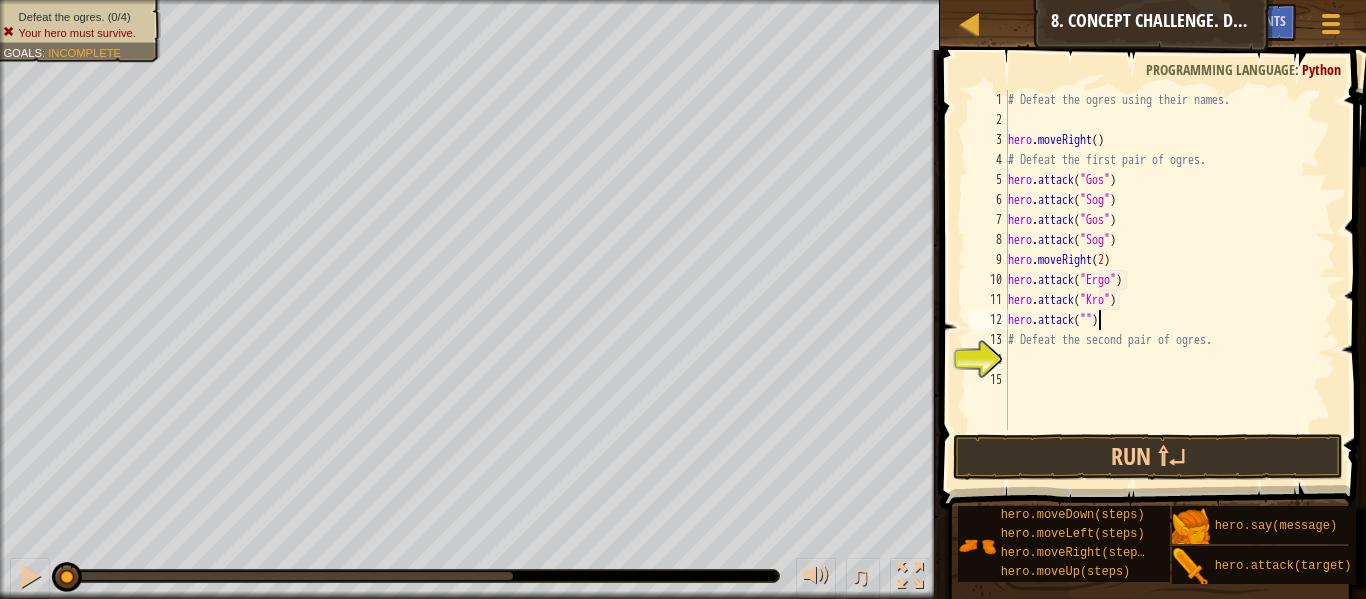 scroll, scrollTop: 9, scrollLeft: 14, axis: both 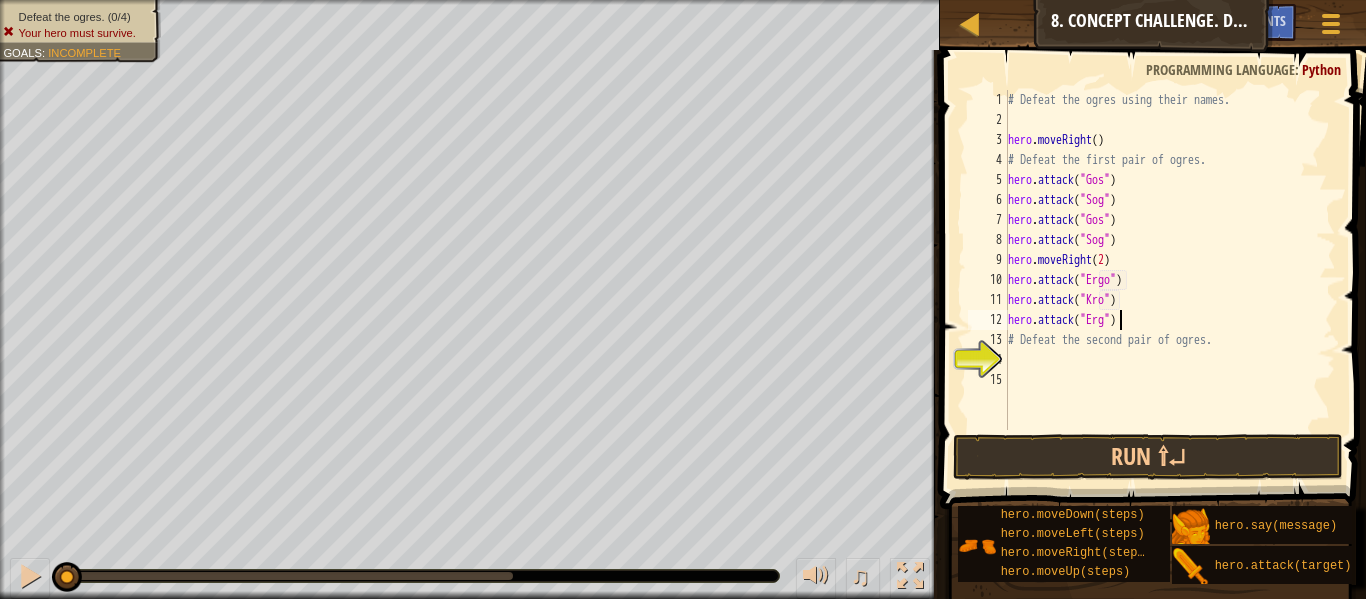 type on "hero.attack("Ergo")" 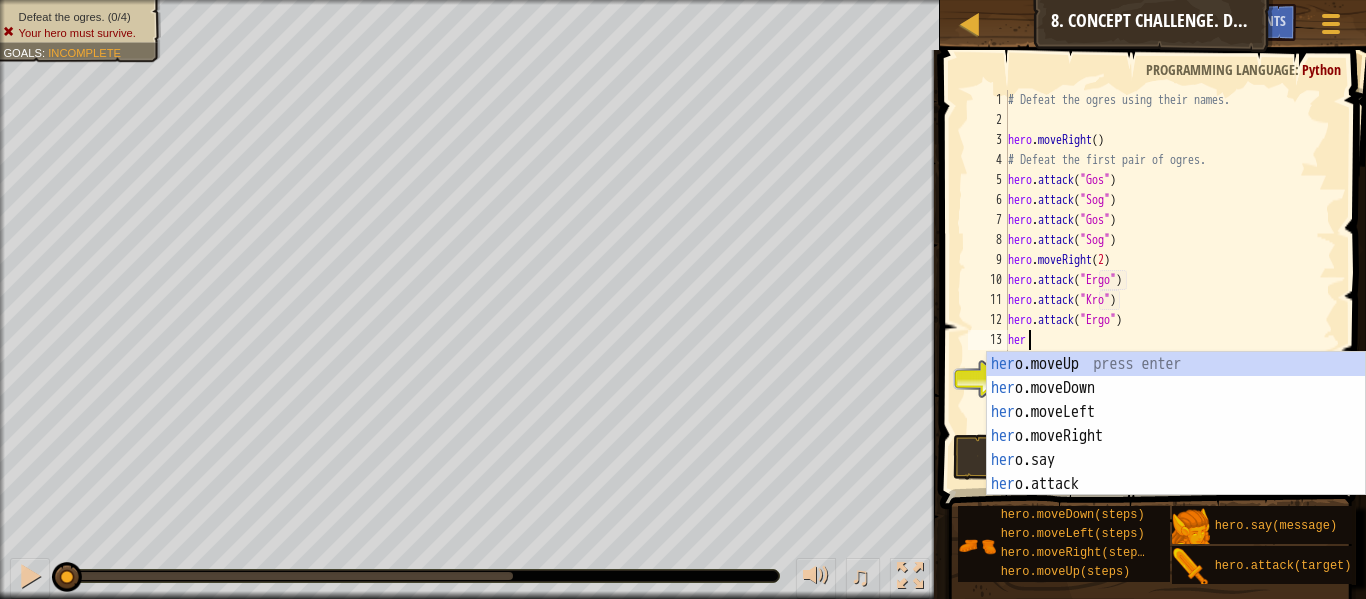scroll, scrollTop: 9, scrollLeft: 2, axis: both 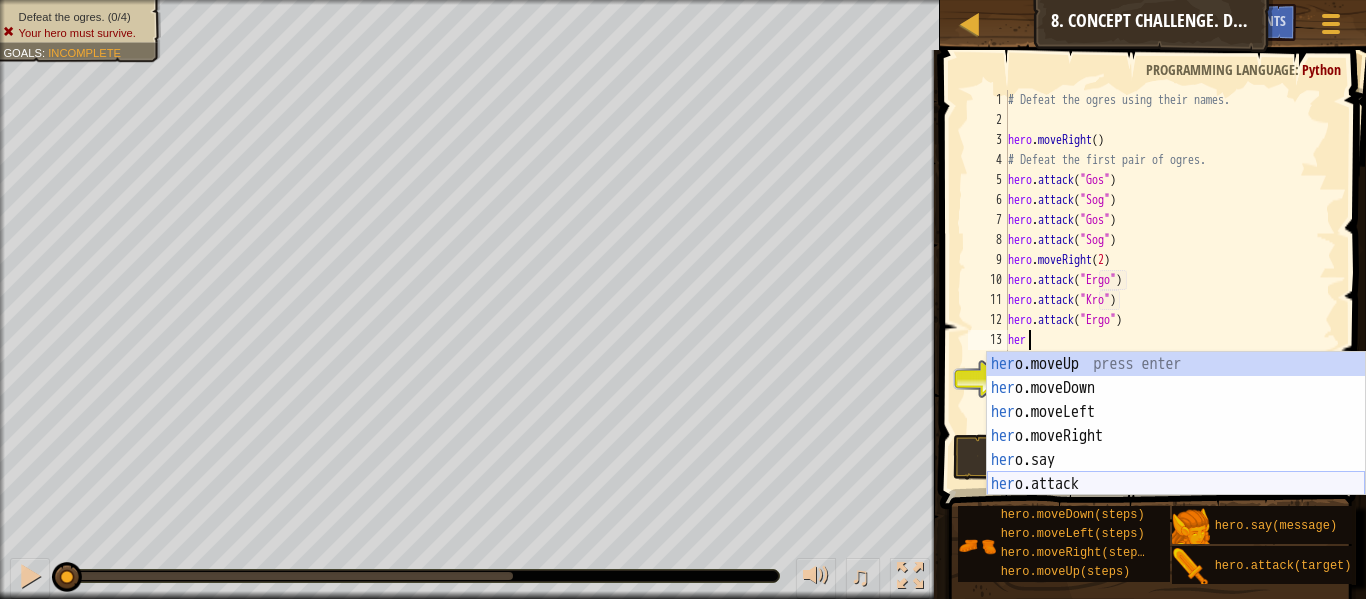 click on "her o.moveUp press enter her o.moveDown press enter her o.moveLeft press enter her o.moveRight press enter her o.say press enter her o.attack press enter" at bounding box center [1176, 448] 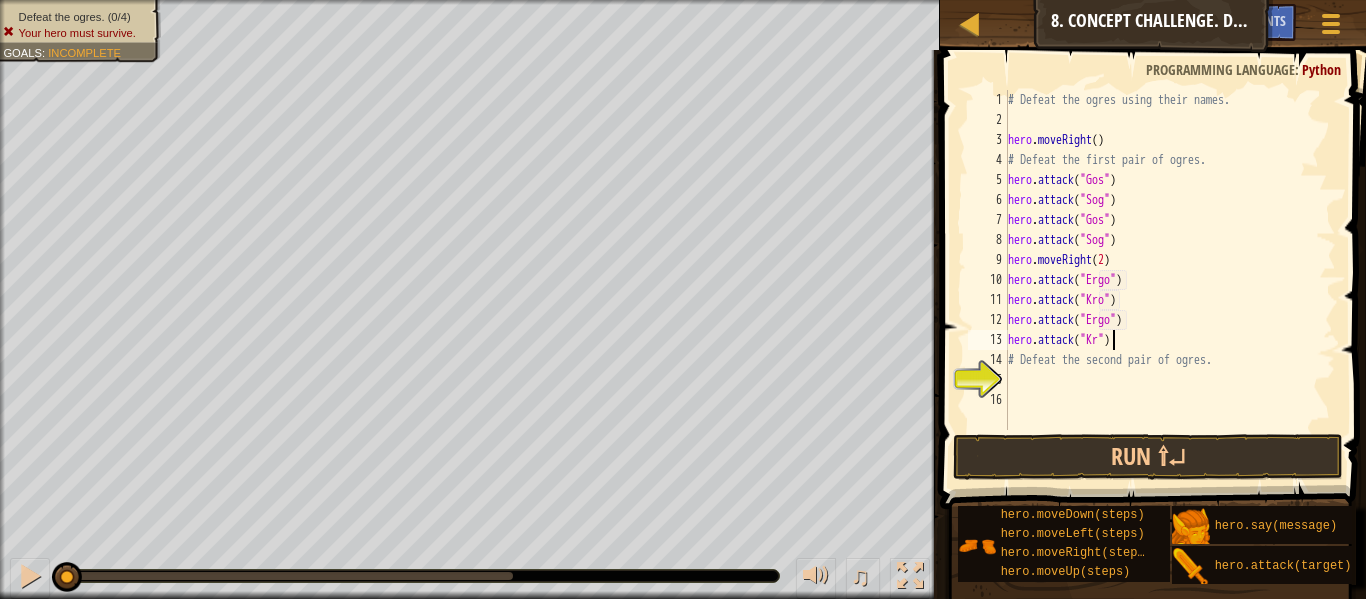 scroll, scrollTop: 9, scrollLeft: 16, axis: both 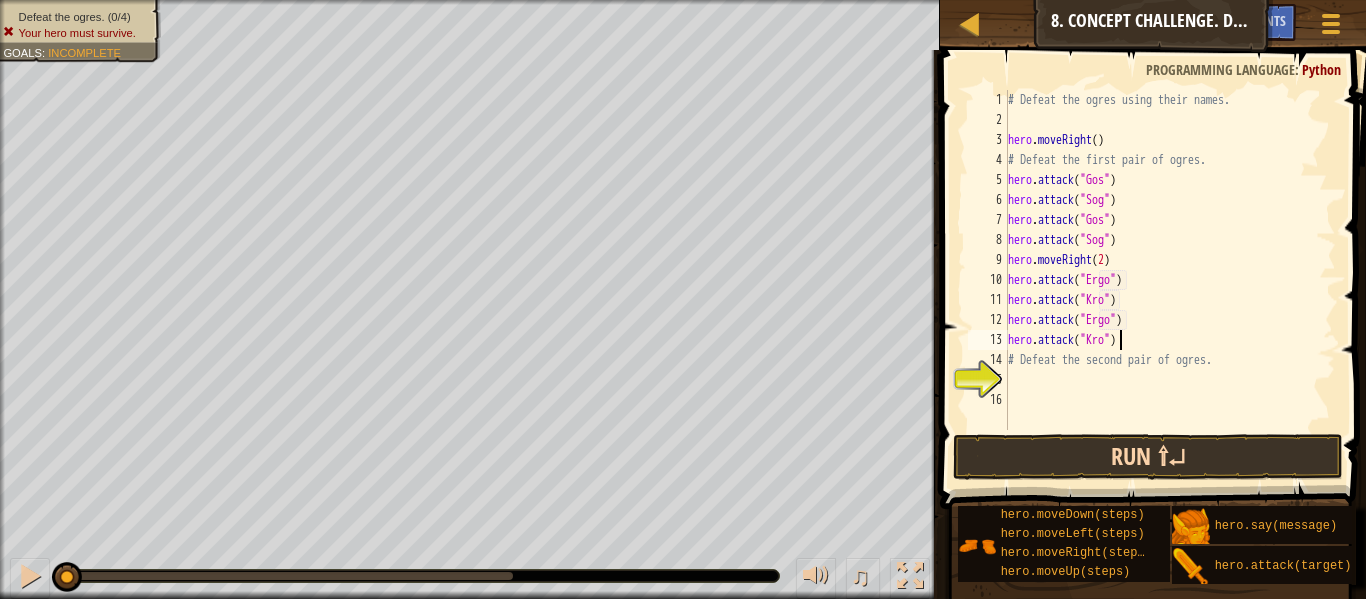 type on "hero.attack("Kro")" 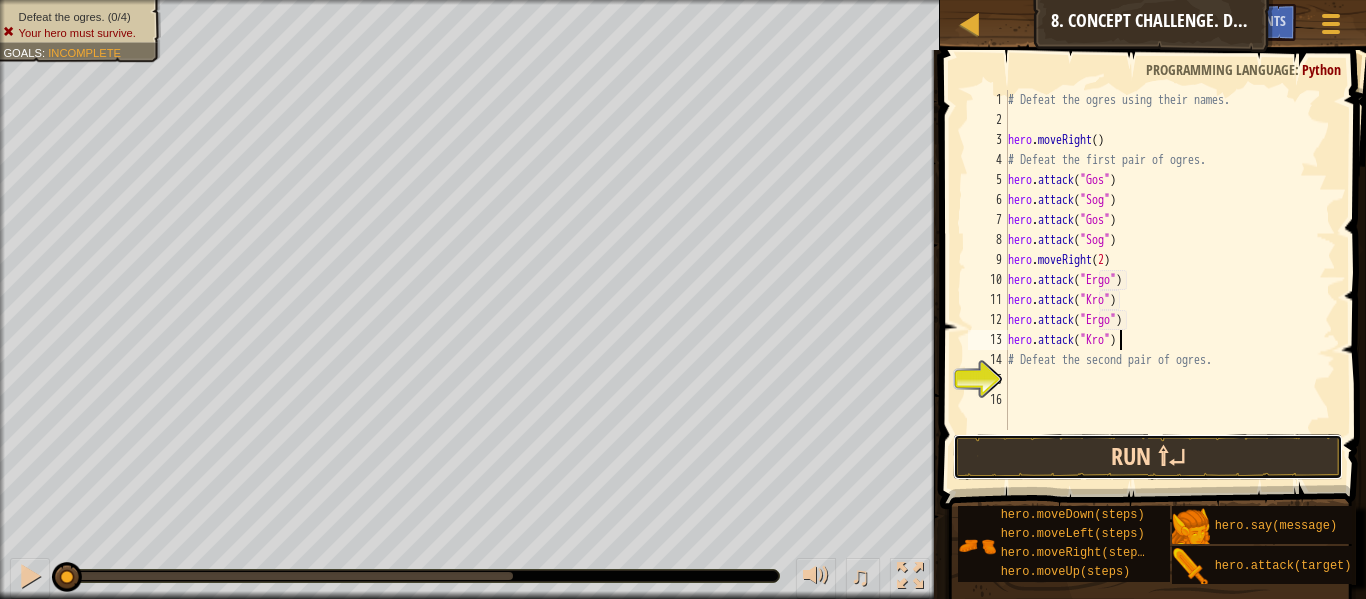 click on "Run ⇧↵" at bounding box center [1148, 457] 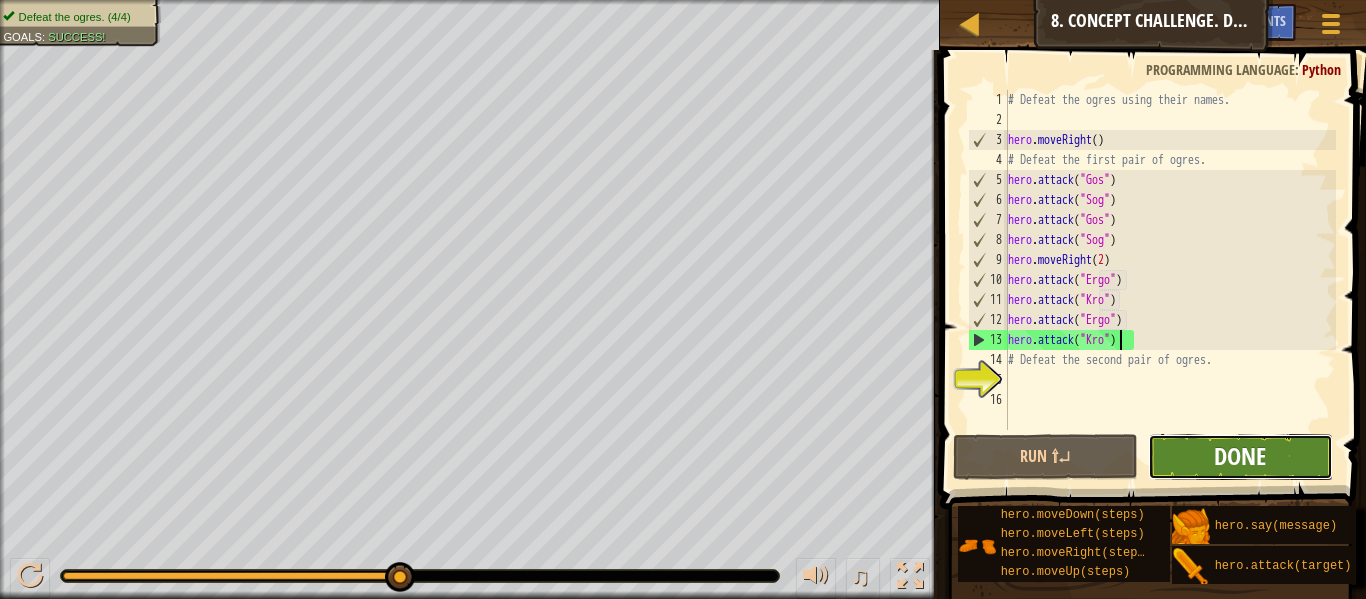 click on "Done" at bounding box center (1240, 456) 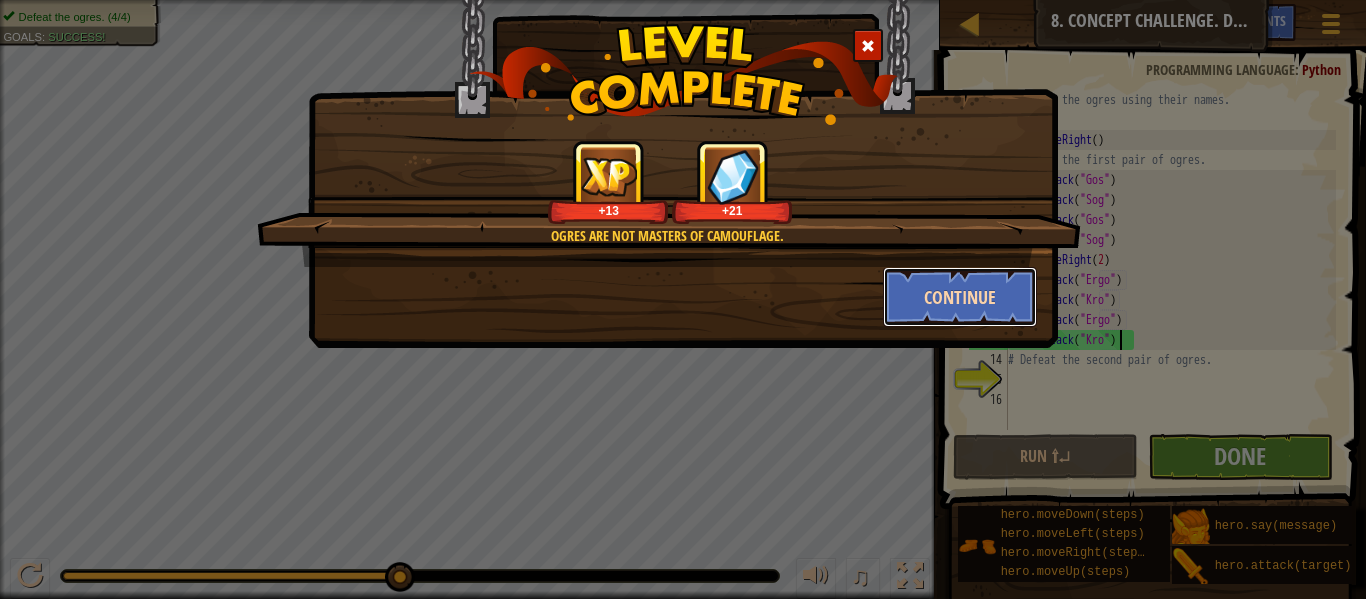 click on "Continue" at bounding box center [960, 297] 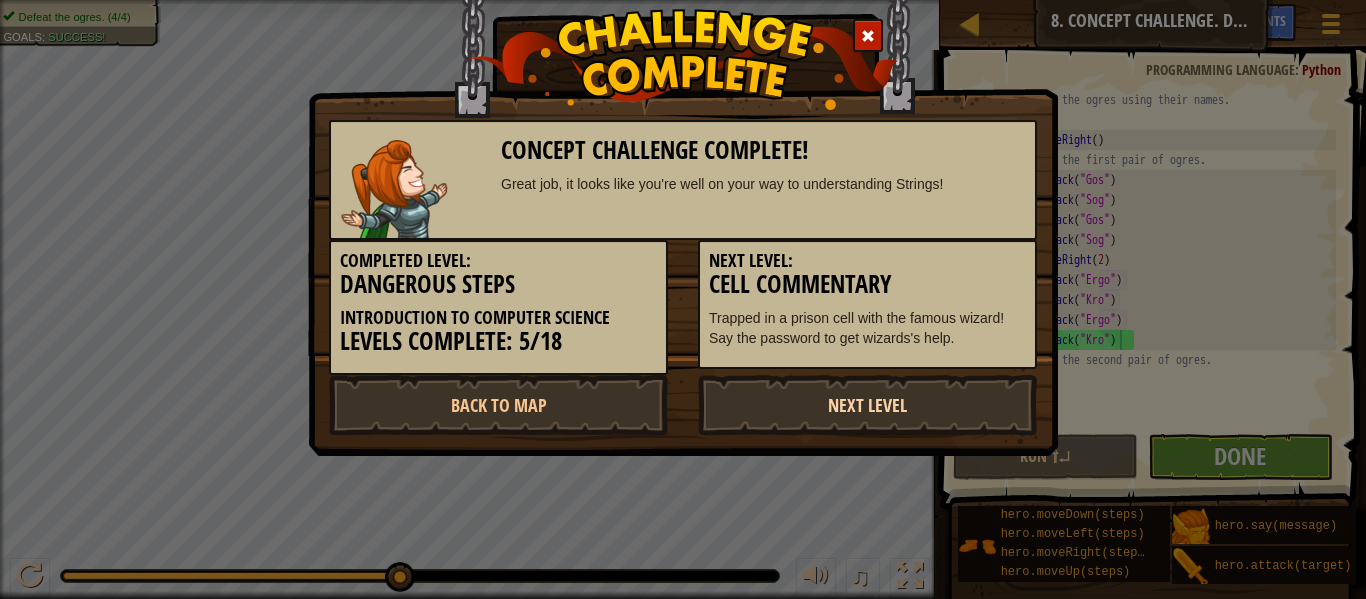click on "Next Level" at bounding box center [867, 405] 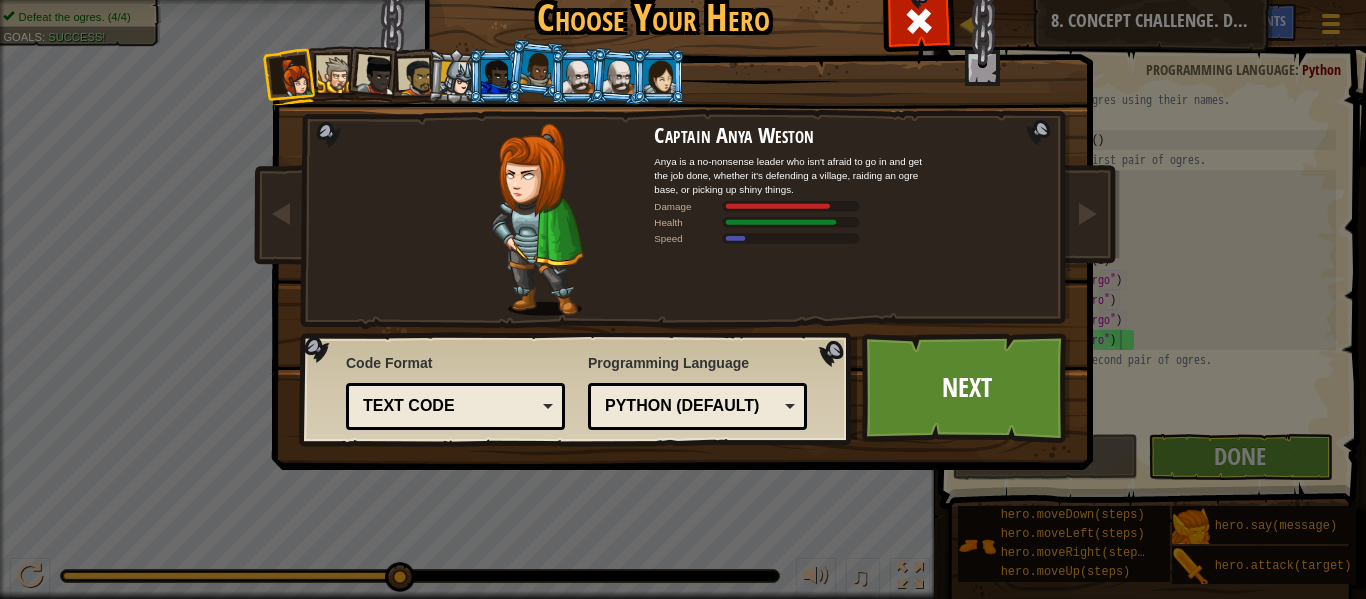 click at bounding box center [336, 75] 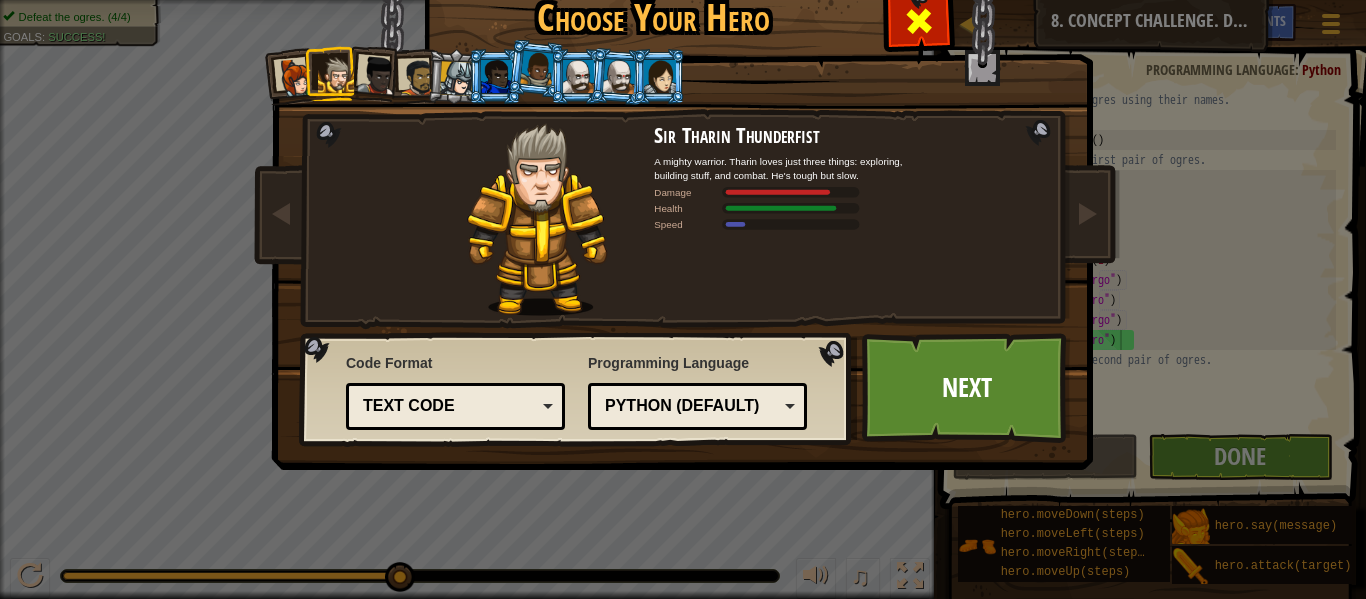 click at bounding box center [919, 21] 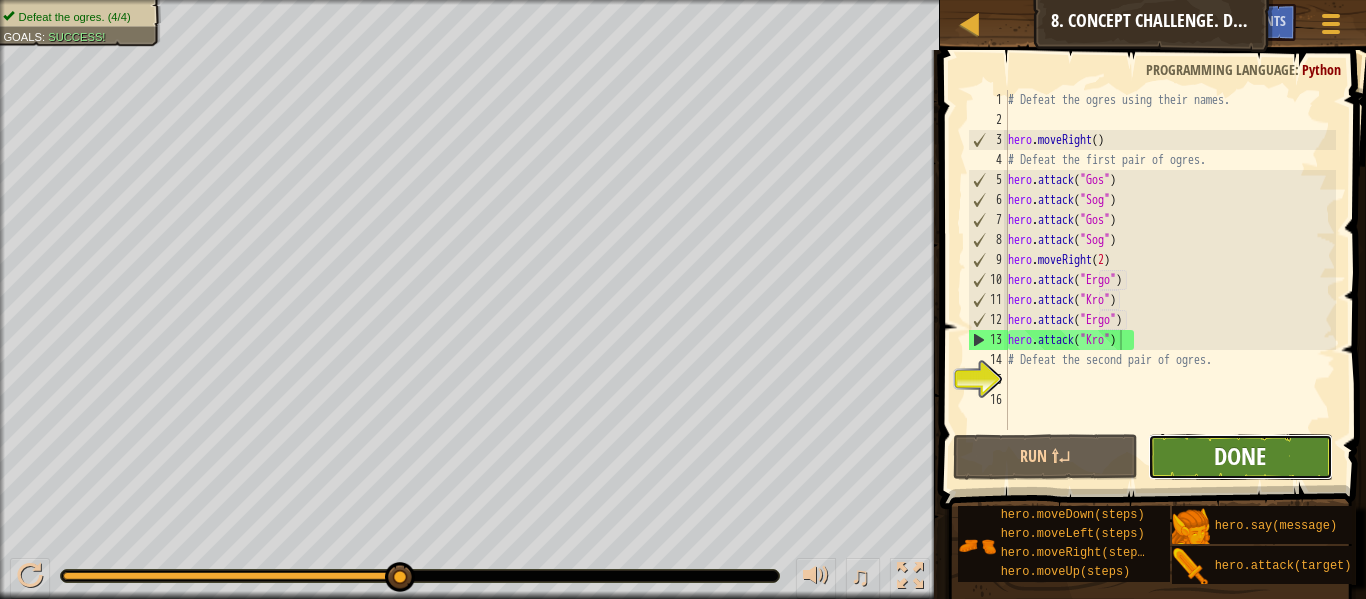 click on "Done" at bounding box center (1240, 456) 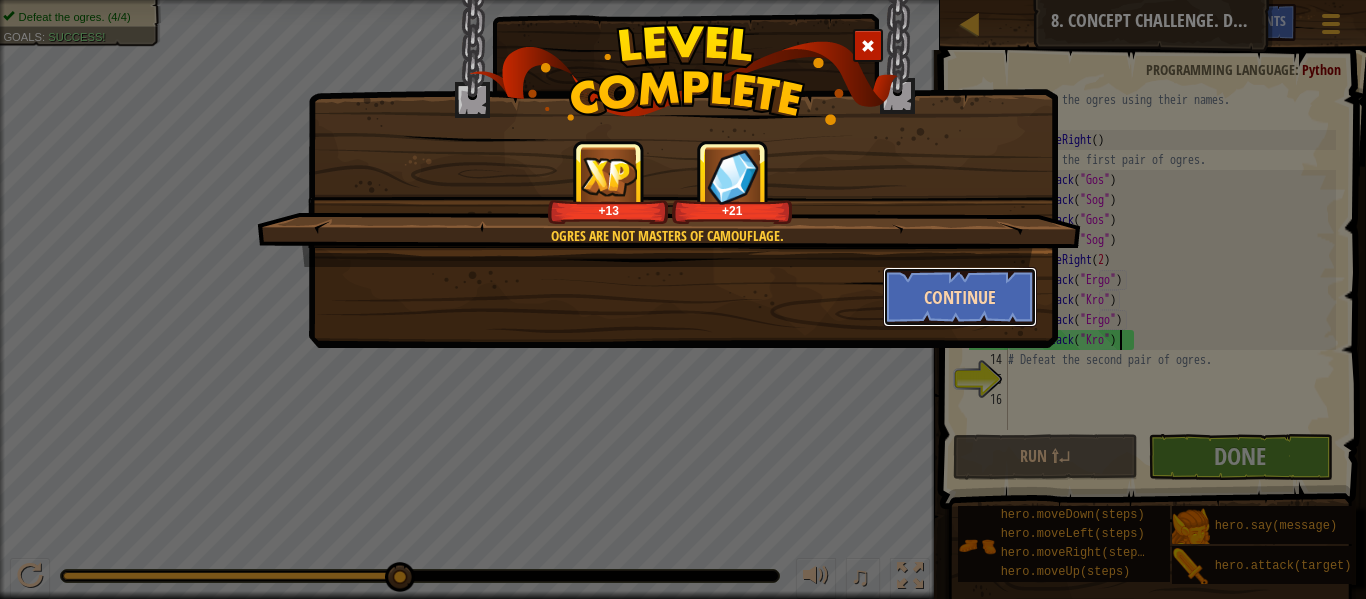 click on "Continue" at bounding box center (960, 297) 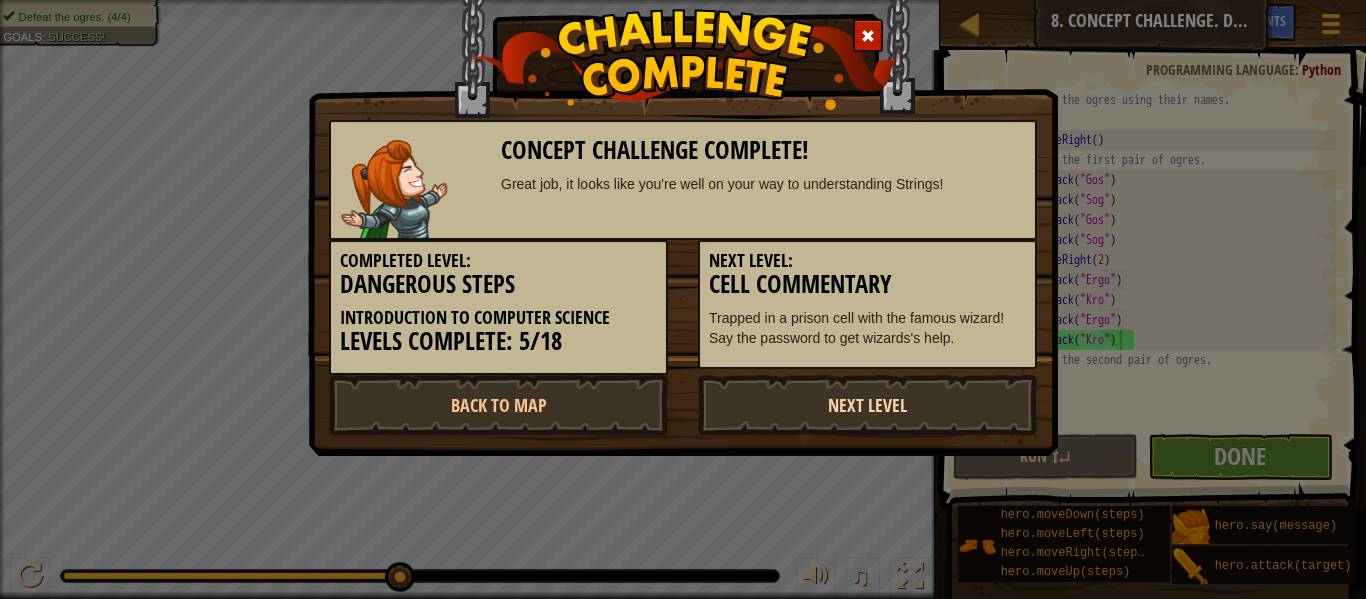click on "Next Level" at bounding box center [867, 405] 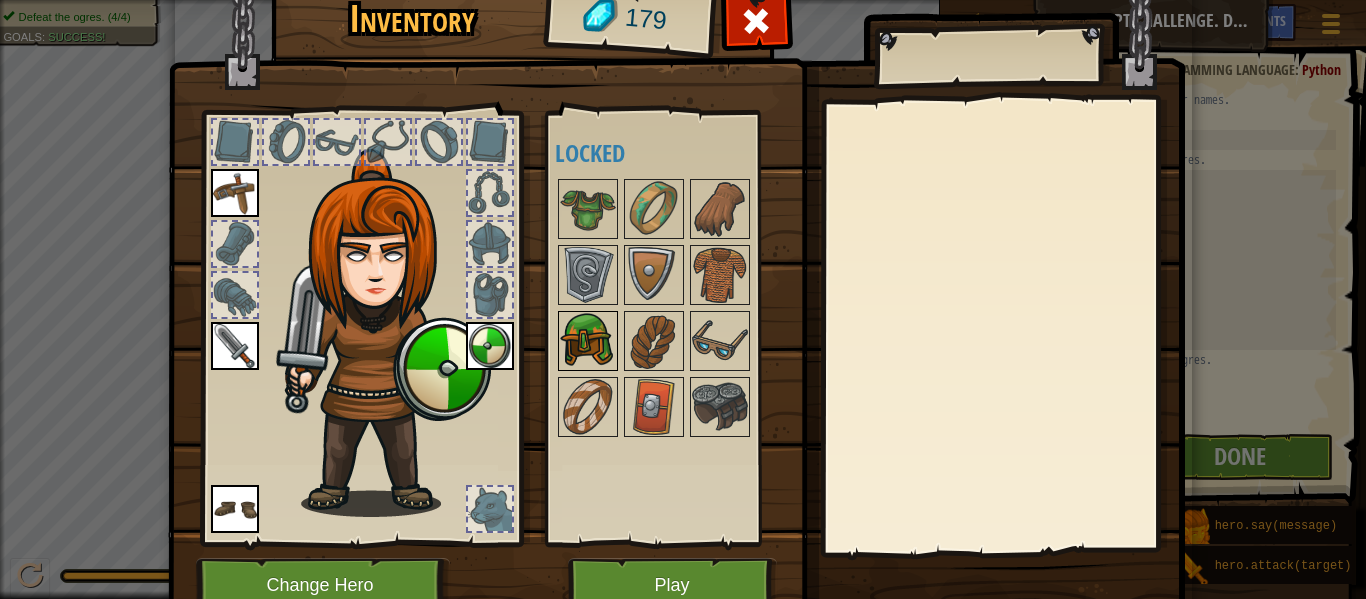 click at bounding box center [588, 341] 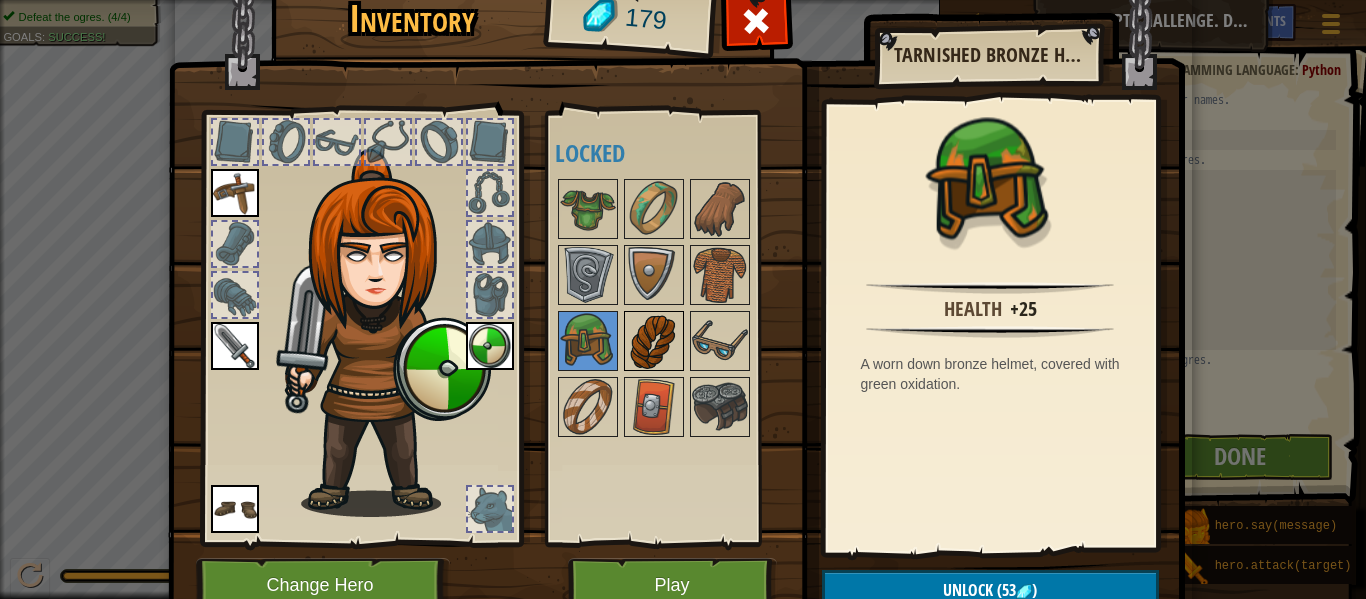 click at bounding box center (654, 341) 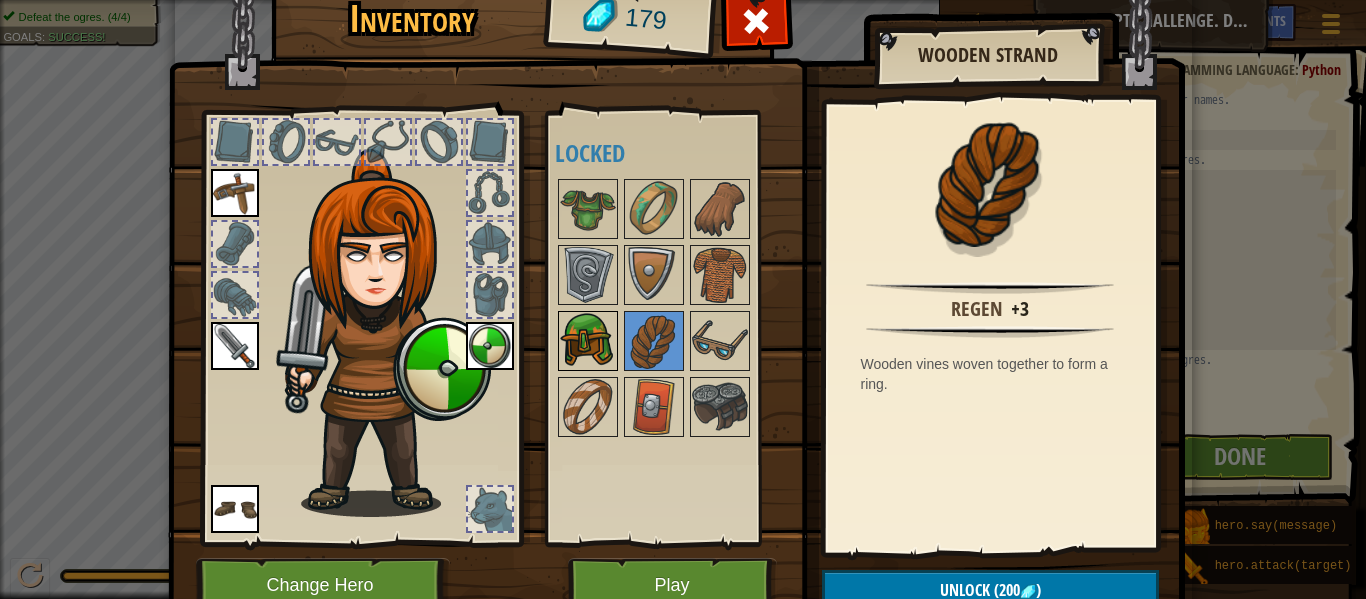click at bounding box center [588, 341] 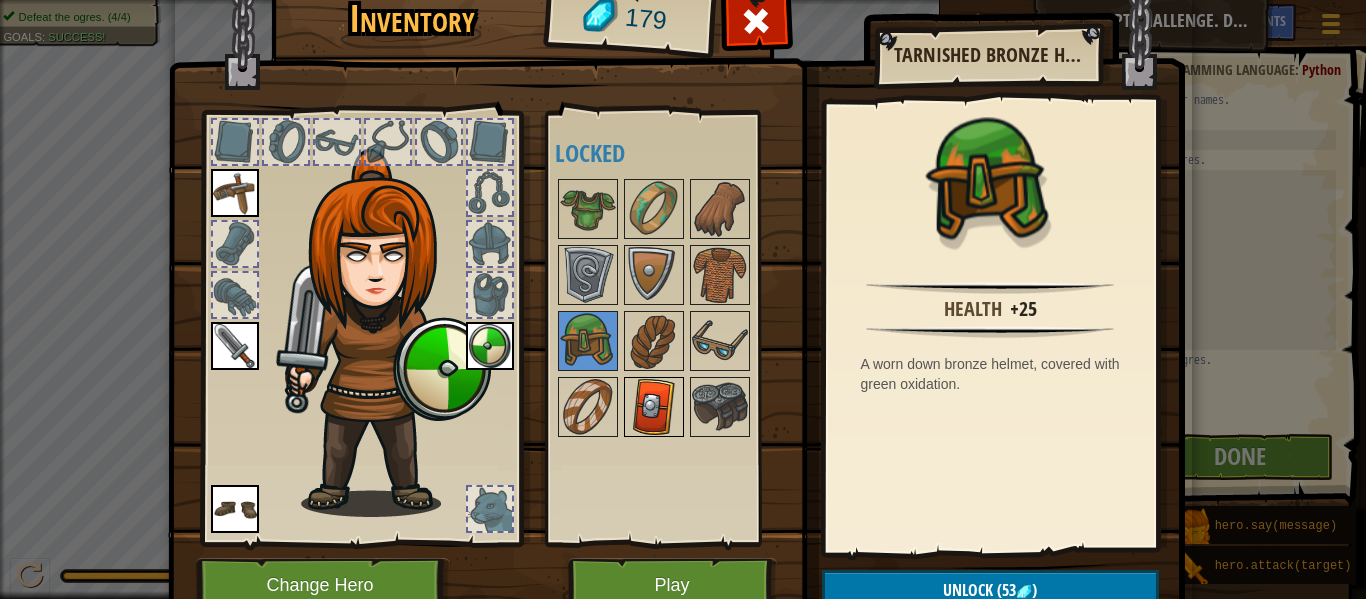 click at bounding box center [654, 407] 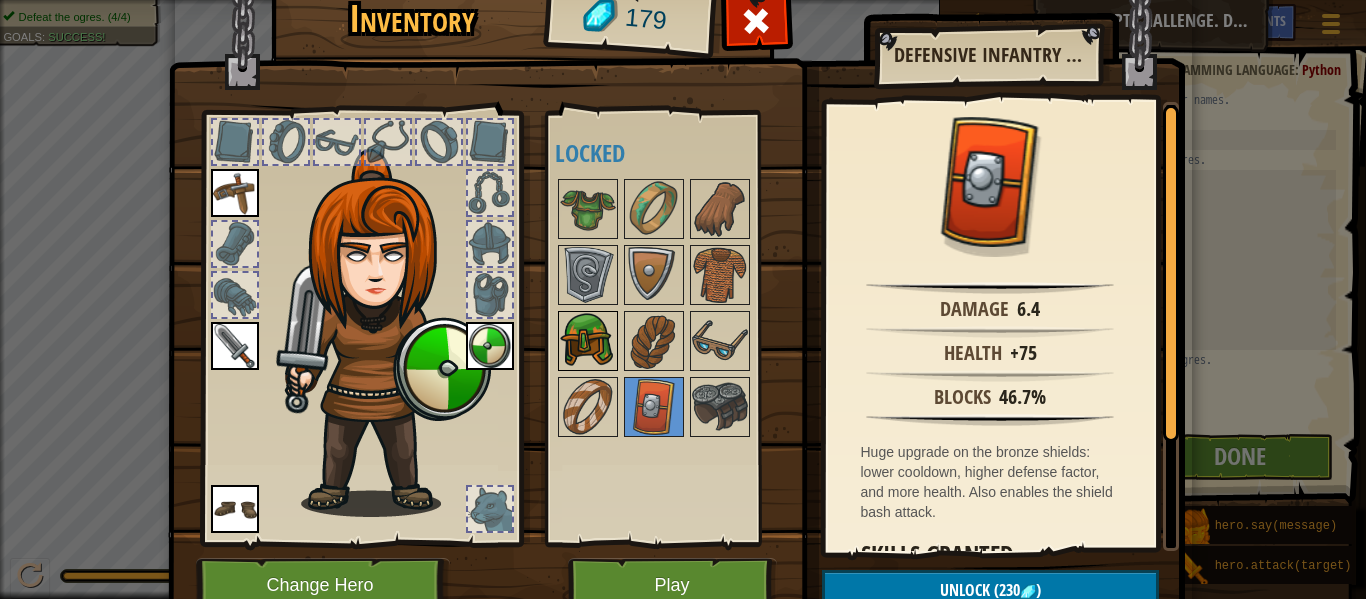 click at bounding box center (588, 341) 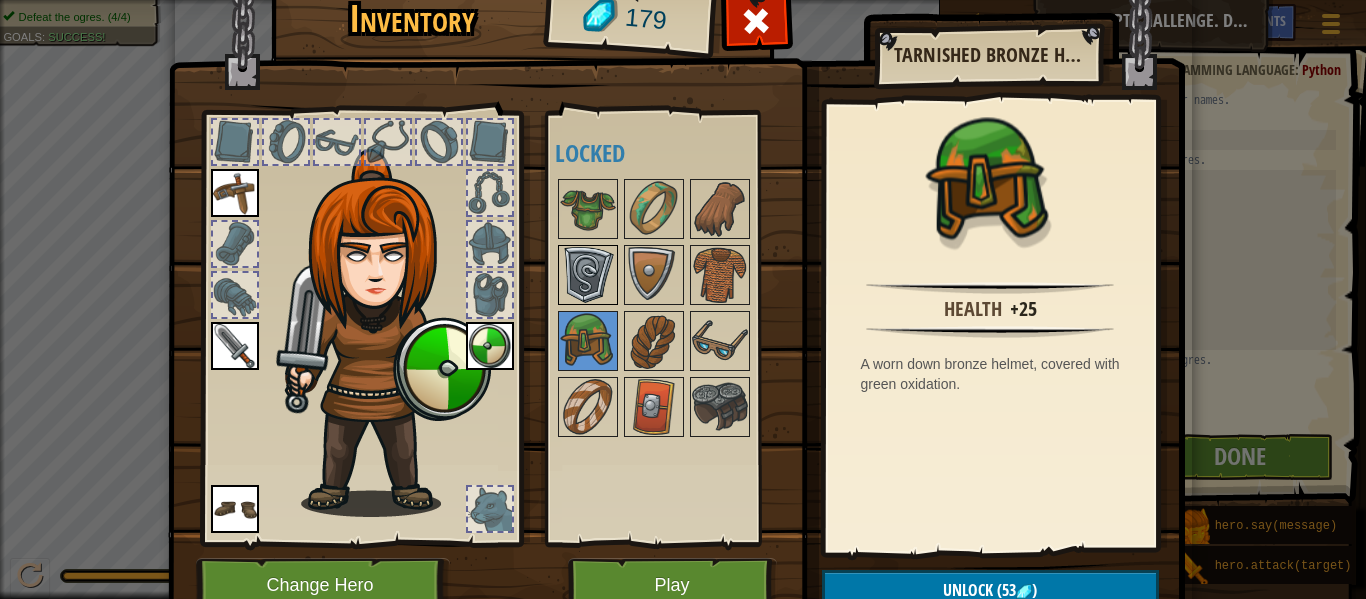 click at bounding box center (588, 275) 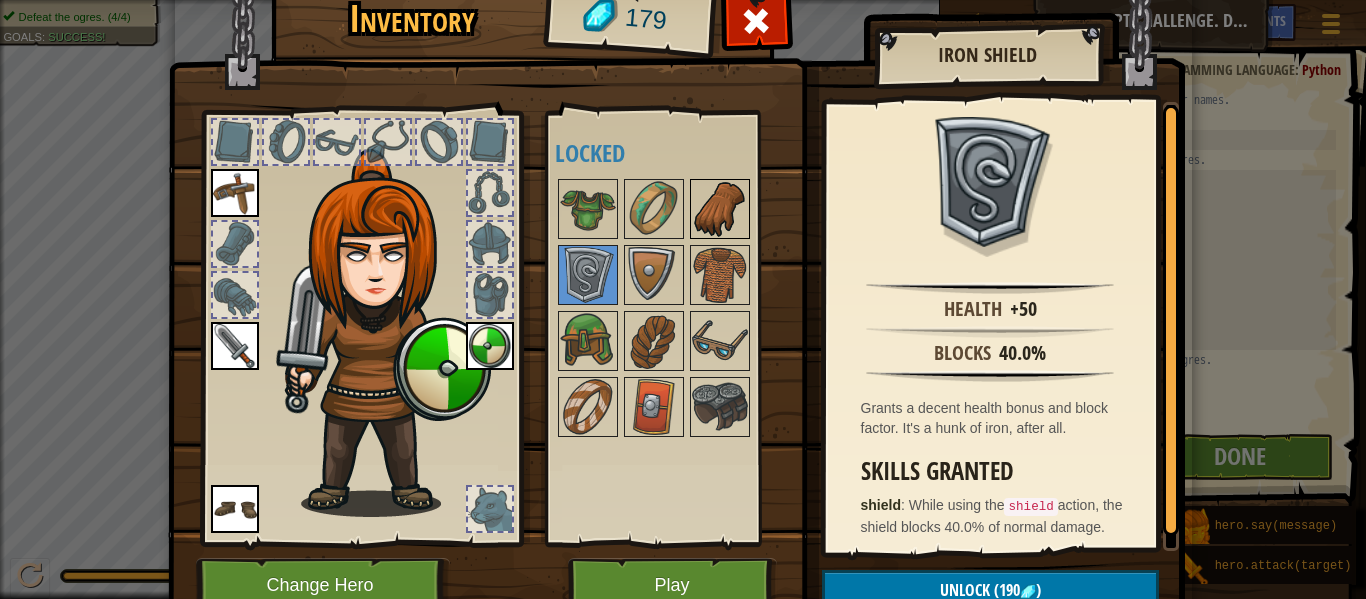 click at bounding box center [720, 209] 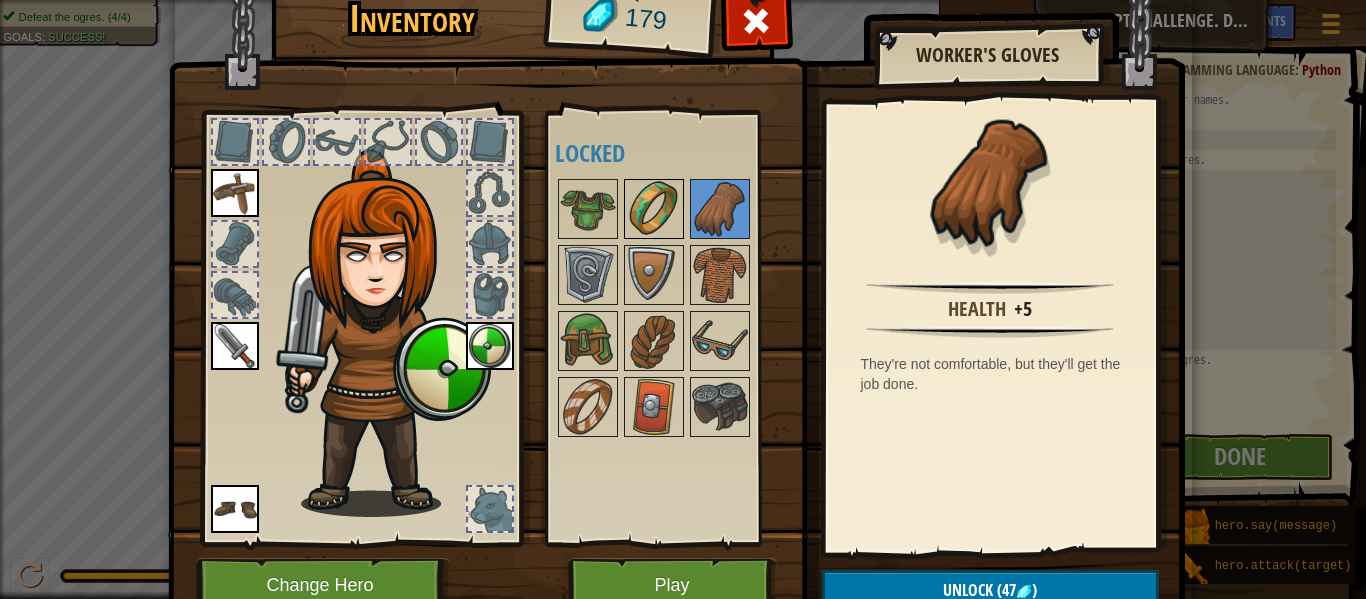 click at bounding box center [654, 209] 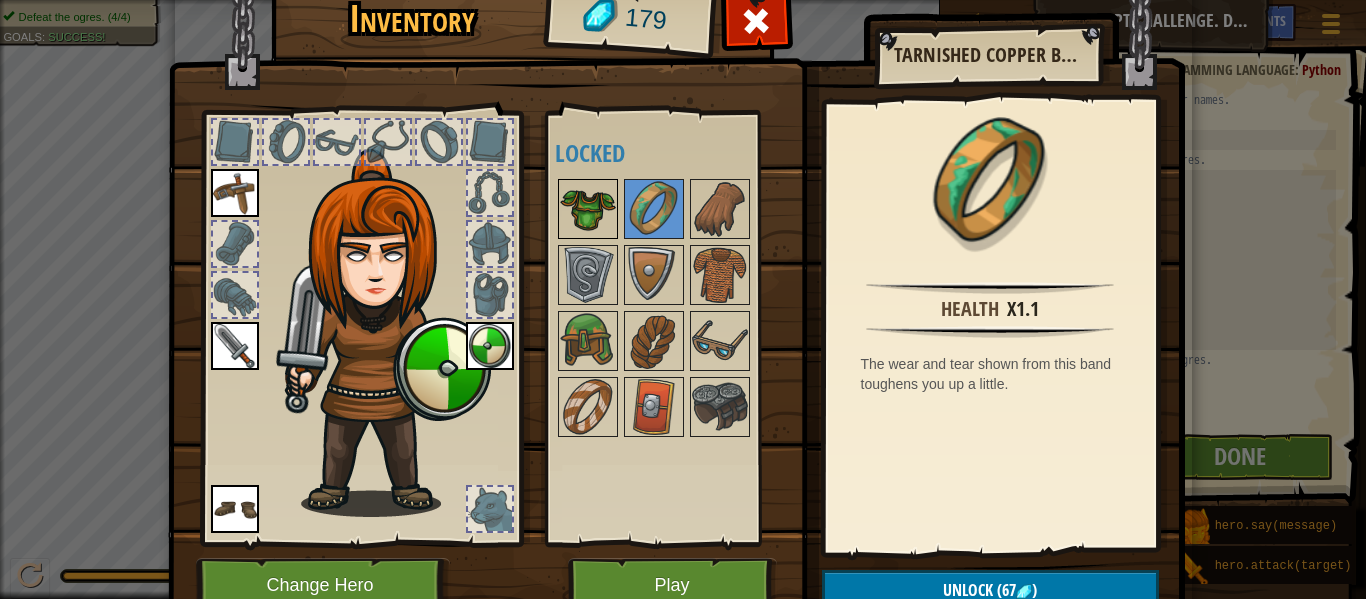 click at bounding box center (588, 209) 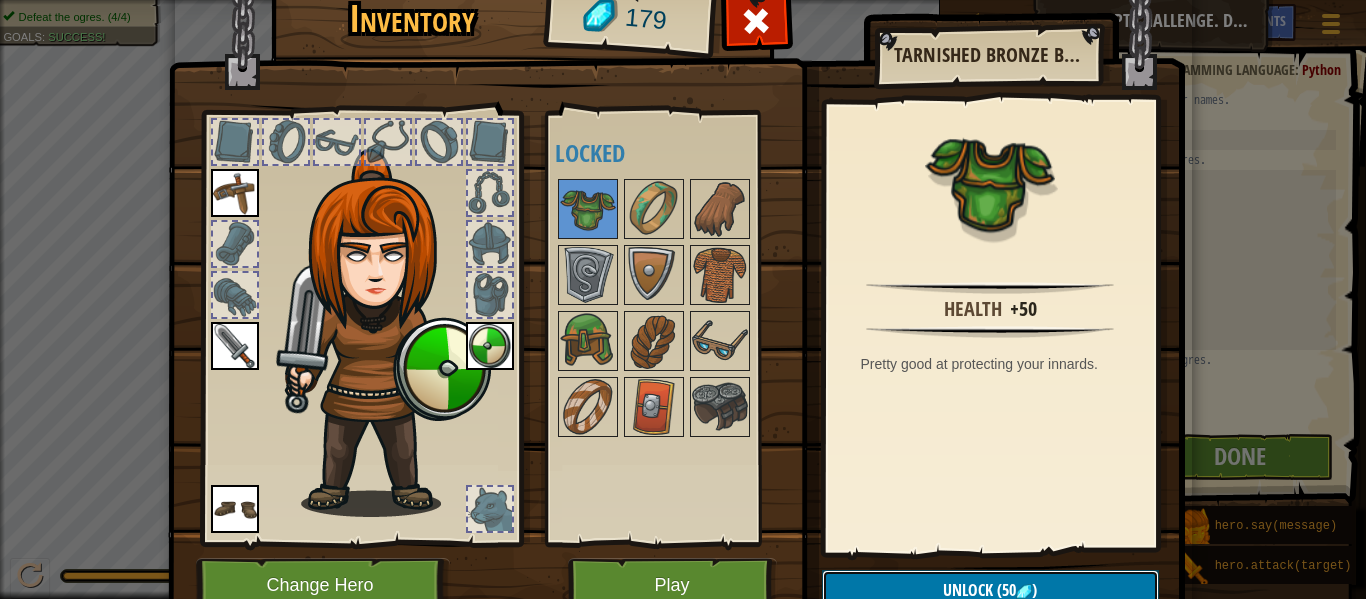 click on "Unlock (50 )" at bounding box center [990, 590] 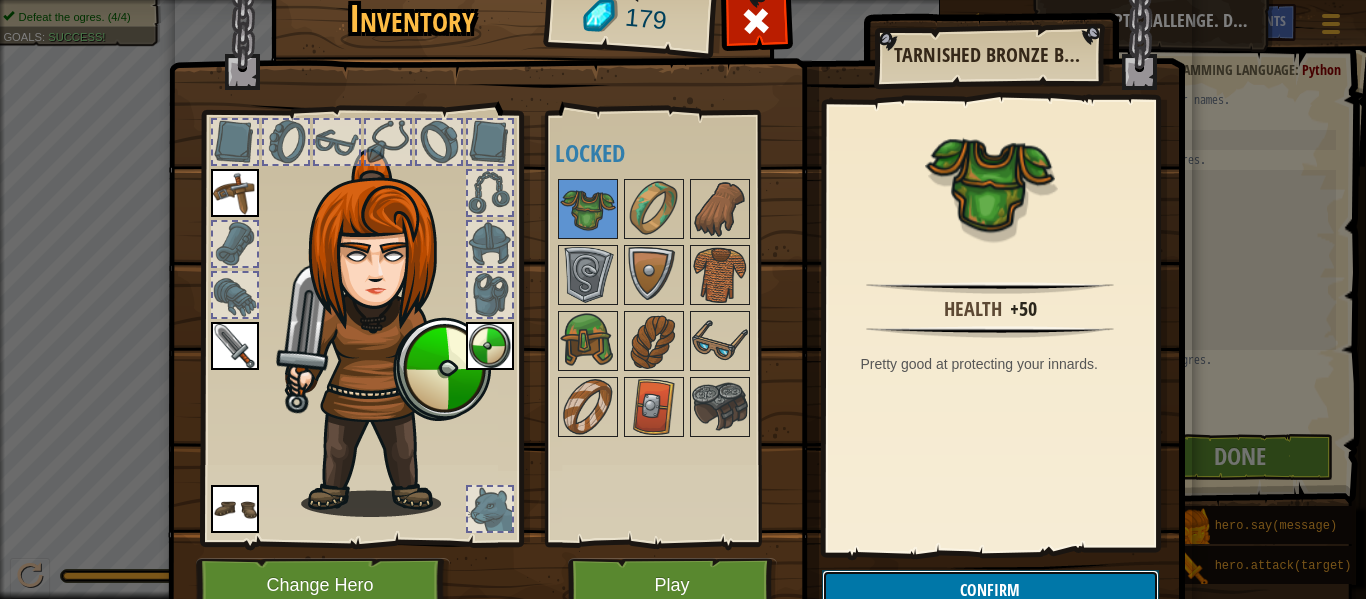 click on "Confirm" at bounding box center [990, 590] 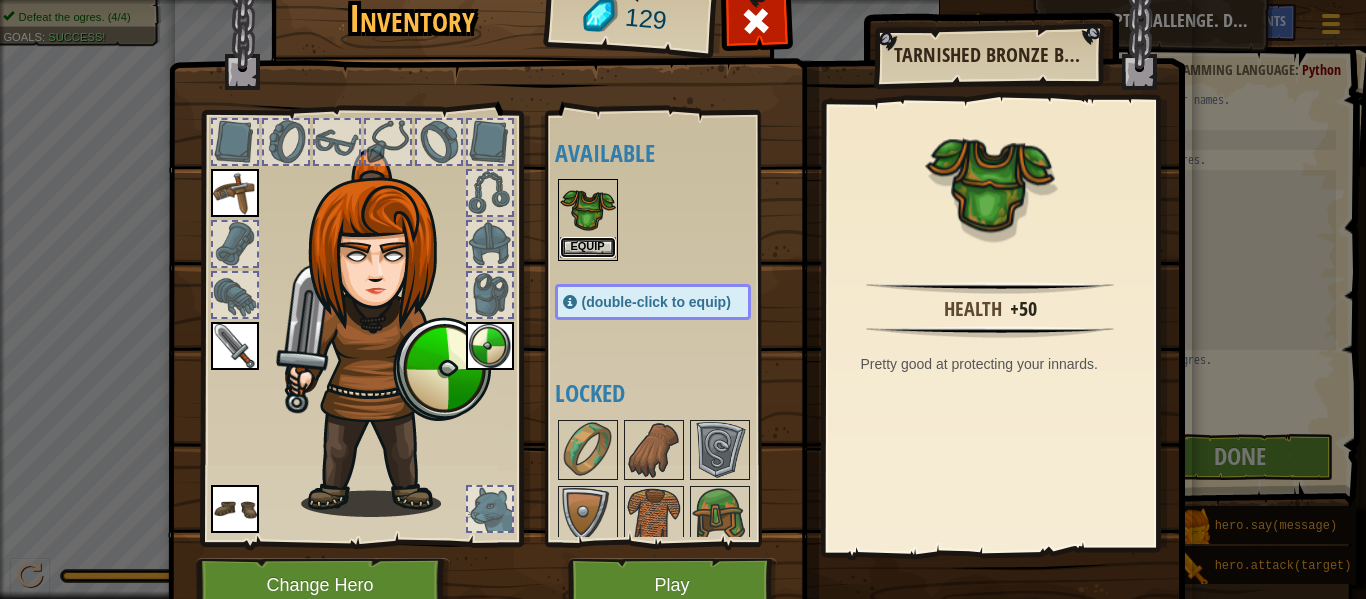 click on "Equip" at bounding box center (588, 247) 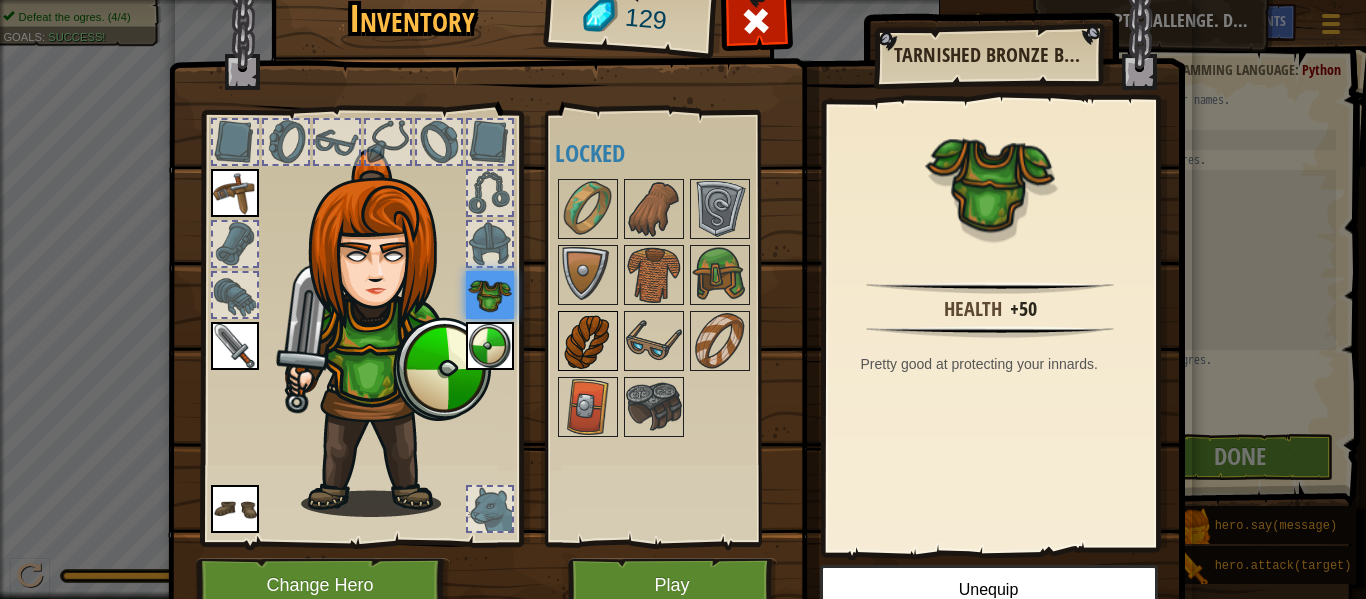 click at bounding box center [588, 341] 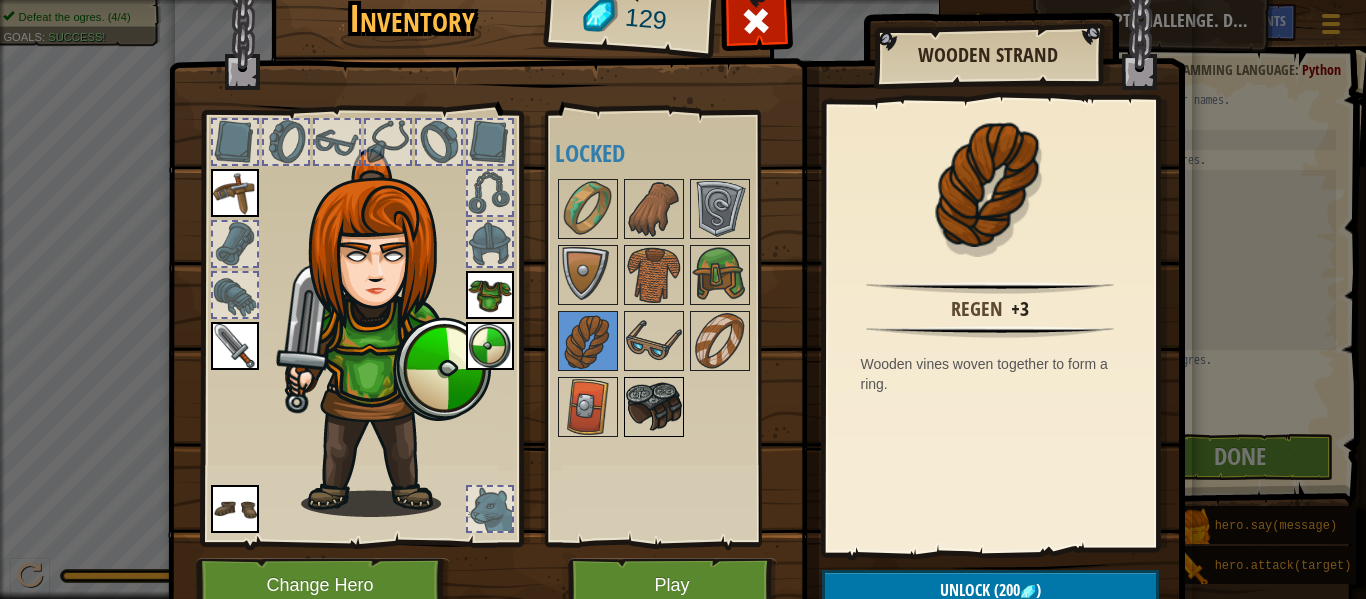 click at bounding box center (654, 407) 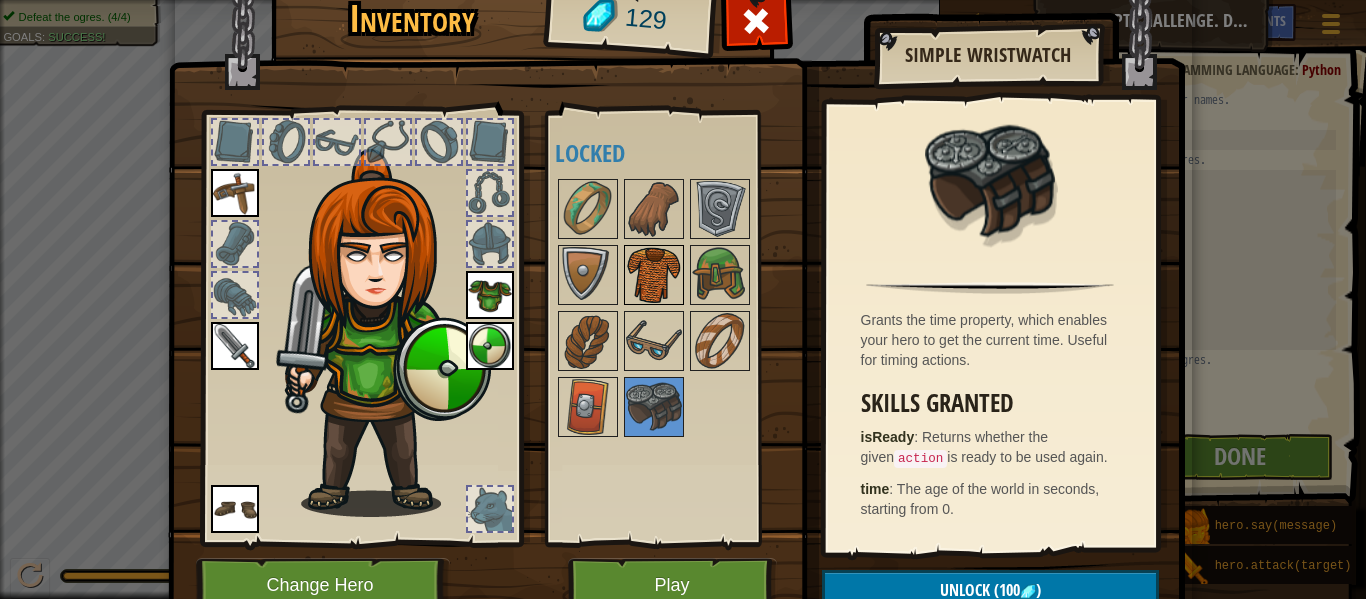 click at bounding box center [654, 275] 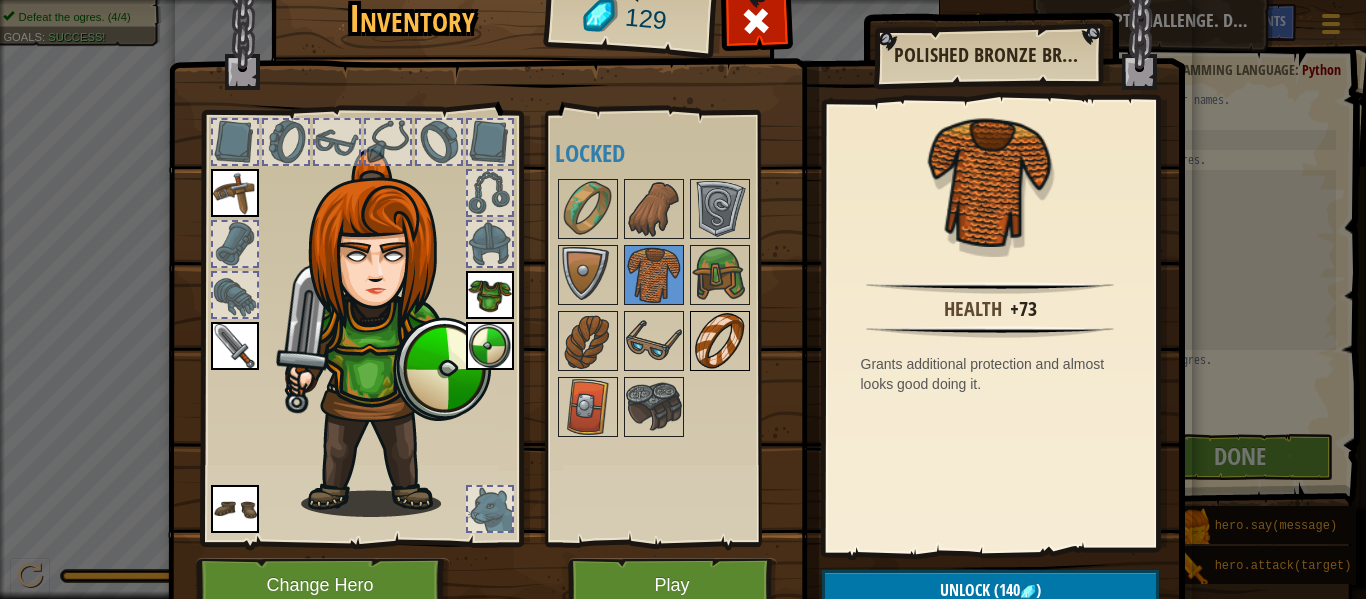 click at bounding box center (720, 341) 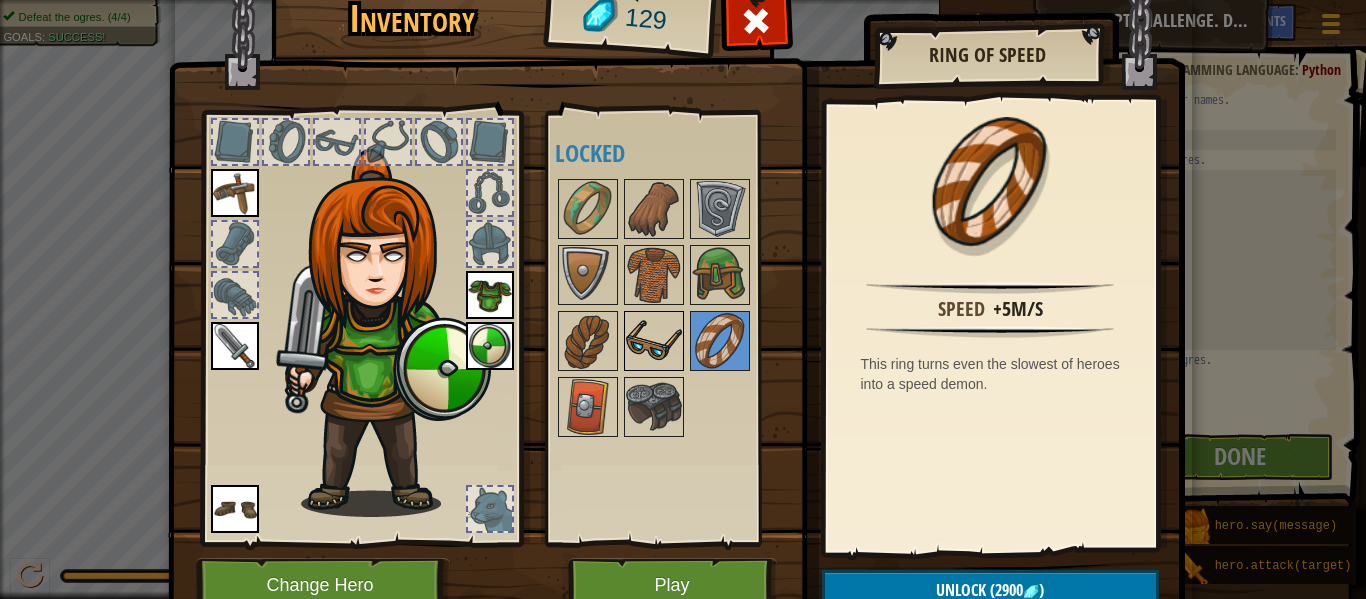 click at bounding box center (654, 341) 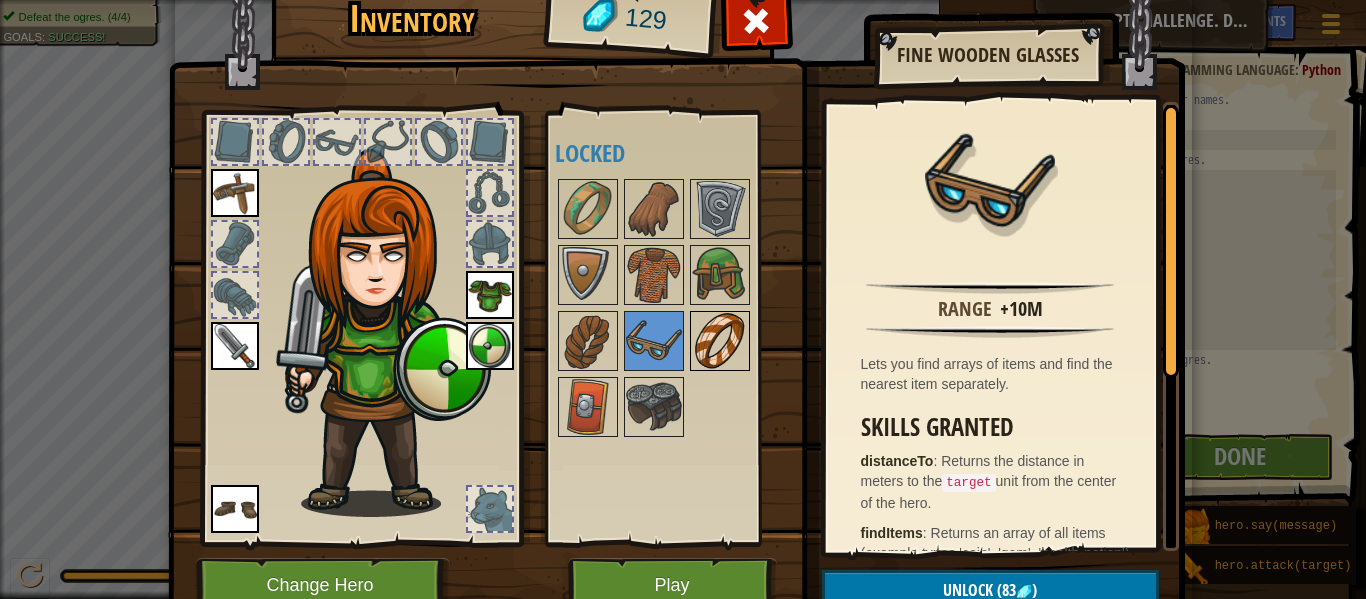 click at bounding box center (720, 341) 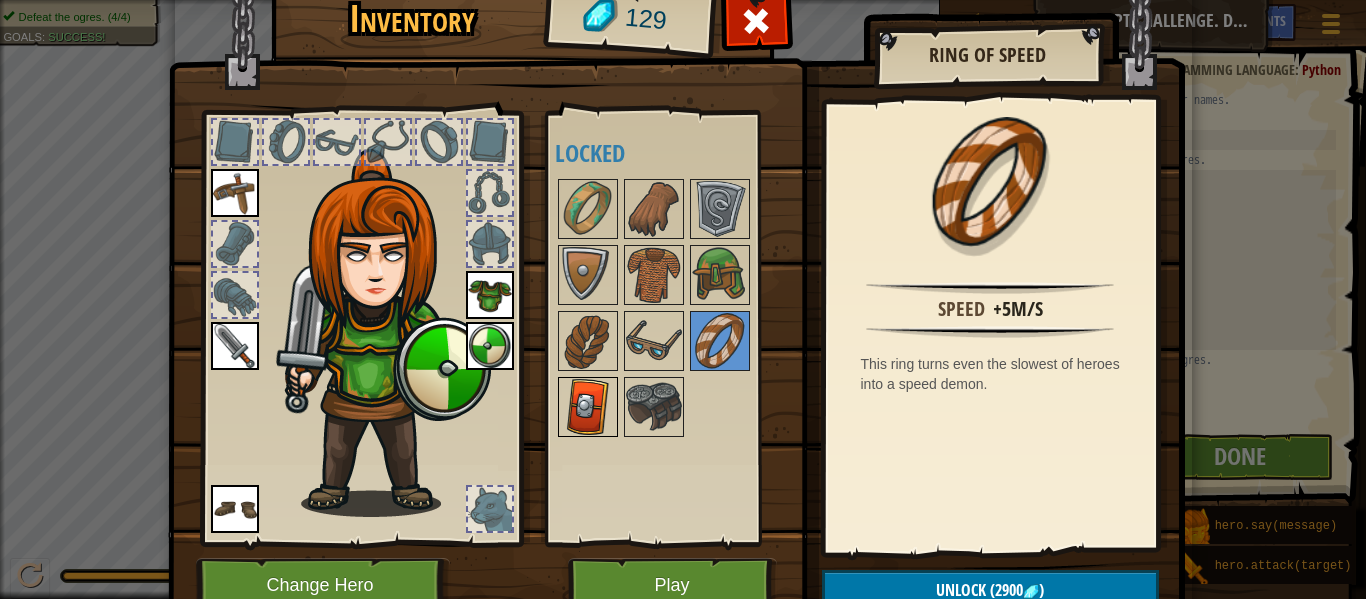 click at bounding box center (588, 407) 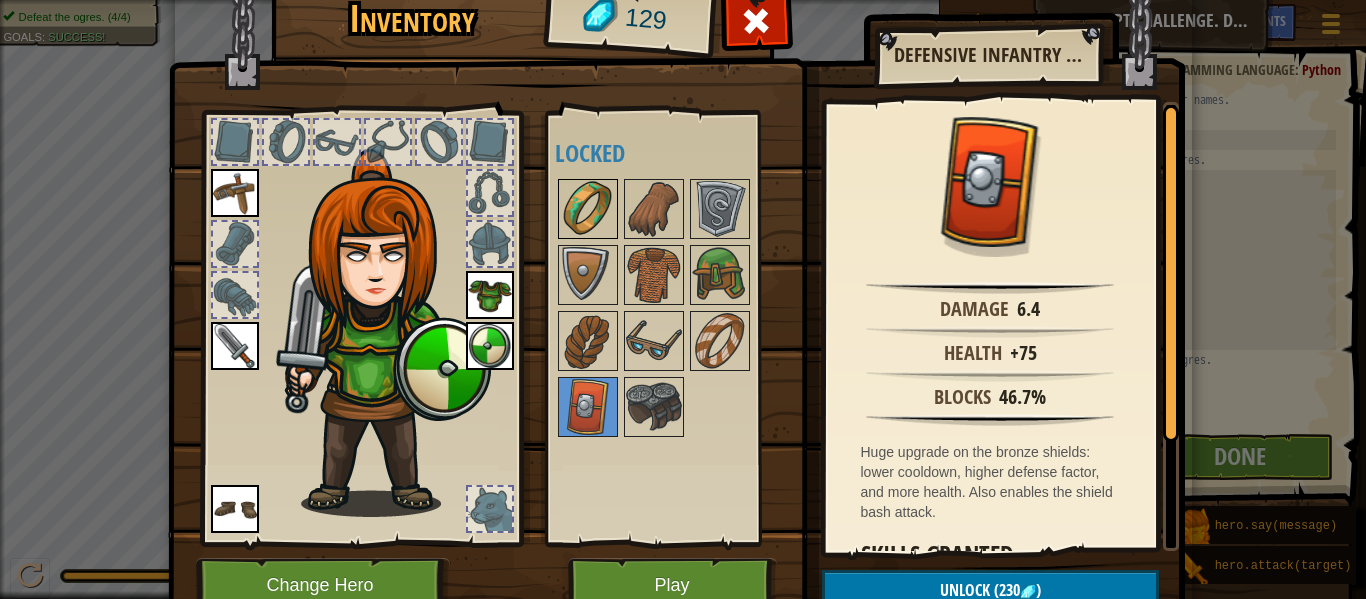 click at bounding box center (588, 209) 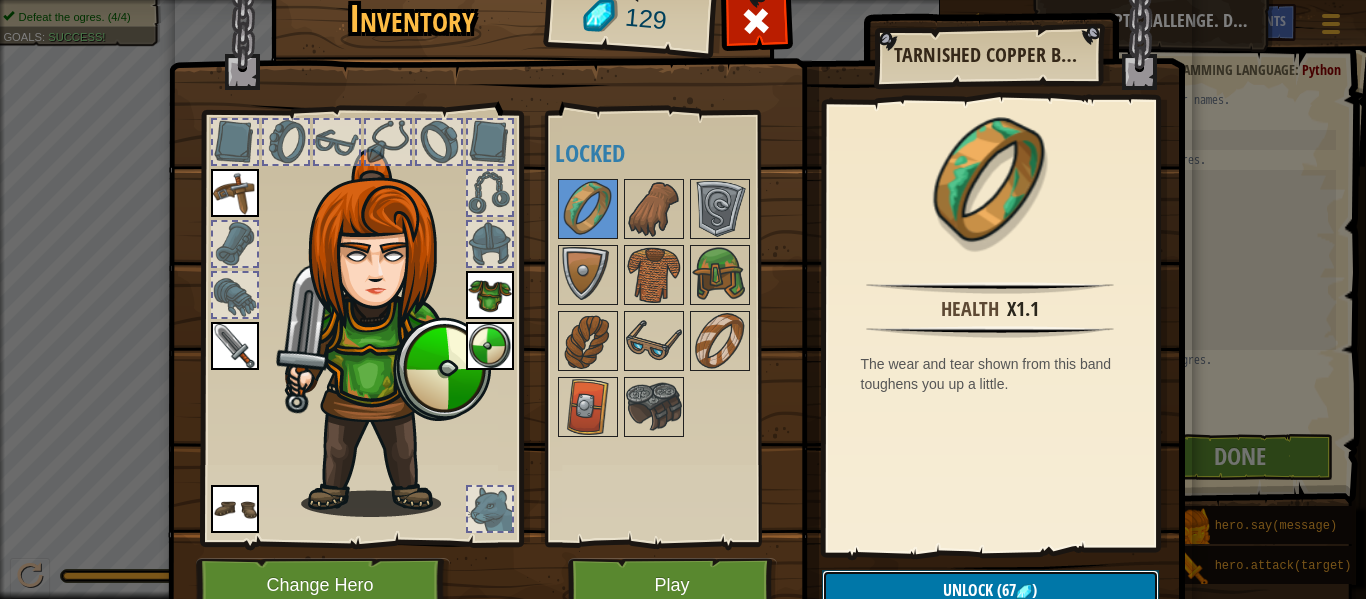 click on "Unlock" at bounding box center [968, 590] 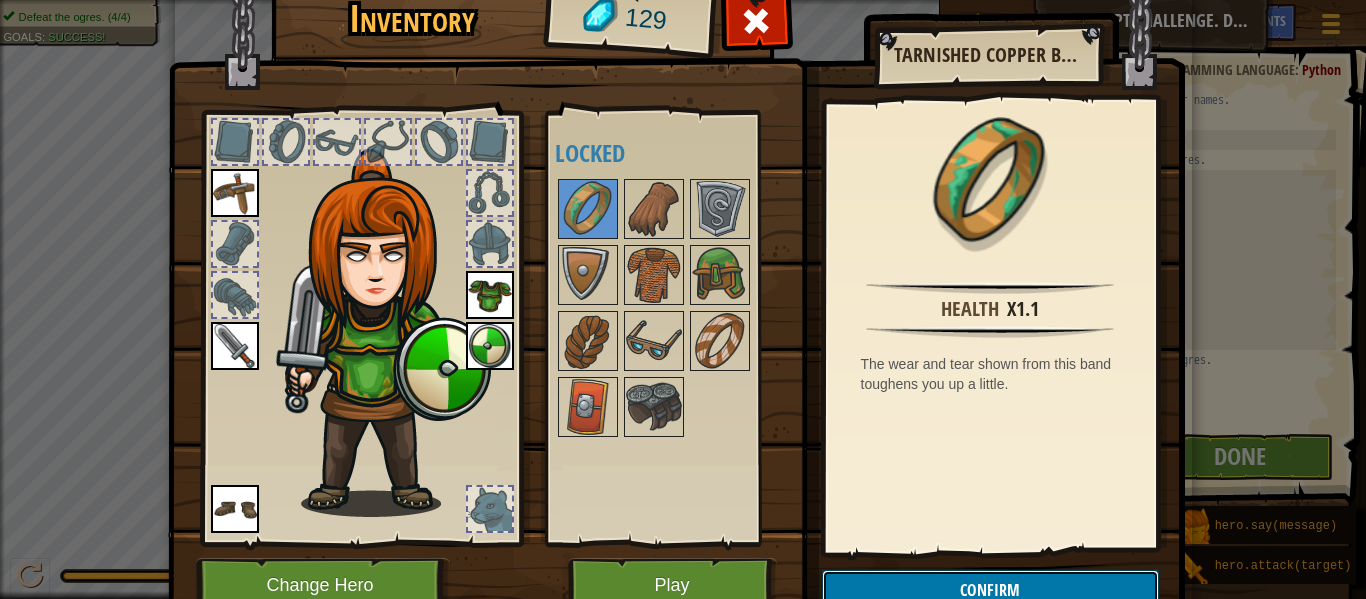 click on "Confirm" at bounding box center [990, 590] 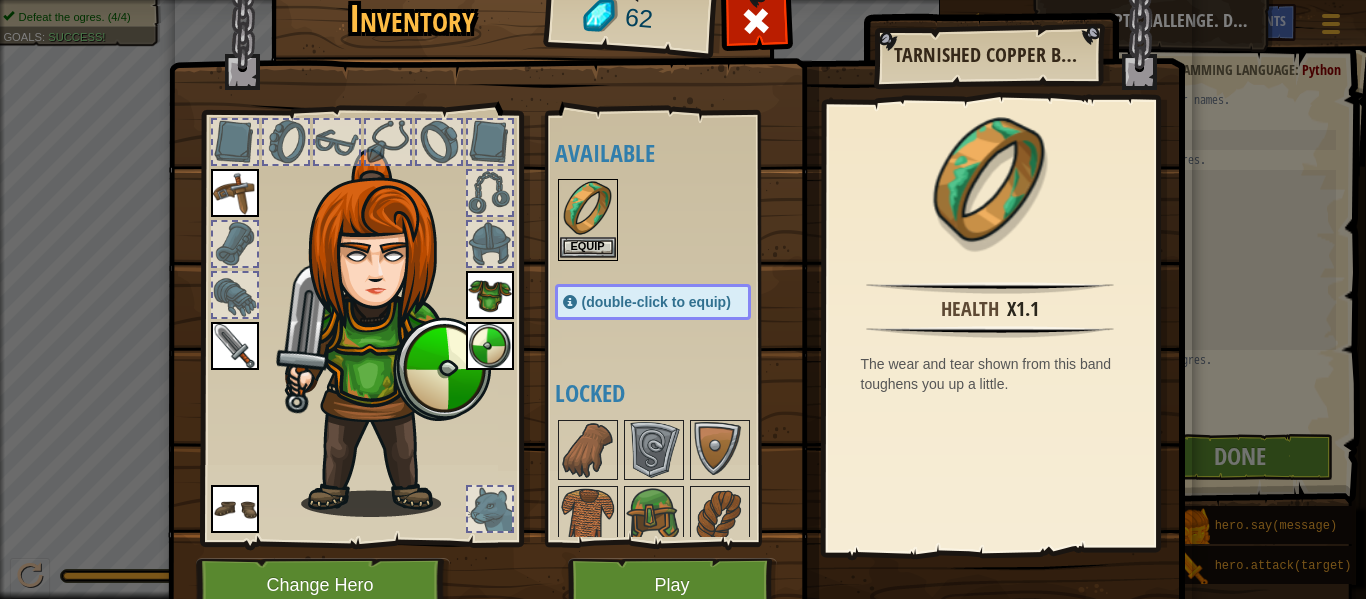 click at bounding box center (588, 209) 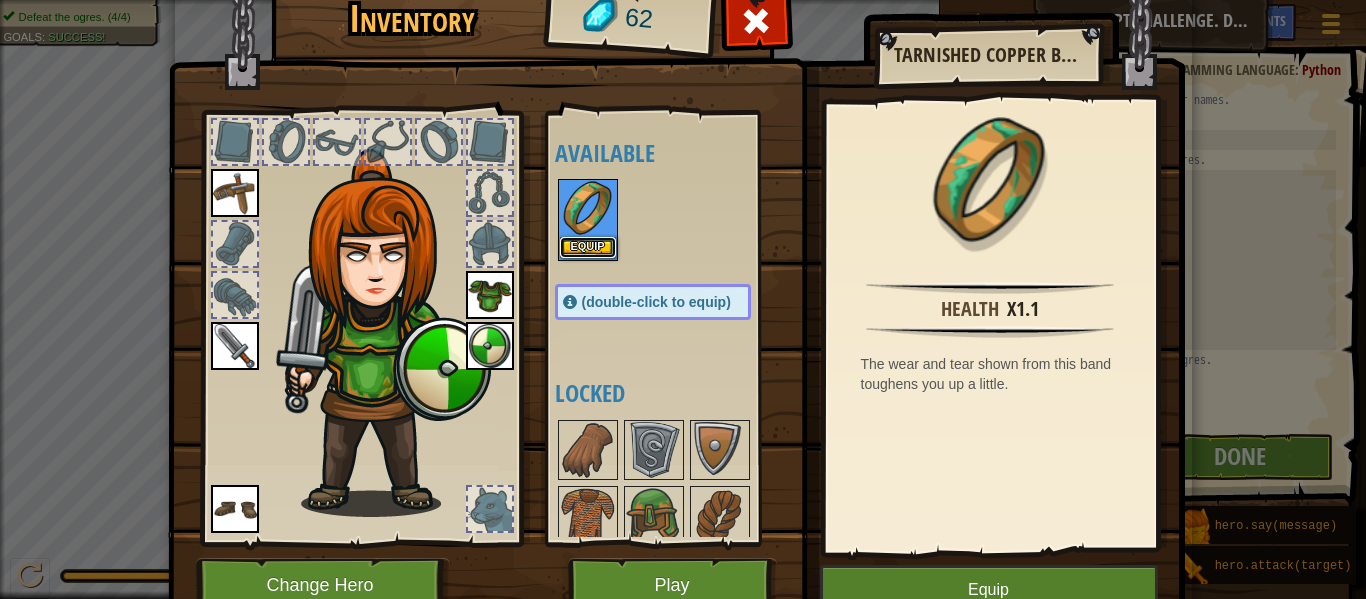 click on "Equip" at bounding box center [588, 247] 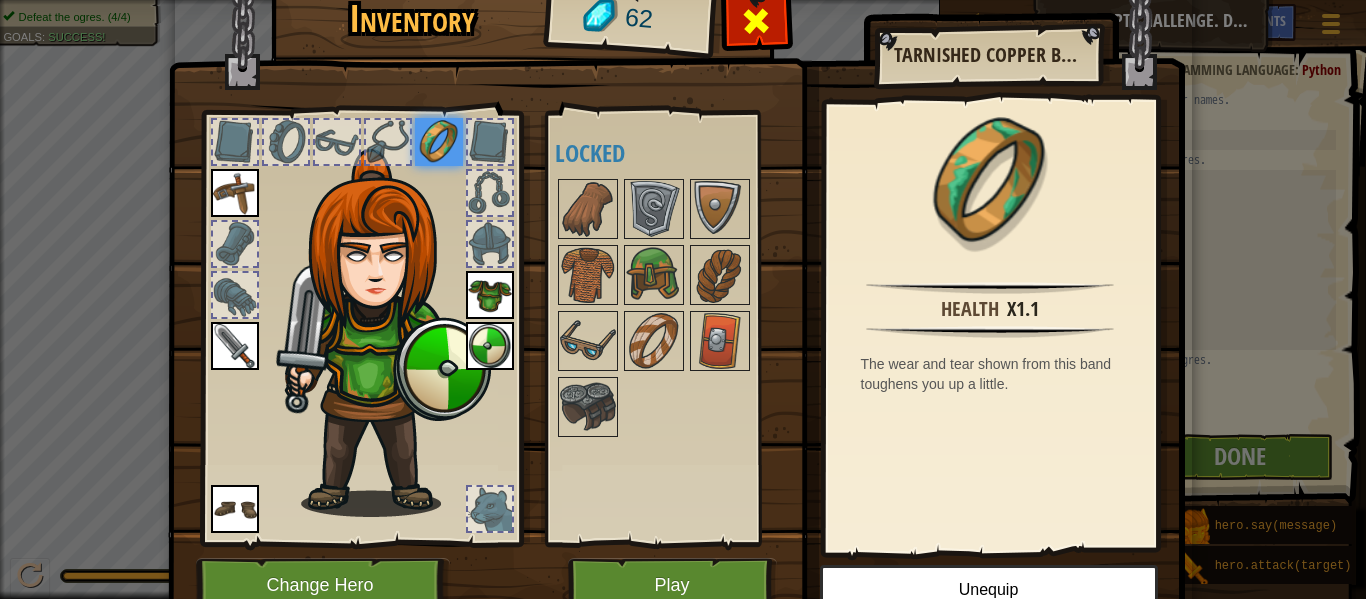 click at bounding box center (756, 26) 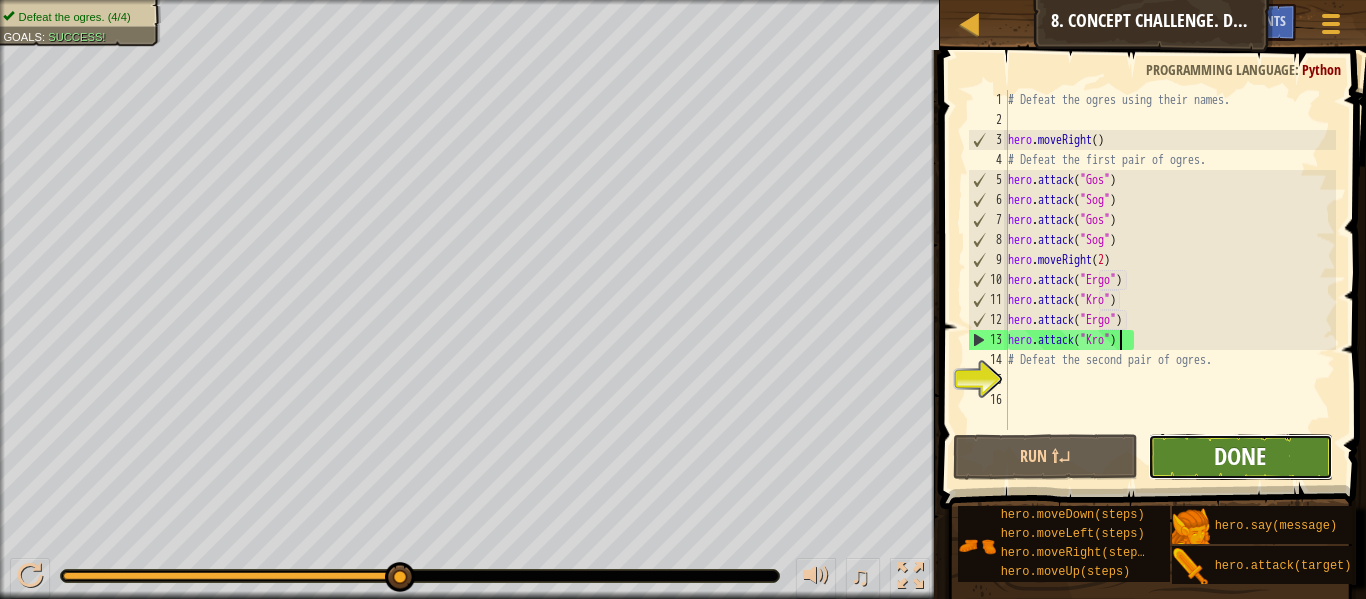 click on "Done" at bounding box center [1240, 456] 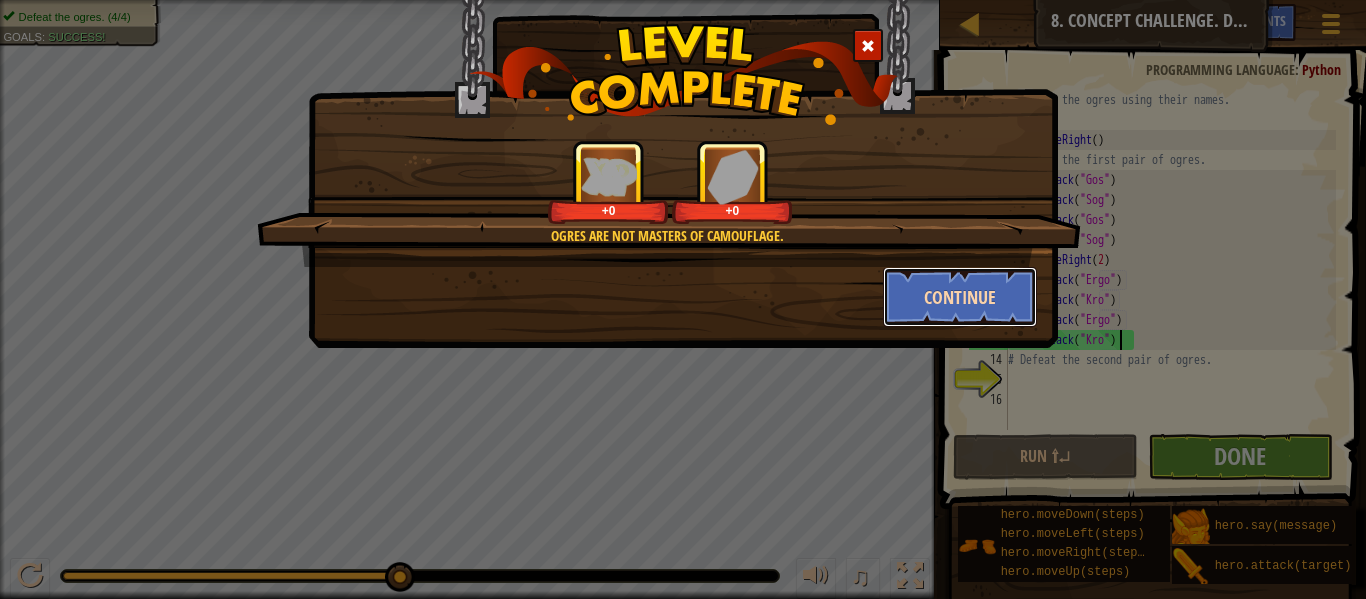 click on "Continue" at bounding box center [960, 297] 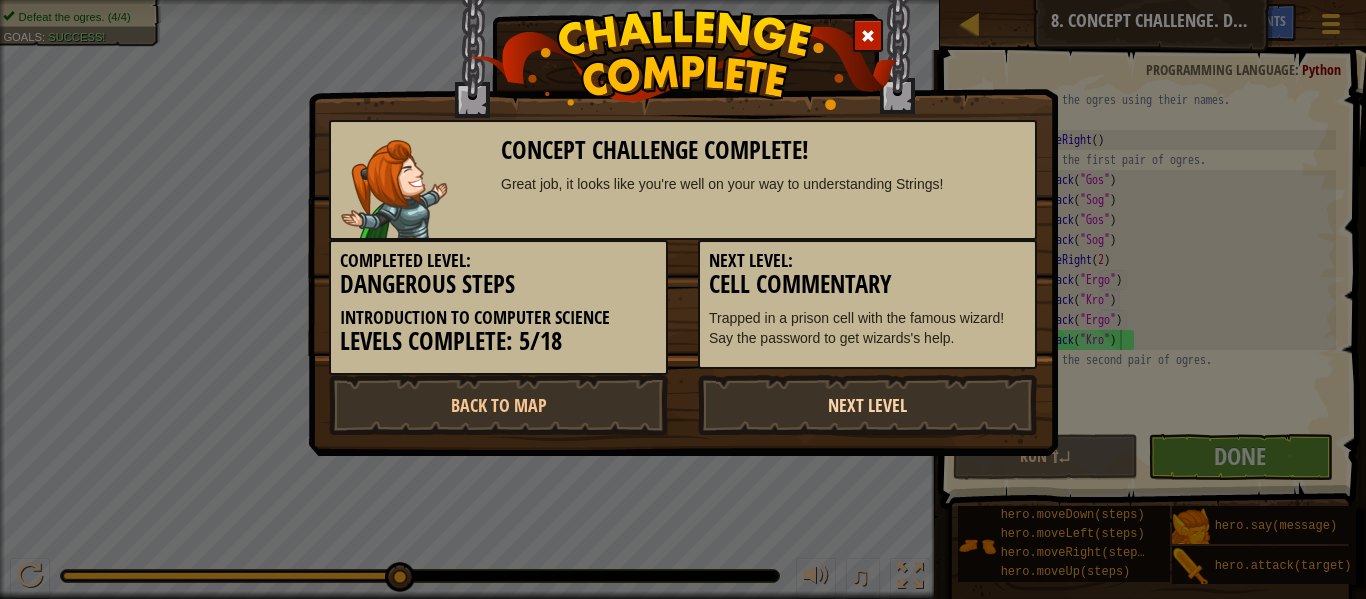 click on "Next Level" at bounding box center [867, 405] 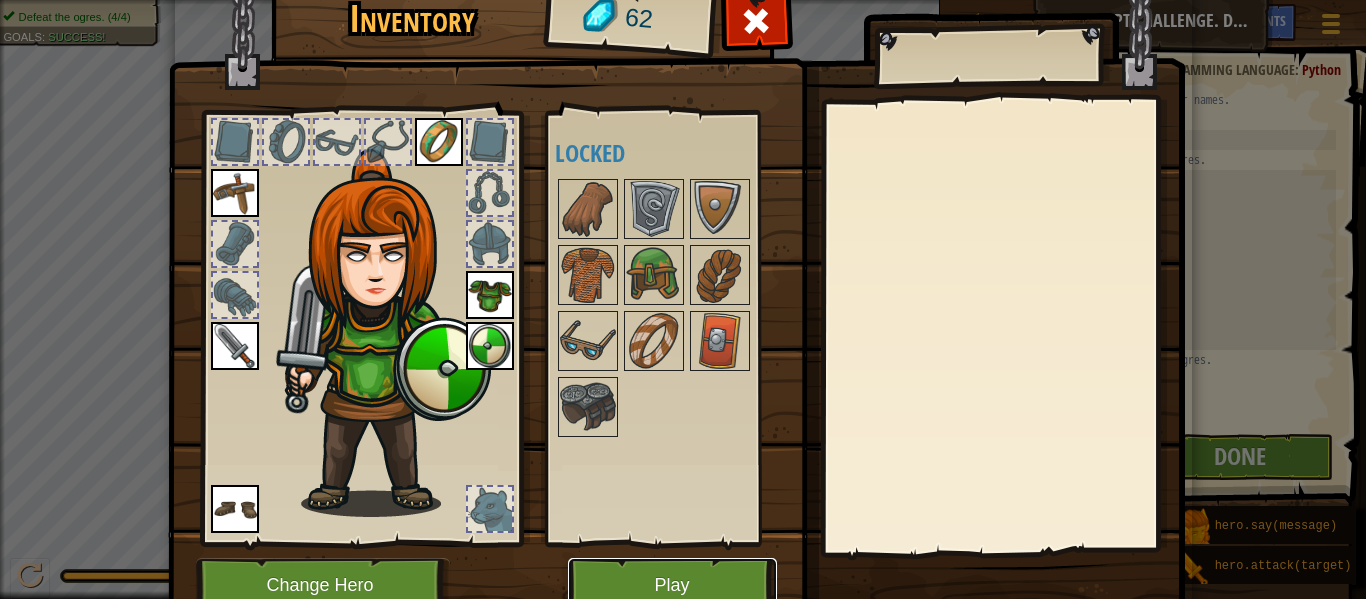 click on "Play" at bounding box center [672, 585] 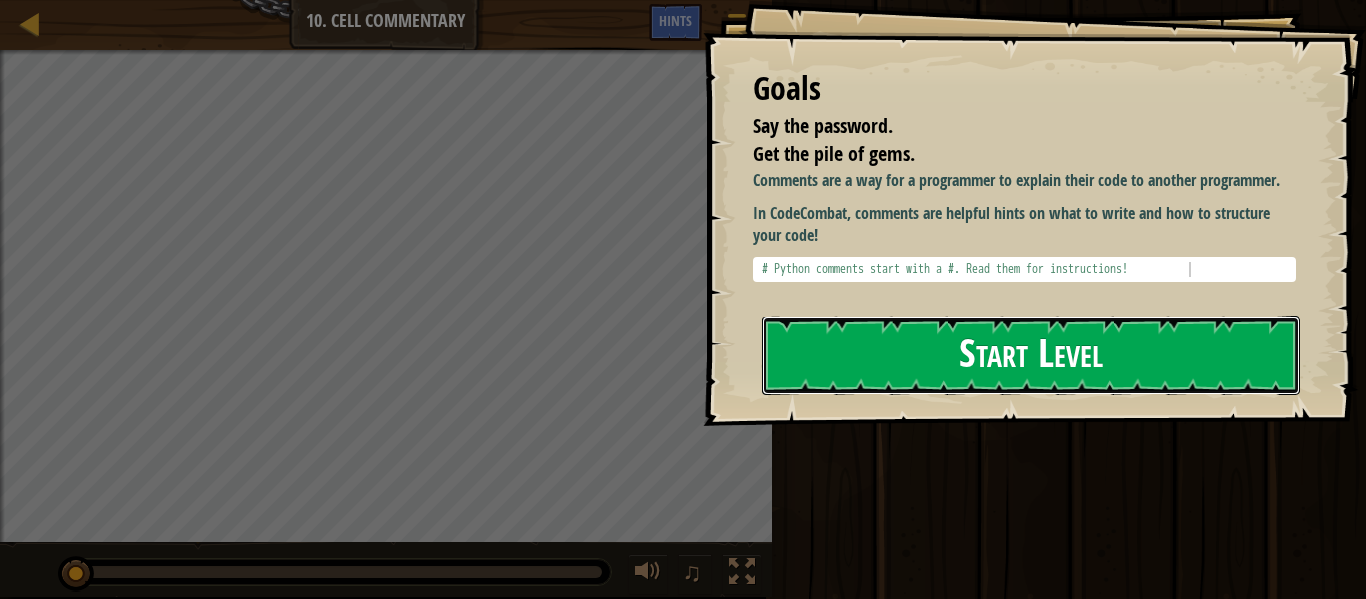 click on "Start Level" at bounding box center [1031, 355] 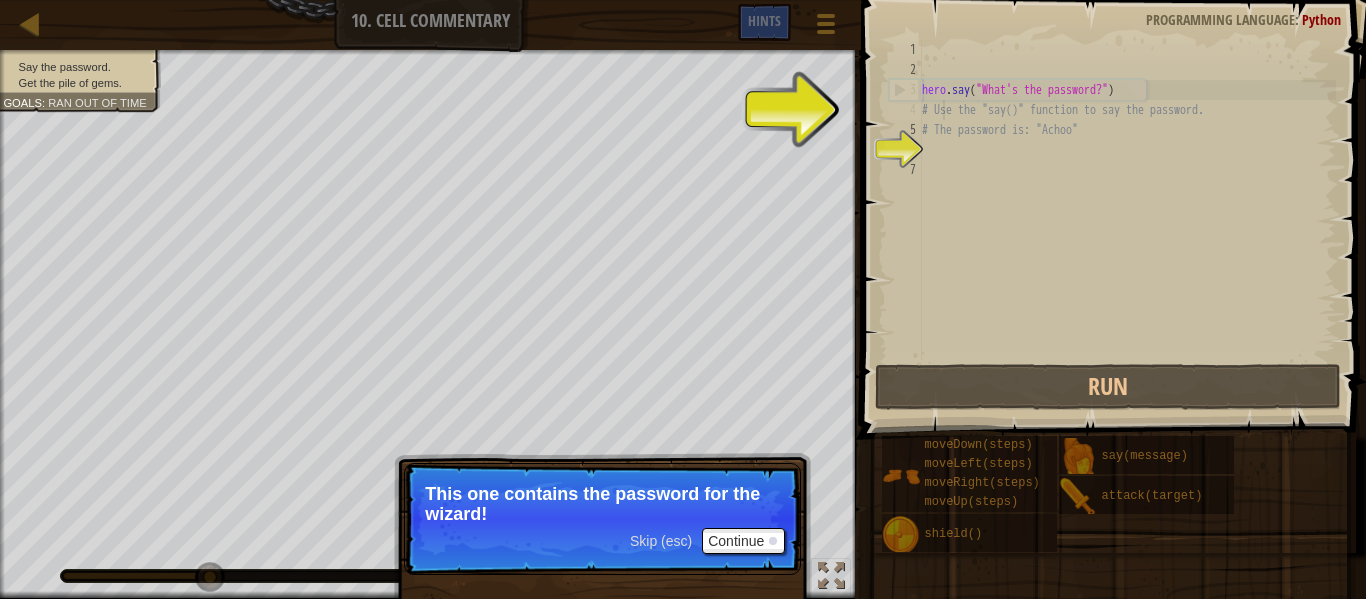 click on "hero . say ( "What's the password?" ) # Use the "say()" function to say the password. # The password is: "Achoo"" at bounding box center [1127, 220] 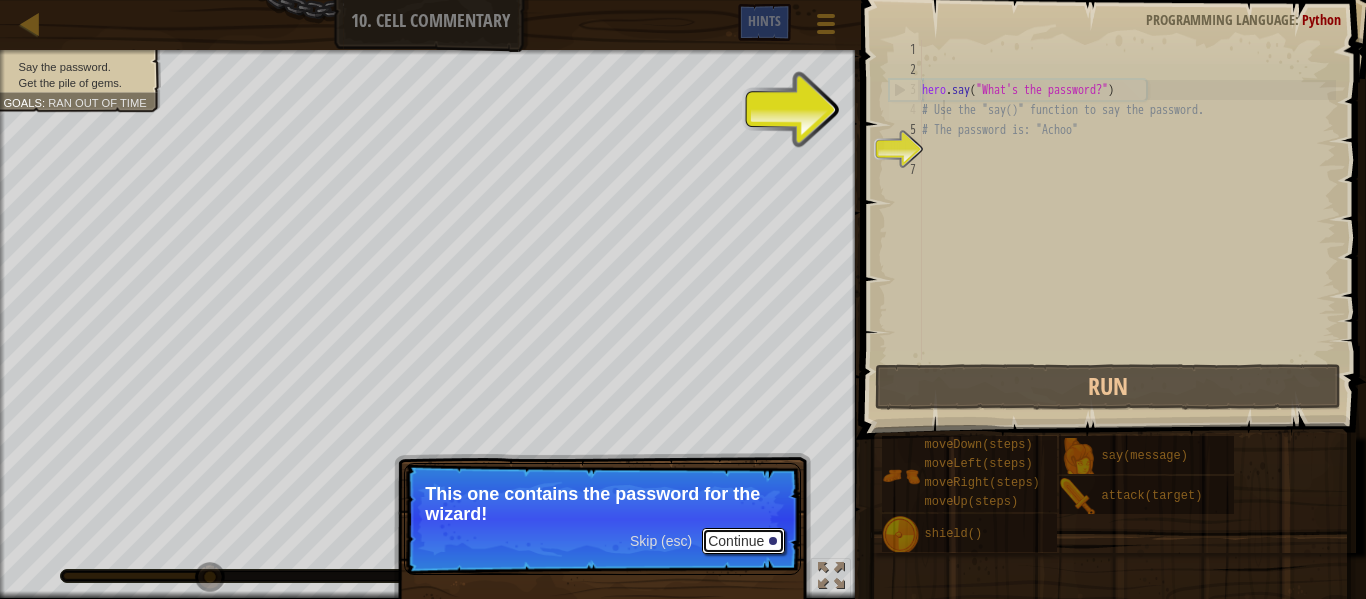 click on "Continue" at bounding box center (743, 541) 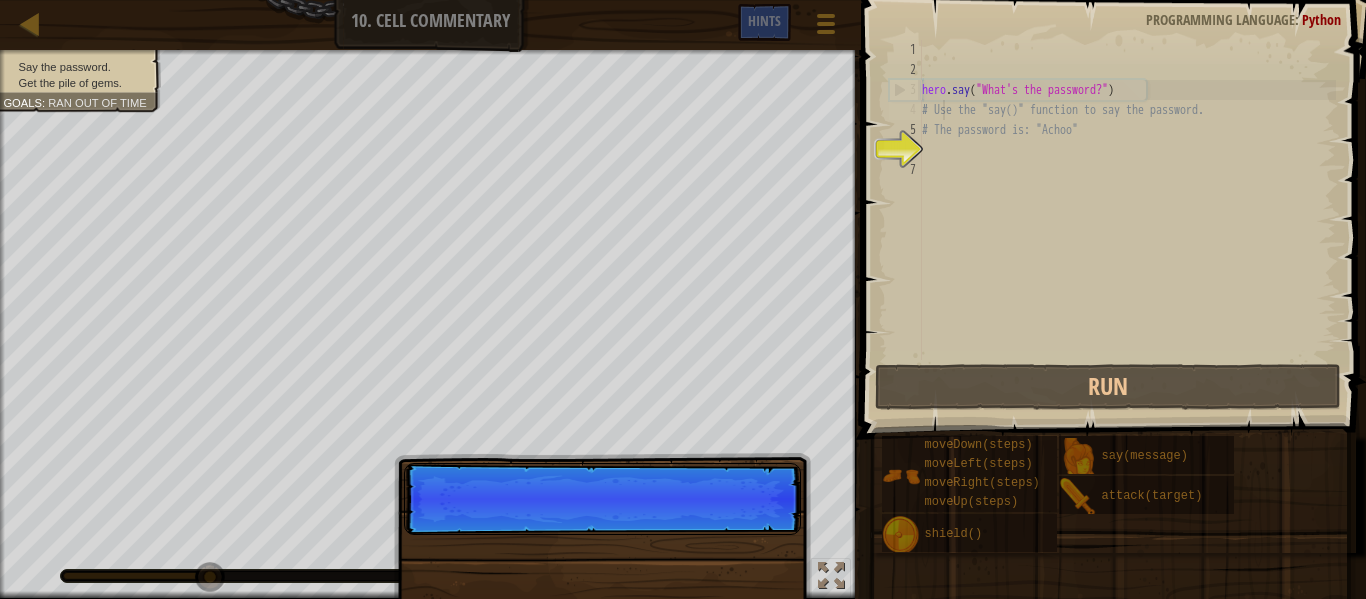 scroll, scrollTop: 9, scrollLeft: 4, axis: both 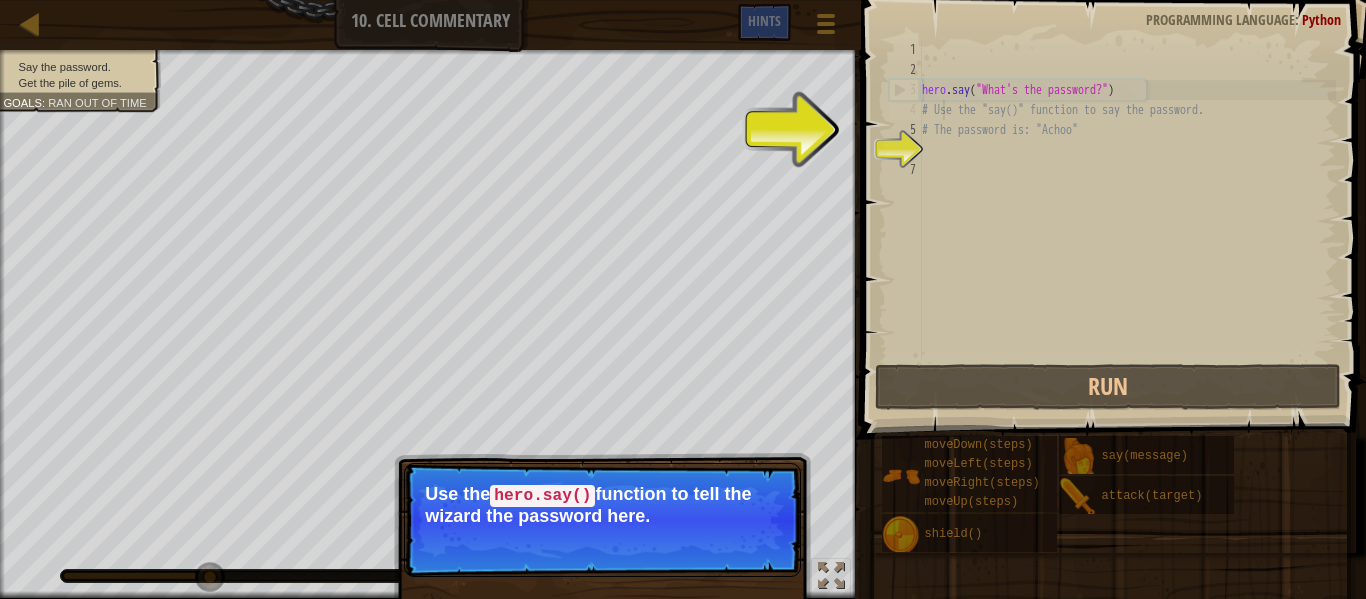 click on "Continue" at bounding box center (743, 543) 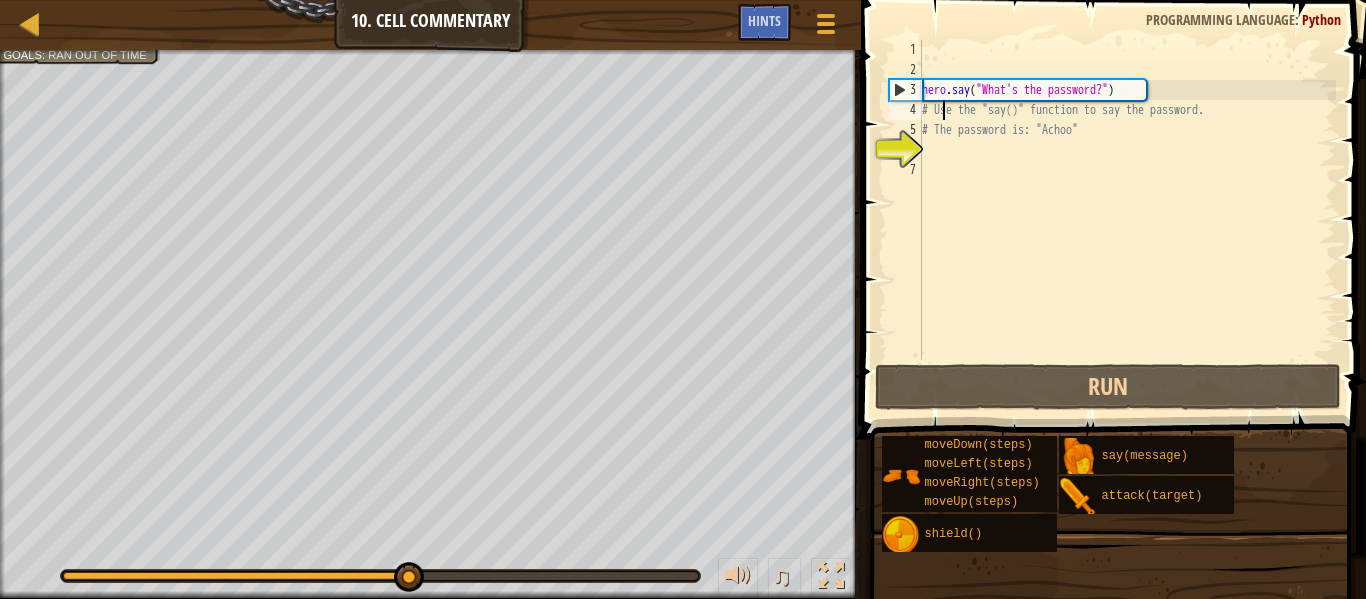 click on "hero . say ( "What's the password?" ) # Use the "say()" function to say the password. # The password is: "Achoo"" at bounding box center (1127, 220) 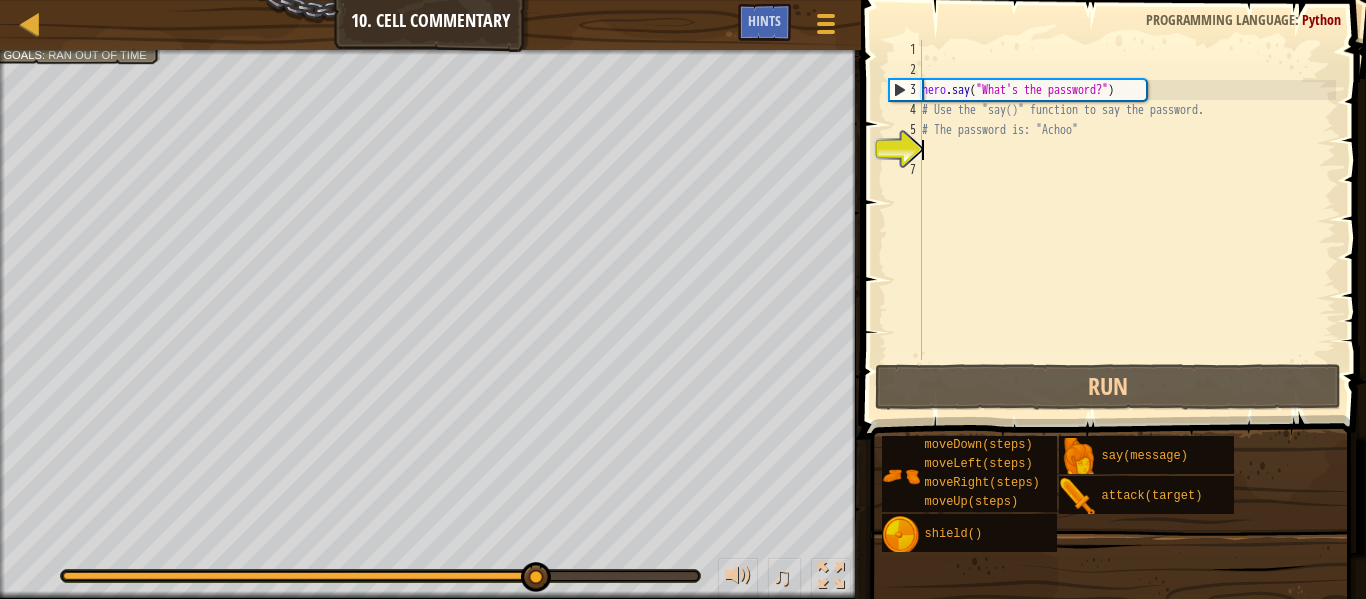 click on "hero . say ( "What's the password?" ) # Use the "say()" function to say the password. # The password is: "Achoo"" at bounding box center (1127, 220) 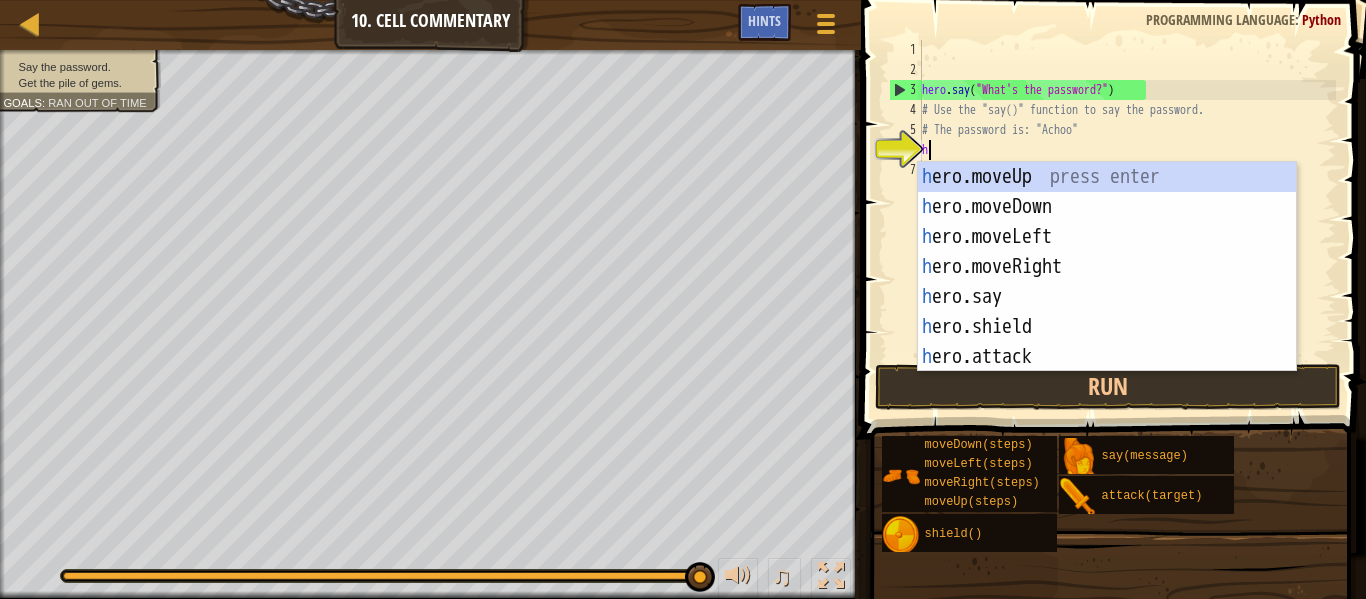 scroll, scrollTop: 9, scrollLeft: 1, axis: both 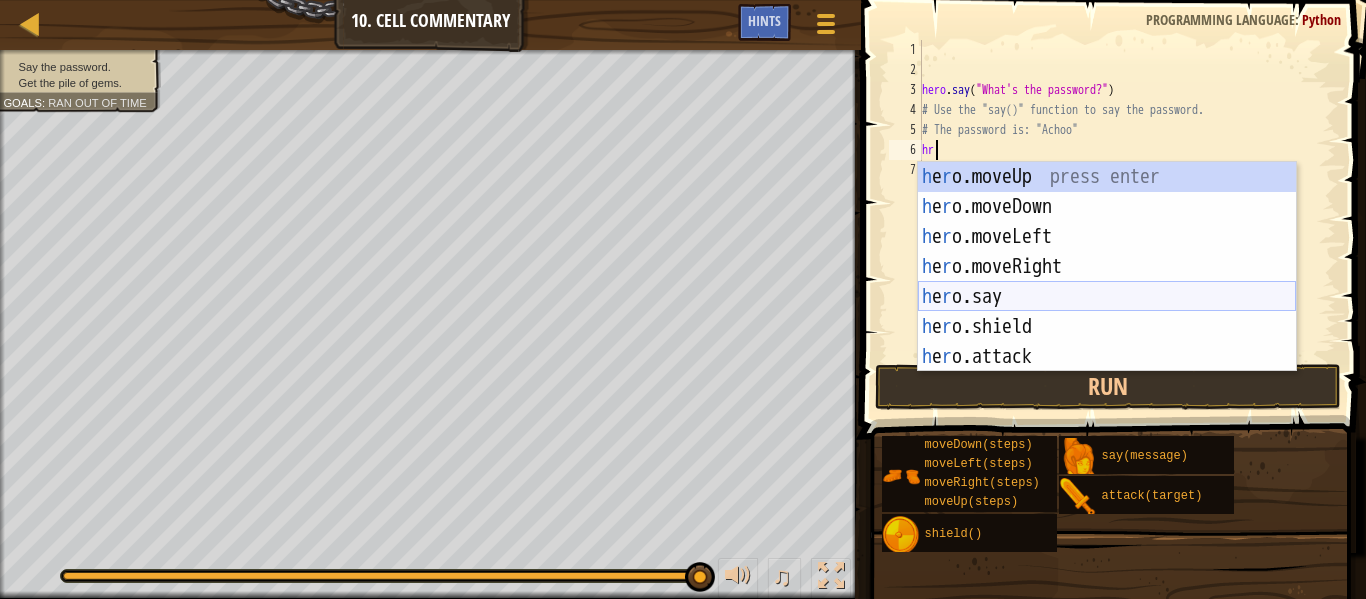 click on "h e r o.moveUp press enter h e r o.moveDown press enter h e r o.moveLeft press enter h e r o.moveRight press enter h e r o.say press enter h e r o.shield press enter h e r o.attack press enter" at bounding box center [1107, 297] 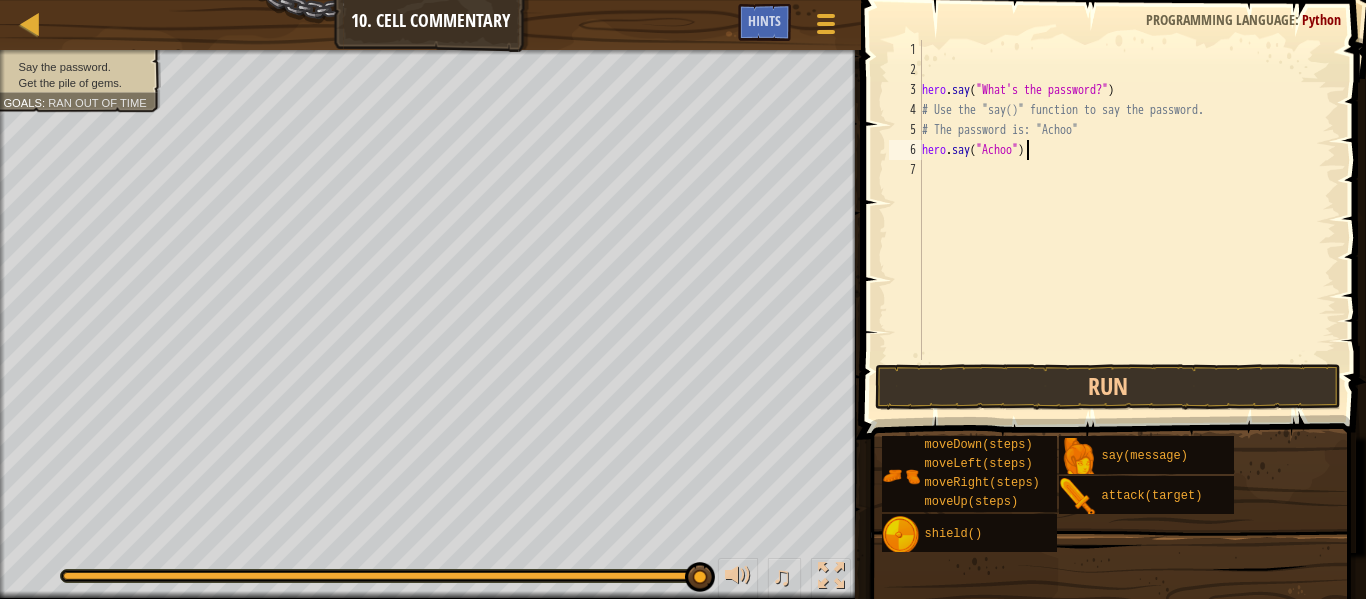 scroll, scrollTop: 9, scrollLeft: 16, axis: both 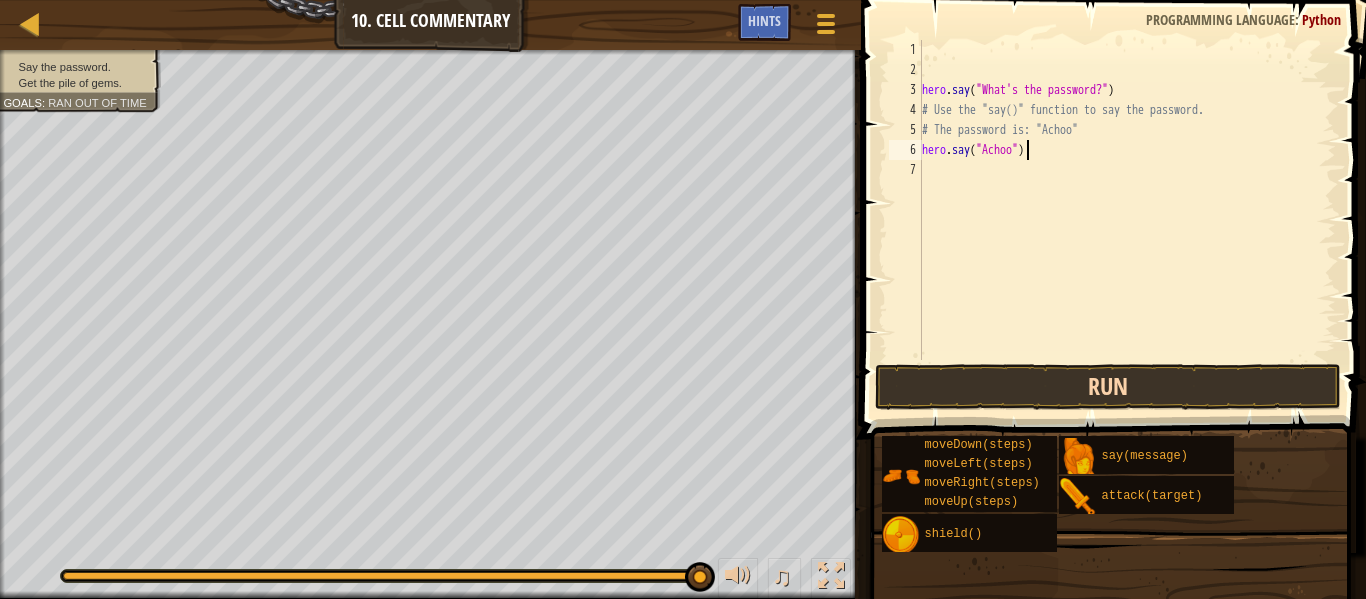 type on "hero.say("Achoo")" 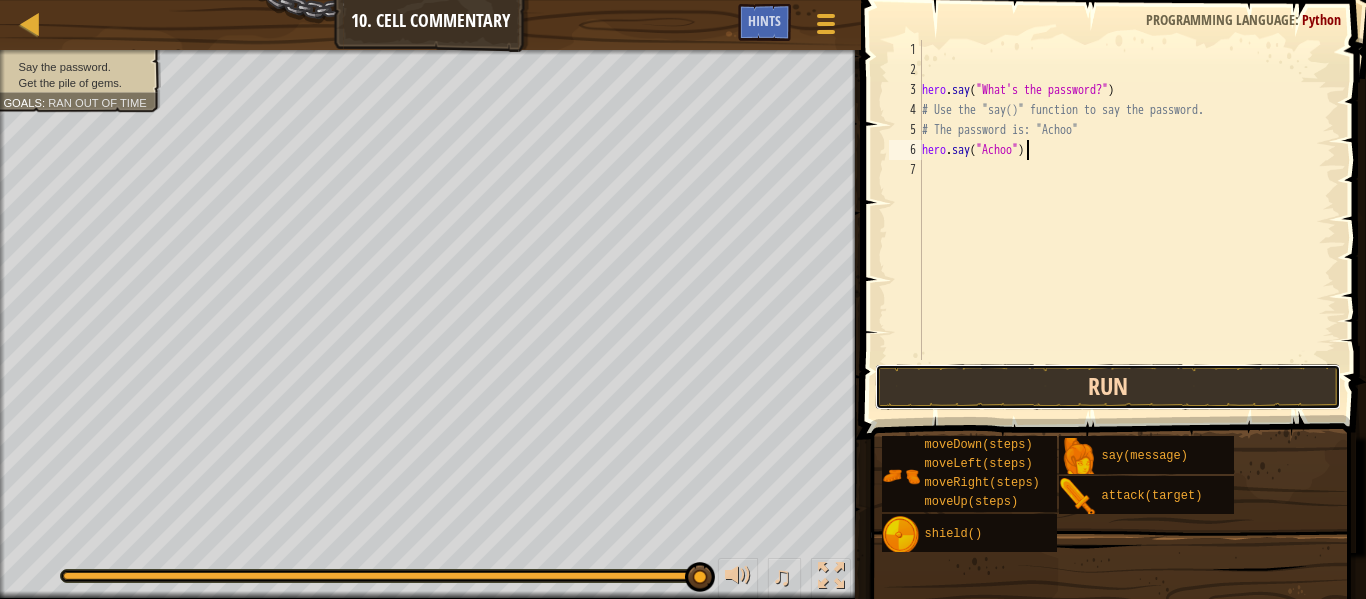 click on "Run" at bounding box center [1108, 387] 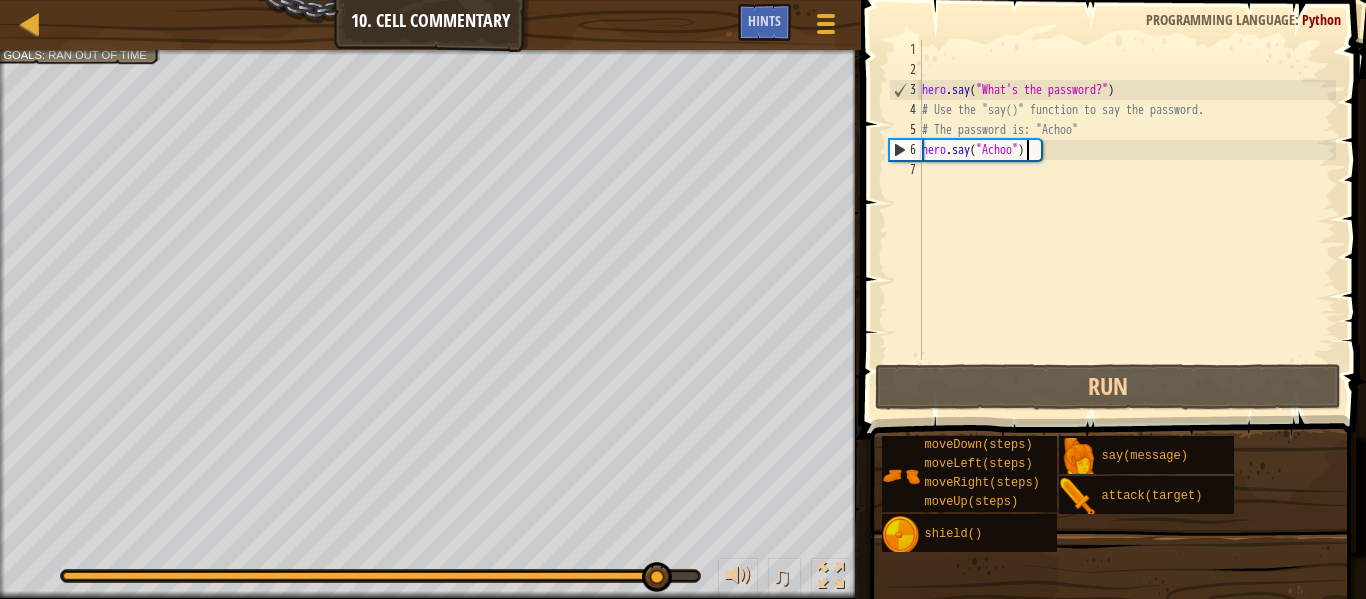 click on "7" at bounding box center [905, 170] 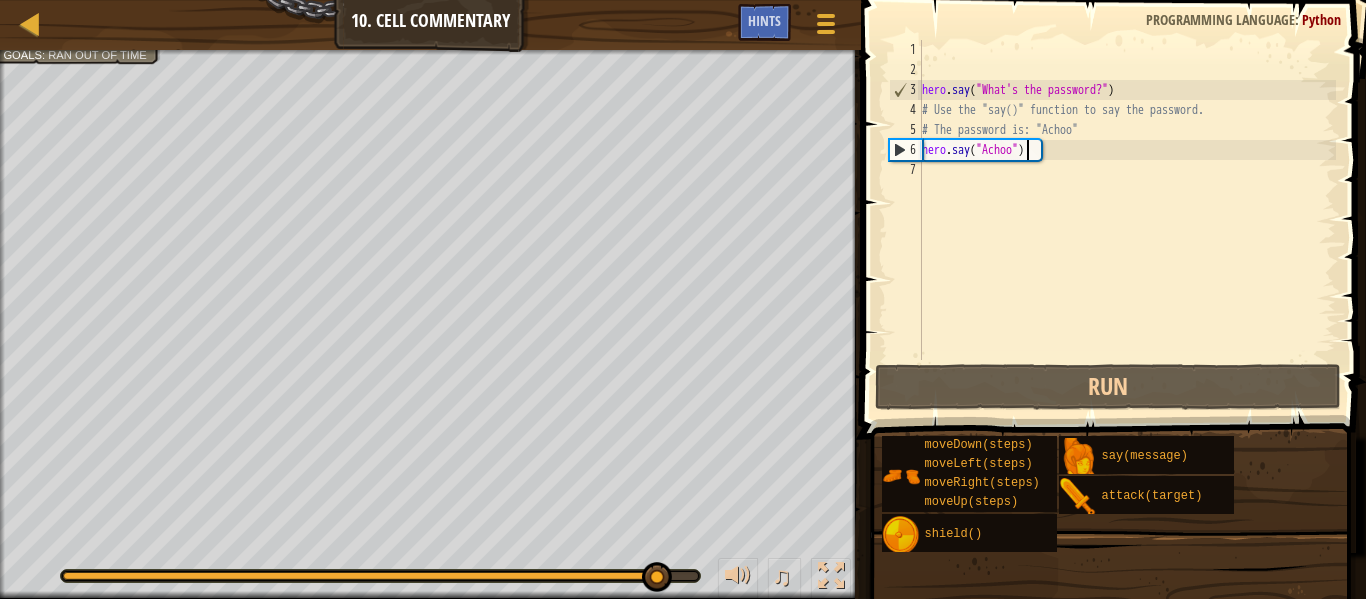 scroll, scrollTop: 9, scrollLeft: 0, axis: vertical 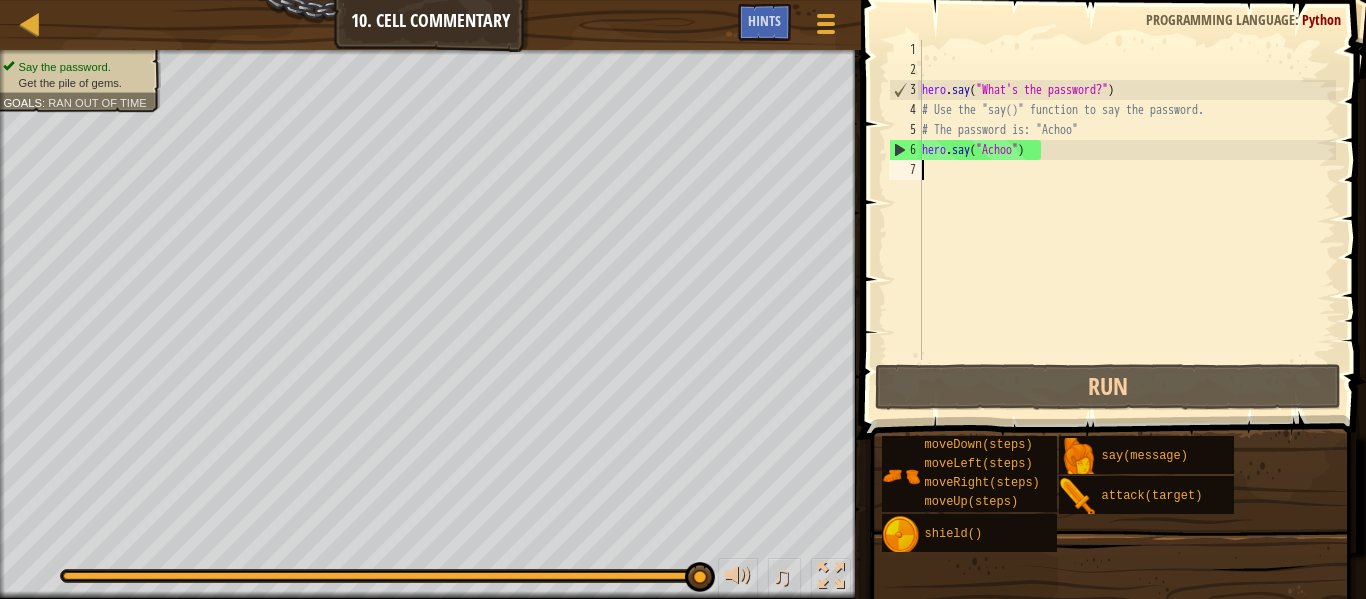 click on "hero . say ( "What's the password?" ) # Use the "say()" function to say the password. # The password is: "Achoo" hero . say ( "Achoo" )" at bounding box center [1127, 220] 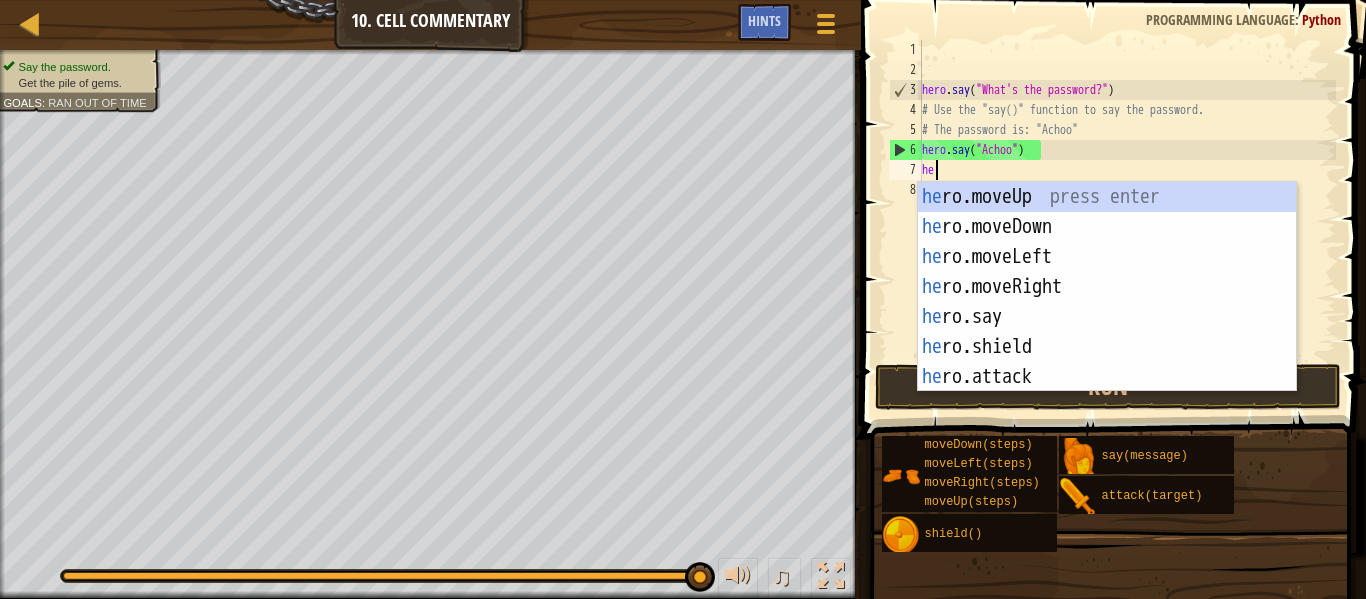 type on "her" 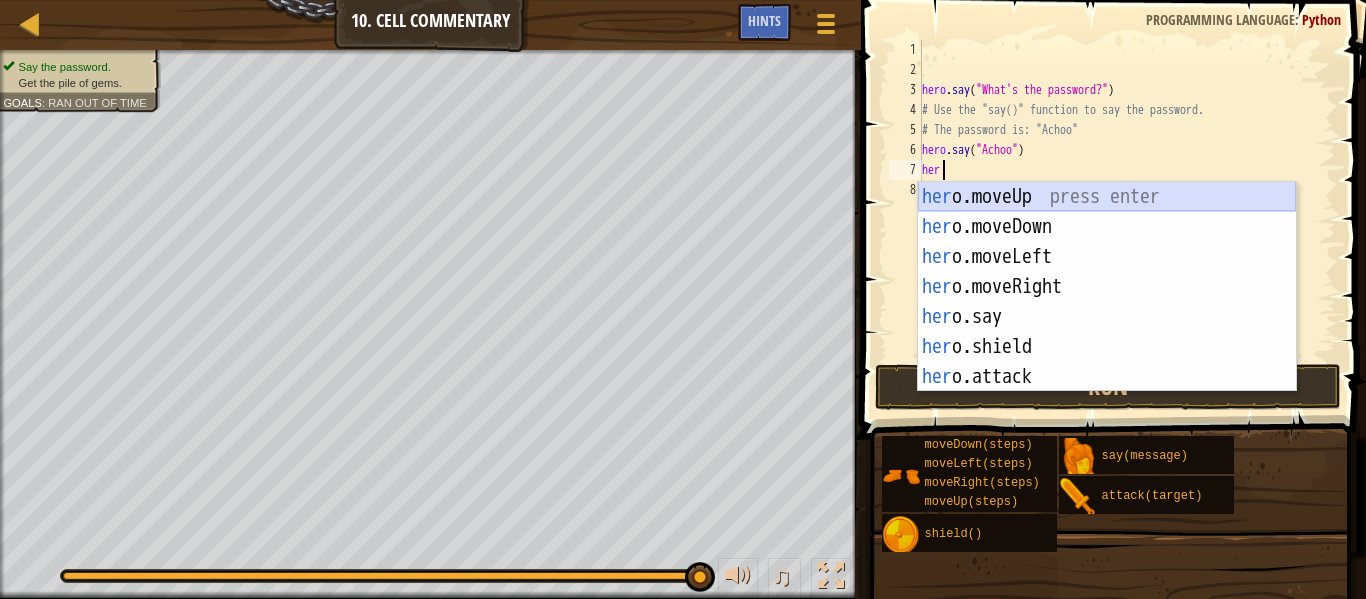 click on "her o.moveUp press enter her o.moveDown press enter her o.moveLeft press enter her o.moveRight press enter her o.say press enter her o.shield press enter her o.attack press enter" at bounding box center [1107, 317] 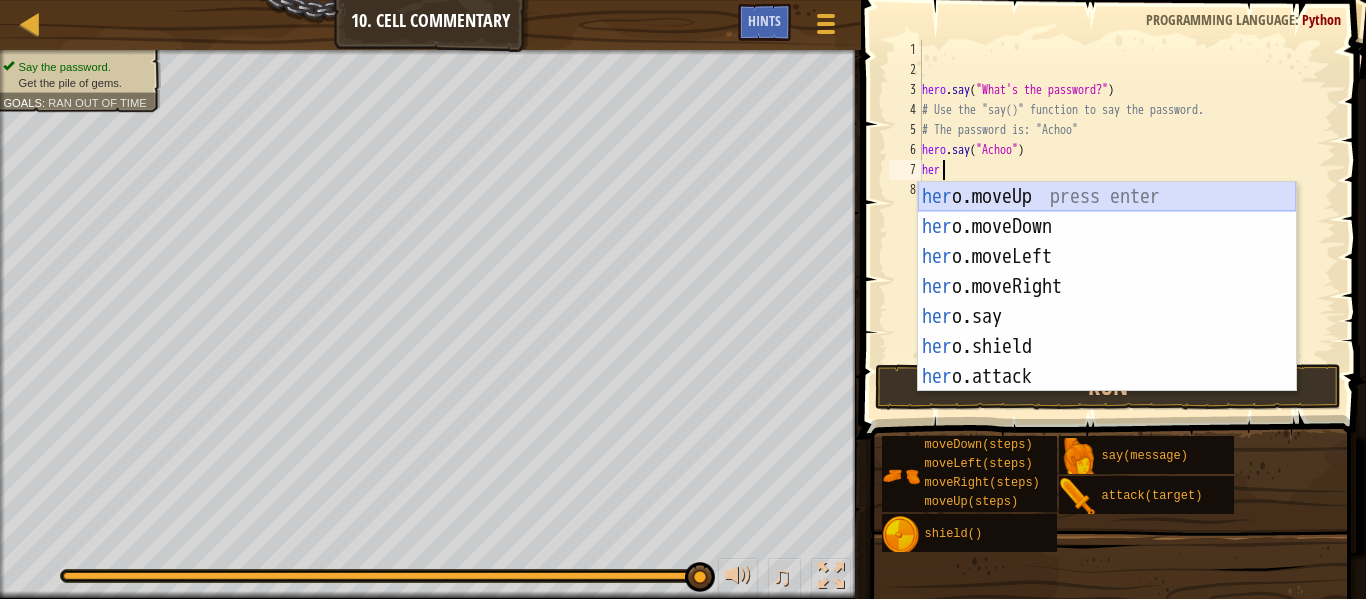 scroll, scrollTop: 9, scrollLeft: 0, axis: vertical 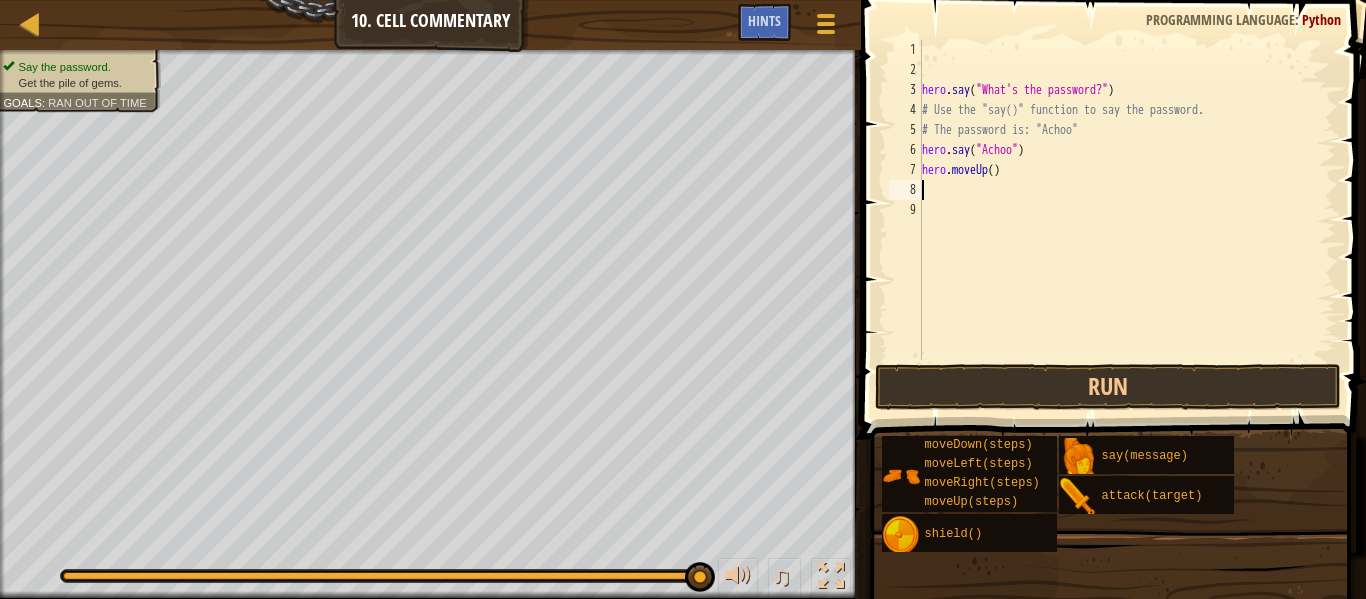 click on "hero . say ( "What's the password?" ) # Use the "say()" function to say the password. # The password is: "Achoo" hero . say ( "Achoo" ) hero . moveUp ( )" at bounding box center (1127, 220) 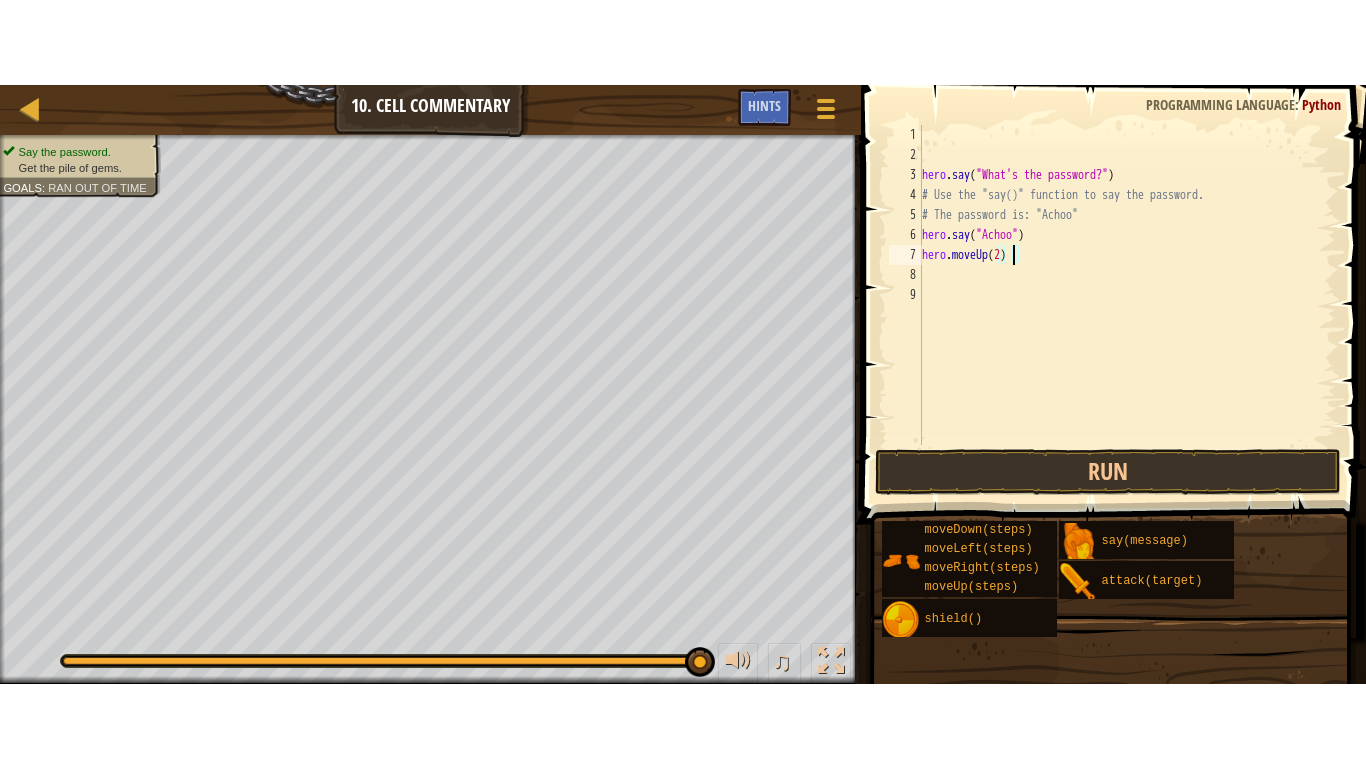 scroll, scrollTop: 9, scrollLeft: 13, axis: both 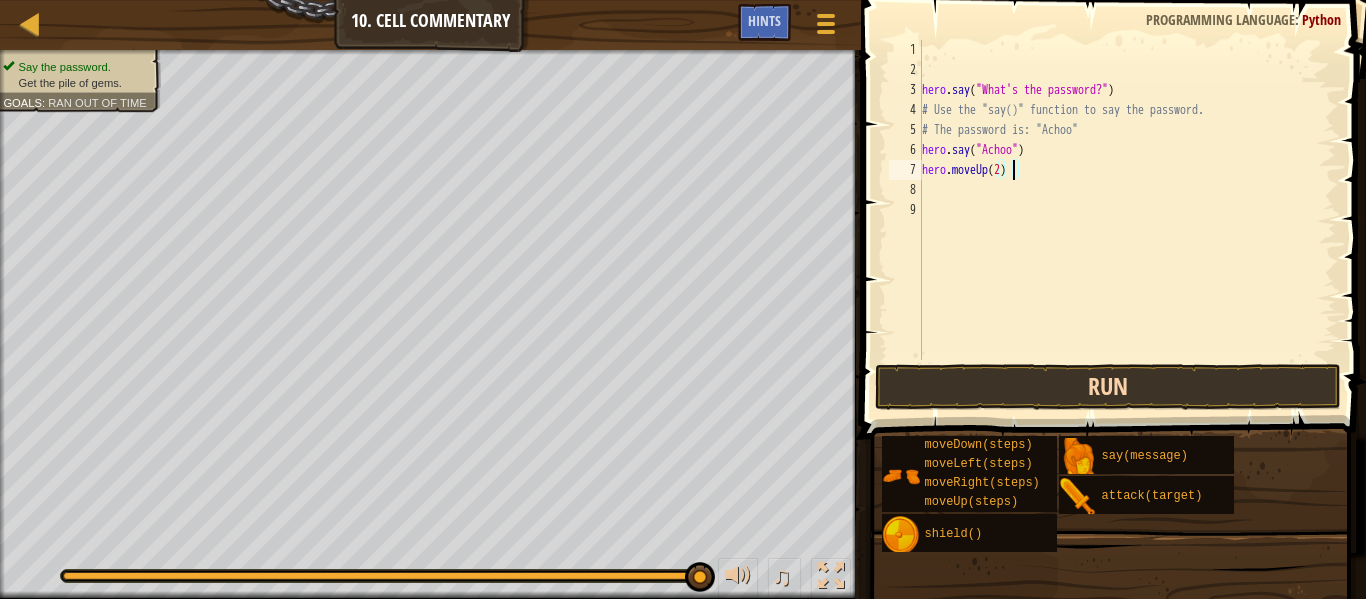 type on "hero.moveUp(2)" 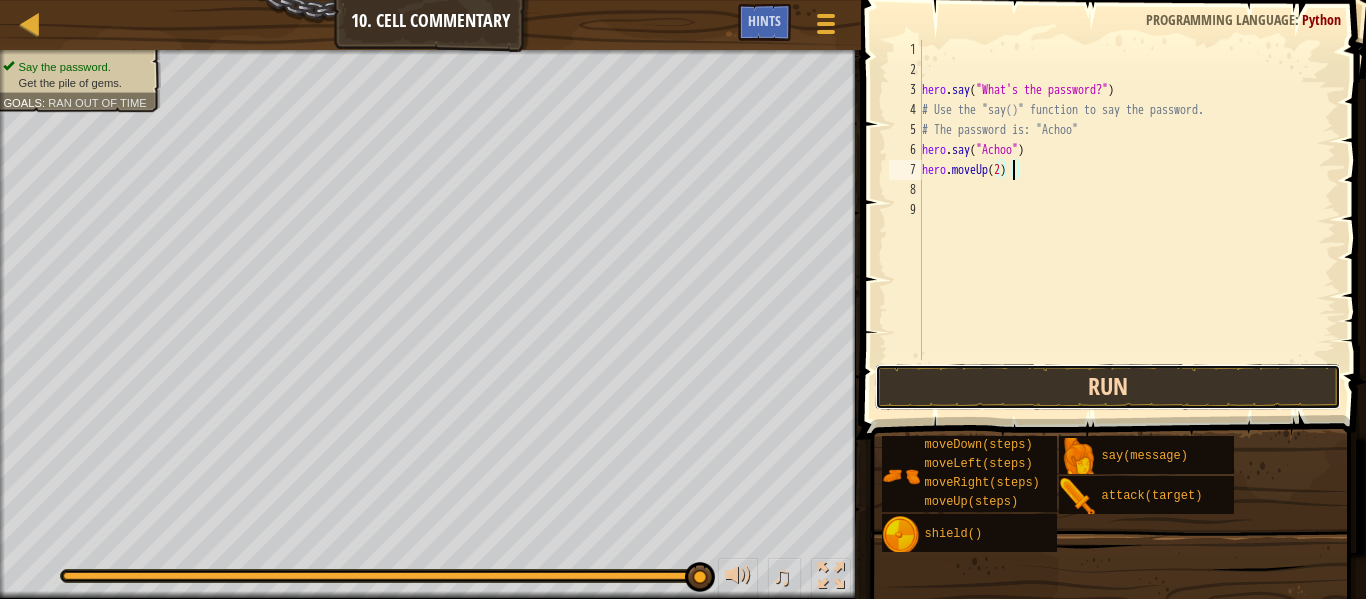 click on "Run" at bounding box center [1108, 387] 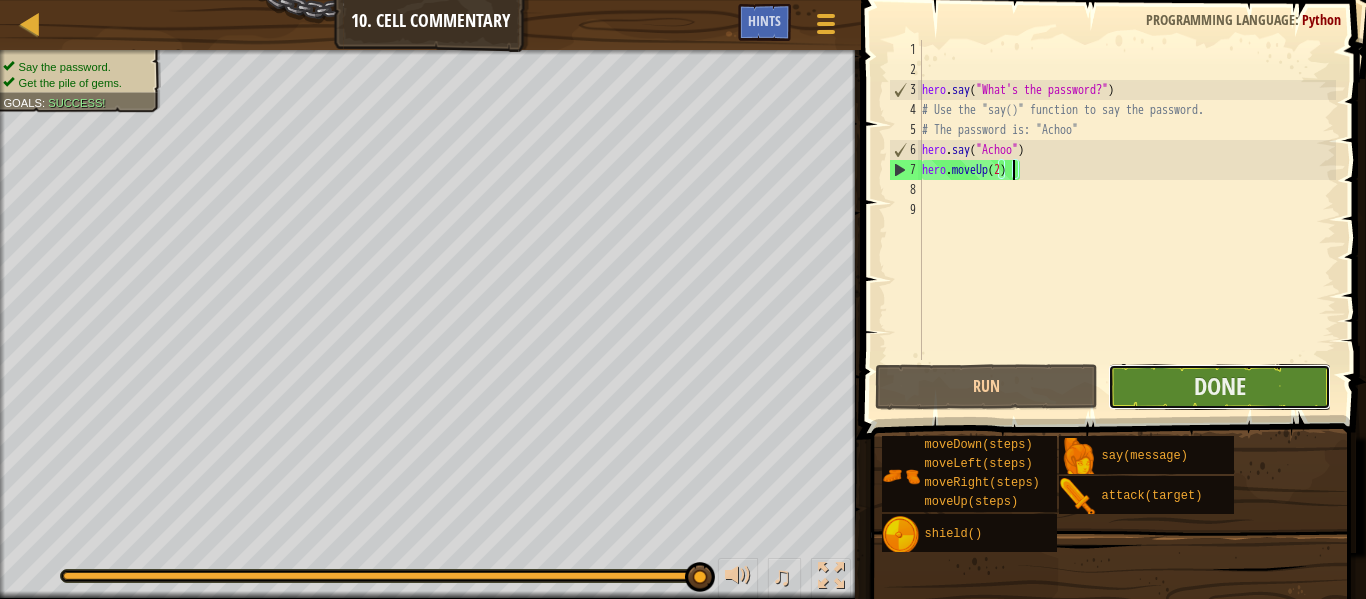 click on "Done" at bounding box center [1219, 387] 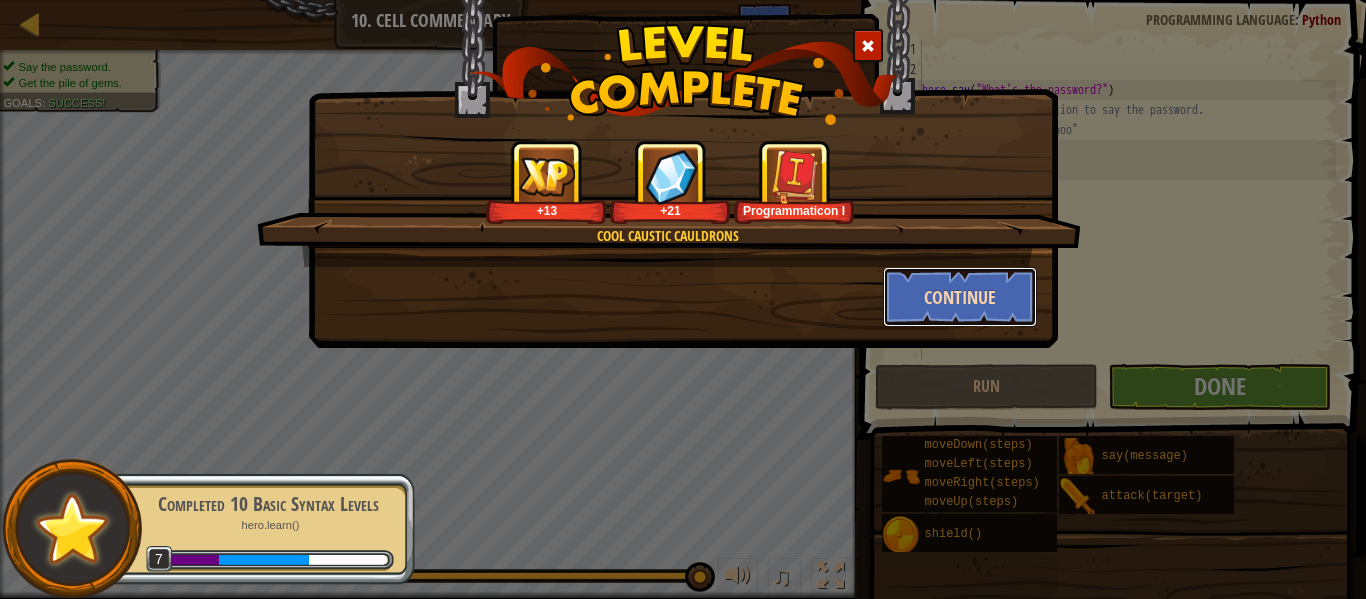 click on "Continue" at bounding box center [960, 297] 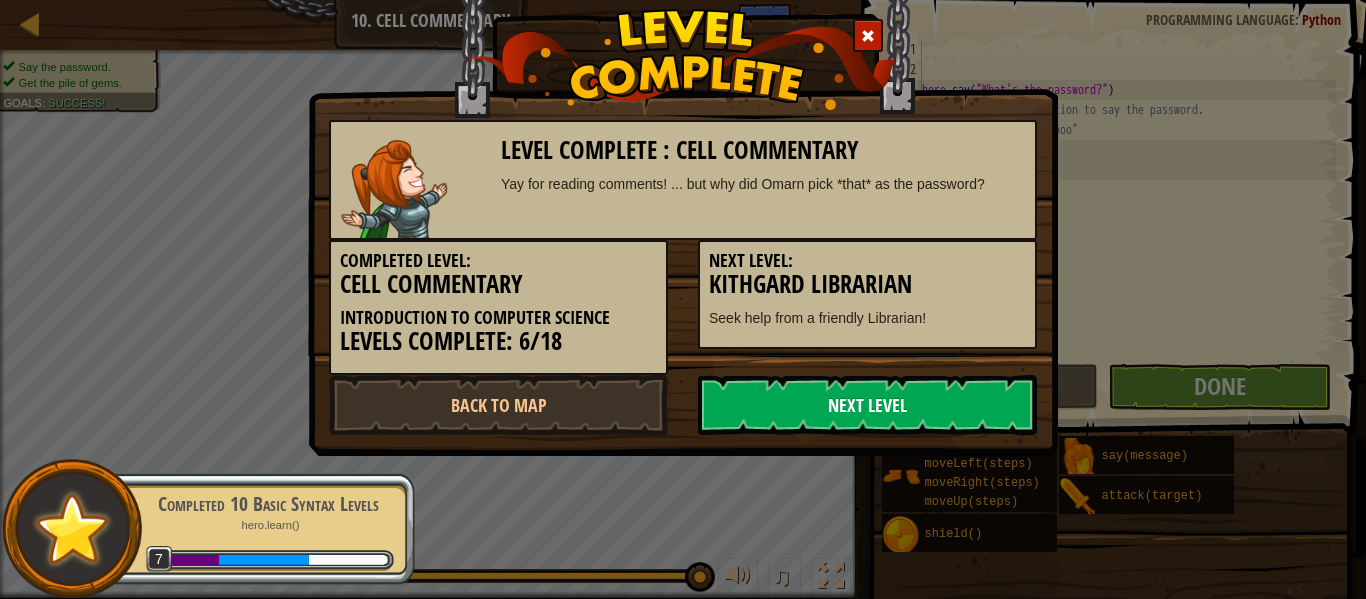 click on "Next Level" at bounding box center (867, 405) 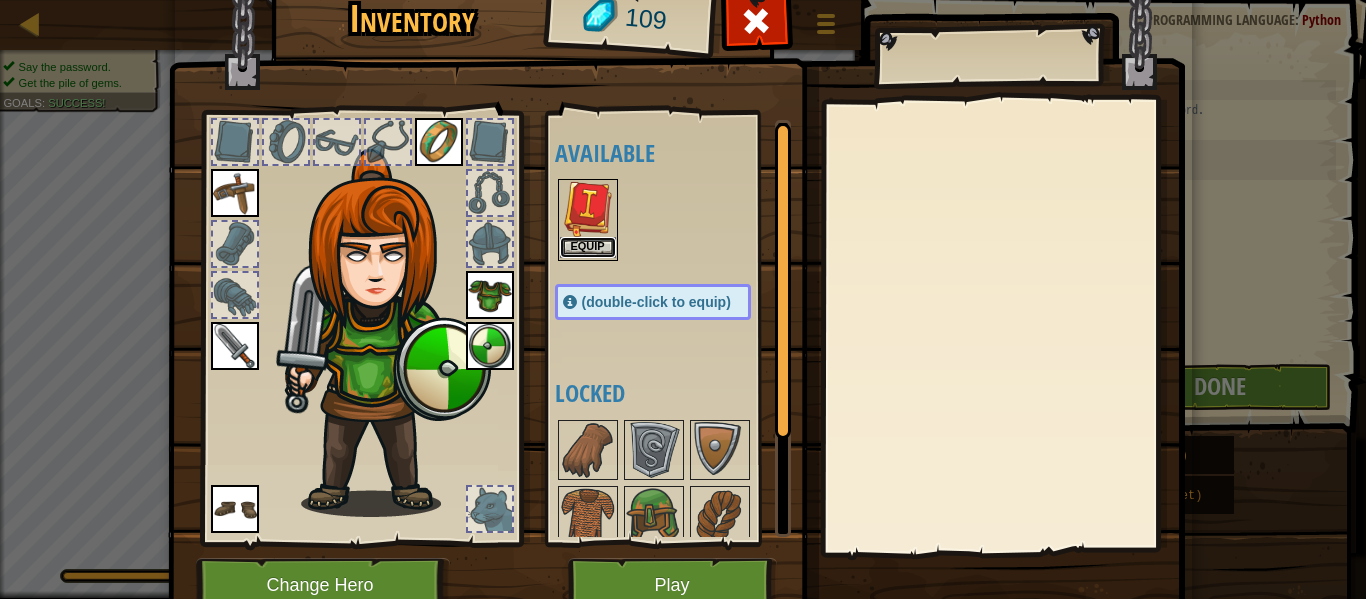 click on "Equip" at bounding box center (588, 247) 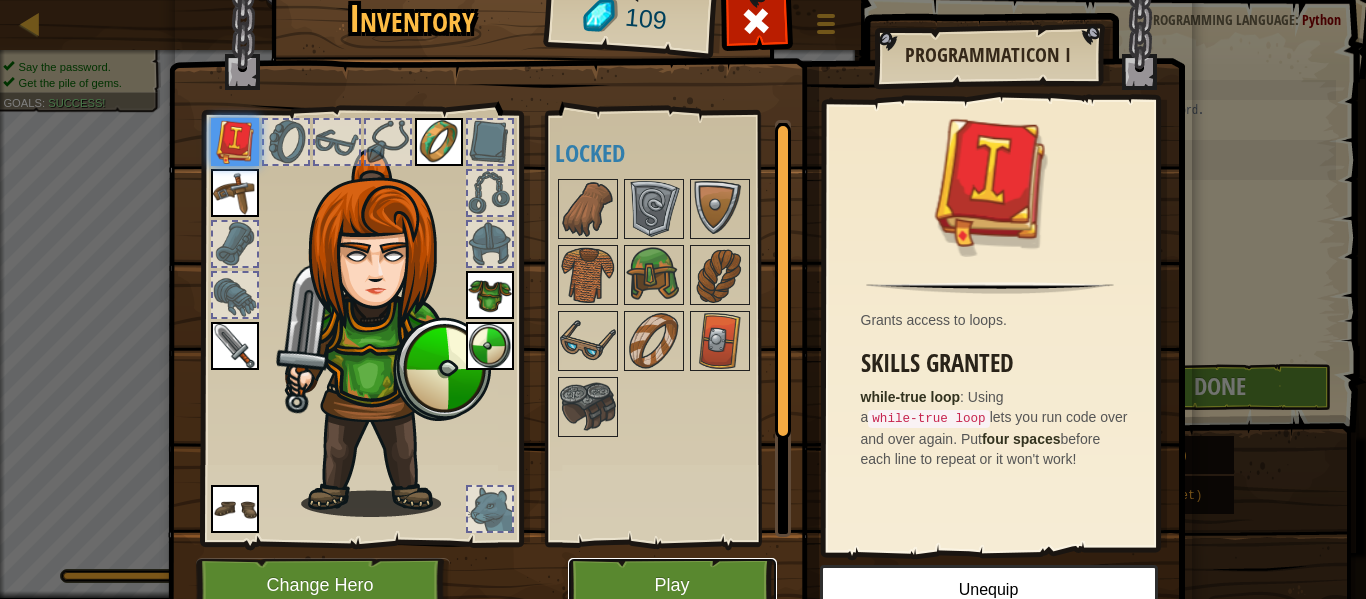 click on "Play" at bounding box center [672, 585] 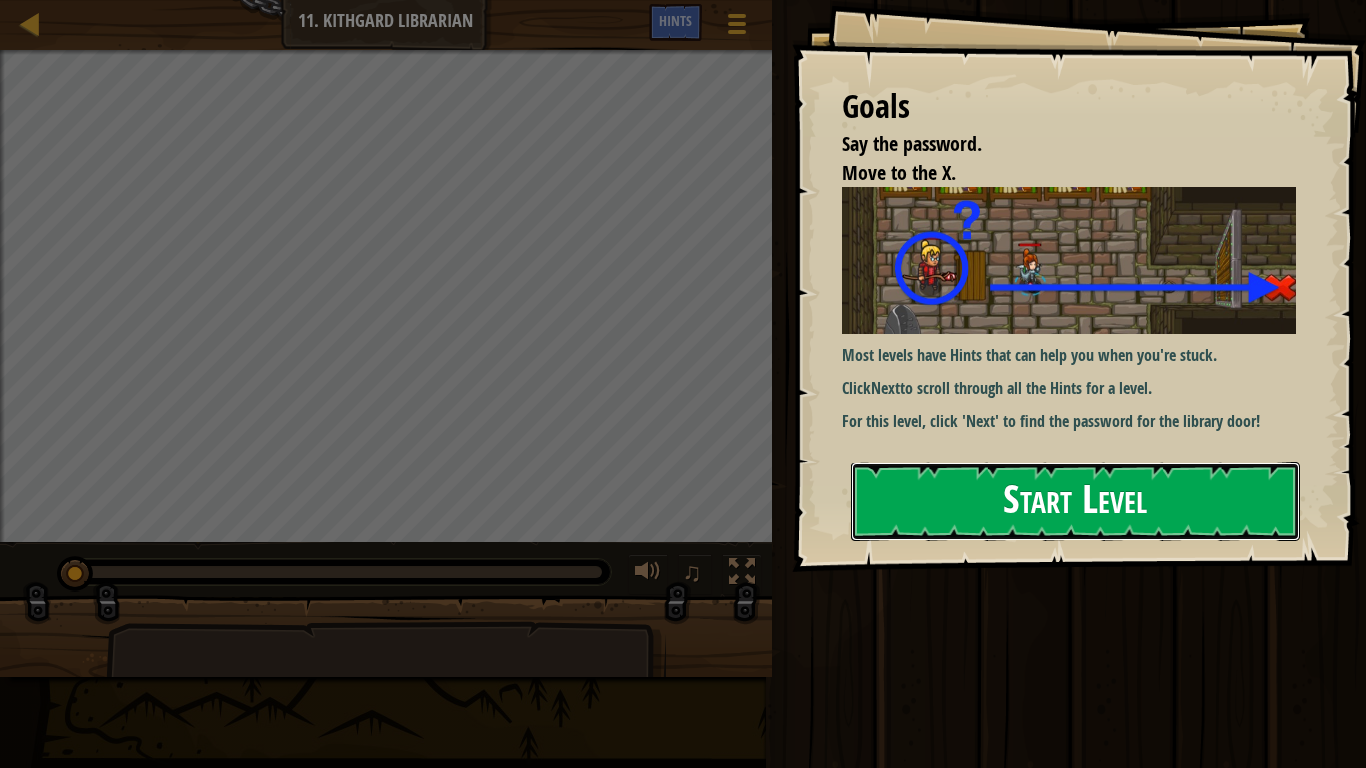 click on "Start Level" at bounding box center (1075, 501) 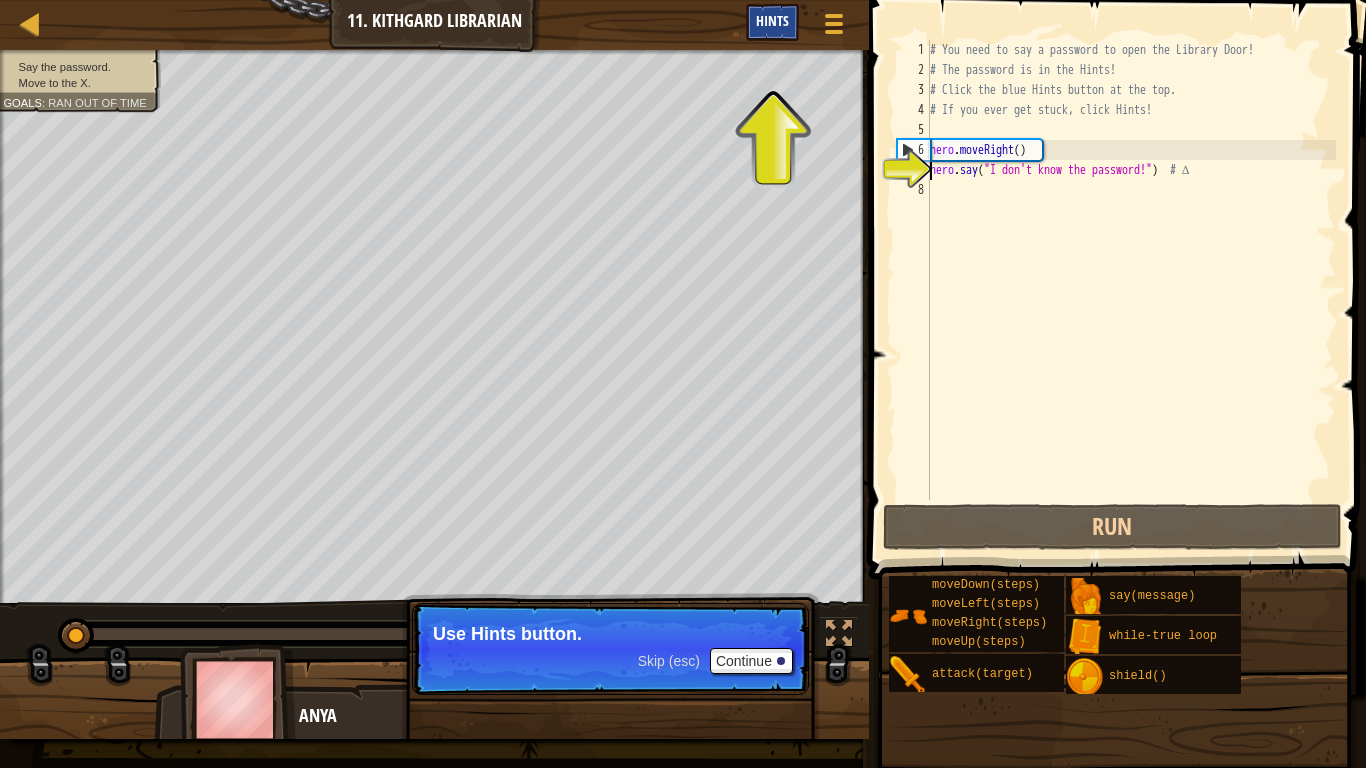 click on "Hints" at bounding box center (772, 20) 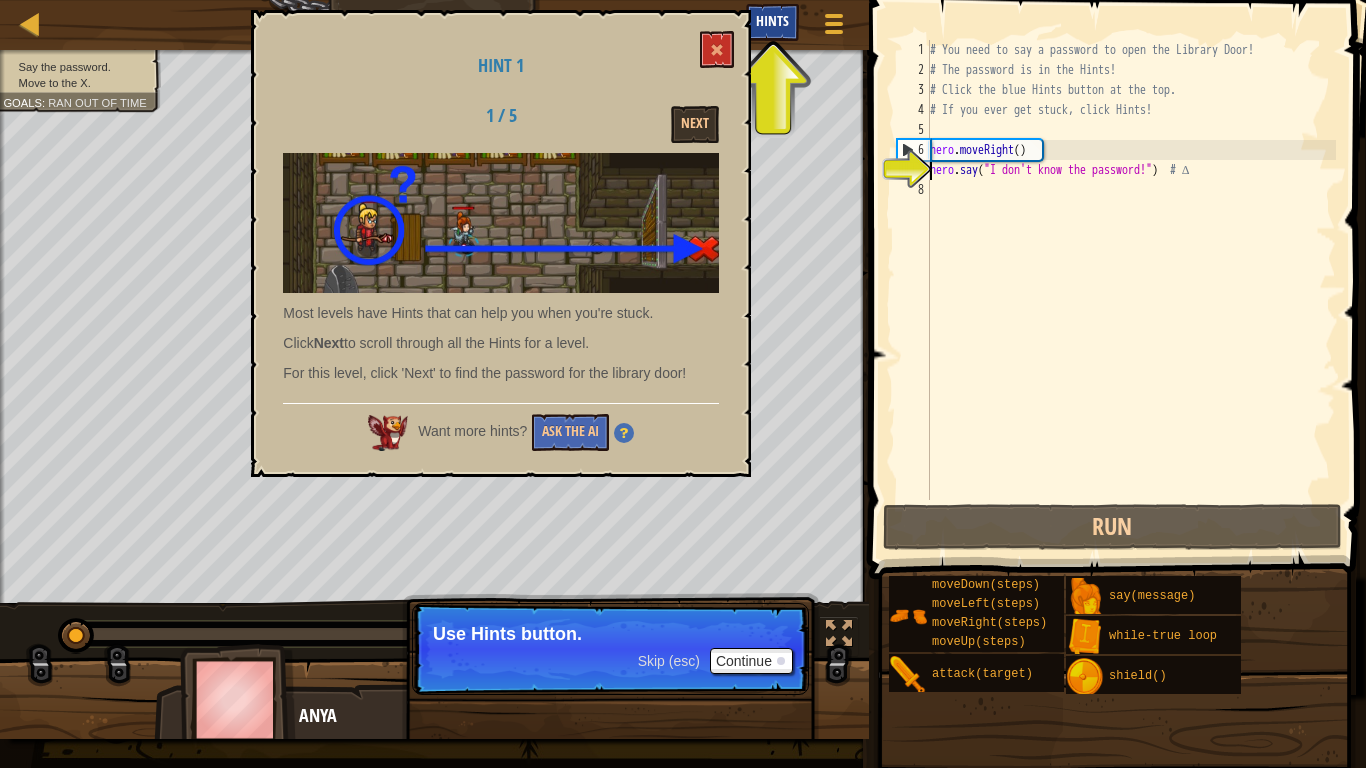 click on "Hints" at bounding box center (772, 20) 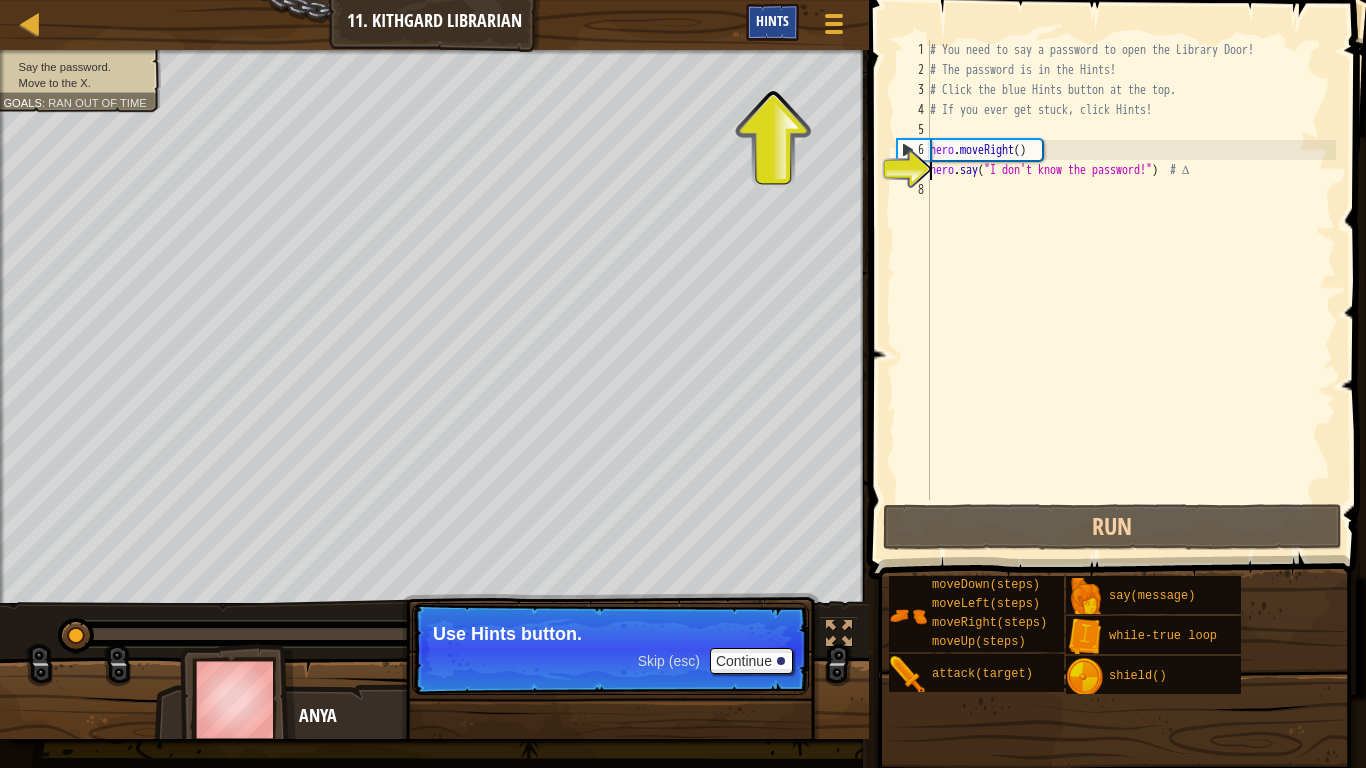 click on "Hints" at bounding box center [772, 20] 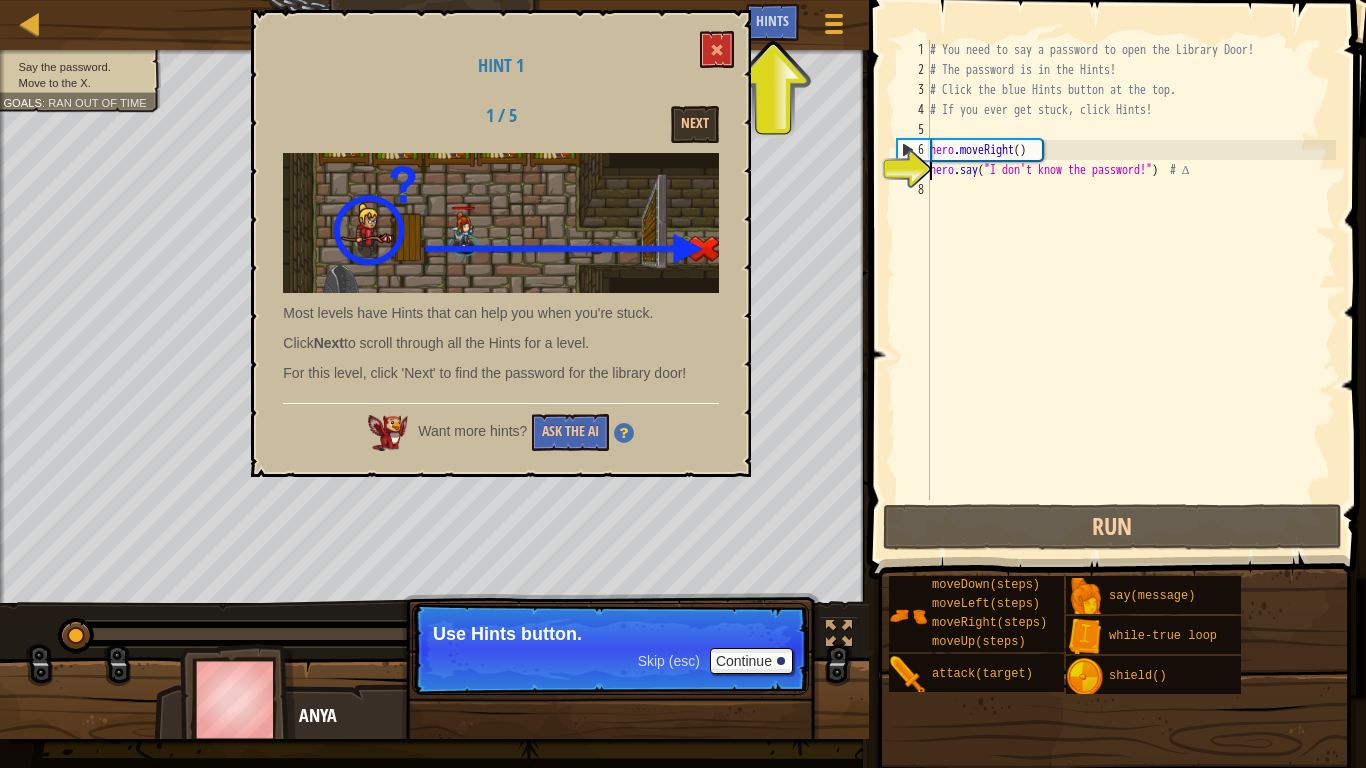 click at bounding box center (501, 223) 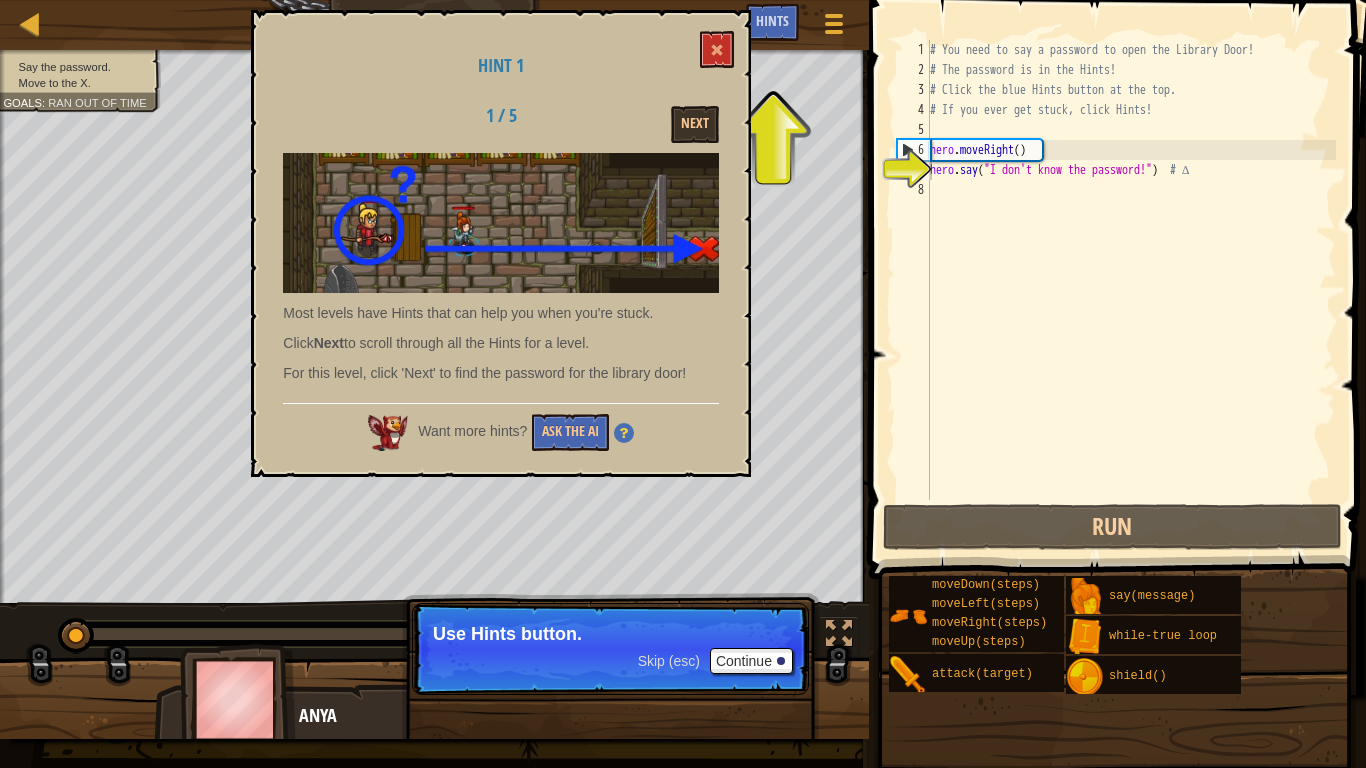 click on "Click  Next  to scroll through all the Hints for a level." at bounding box center [501, 343] 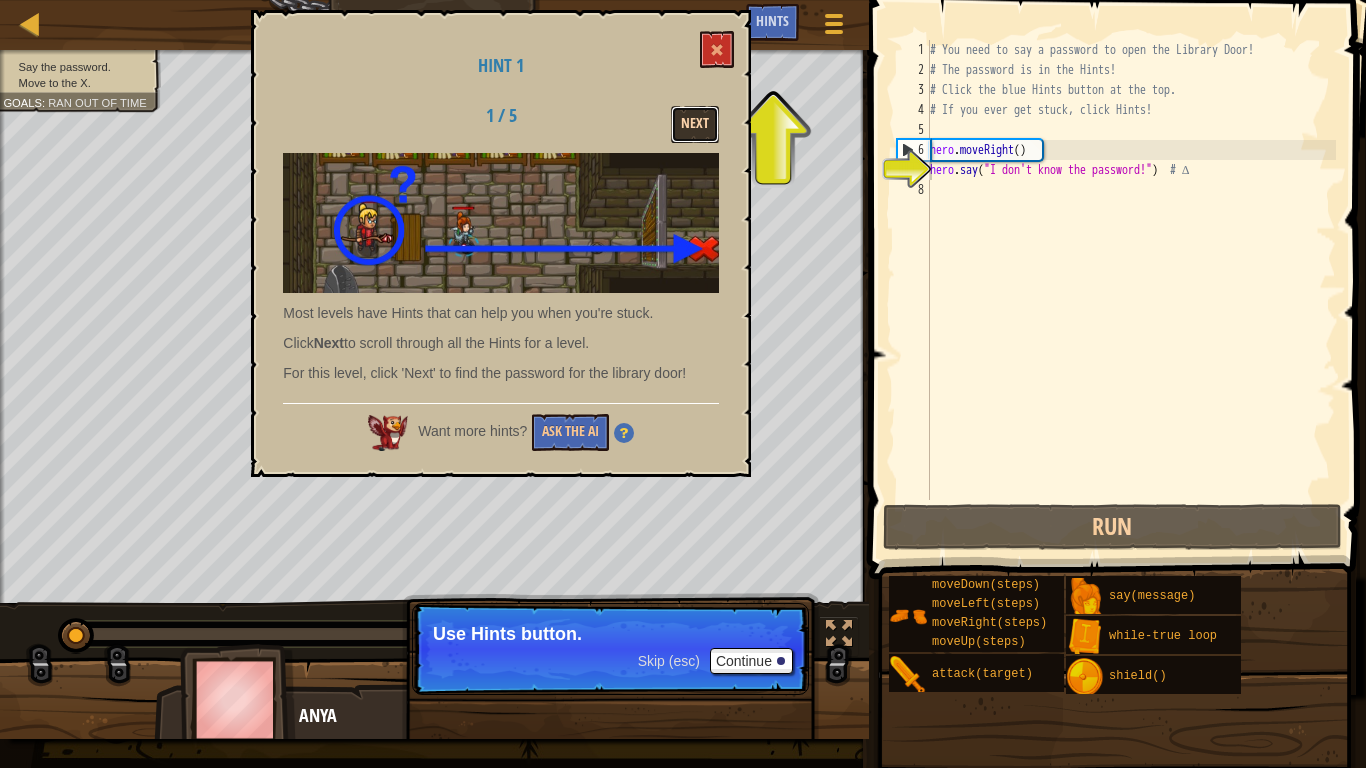 click on "Next" at bounding box center (695, 124) 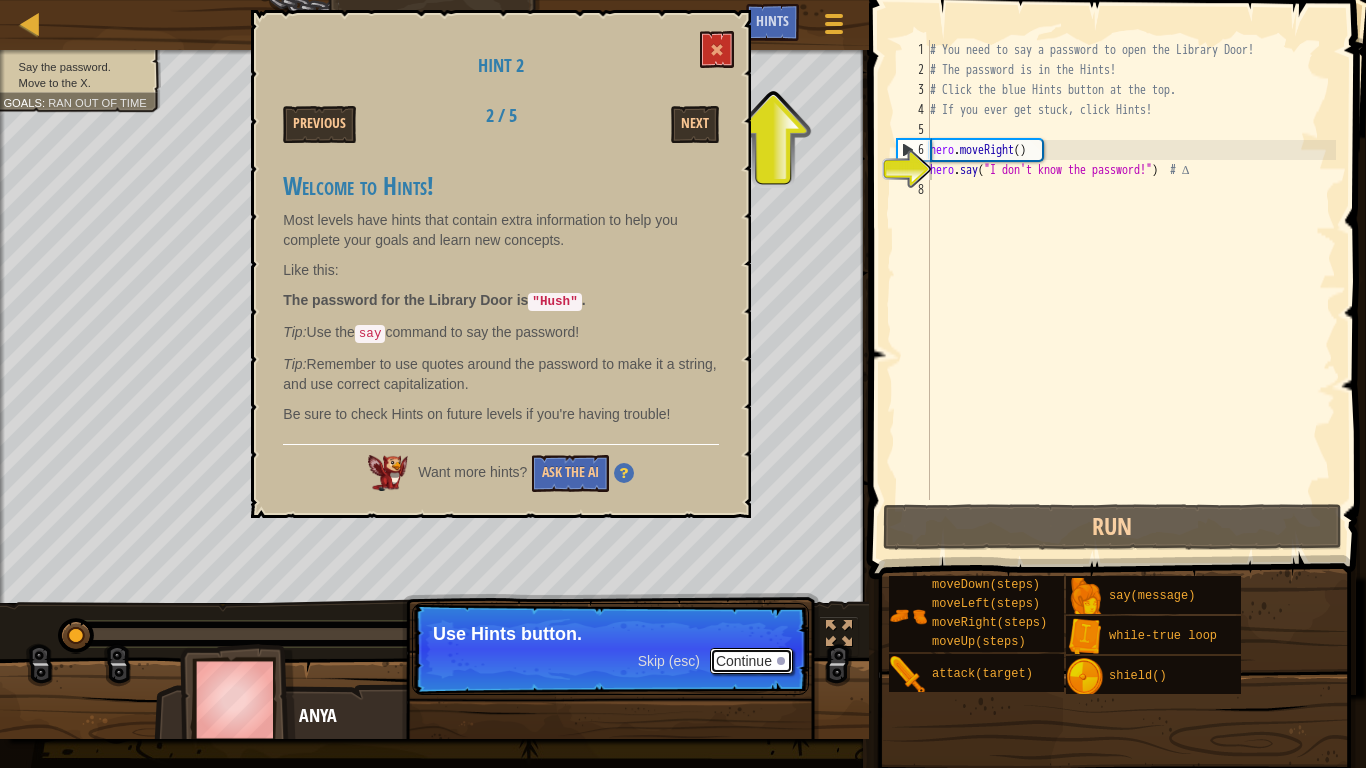 click on "Continue" at bounding box center (751, 661) 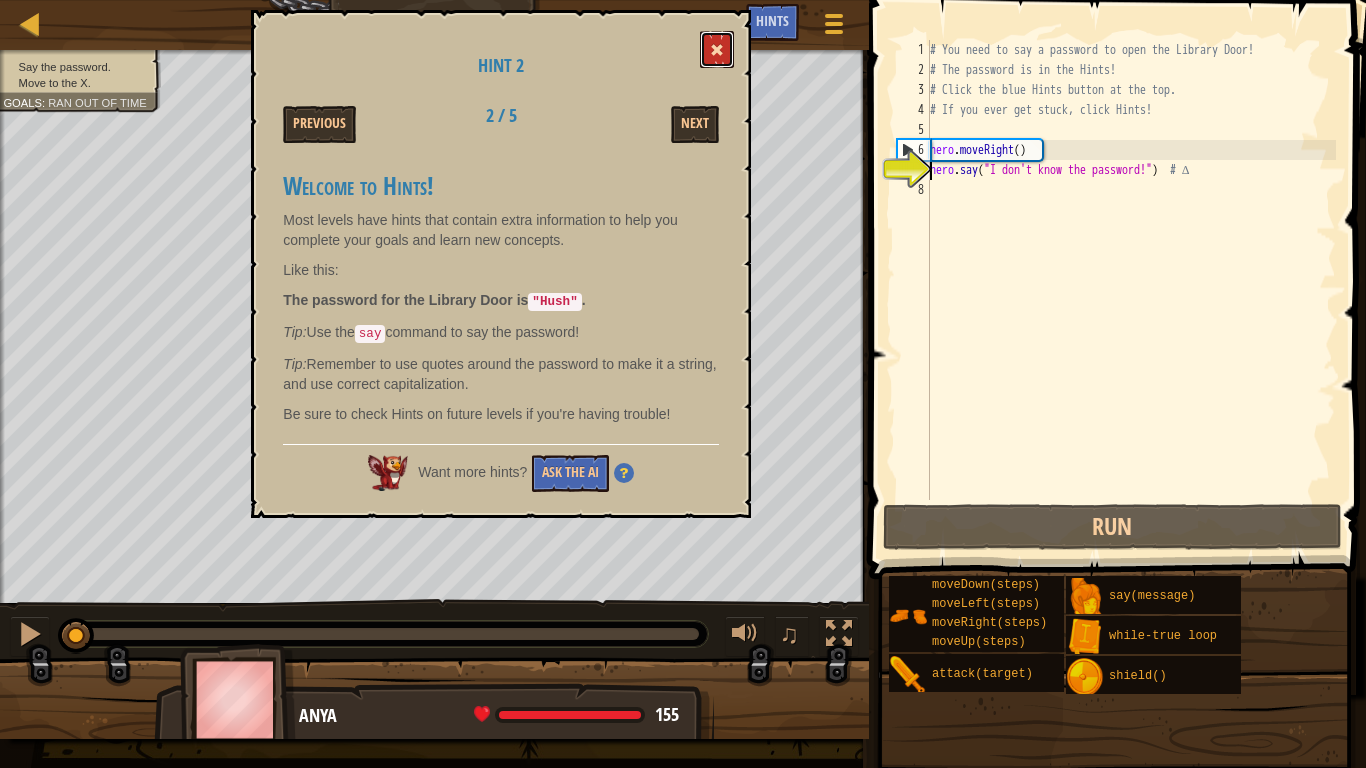 click at bounding box center [717, 50] 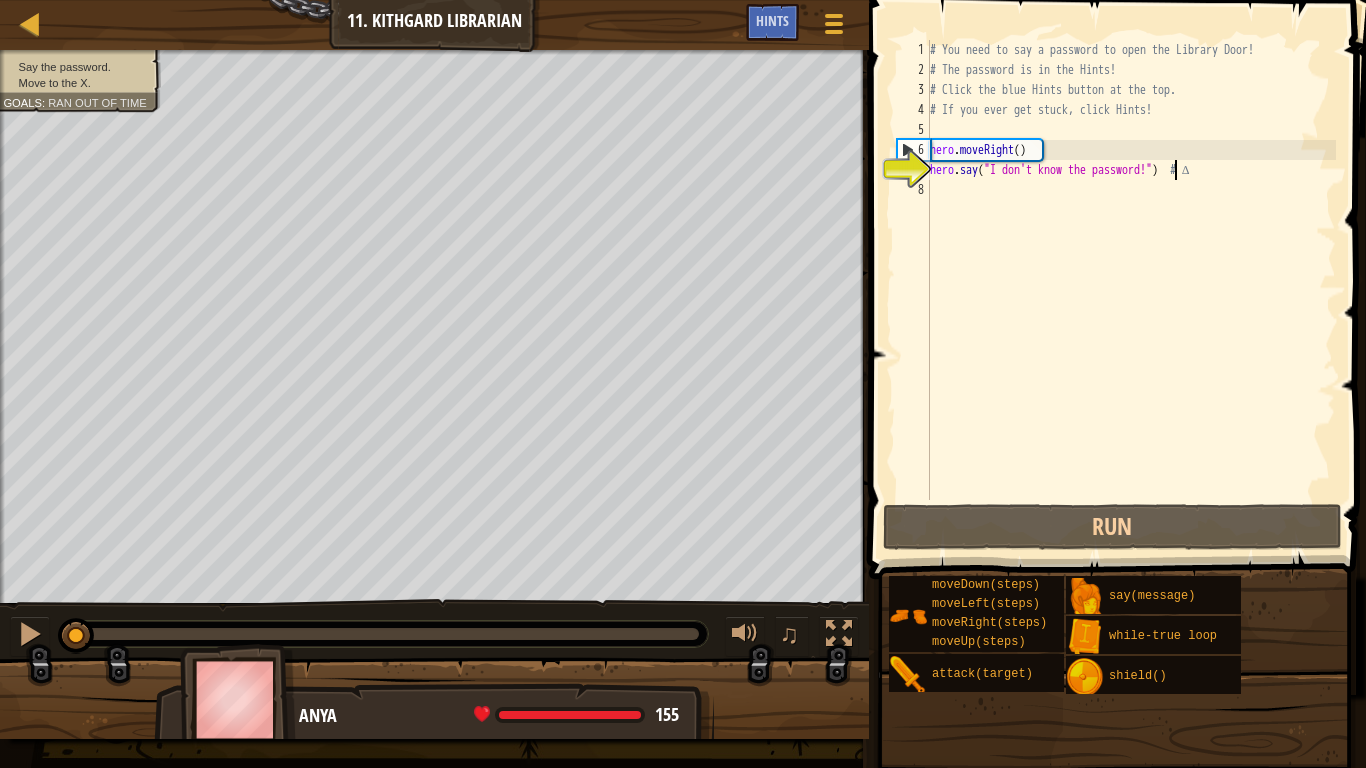 click on "# You need to say a password to open the Library Door! # The password is in the Hints! # Click the blue Hints button at the top. # If you ever get stuck, click Hints! hero . moveRight ( ) hero . say ( "I don't know the password!" )    # ∆" at bounding box center (1131, 290) 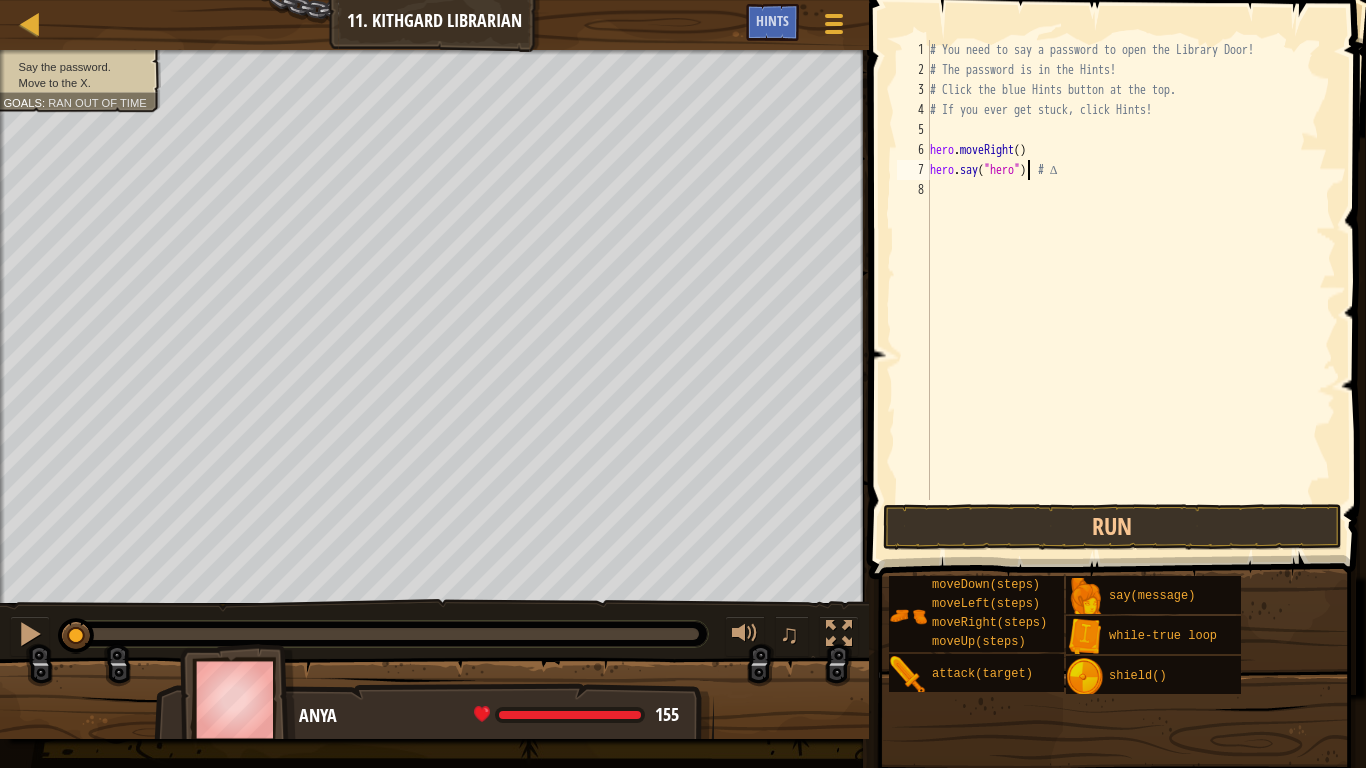 scroll, scrollTop: 9, scrollLeft: 14, axis: both 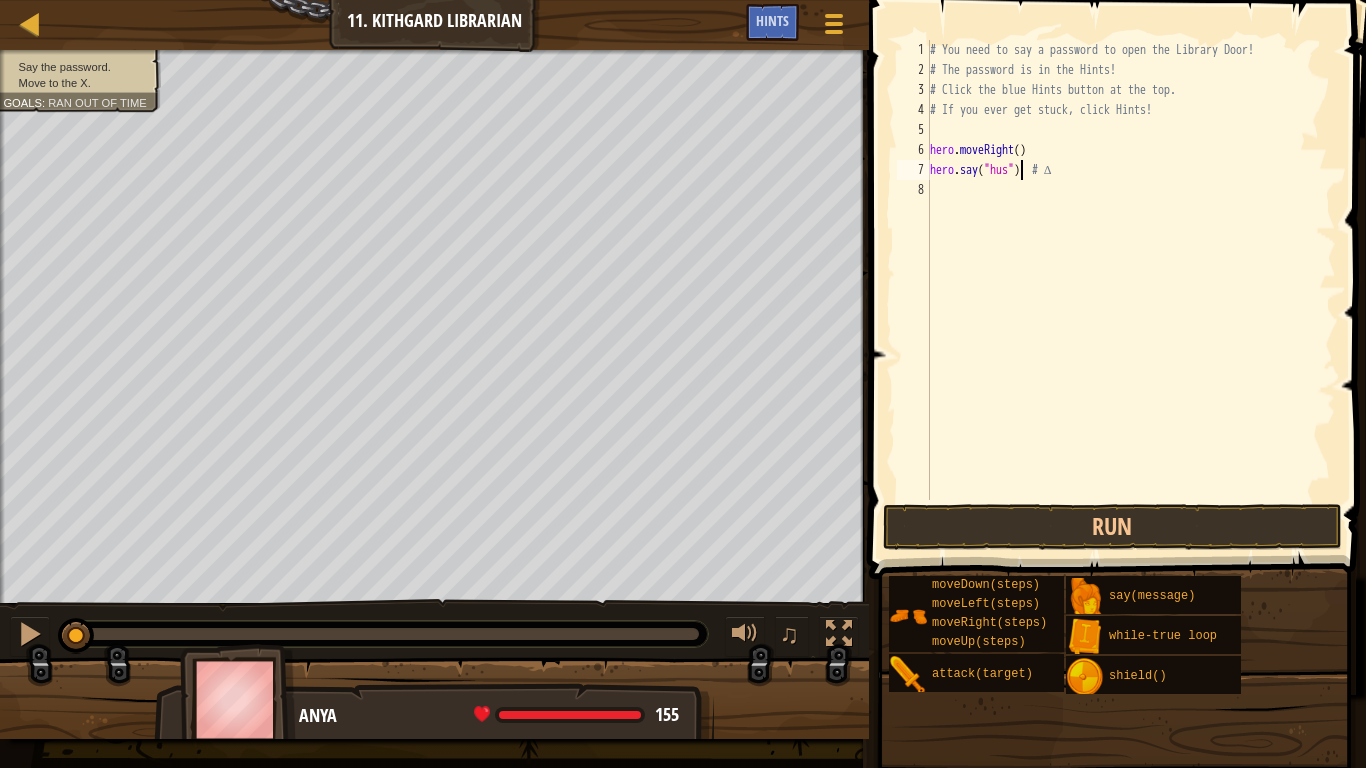 type on "hero.say("hush")  # ∆" 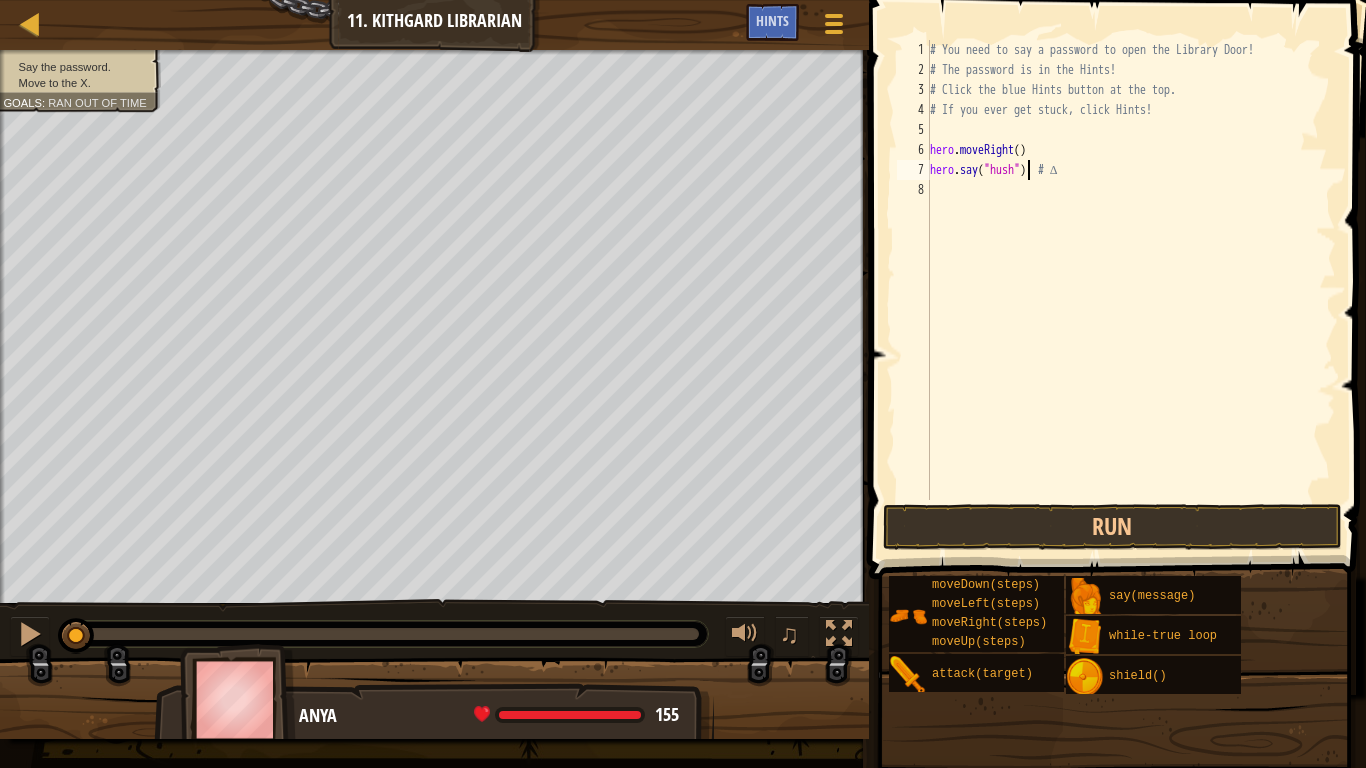 scroll, scrollTop: 9, scrollLeft: 14, axis: both 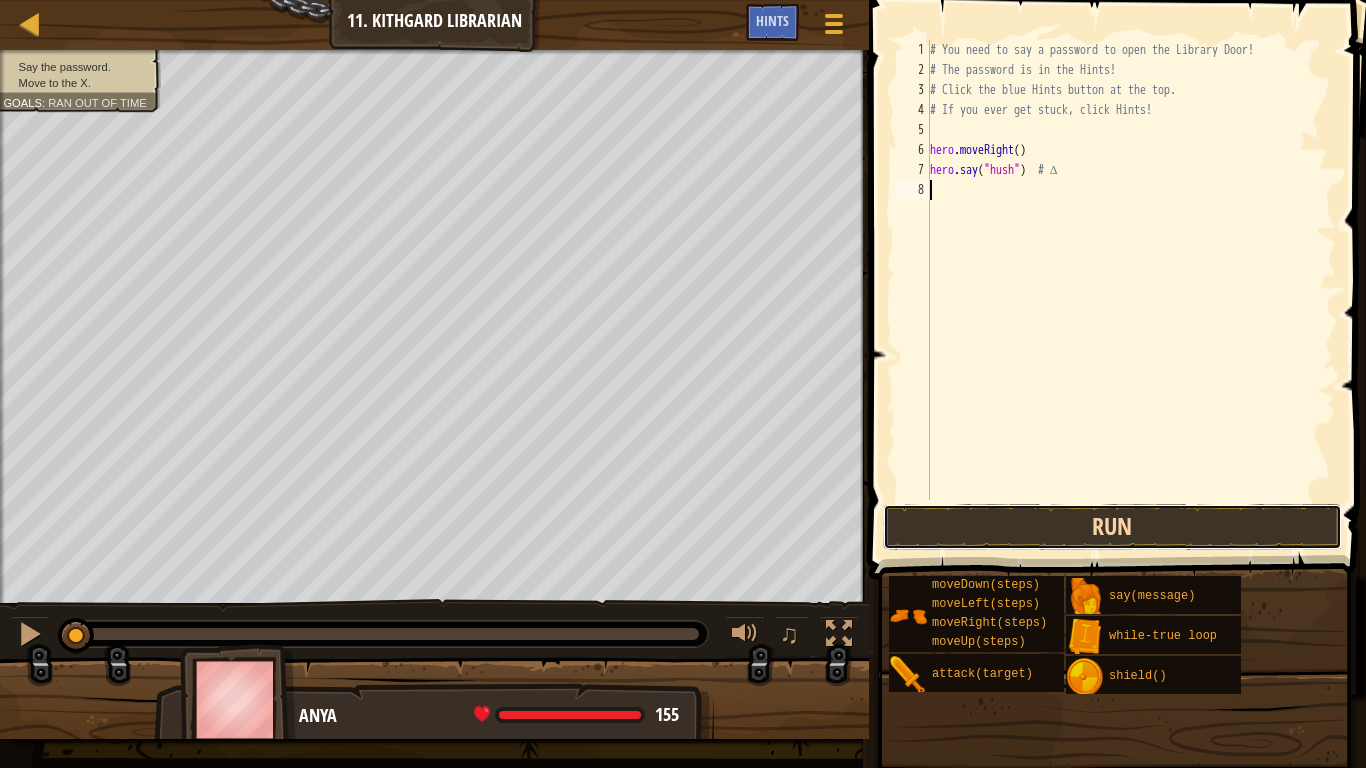 click on "Run" at bounding box center [1112, 527] 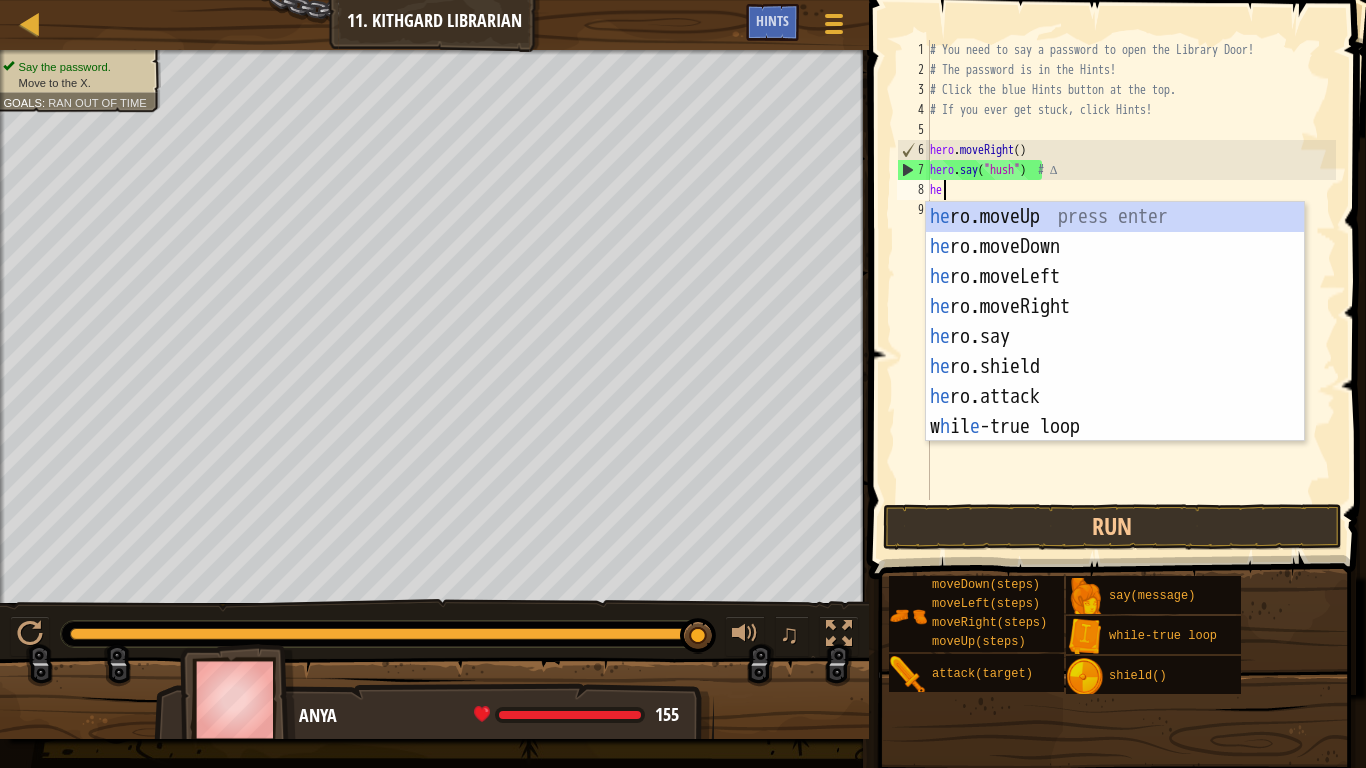scroll, scrollTop: 9, scrollLeft: 2, axis: both 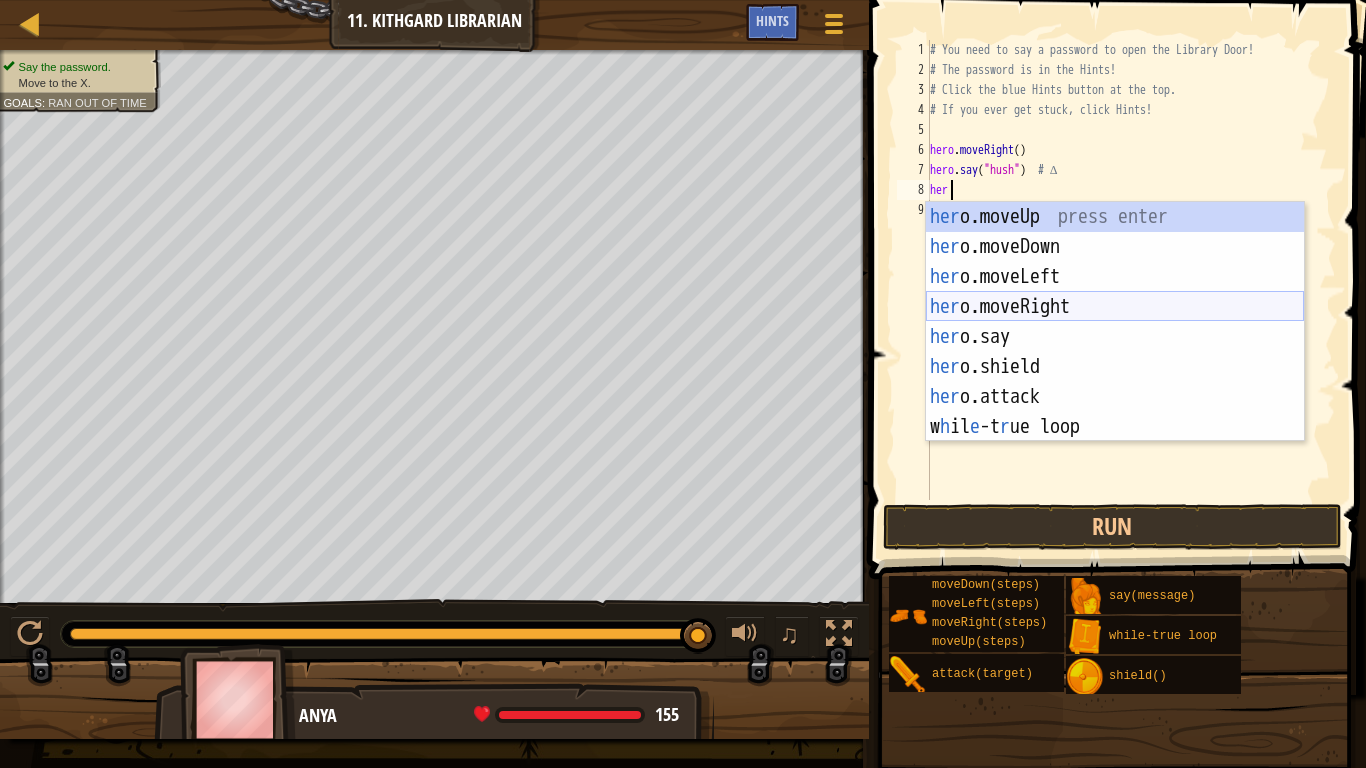 click on "her o.moveUp press enter her o.moveDown press enter her o.moveLeft press enter her o.moveRight press enter her o.say press enter her o.shield press enter her o.attack press enter w h il e -t r ue loop press enter" at bounding box center [1115, 352] 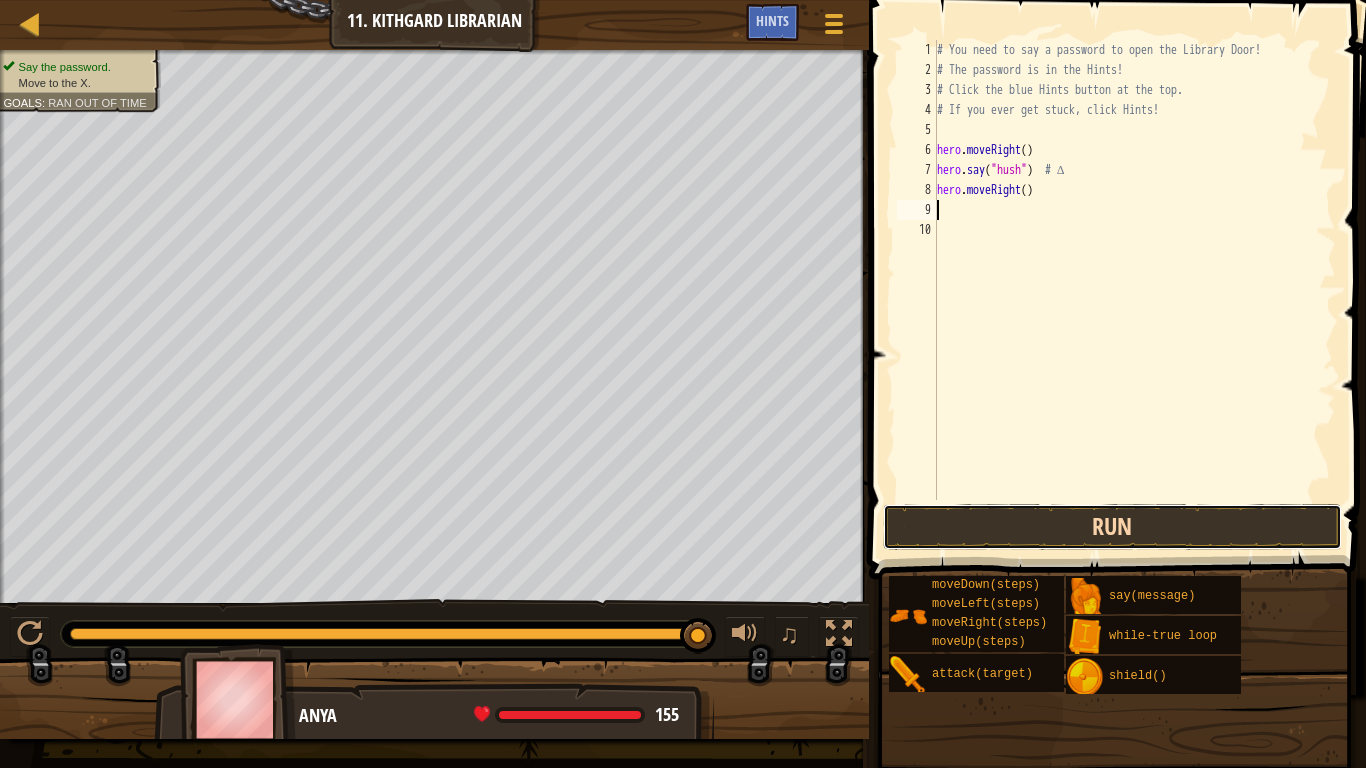 click on "Run" at bounding box center (1112, 527) 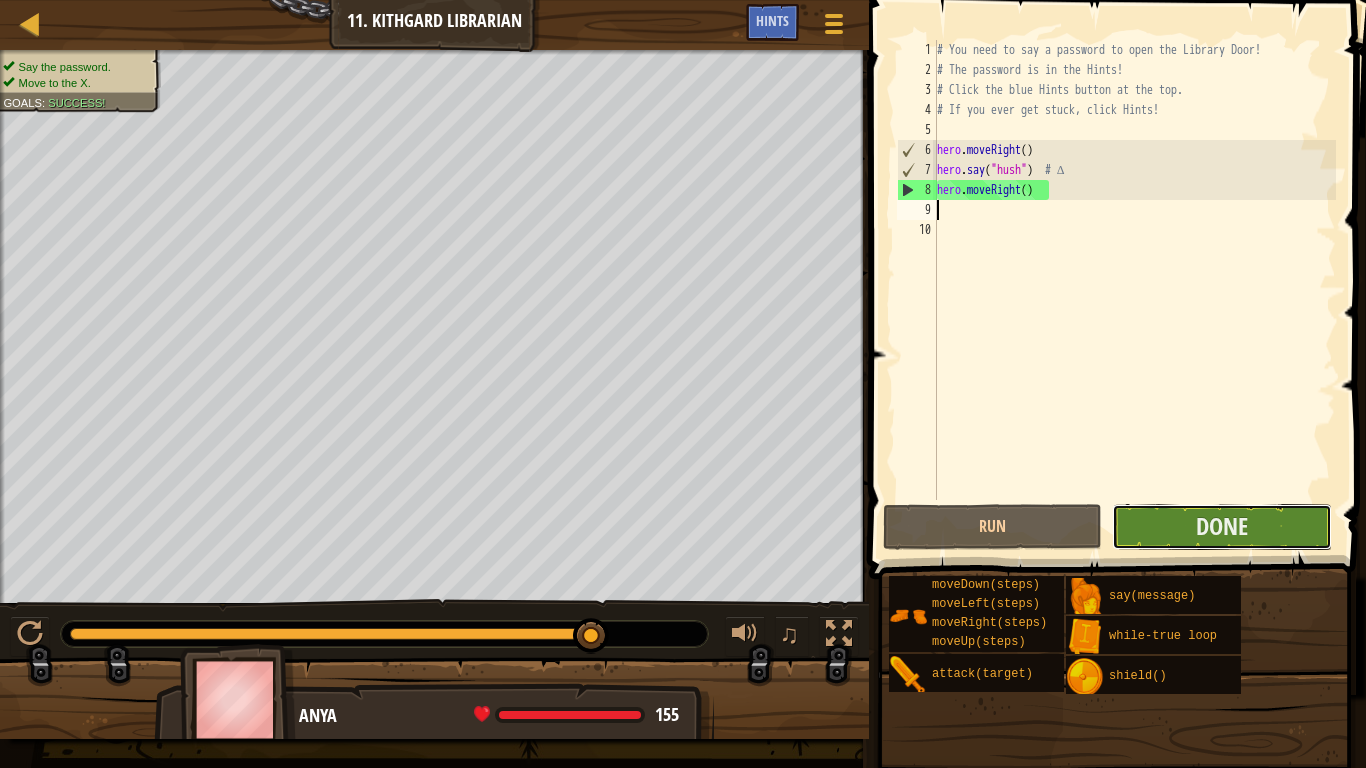 click on "Done" at bounding box center [1221, 527] 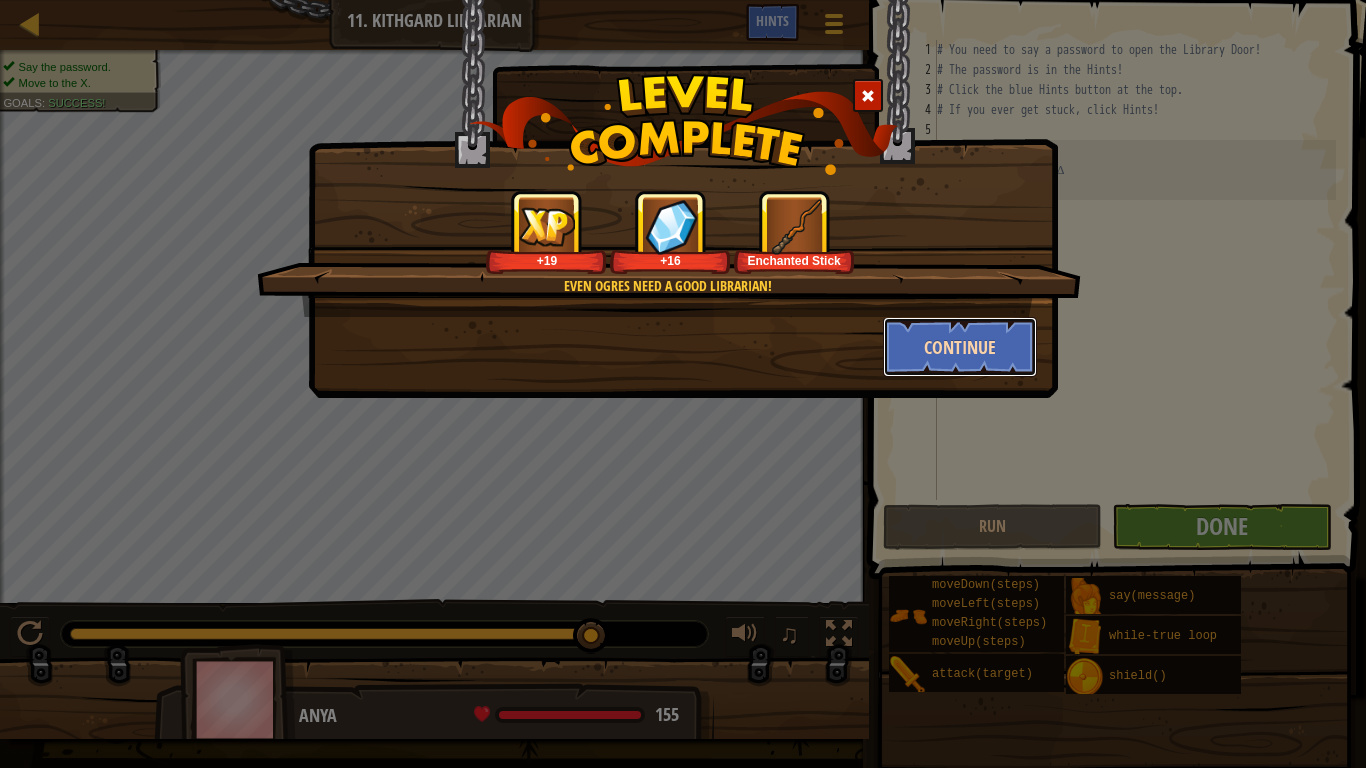 click on "Continue" at bounding box center (960, 347) 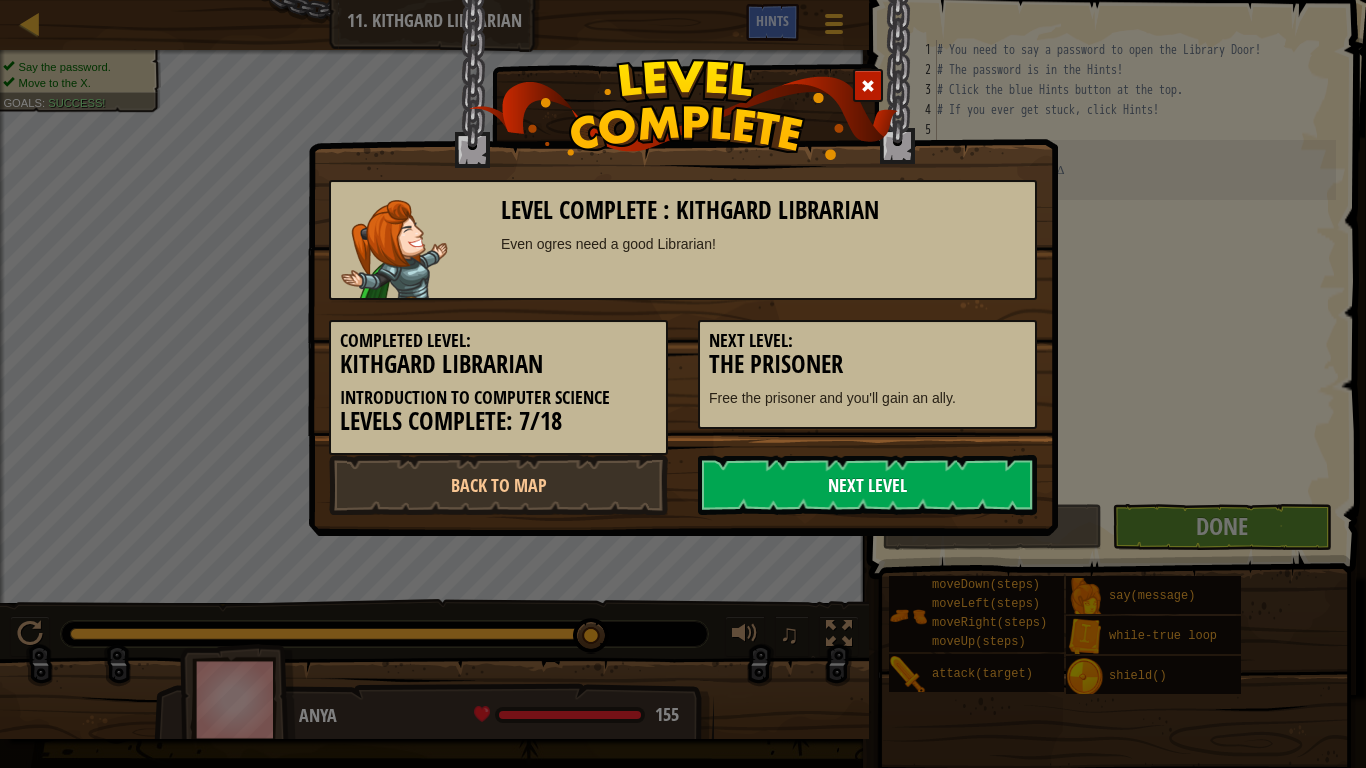 click on "Next Level" at bounding box center (867, 485) 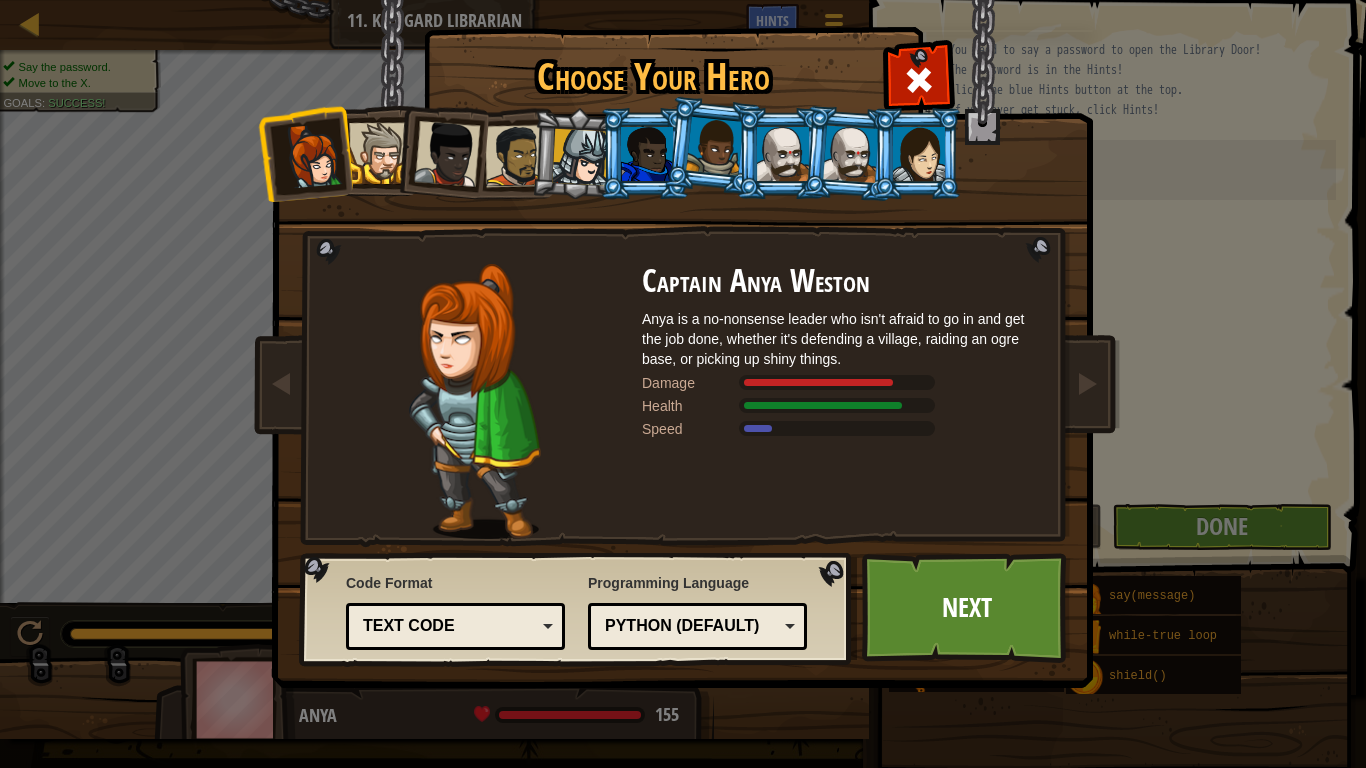 click at bounding box center (919, 154) 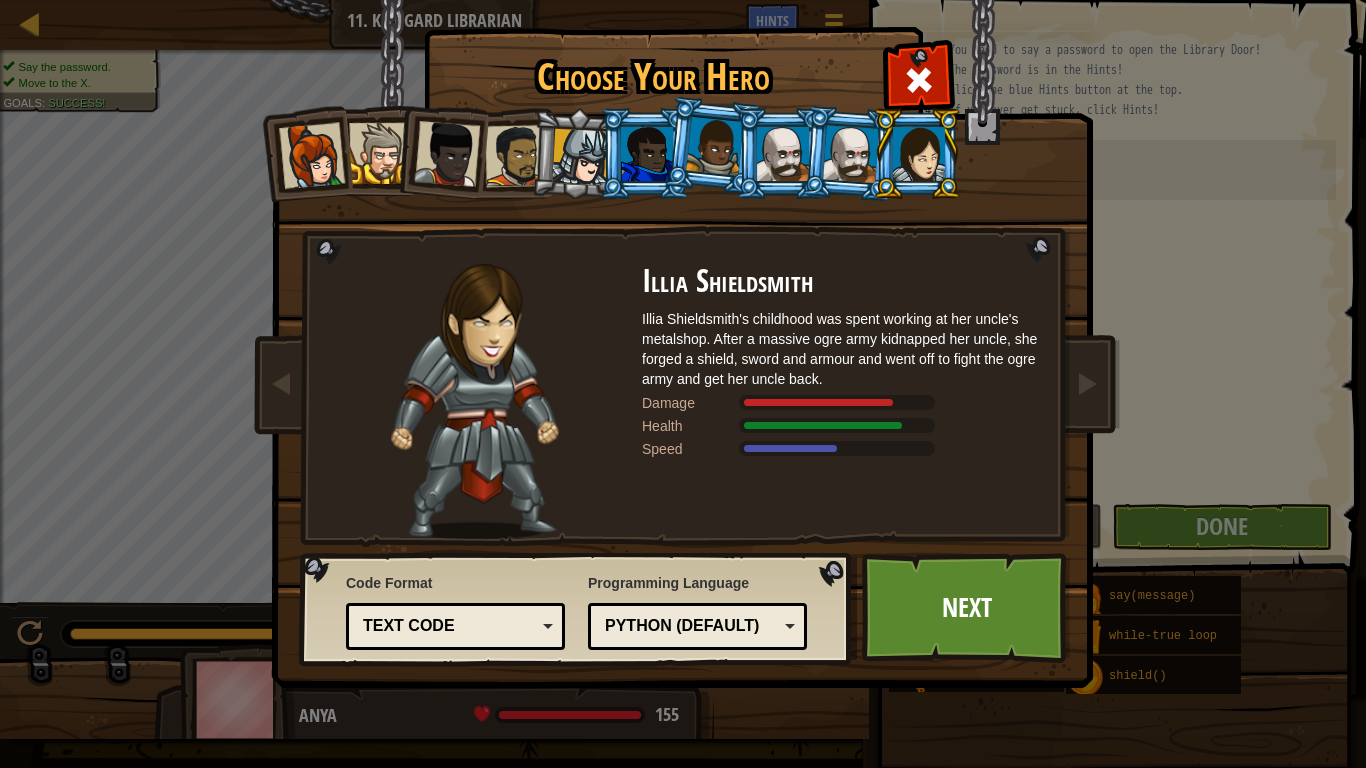 click at bounding box center (851, 153) 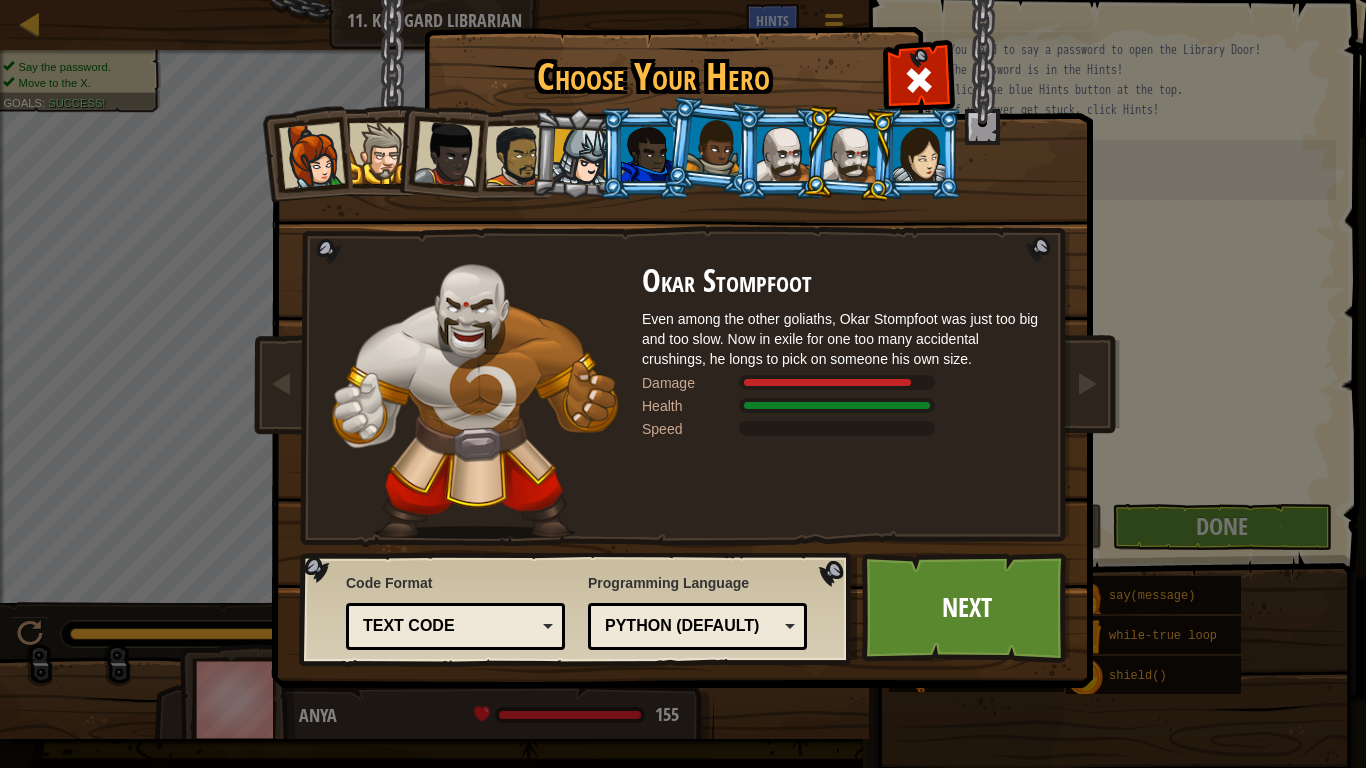 click at bounding box center [783, 154] 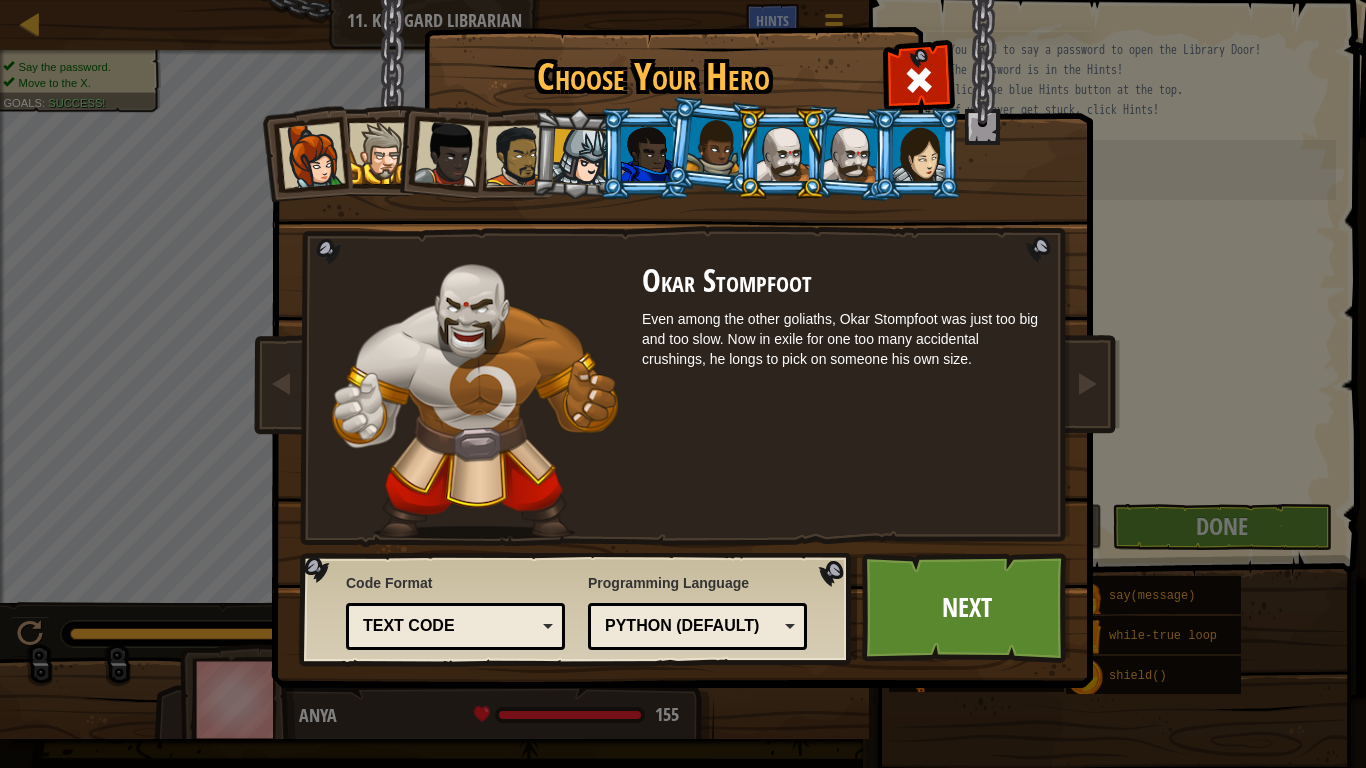 click at bounding box center [714, 146] 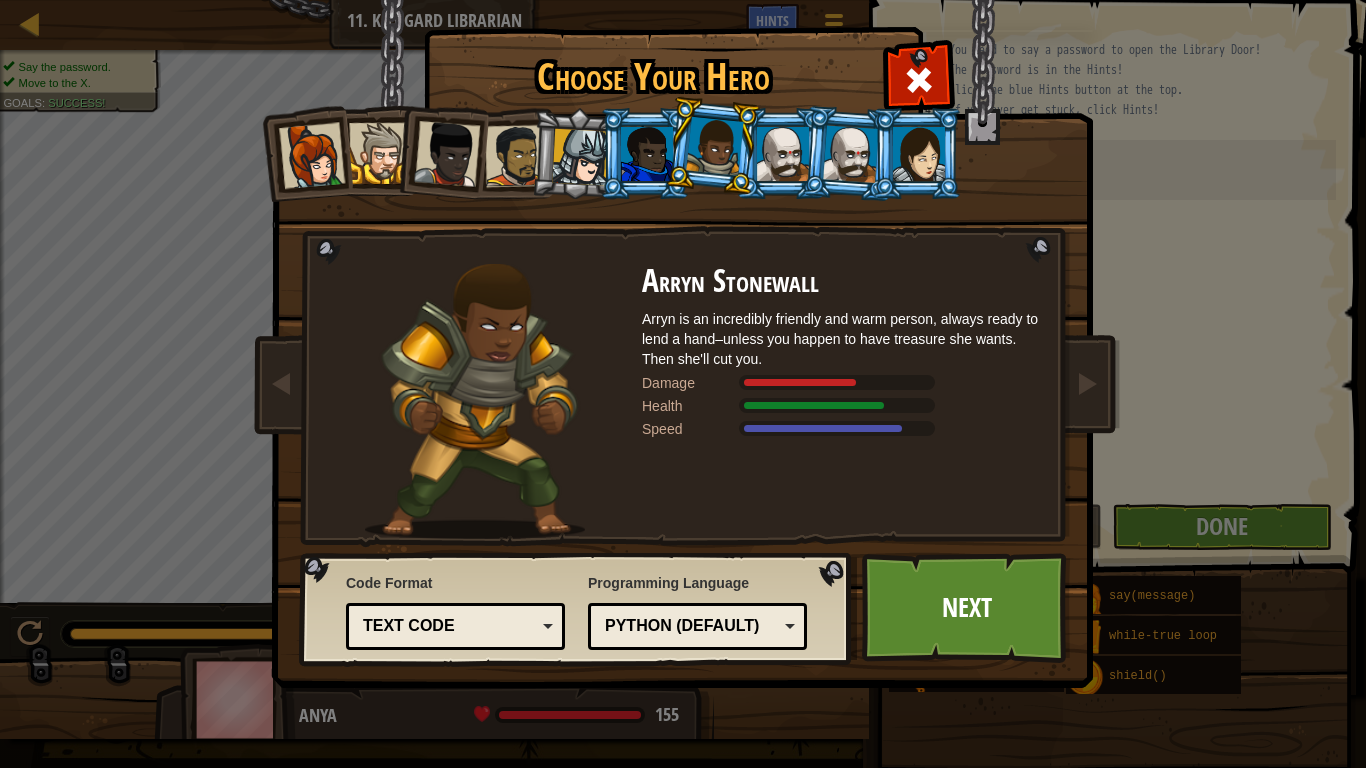 click at bounding box center [783, 154] 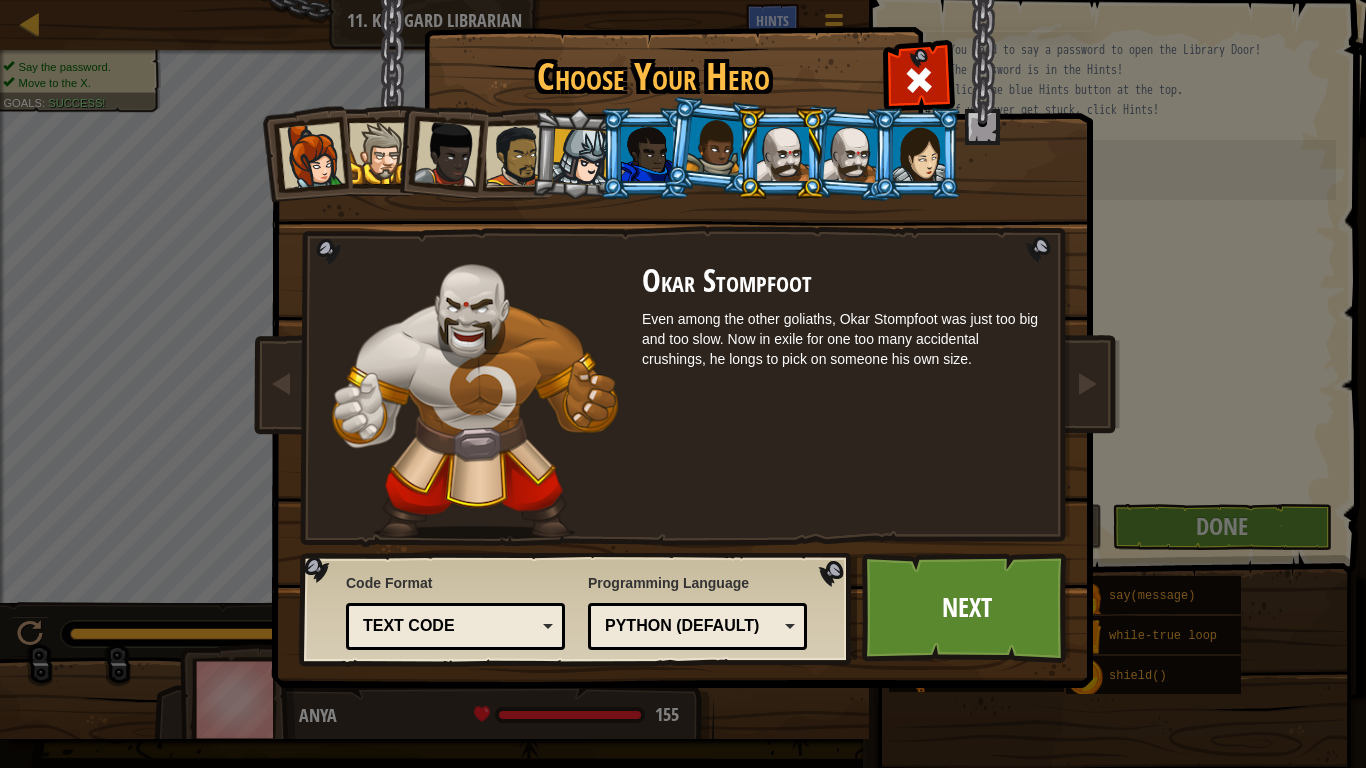 click at bounding box center (783, 154) 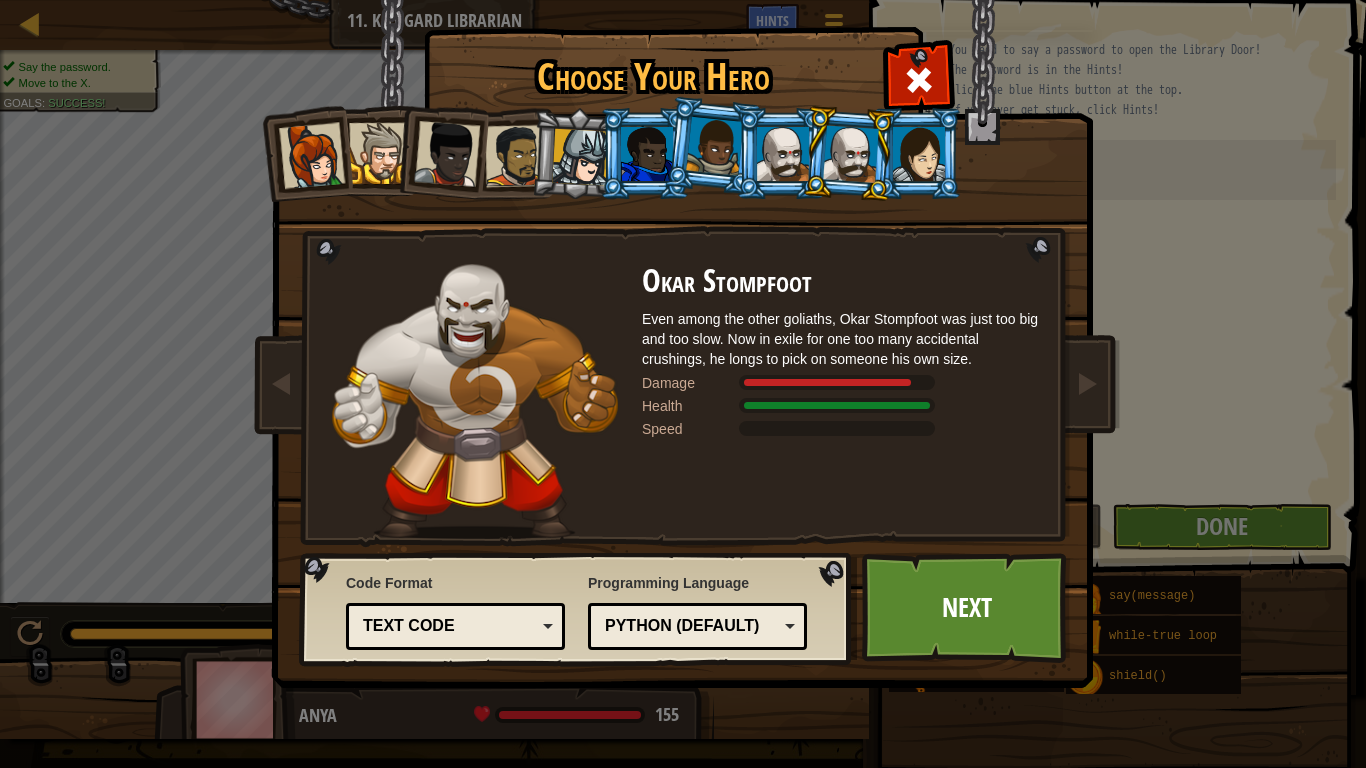 click at bounding box center [714, 146] 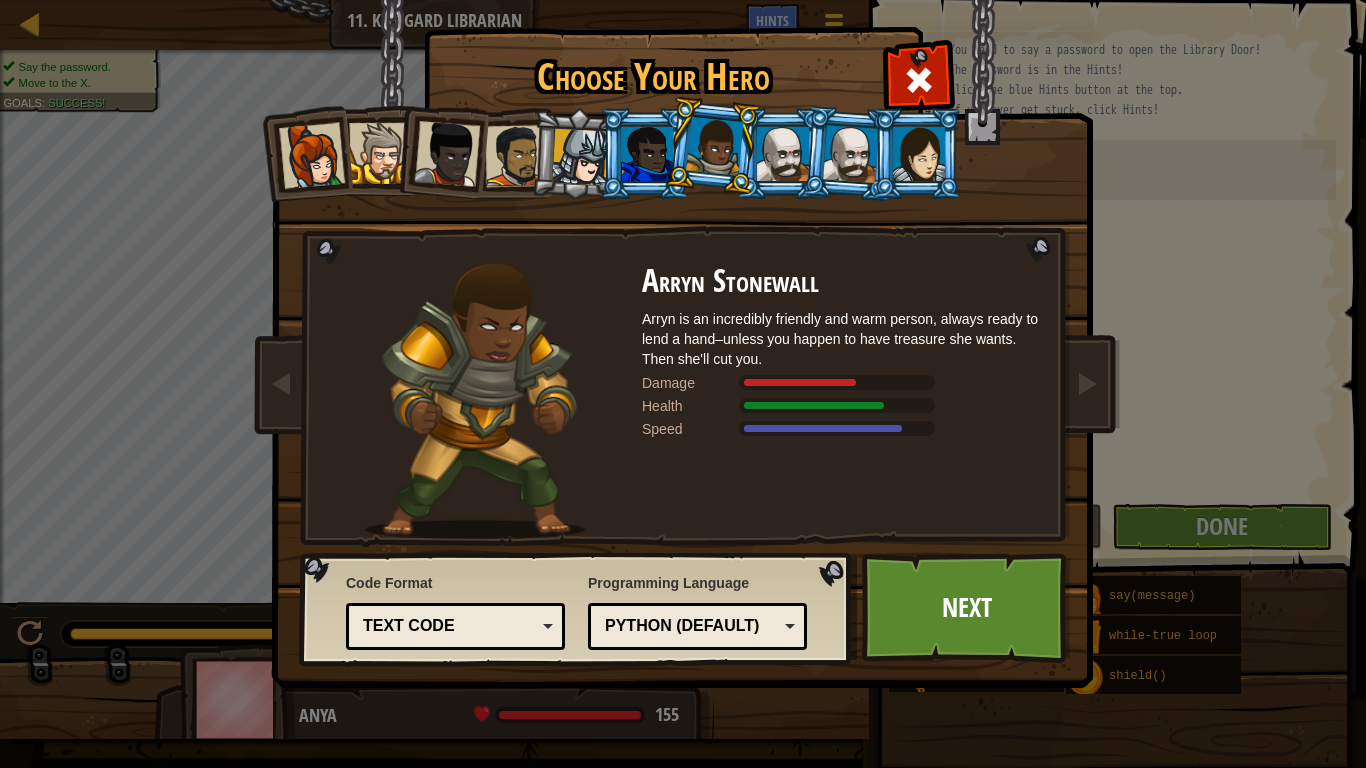 click at bounding box center [647, 154] 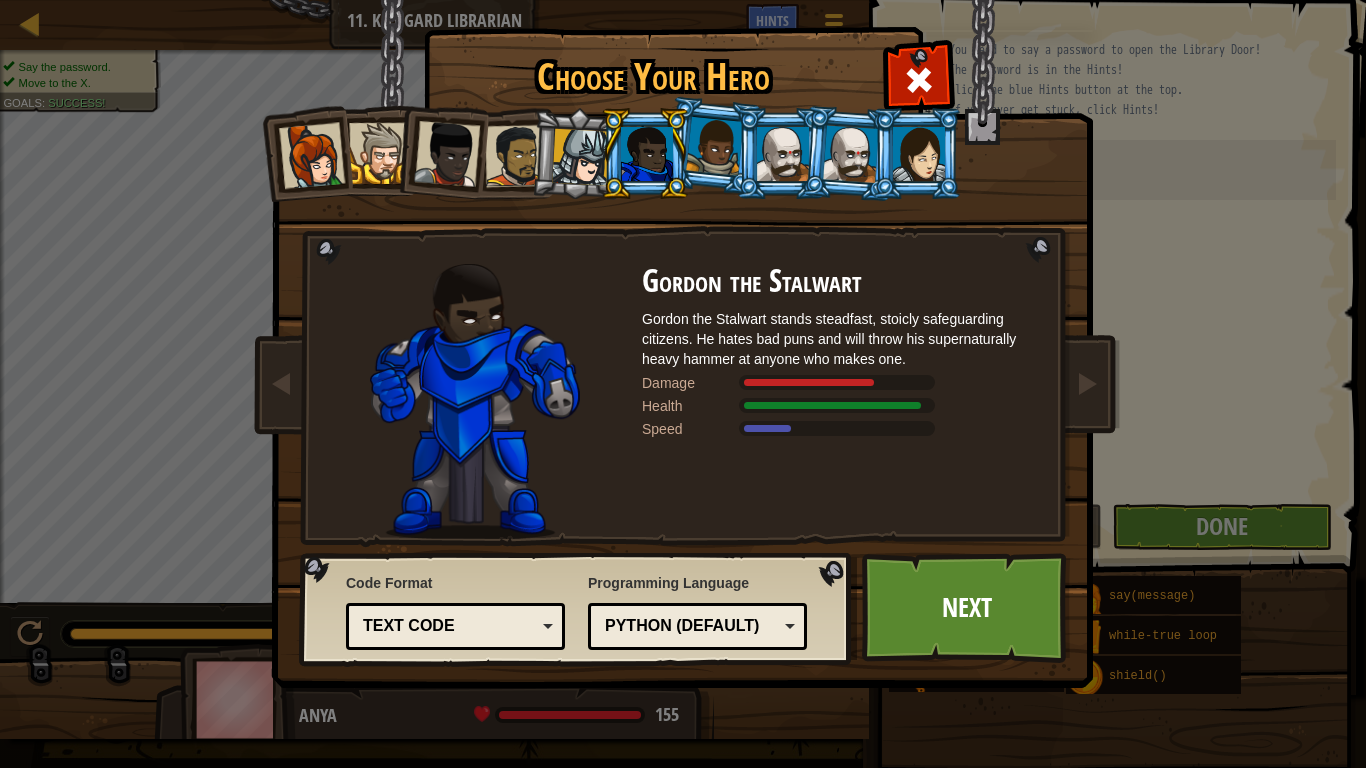 click at bounding box center [580, 157] 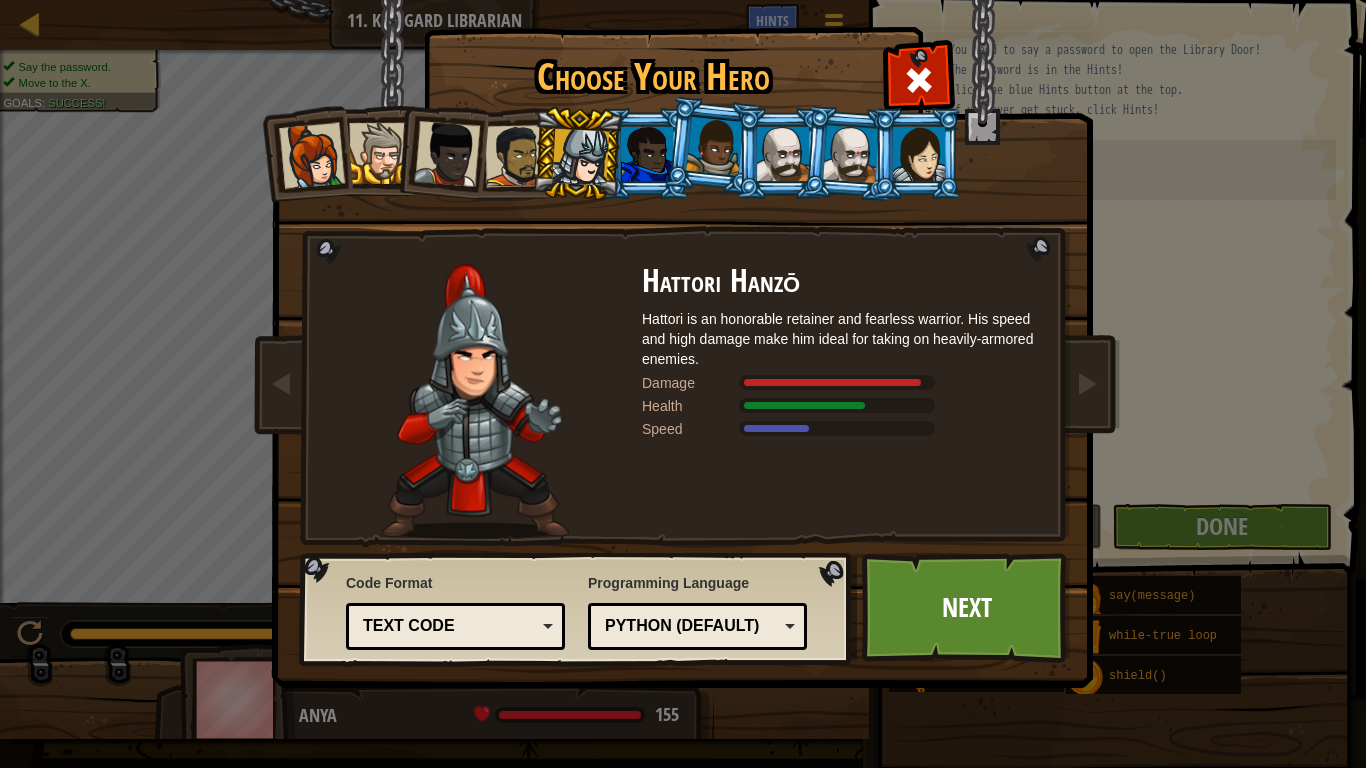 click on "Captain Anya Weston Anya is a no-nonsense leader who isn't afraid to go in and get the job done, whether it's defending a village, raiding an ogre base, or picking up shiny things. Damage Health Speed Sir Tharin Thunderfist A mighty warrior. Tharin loves just three things: exploring, building stuff, and combat. He's tough but slow. Damage Health Speed Lady Ida Justheart Lady Ida Justheart is a champion of the people, questing for justice across all the lands. No one knows what she does in her spare time. Damage Health Speed Alejandro the Duelist Alejandro travels across the world, seeking out challenges to test his skills with his impractically gigantic sword and tiny shield. Damage Health Speed Hattori Hanzō Hattori is an honorable retainer and fearless warrior. His speed and high damage make him ideal for taking on heavily-armored enemies. Damage Health Speed Gordon the Stalwart Damage Health Speed Arryn Stonewall Damage Health Speed Okar Stompfoot Okar Stompfoot Damage Health Speed Illia Shieldsmith Speed" at bounding box center (683, 316) 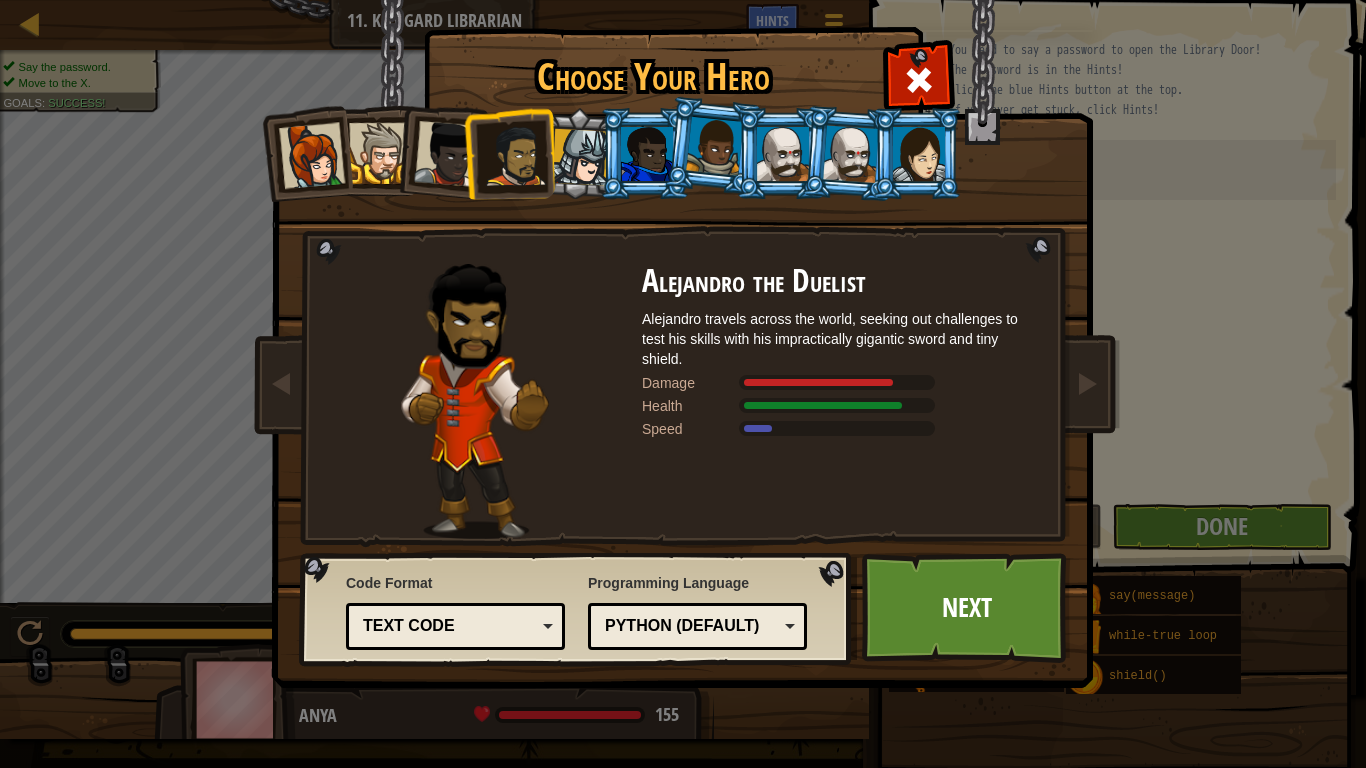 click at bounding box center (447, 154) 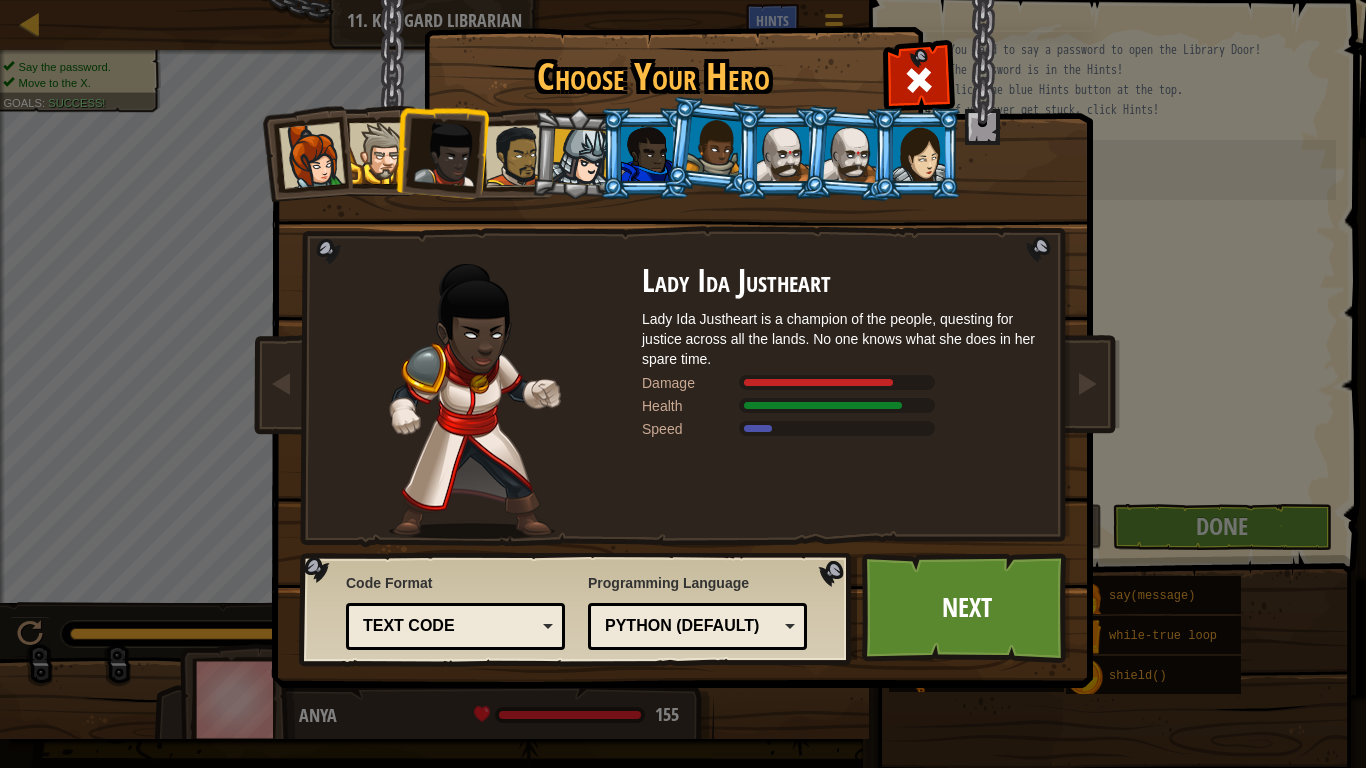 click at bounding box center (379, 153) 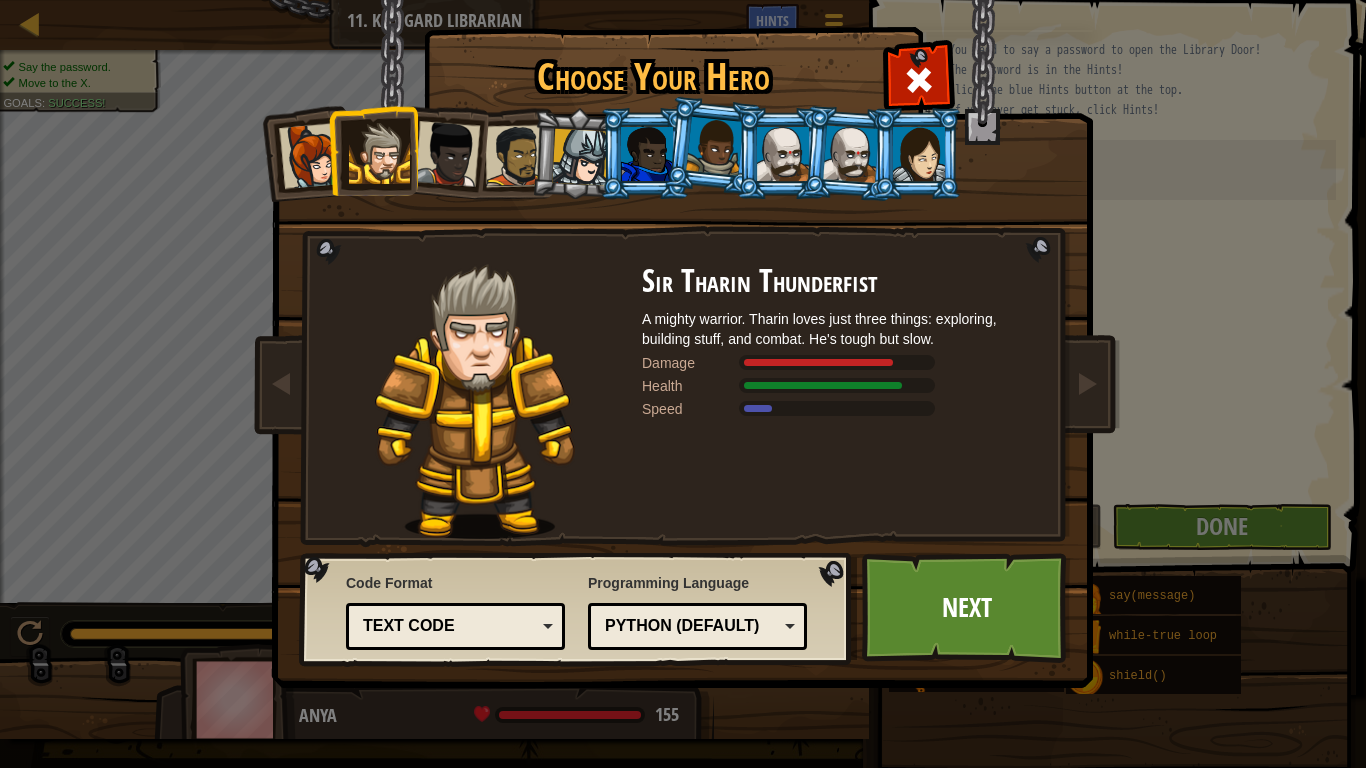 click at bounding box center [712, 146] 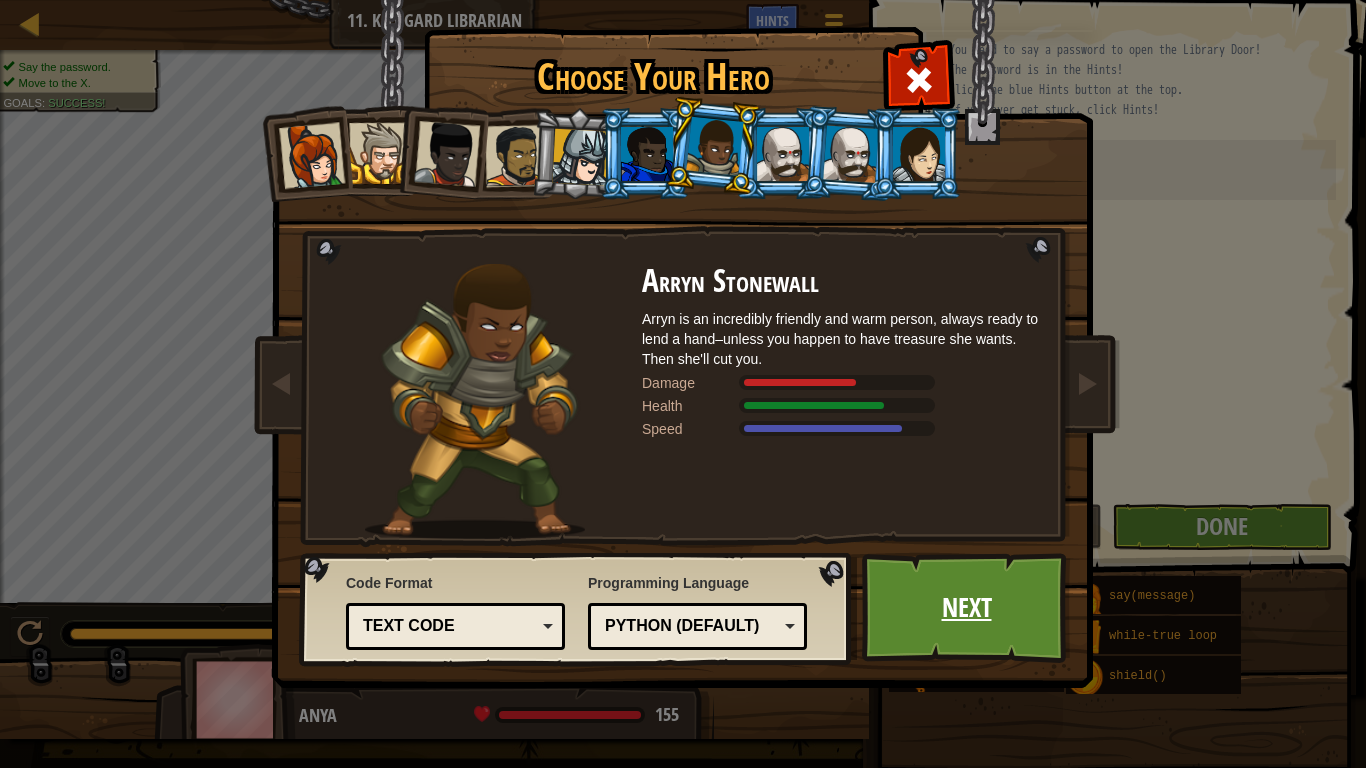 click on "Next" at bounding box center [966, 608] 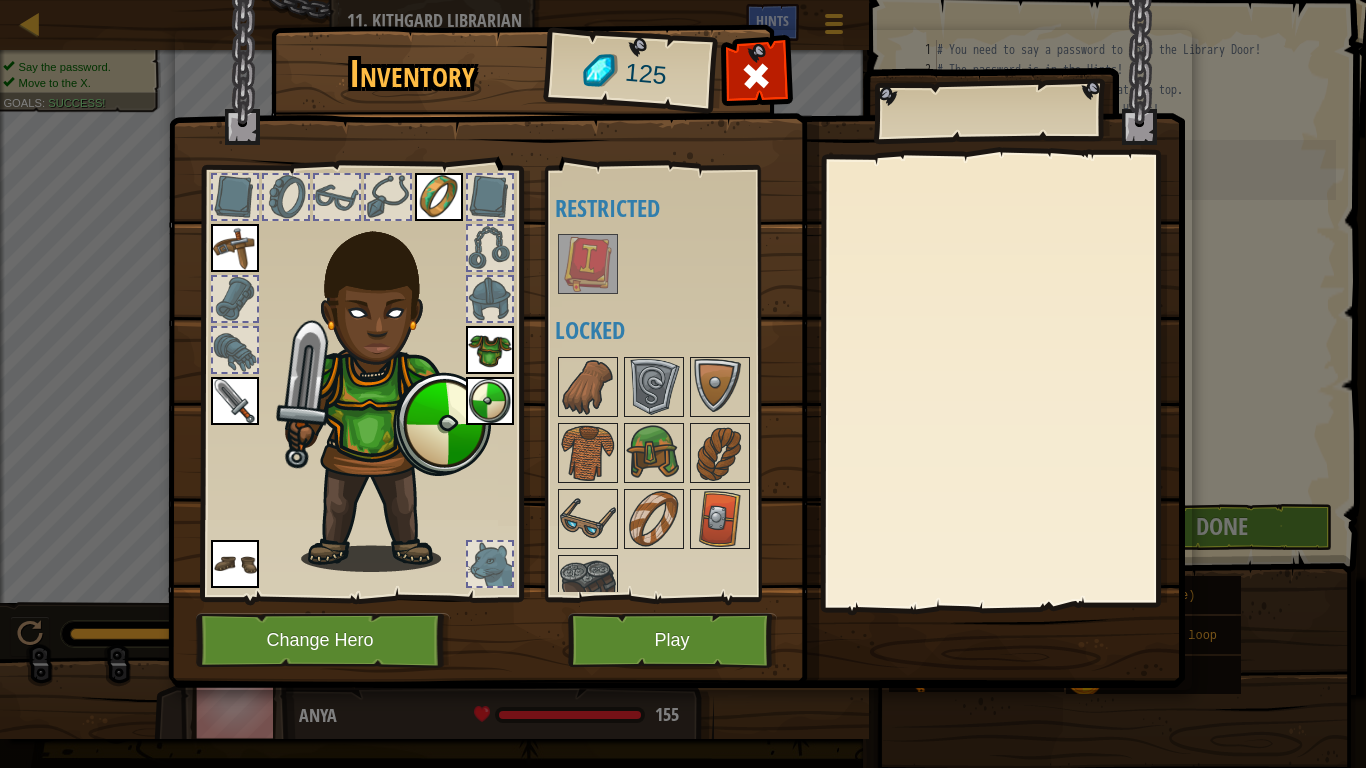 click at bounding box center [588, 264] 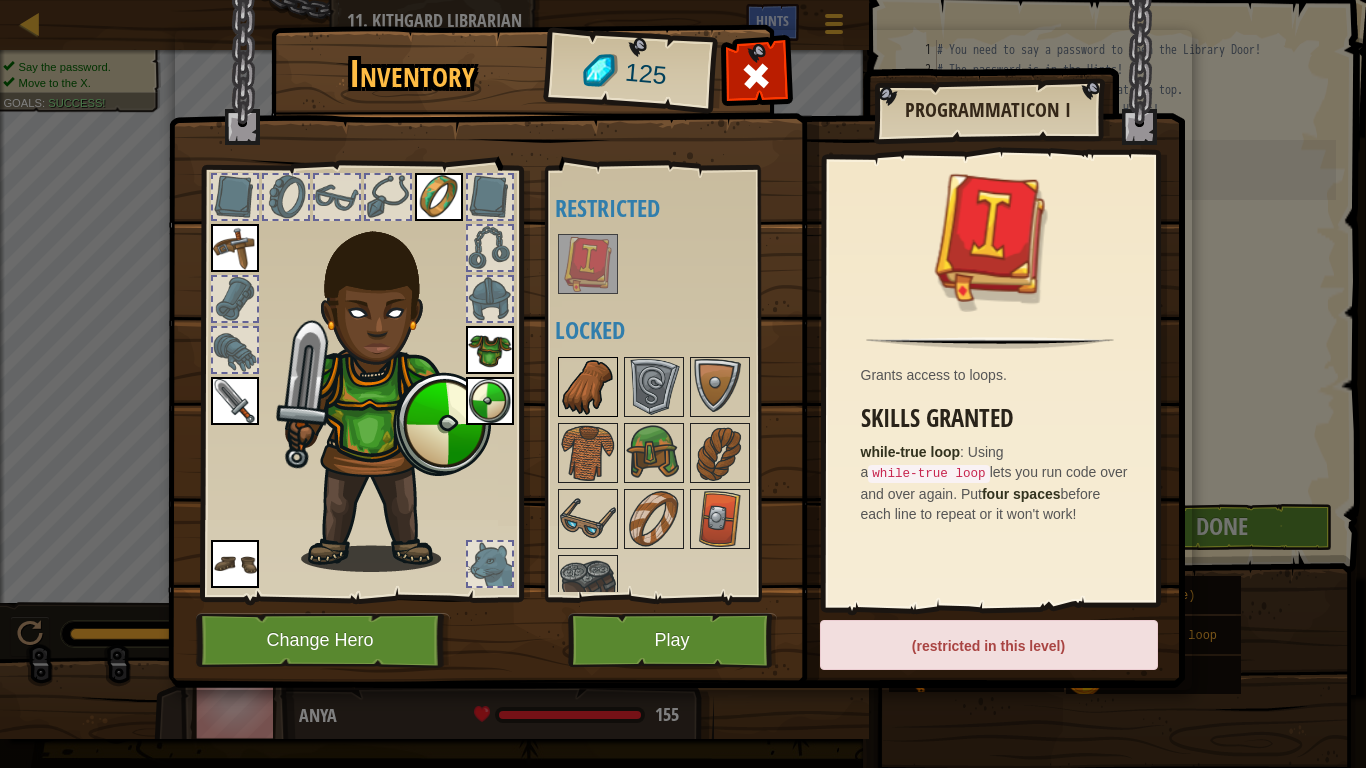 click at bounding box center (588, 387) 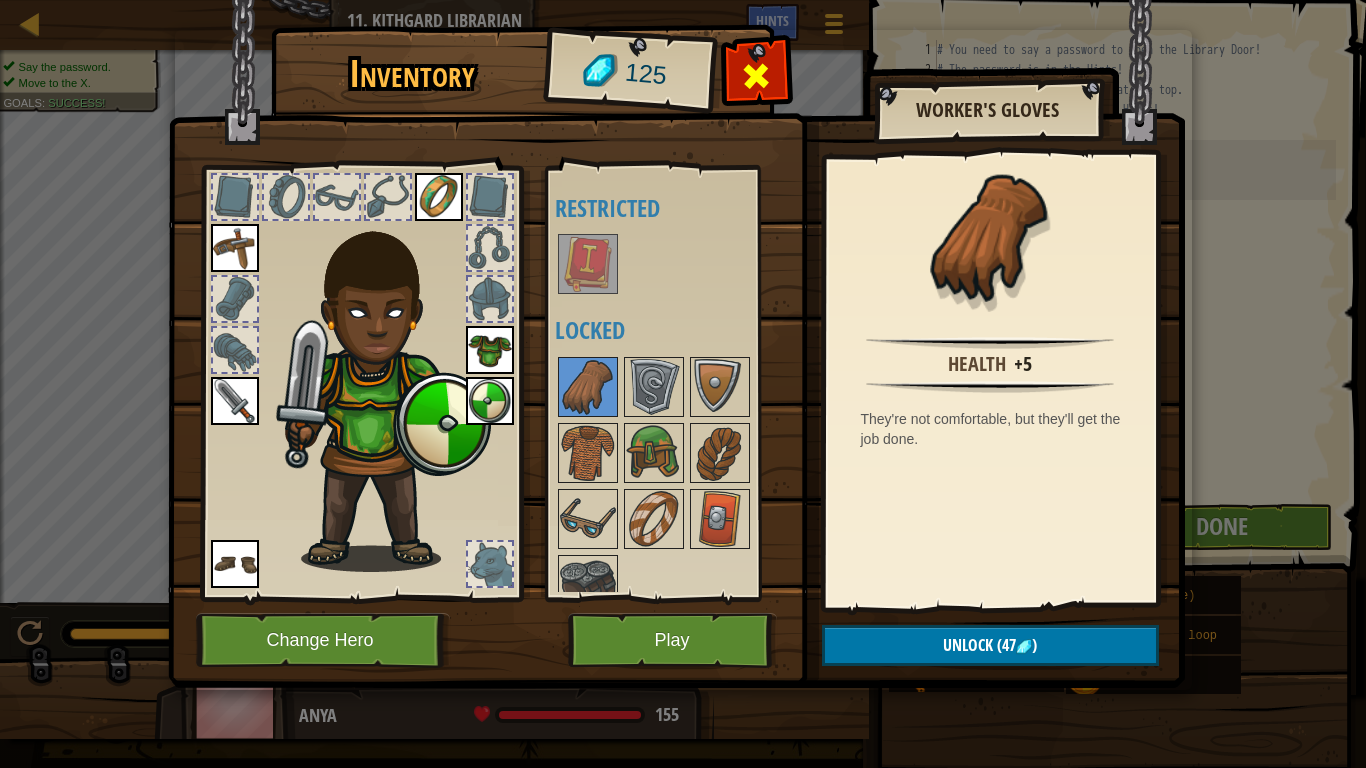 click at bounding box center [756, 76] 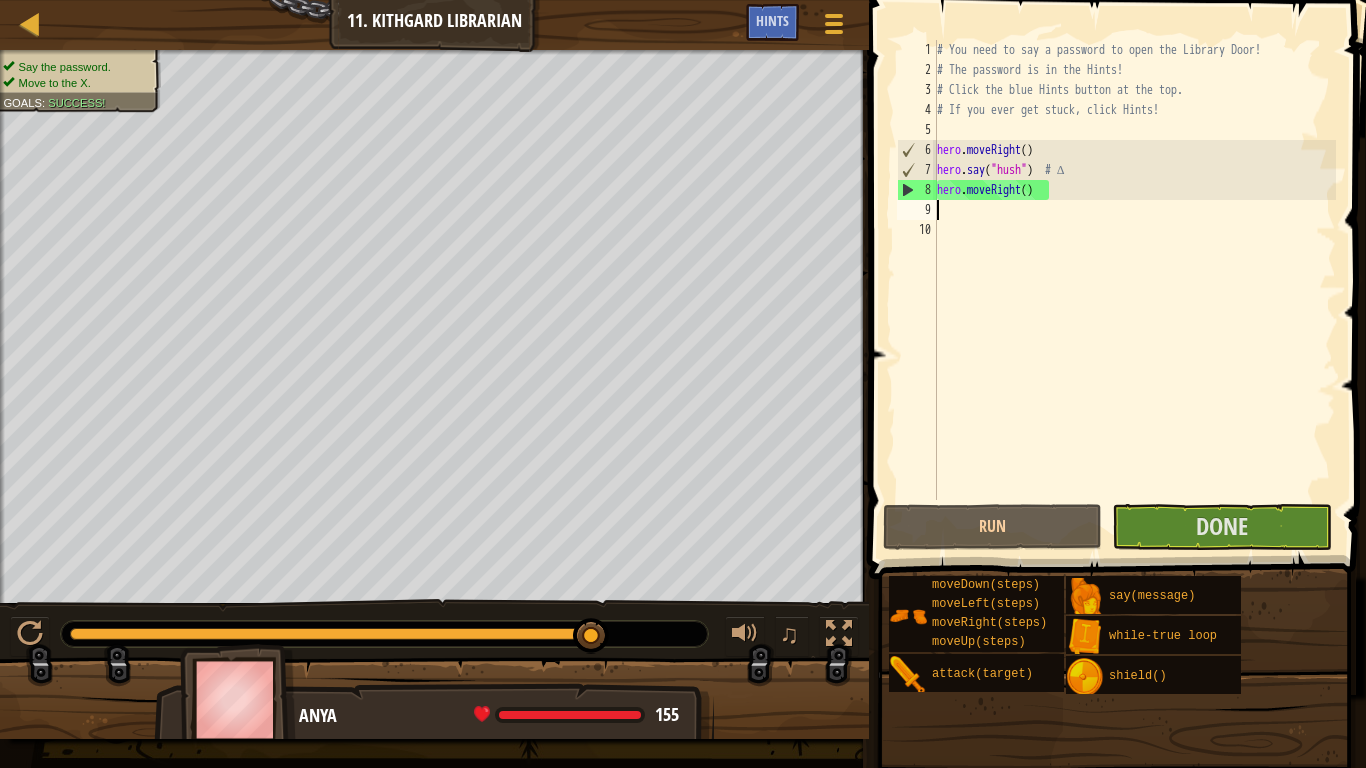 click at bounding box center (238, 699) 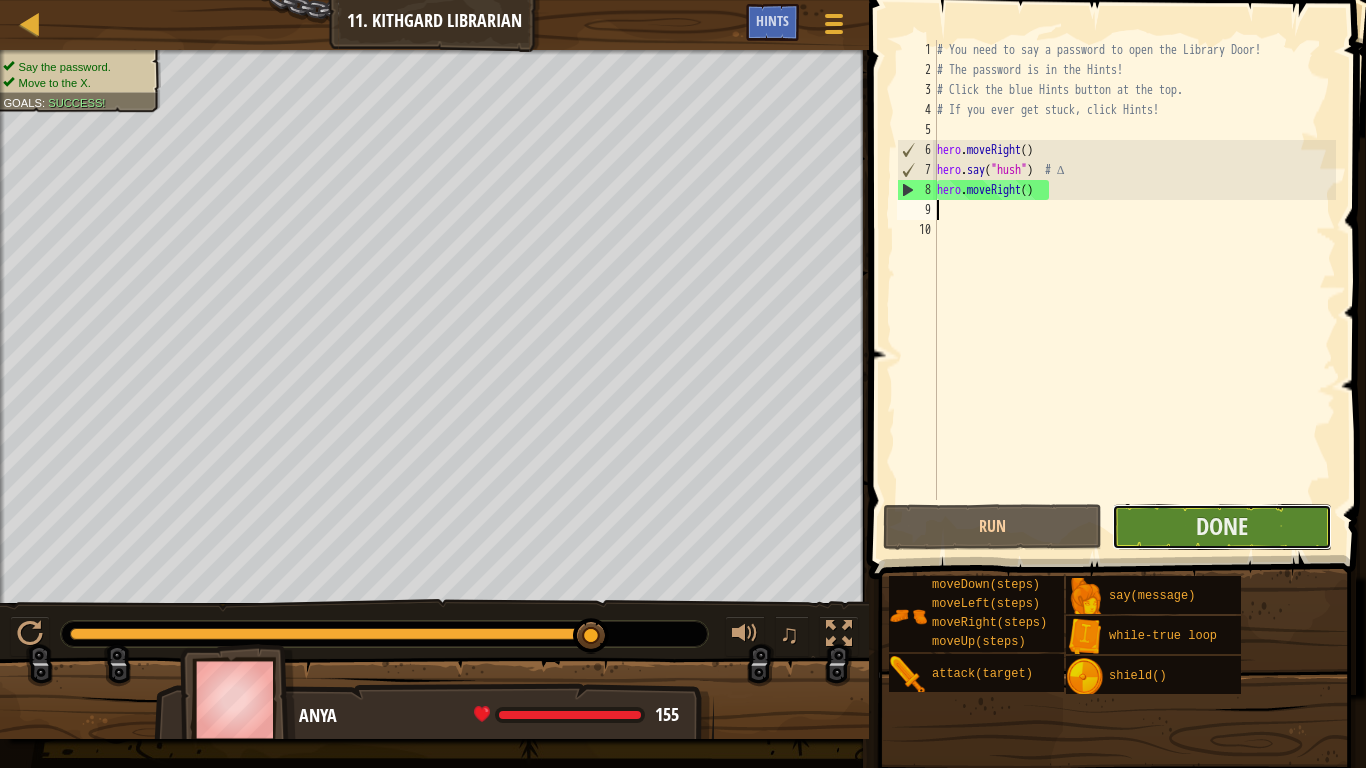 click on "Done" at bounding box center (1221, 527) 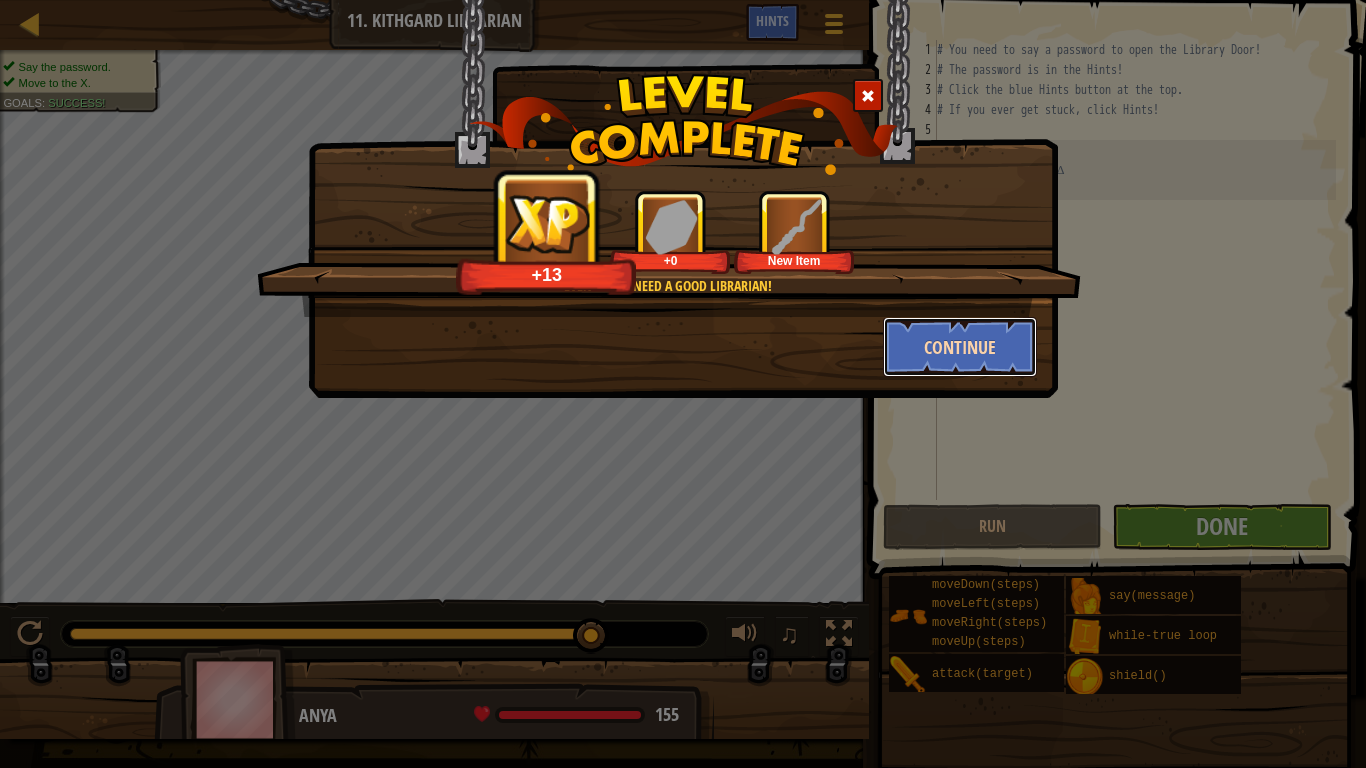 click on "Continue" at bounding box center [960, 347] 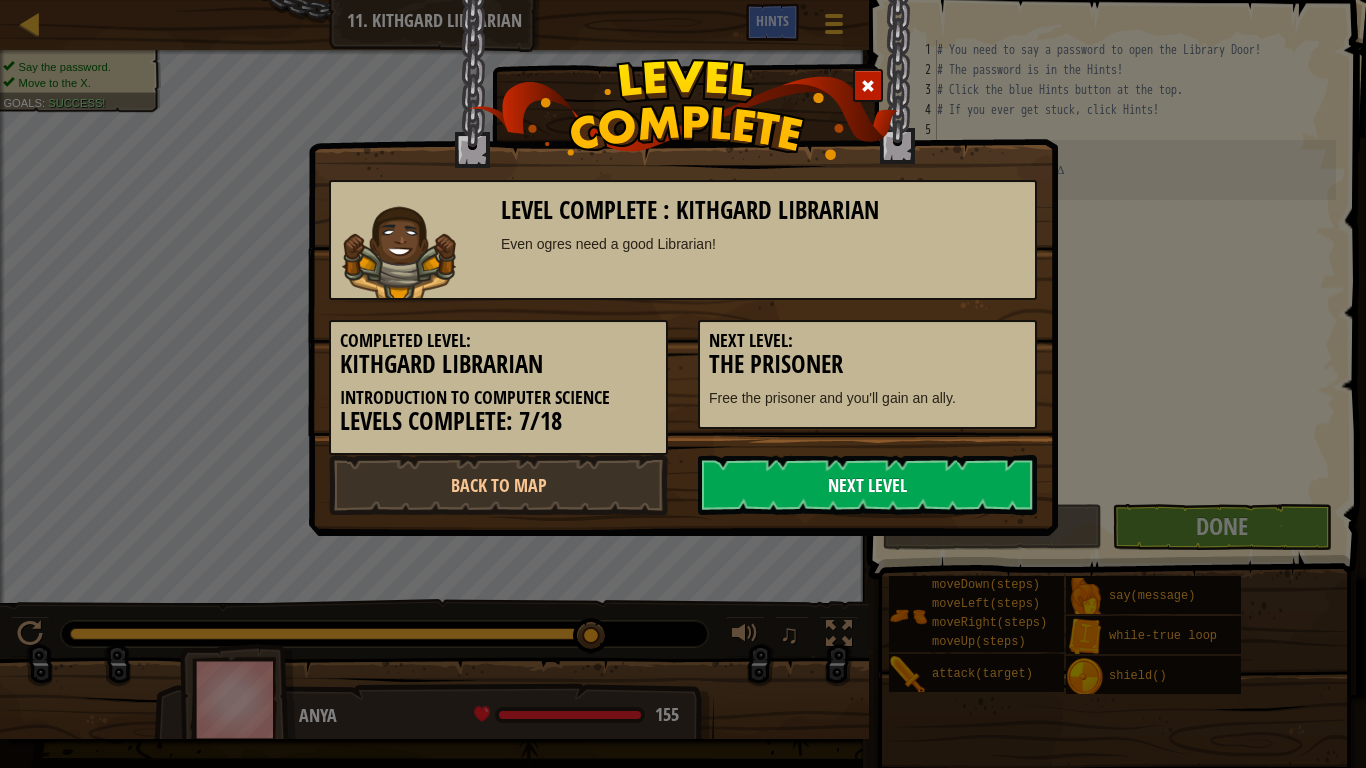 click on "Next Level" at bounding box center [867, 485] 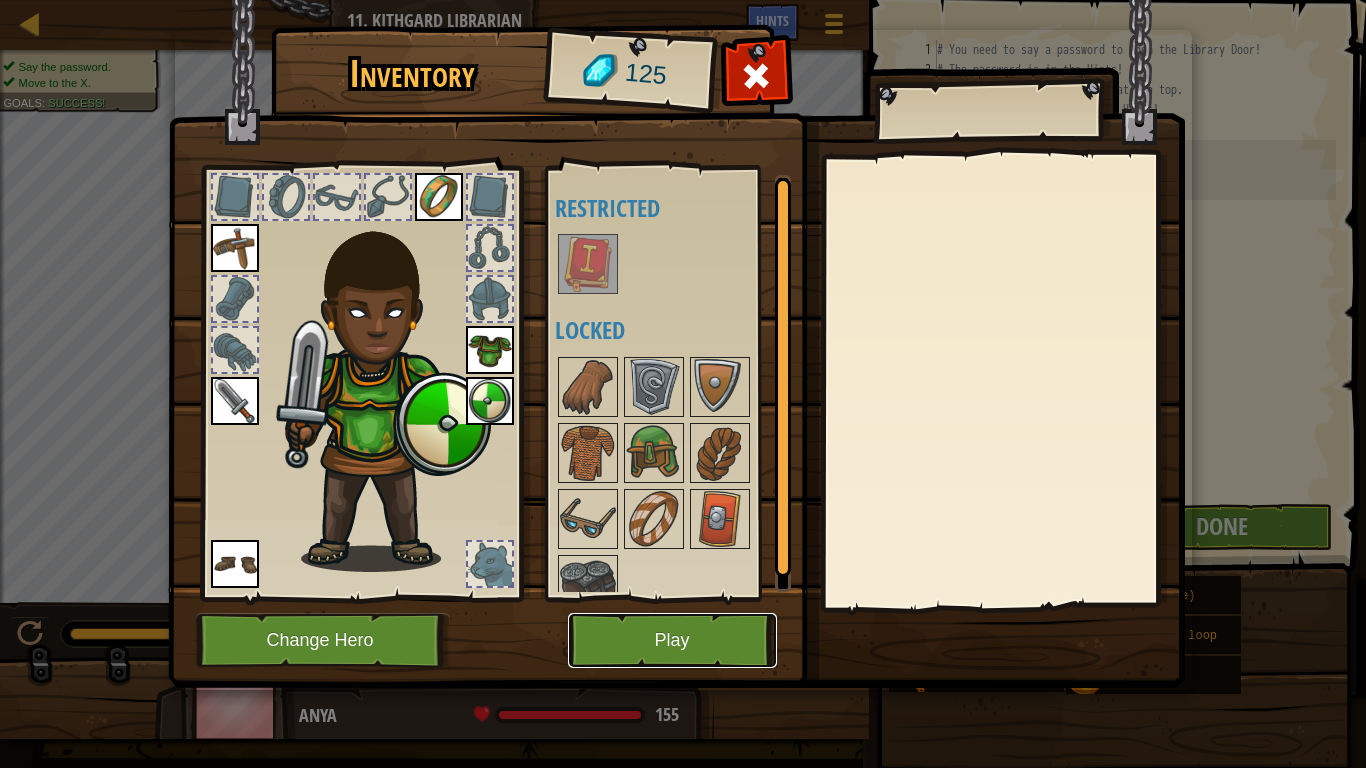 click on "Play" at bounding box center (672, 640) 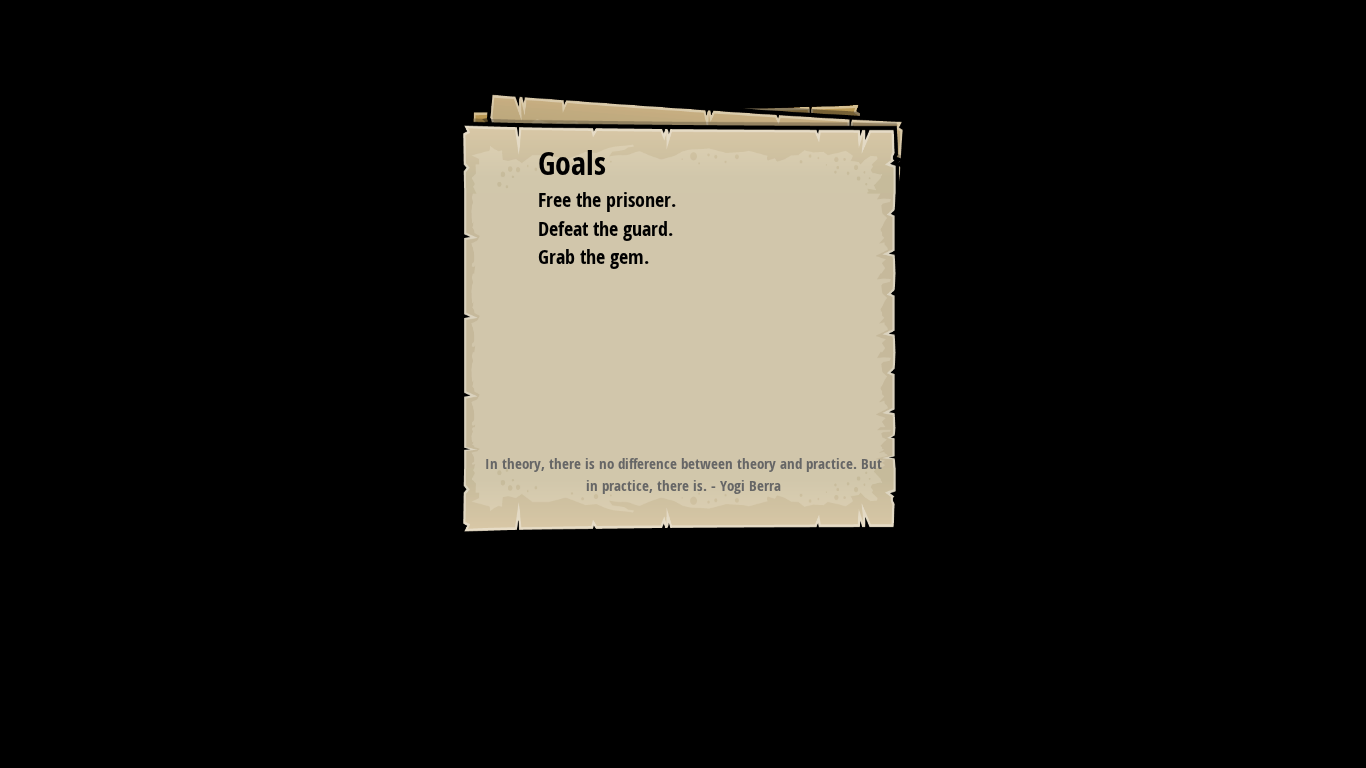 click on "Goals Free the prisoner. Defeat the guard. Grab the gem. Start Level Error loading from server. Try refreshing the page. You'll need a subscription to play this level. Subscribe You'll need to join a course to play this level. Back to my courses Ask your teacher to assign a license to you so you can continue to play CodeCombat! Back to my courses This level is locked. Back to my courses In theory, there is no difference between theory and practice. But in practice, there is. - Yogi Berra" at bounding box center (683, 384) 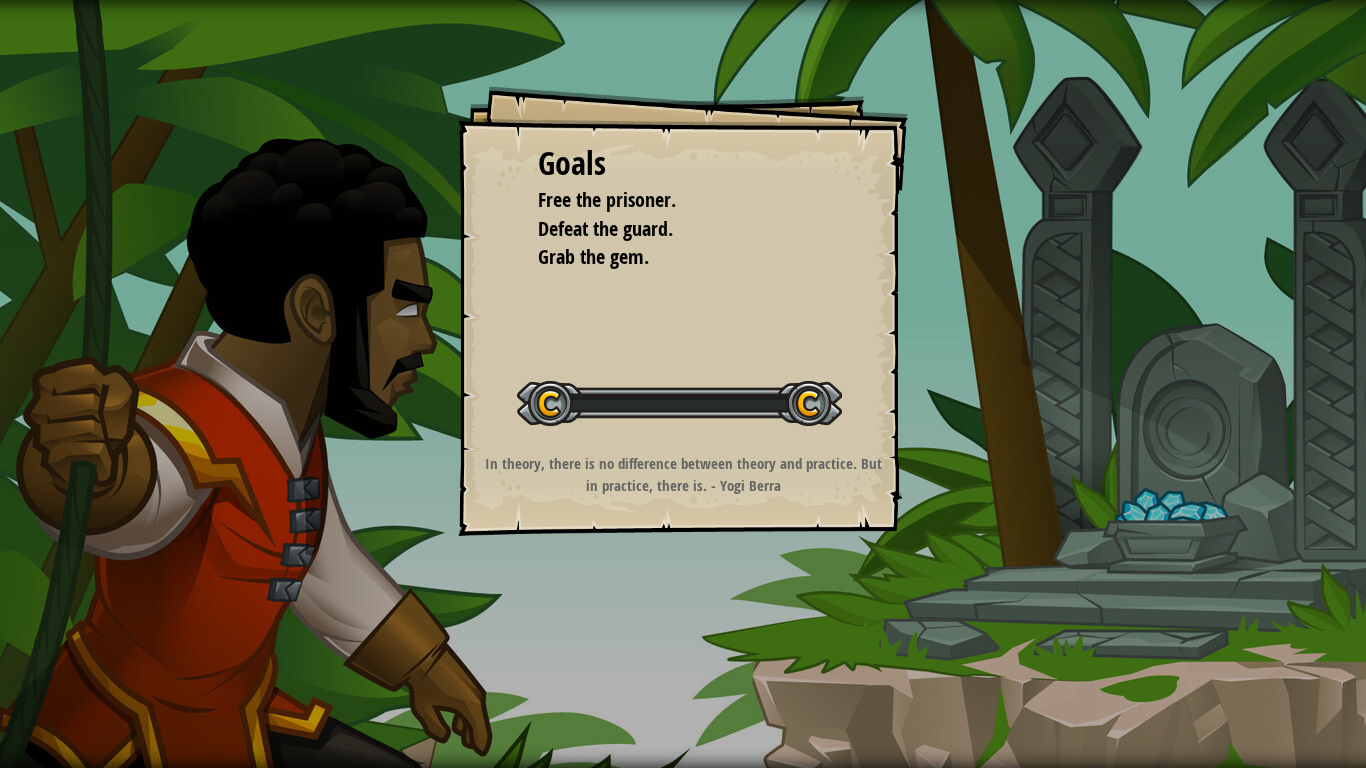 click on "Goals Free the prisoner. Defeat the guard. Grab the gem. Start Level Error loading from server. Try refreshing the page. You'll need a subscription to play this level. Subscribe You'll need to join a course to play this level. Back to my courses Ask your teacher to assign a license to you so you can continue to play CodeCombat! Back to my courses This level is locked. Back to my courses In theory, there is no difference between theory and practice. But in practice, there is. - Yogi Berra" at bounding box center [683, 384] 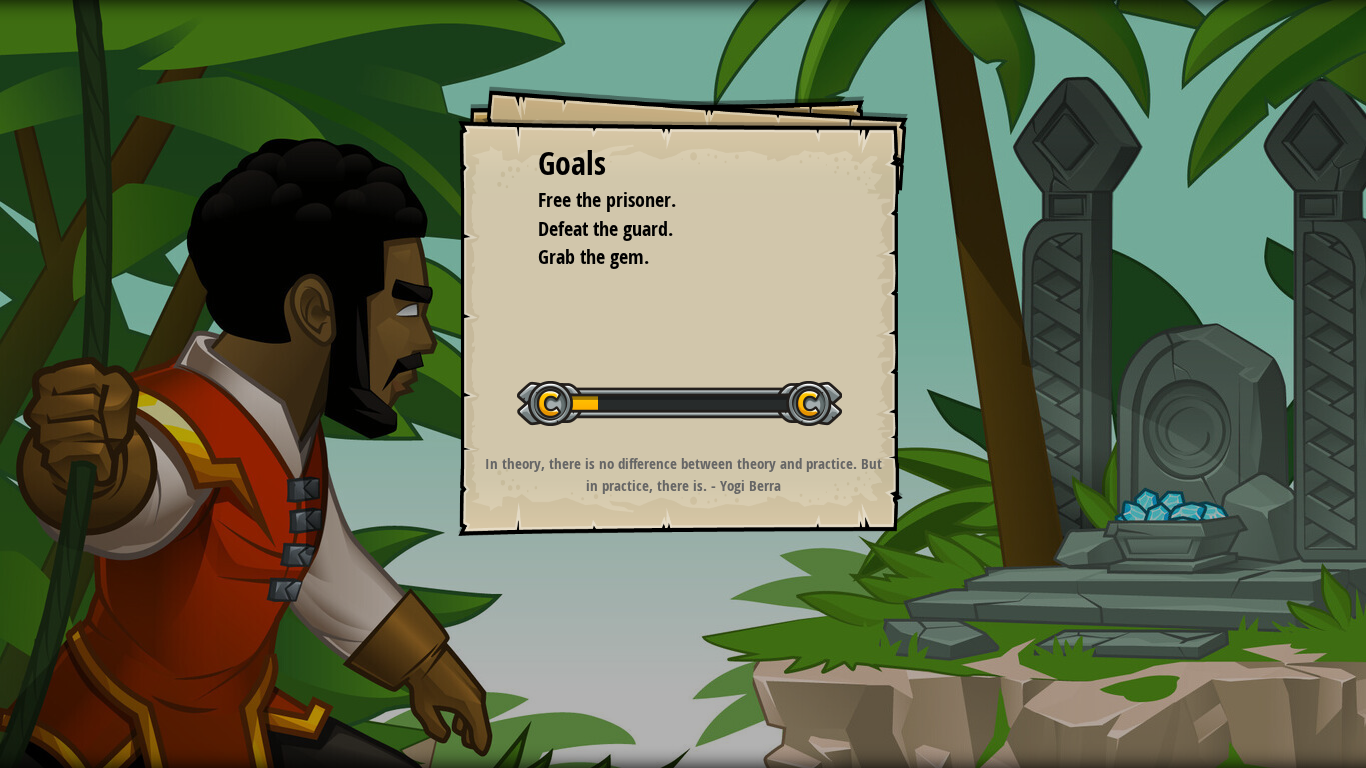 click on "Goals Free the prisoner. Defeat the guard. Grab the gem. Start Level Error loading from server. Try refreshing the page. You'll need a subscription to play this level. Subscribe You'll need to join a course to play this level. Back to my courses Ask your teacher to assign a license to you so you can continue to play CodeCombat! Back to my courses This level is locked. Back to my courses In theory, there is no difference between theory and practice. But in practice, there is. - Yogi Berra" at bounding box center (683, 384) 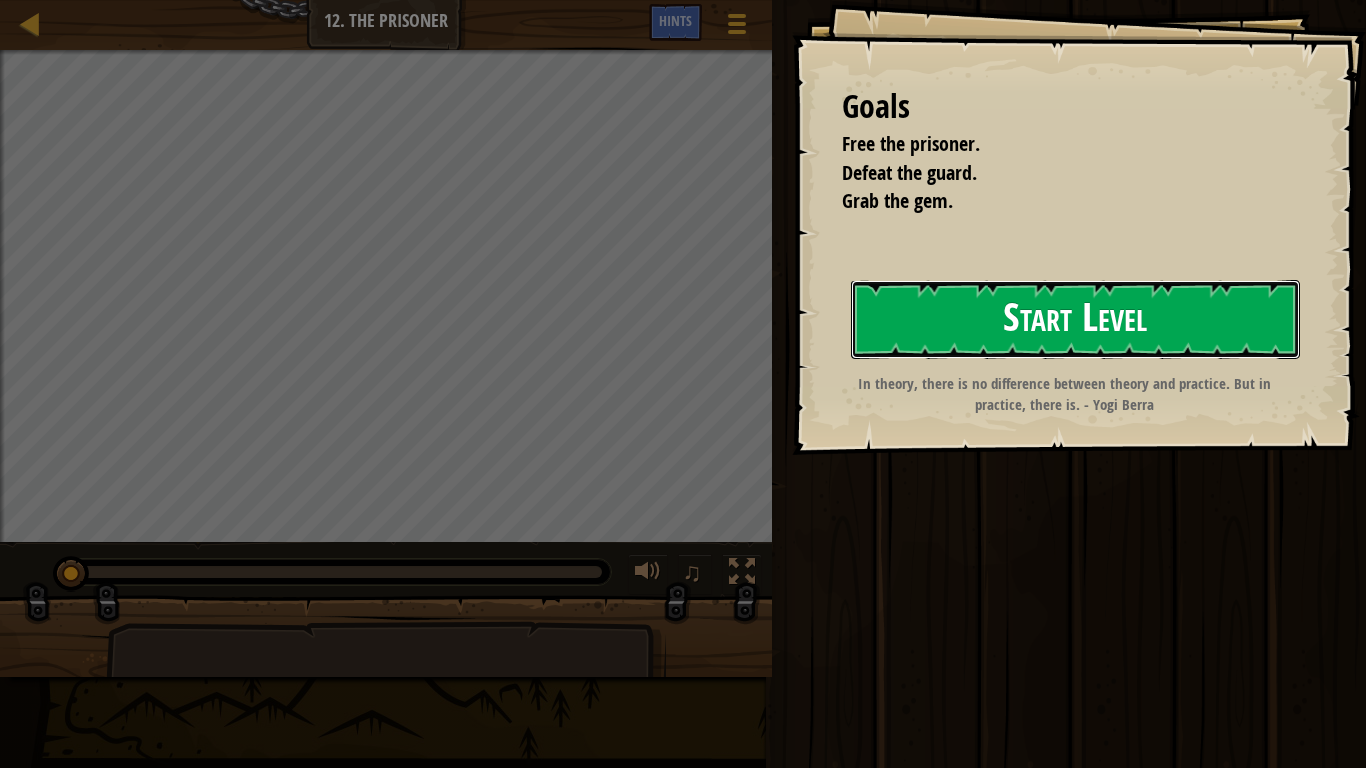 click on "Start Level" at bounding box center (1075, 319) 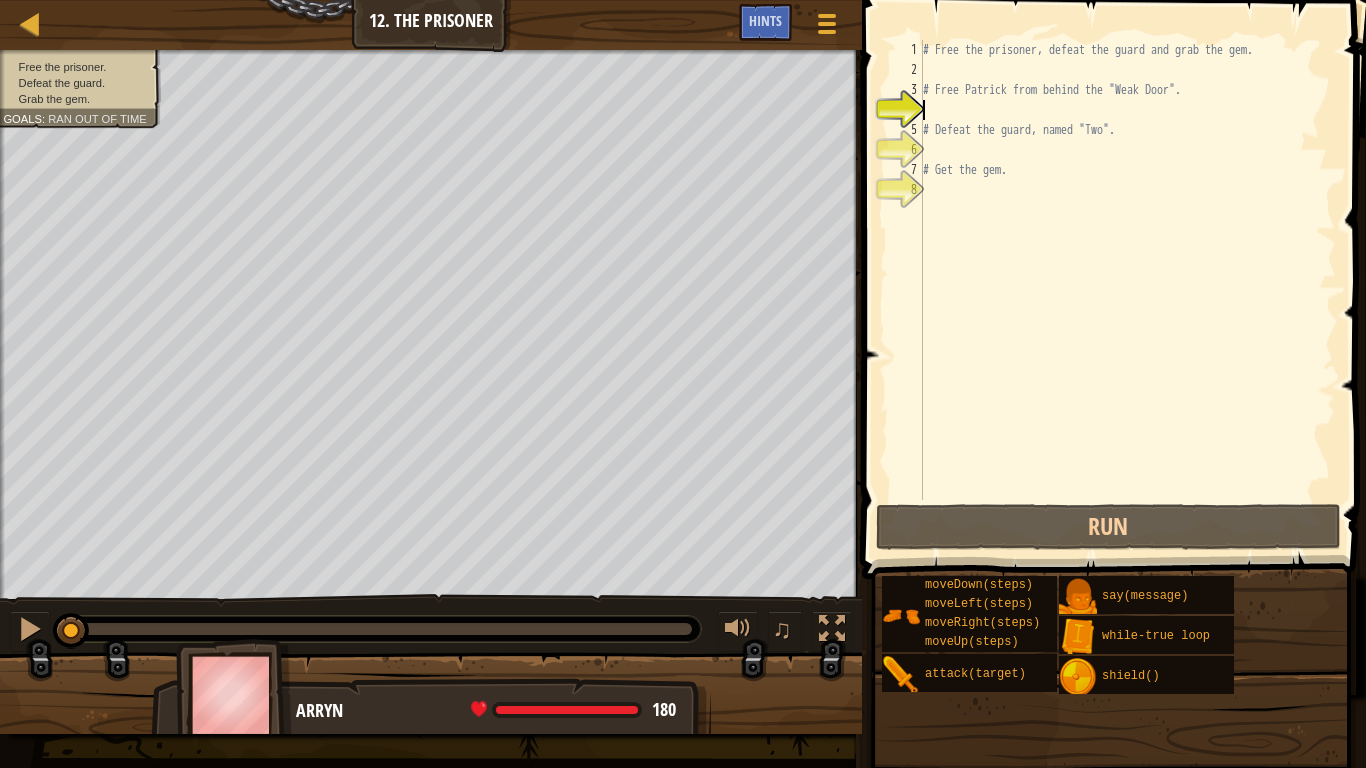 click on "# Free the prisoner, defeat the guard and grab the gem. # Free [PERSON] from behind the "Weak Door". # Defeat the guard, named "Two". # Get the gem." at bounding box center [1127, 290] 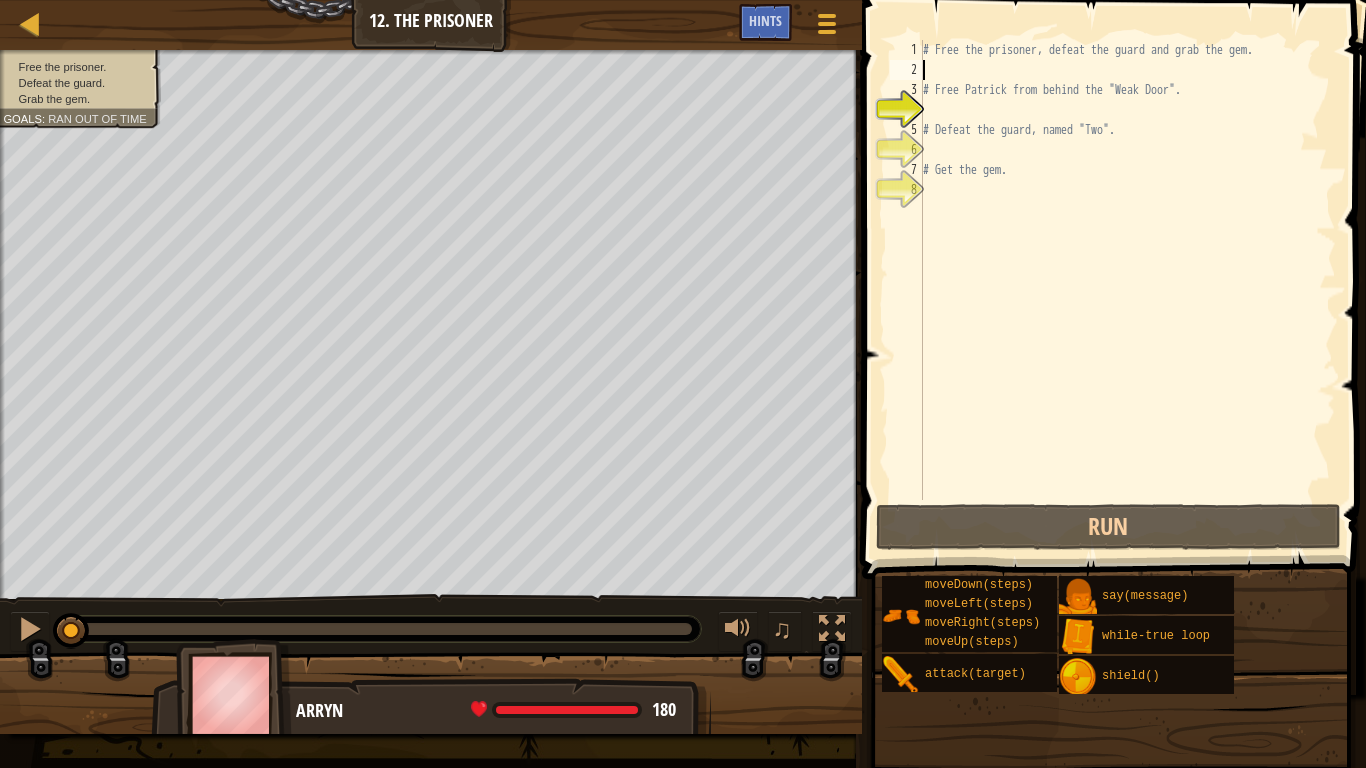 click on "# Free the prisoner, defeat the guard and grab the gem. # Free [PERSON] from behind the "Weak Door". # Defeat the guard, named "Two". # Get the gem." at bounding box center (1127, 290) 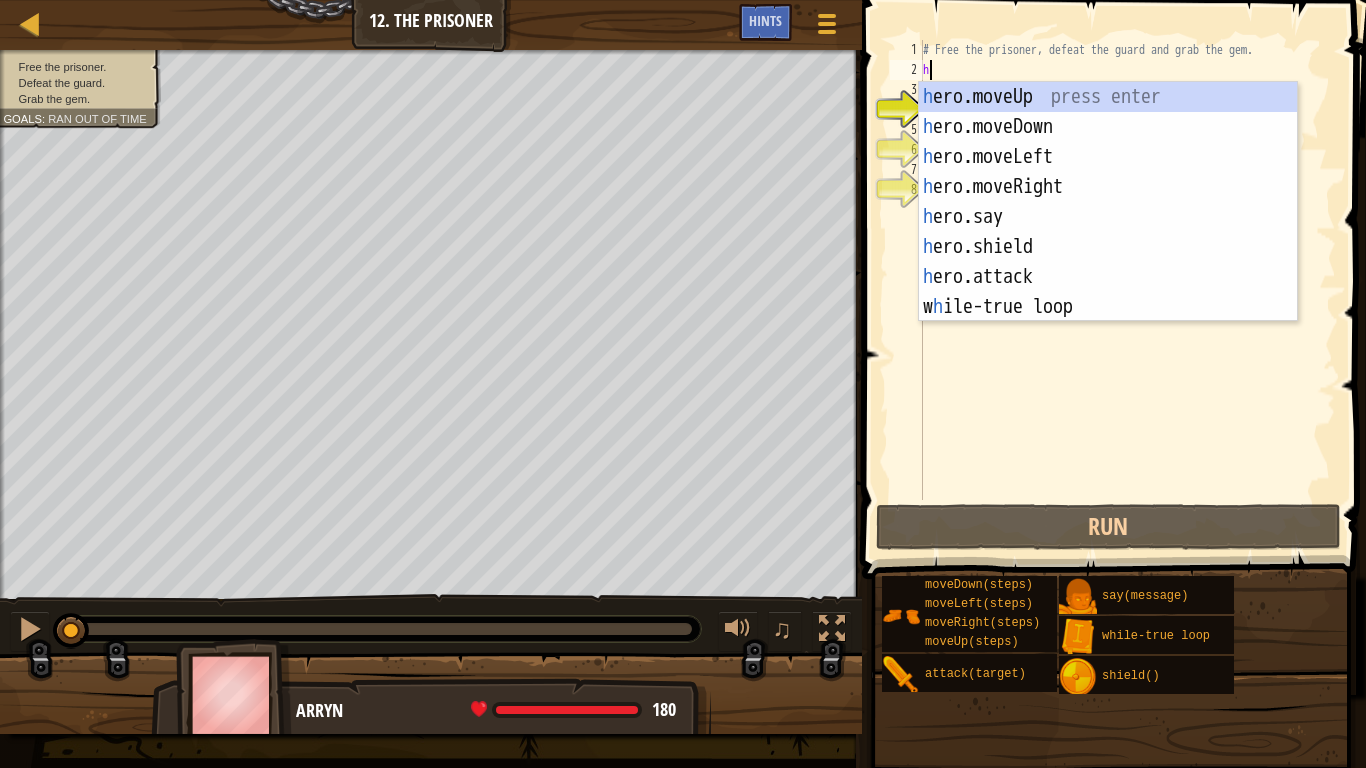 scroll, scrollTop: 9, scrollLeft: 0, axis: vertical 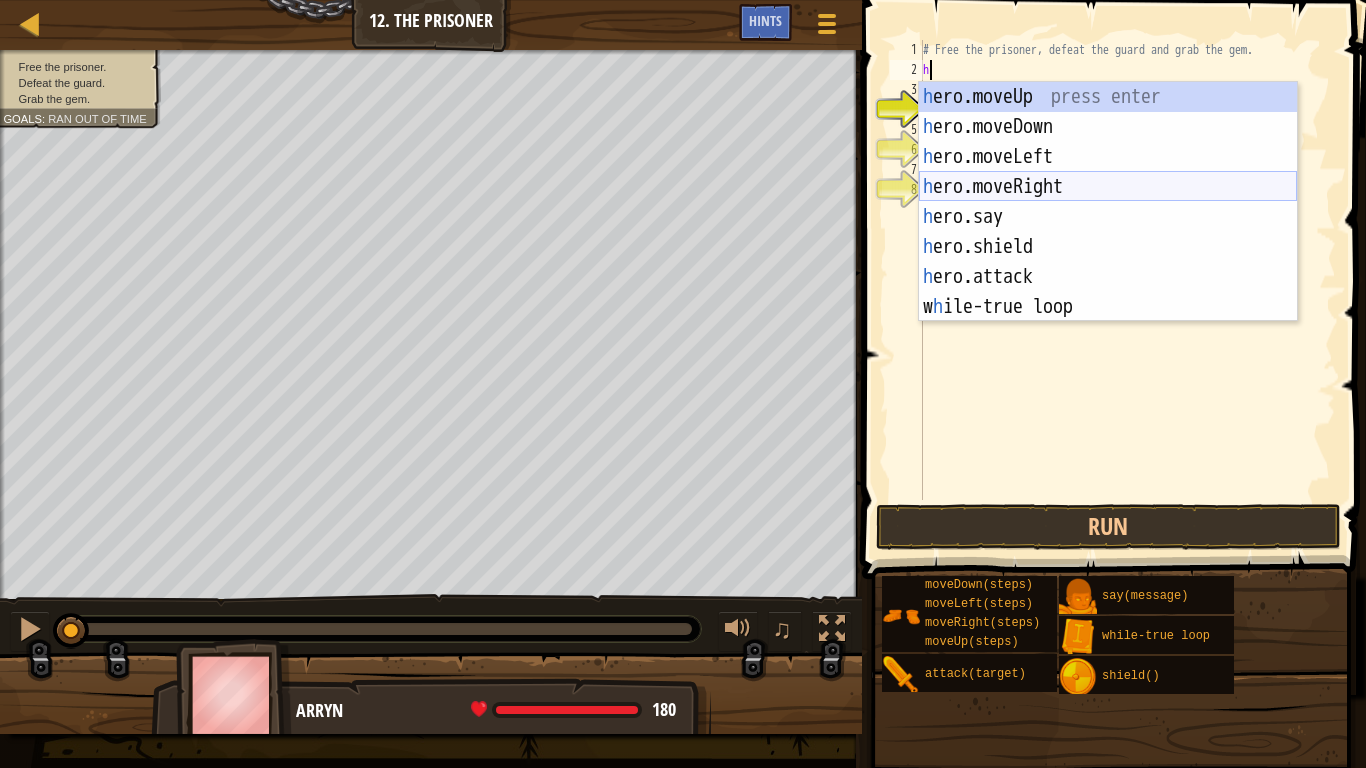 click on "h ero.moveUp press enter h ero.moveDown press enter h ero.moveLeft press enter h ero.moveRight press enter h ero.say press enter h ero.shield press enter h ero.attack press enter w h ile-true loop press enter" at bounding box center [1108, 232] 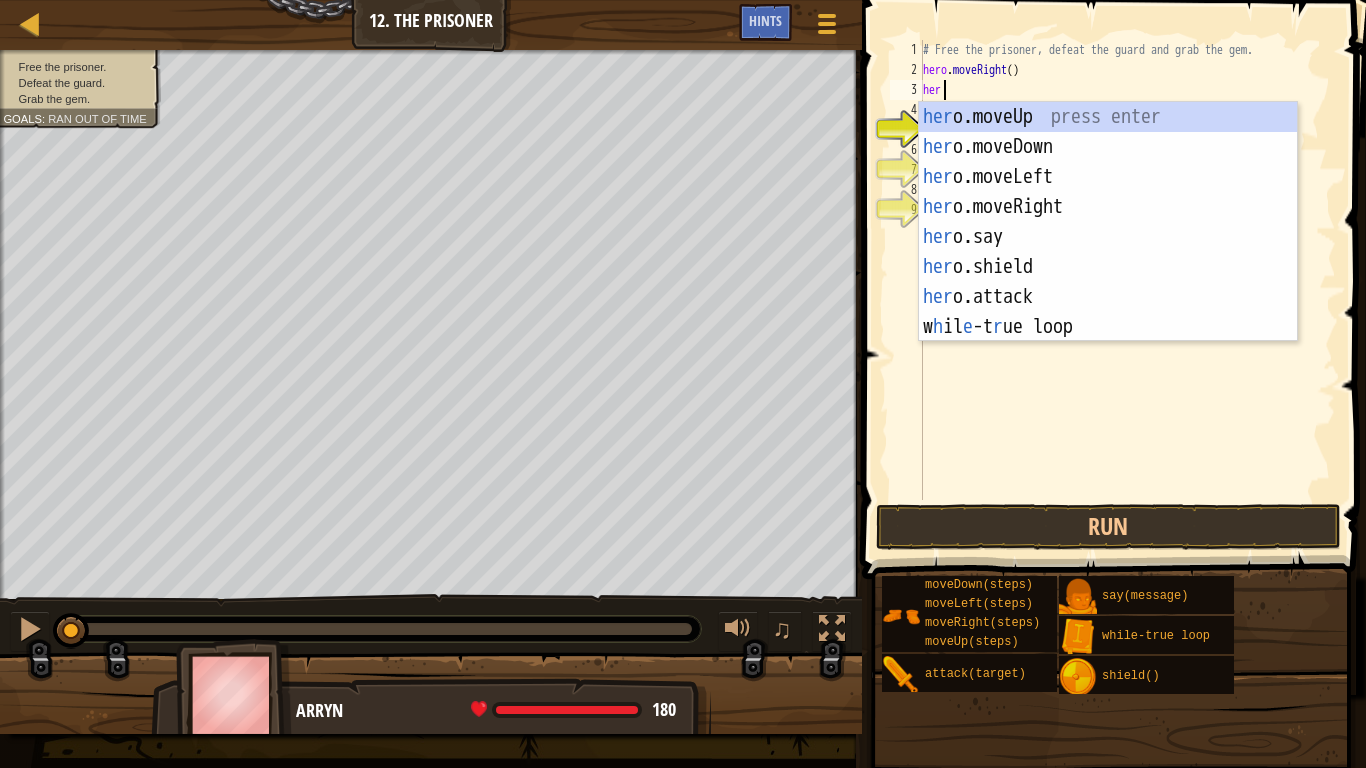 type on "her" 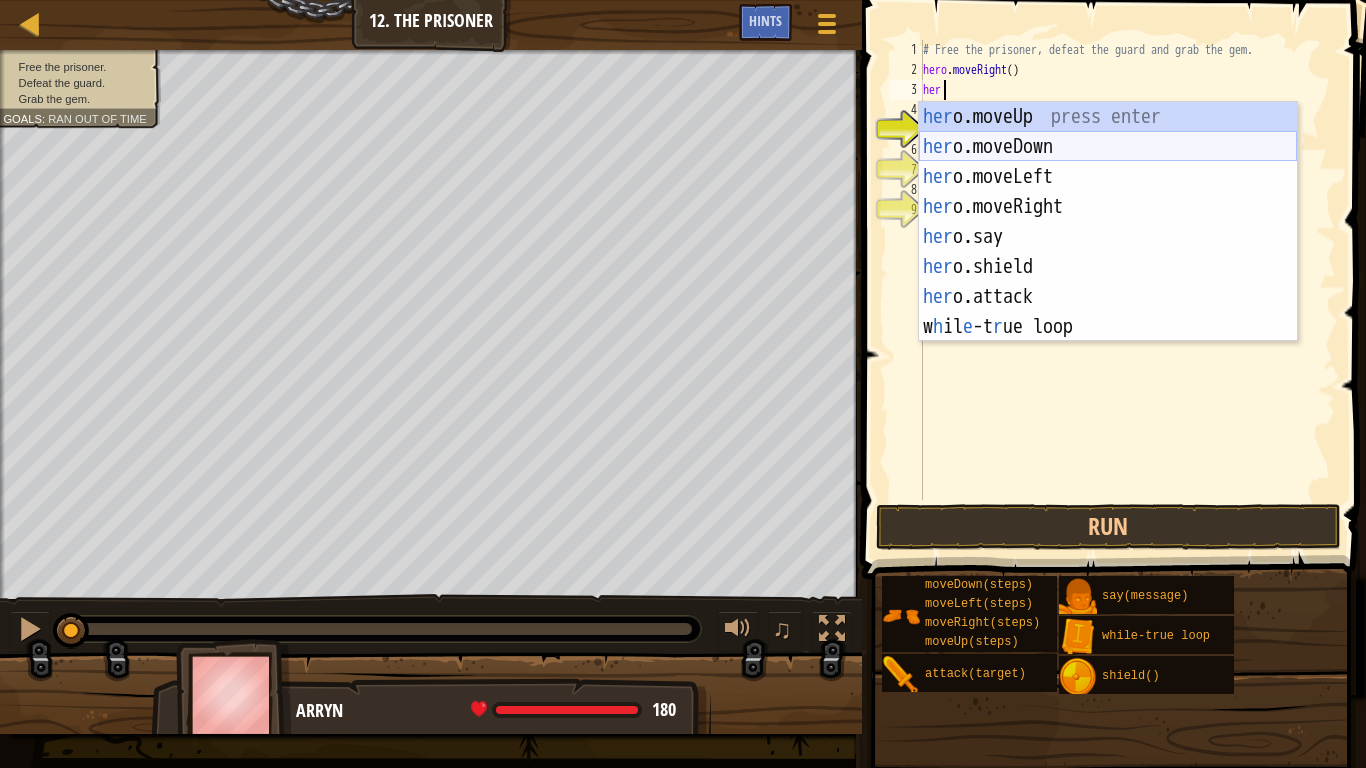 click on "her o.moveUp press enter her o.moveDown press enter her o.moveLeft press enter her o.moveRight press enter her o.say press enter her o.shield press enter her o.attack press enter w h il e -t r ue loop press enter" at bounding box center [1108, 252] 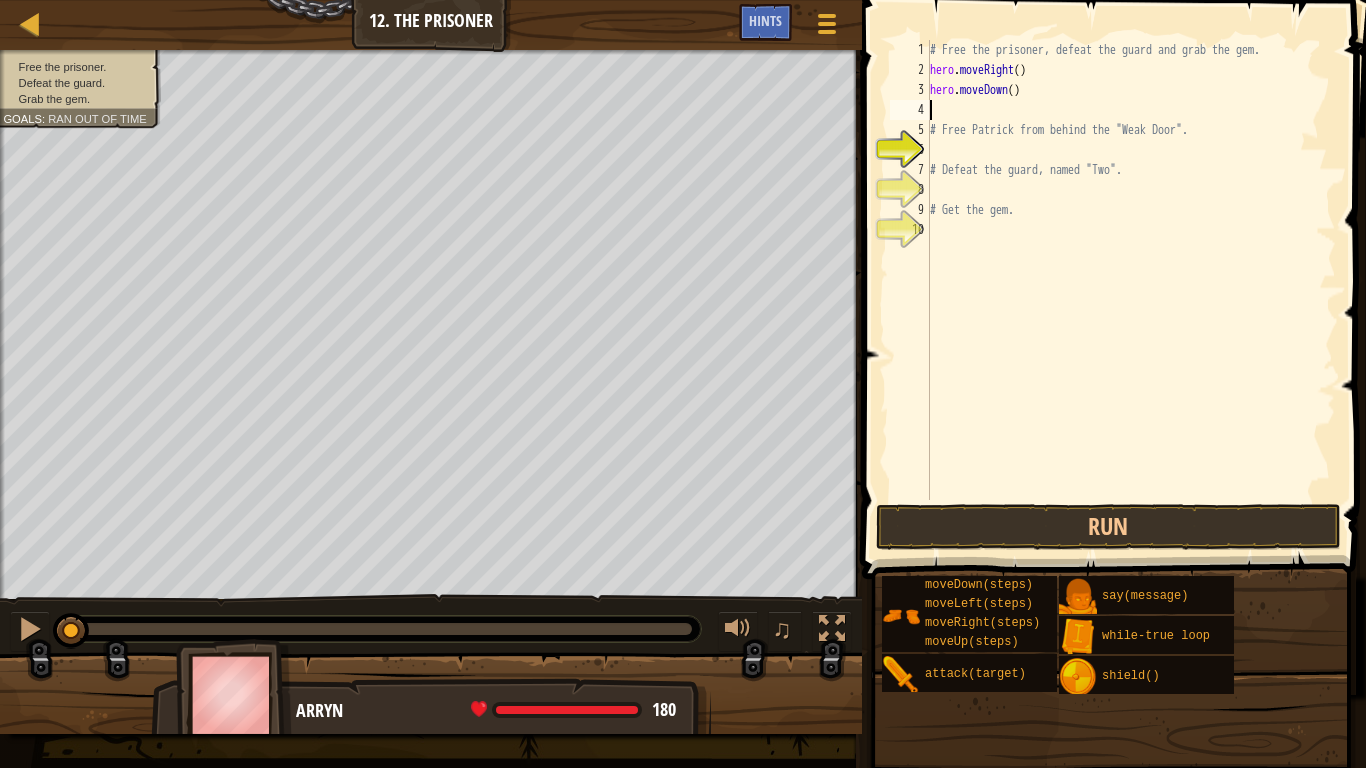 type on "g" 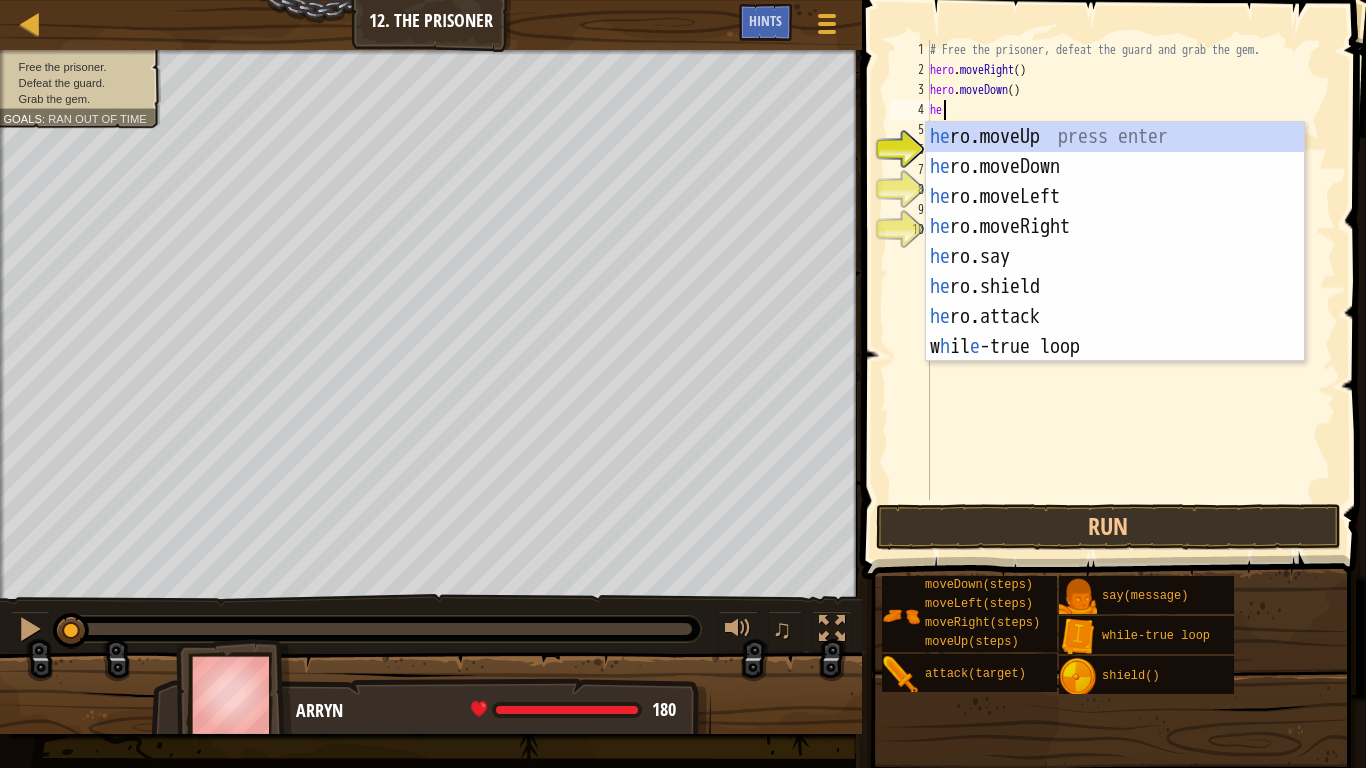 scroll, scrollTop: 9, scrollLeft: 2, axis: both 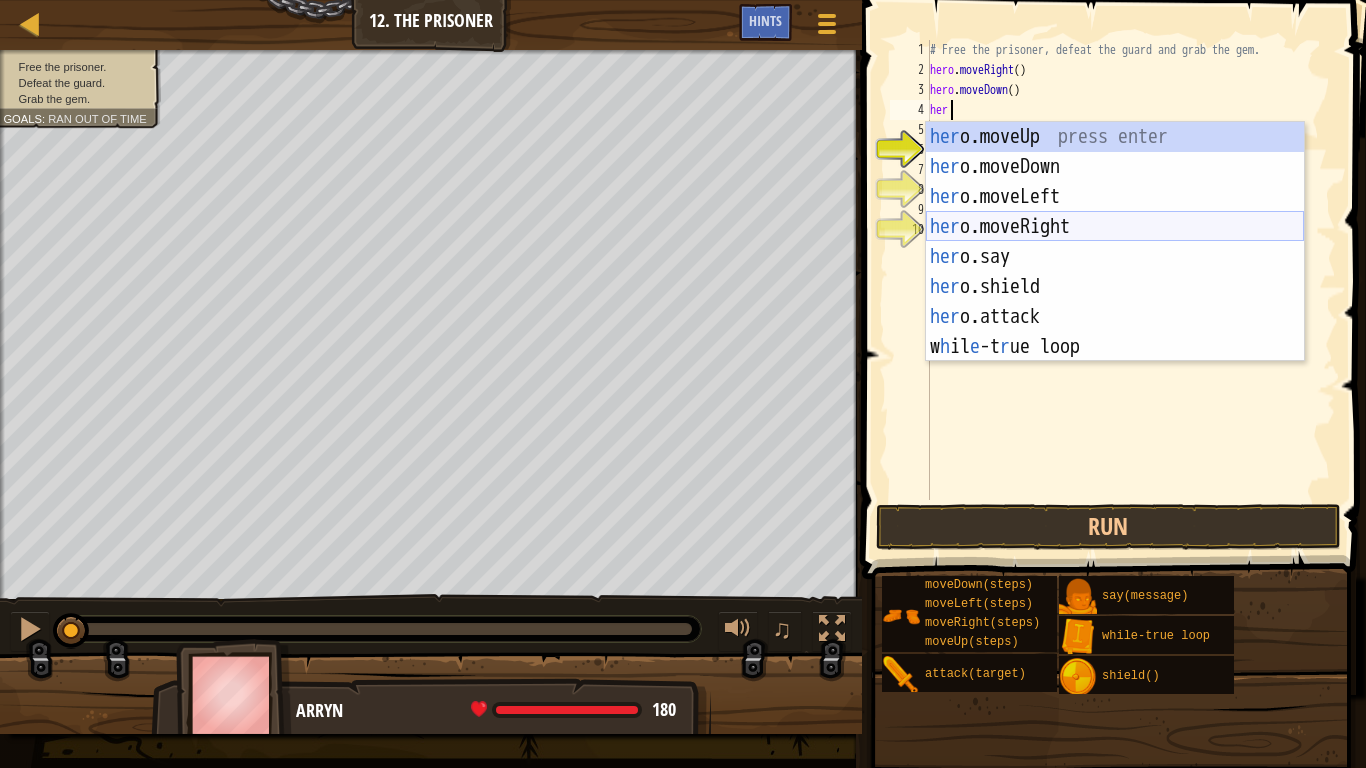 click on "her o.moveUp press enter her o.moveDown press enter her o.moveLeft press enter her o.moveRight press enter her o.say press enter her o.shield press enter her o.attack press enter w h il e -t r ue loop press enter" at bounding box center (1115, 272) 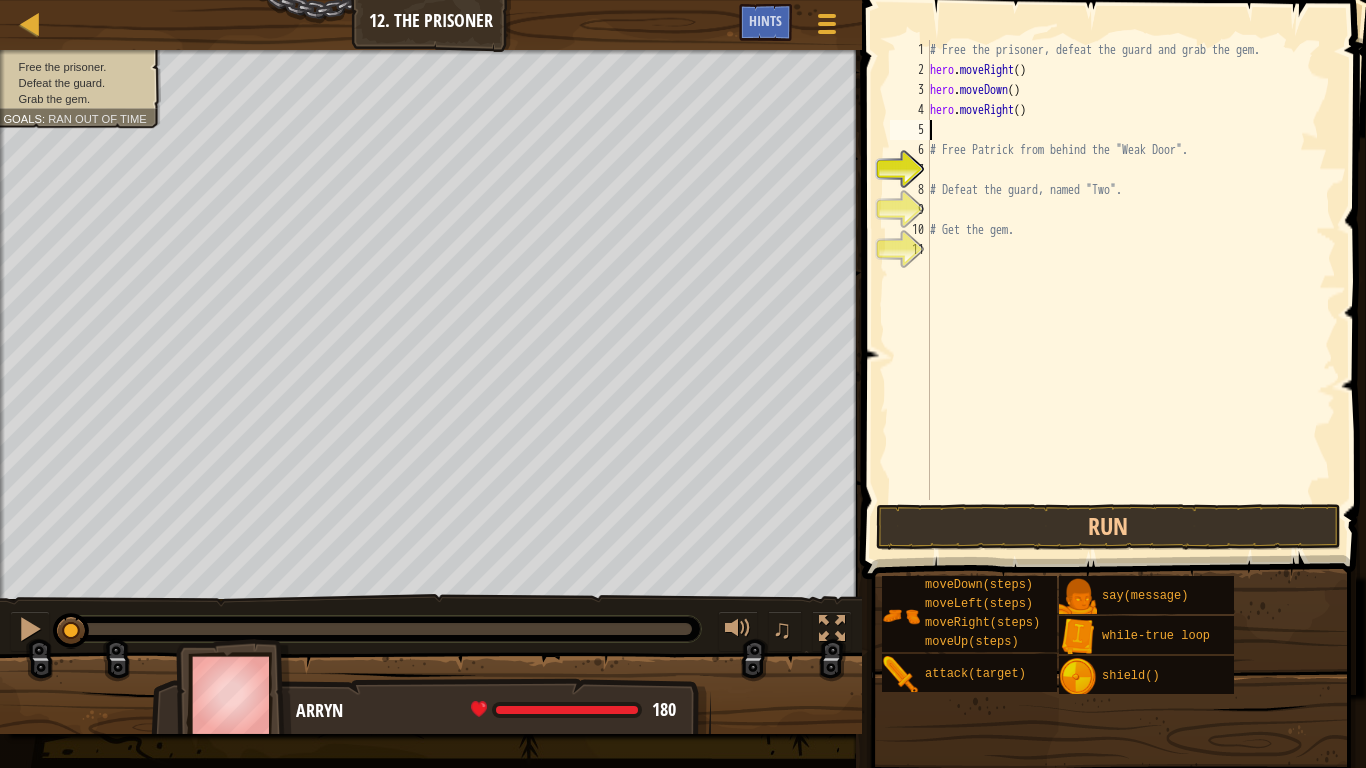 click on "# Free the prisoner, defeat the guard and grab the gem. hero . moveRight ( ) hero . moveDown ( ) hero . moveRight ( ) # Free Patrick from behind the "[NAME]". # Defeat the guard, named "[NAME]". # Get the gem." at bounding box center (1131, 290) 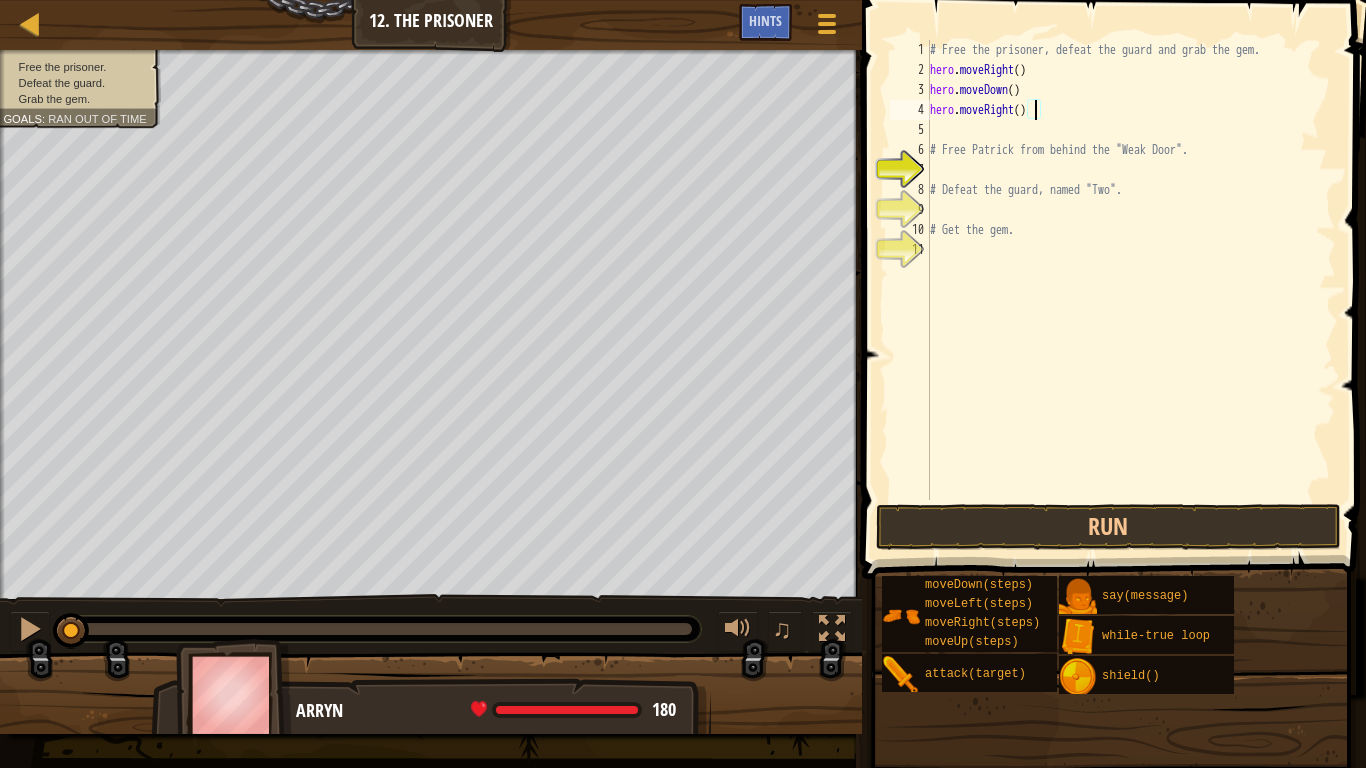 type on "hero.moveRight(2)" 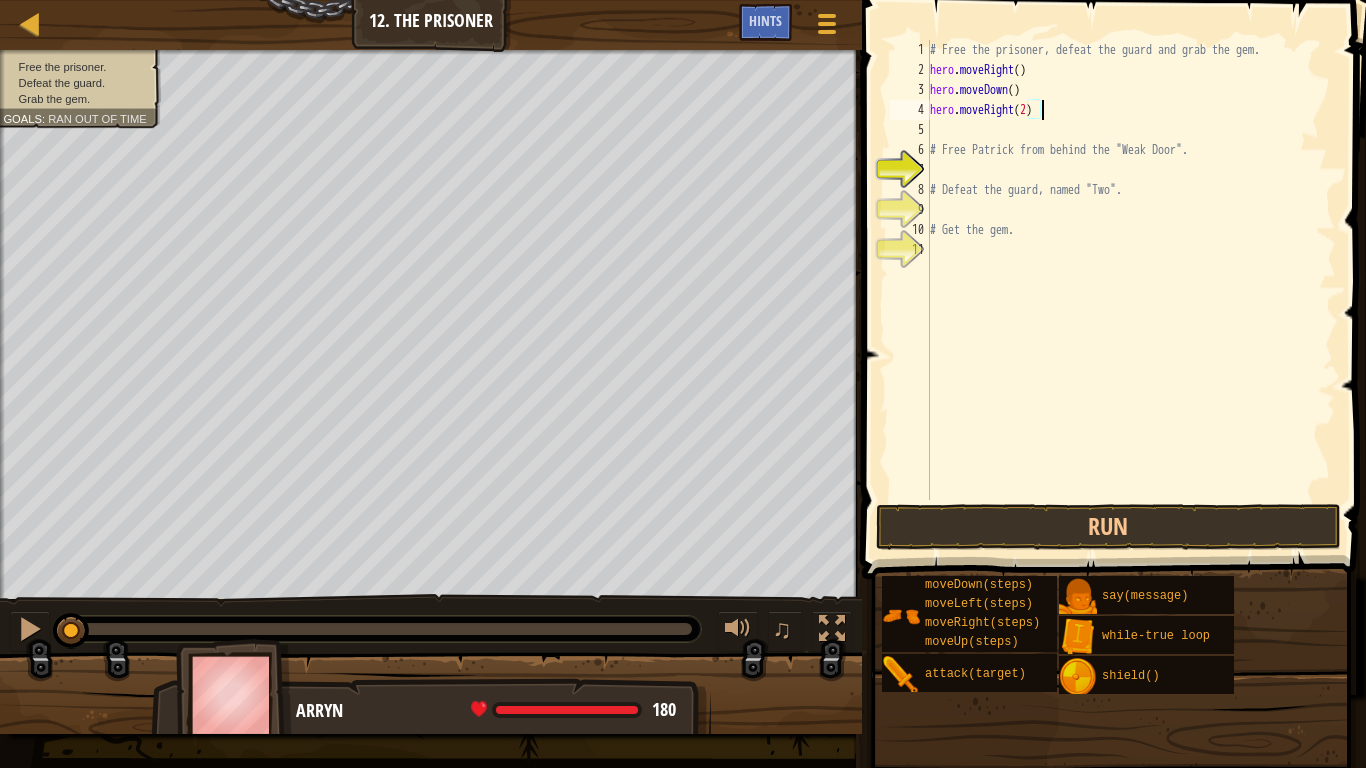 scroll, scrollTop: 9, scrollLeft: 16, axis: both 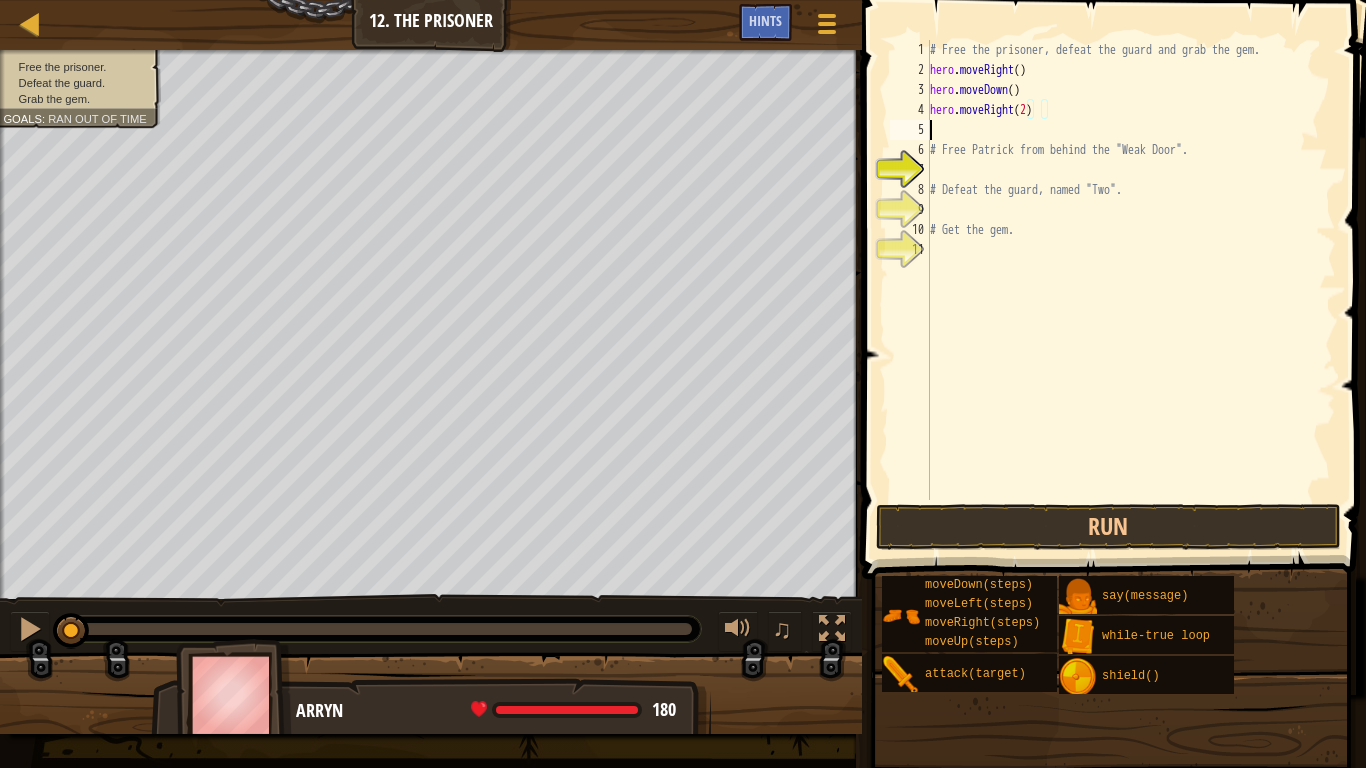 click on "# Free the prisoner, defeat the guard and grab the gem. hero . moveRight ( ) hero . moveDown ( ) hero . moveRight ( 2 ) # Free [PERSON] from behind the "Weak Door". # Defeat the guard, named "Two". # Get the gem." at bounding box center (1131, 290) 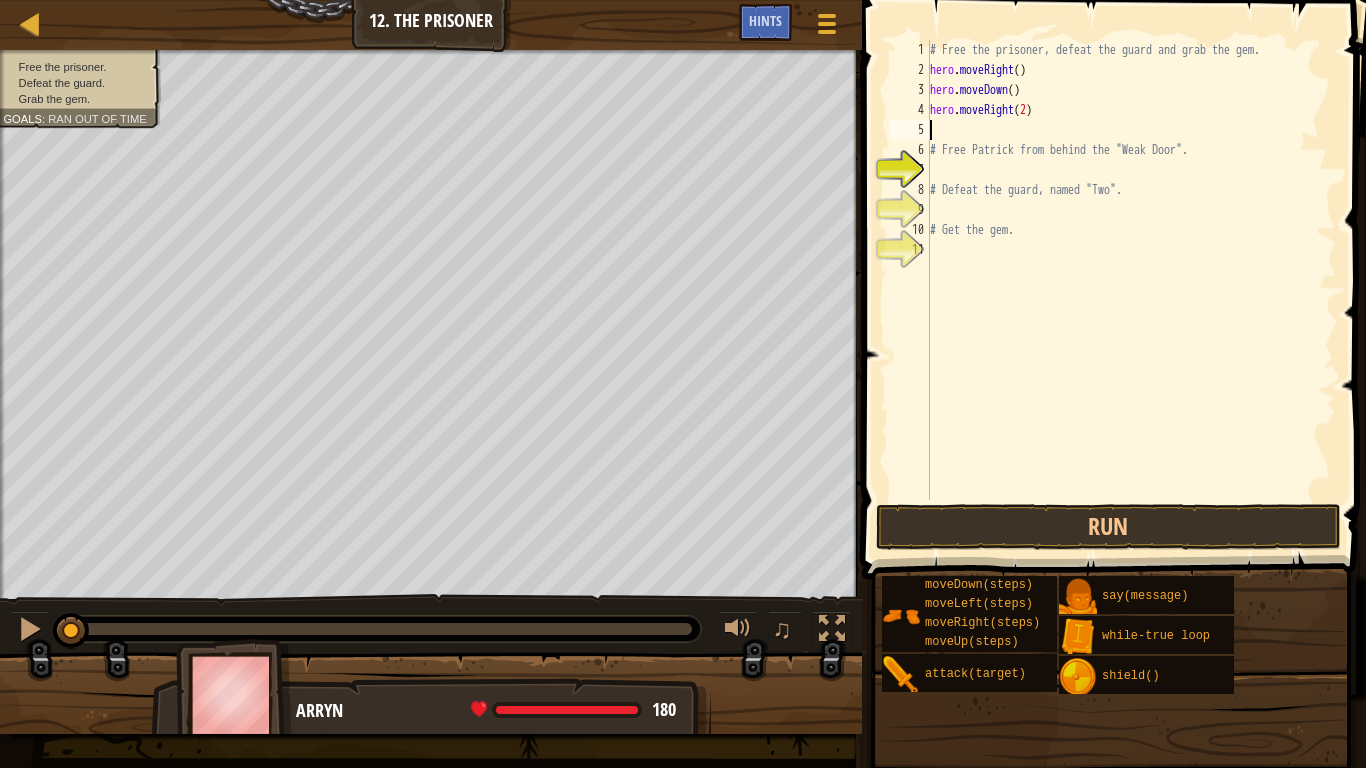 type on "h" 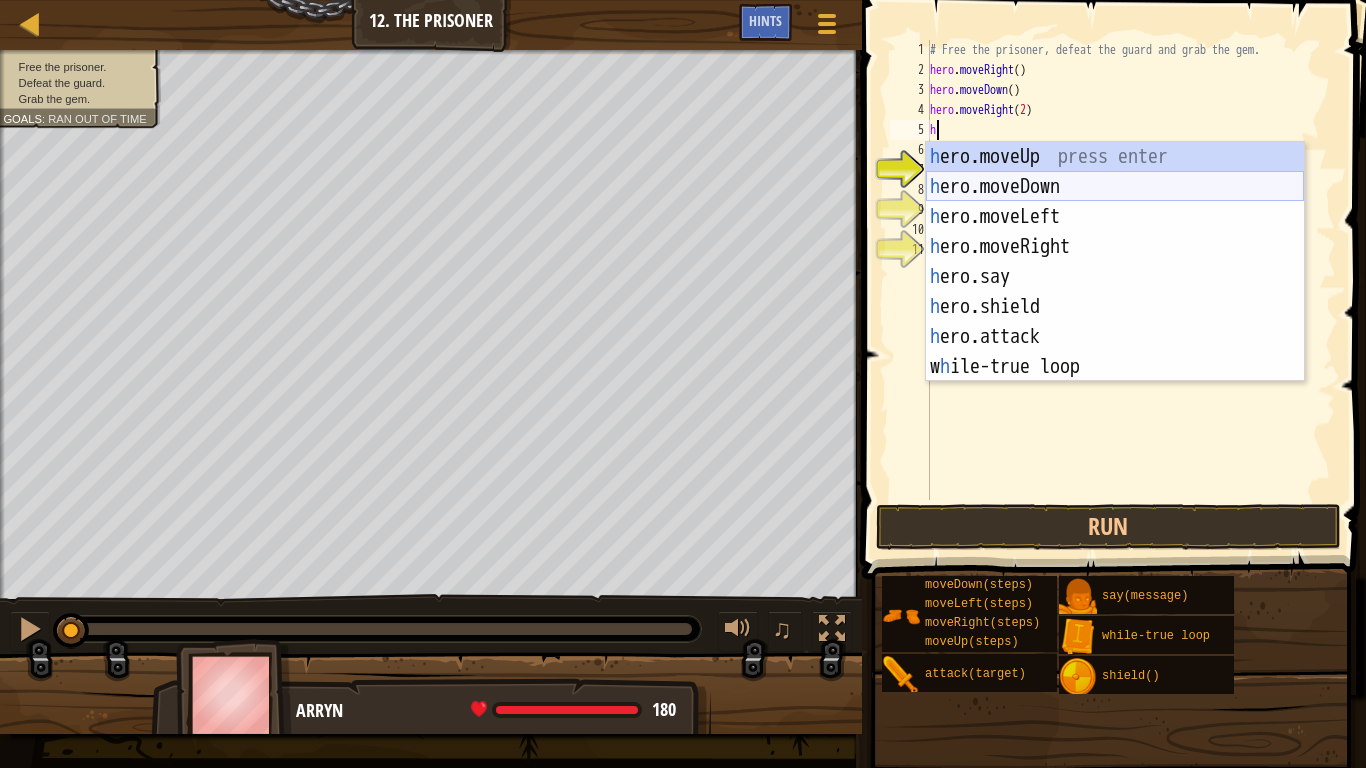 click on "h ero.moveUp press enter h ero.moveDown press enter h ero.moveLeft press enter h ero.moveRight press enter h ero.say press enter h ero.shield press enter h ero.attack press enter w h ile-true loop press enter" at bounding box center [1115, 292] 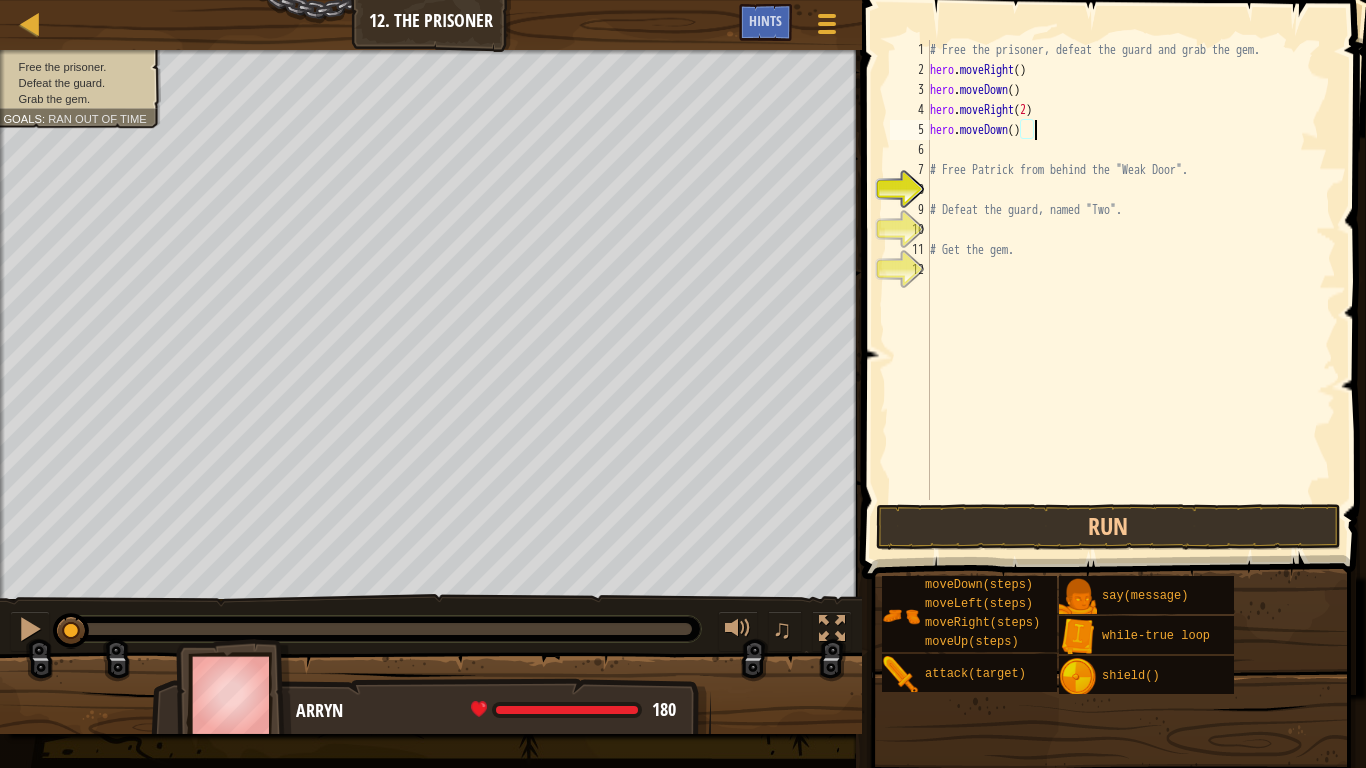 click on "# Free the prisoner, defeat the guard and grab the gem. hero . moveRight ( ) hero . moveDown ( ) hero . moveRight ( 2 ) hero . moveDown ( ) # Free Patrick from behind the "[NAME]". # Defeat the guard, named "[NAME]". # Get the gem." at bounding box center (1131, 290) 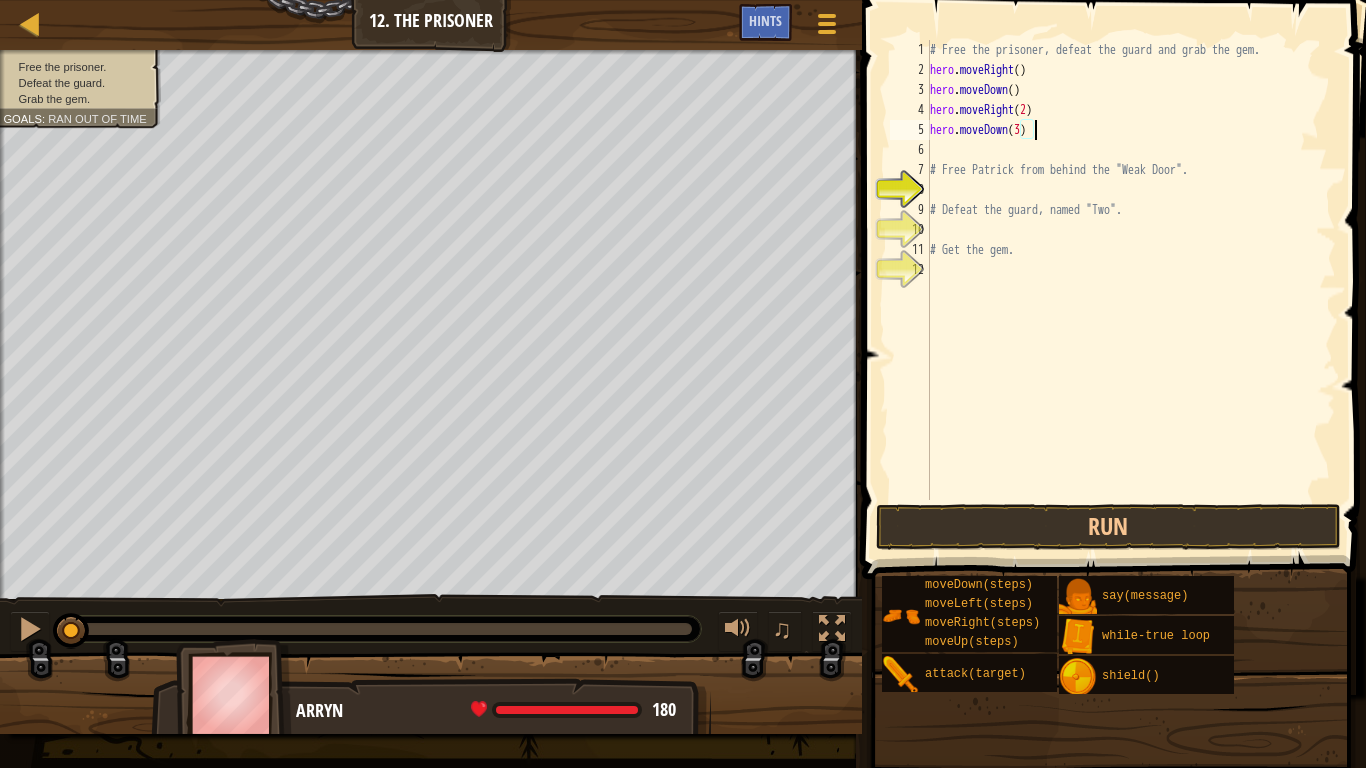 type on "hero.moveDown(3)" 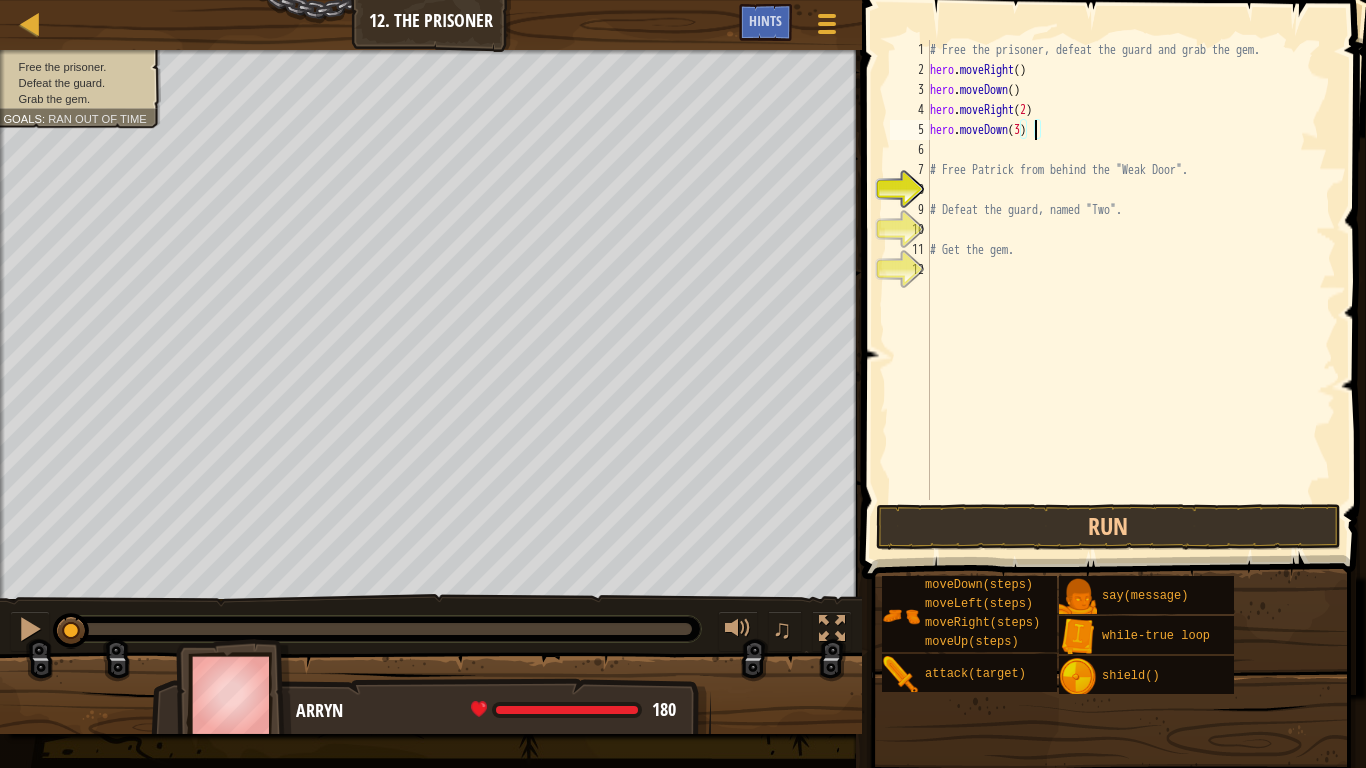 click on "# Free the prisoner, defeat the guard and grab the gem. hero . moveRight ( ) hero . moveDown ( ) hero . moveRight ( 2 ) hero . moveDown ( 3 ) # Free [PERSON] from behind the "Weak Door". # Defeat the guard, named "Two". # Get the gem." at bounding box center (1131, 290) 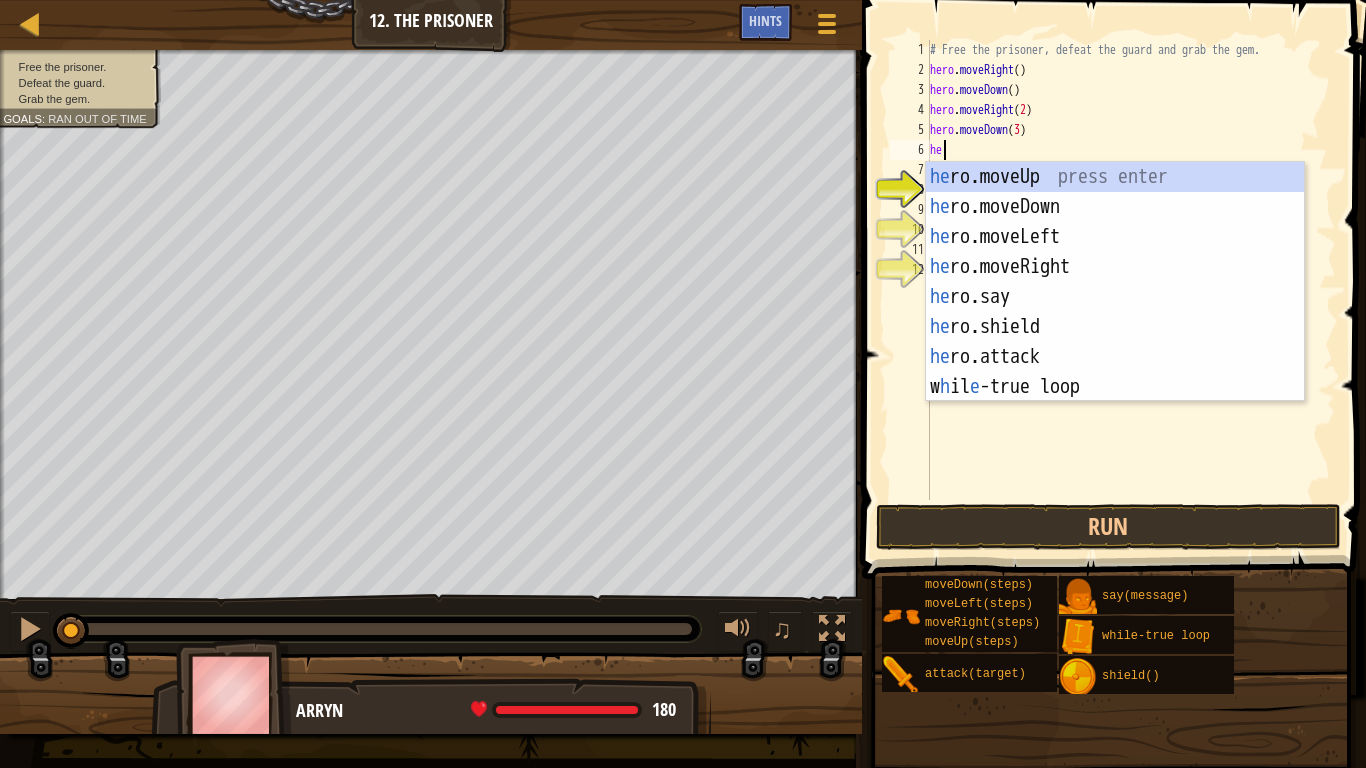 scroll, scrollTop: 9, scrollLeft: 2, axis: both 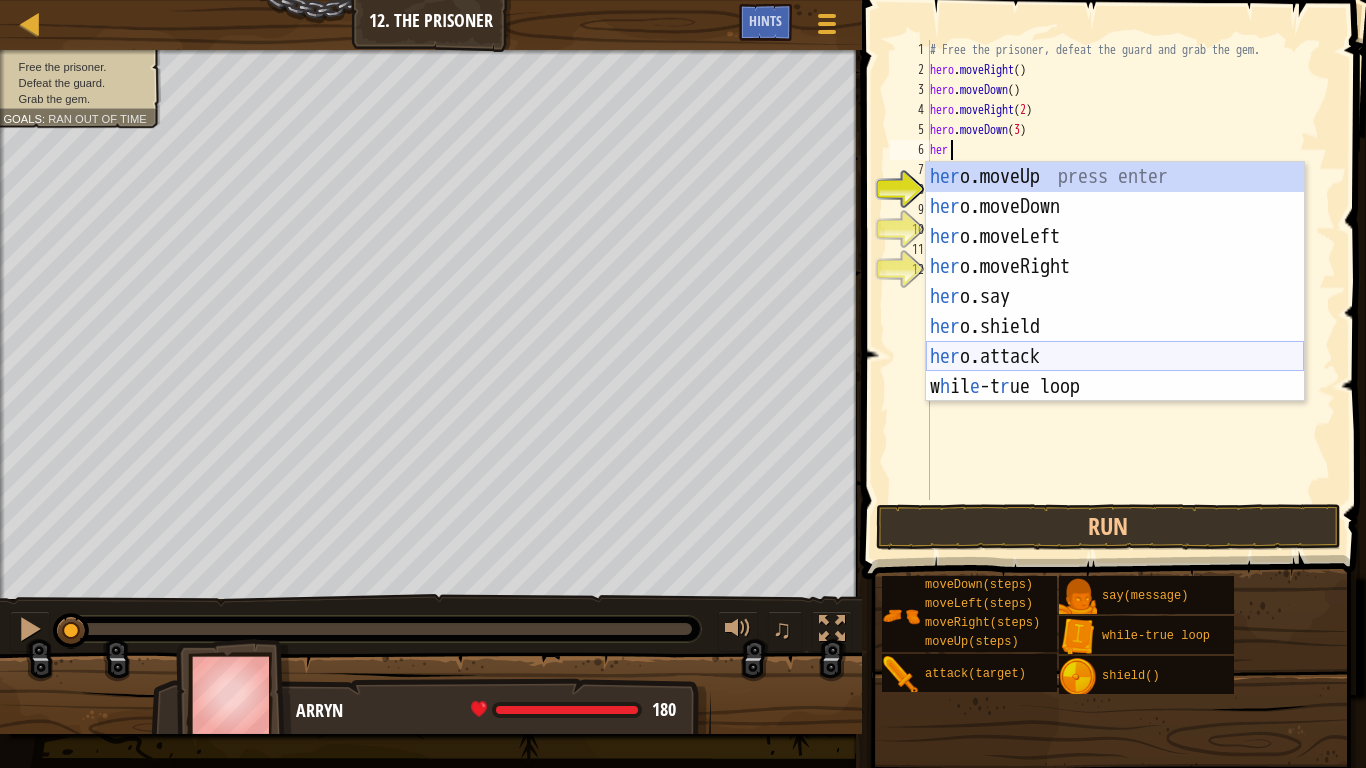 click on "her o.moveUp press enter her o.moveDown press enter her o.moveLeft press enter her o.moveRight press enter her o.say press enter her o.shield press enter her o.attack press enter w h il e -t r ue loop press enter" at bounding box center [1115, 312] 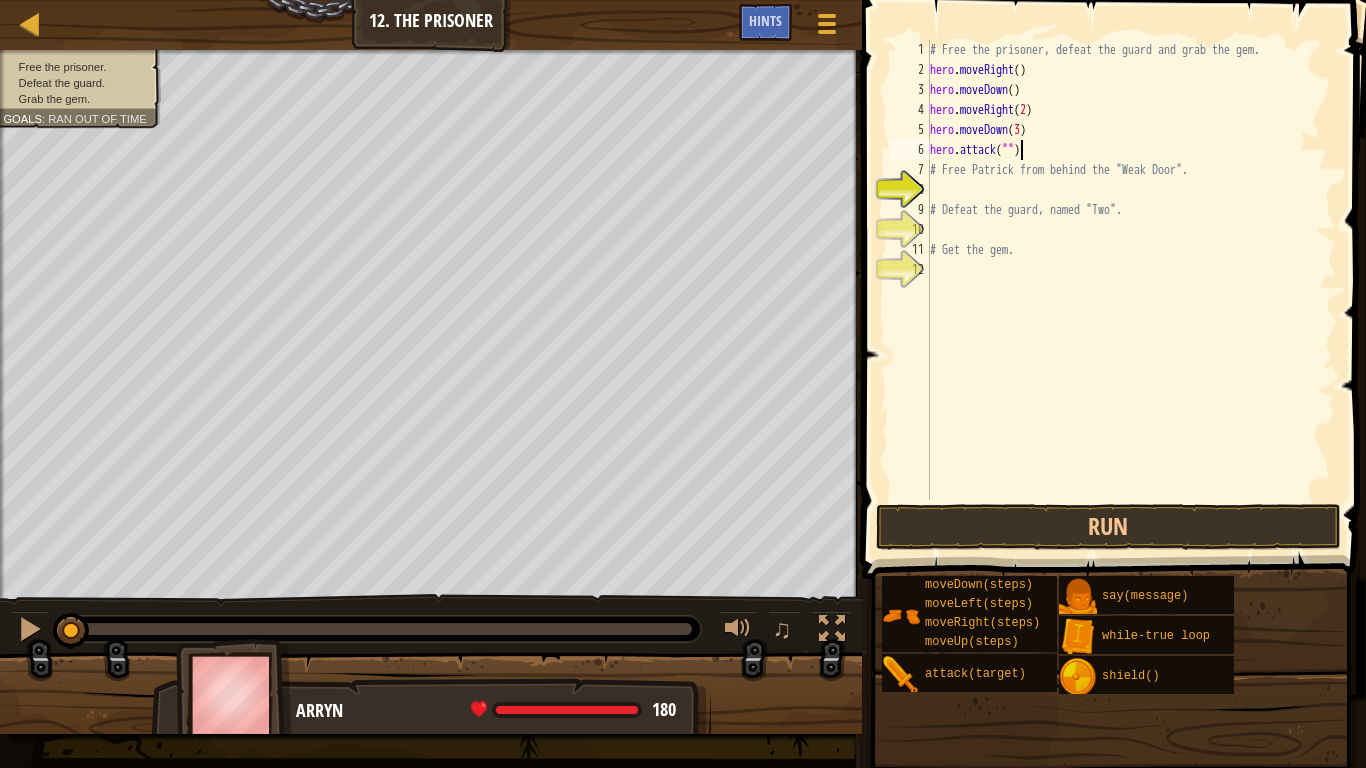 scroll, scrollTop: 9, scrollLeft: 14, axis: both 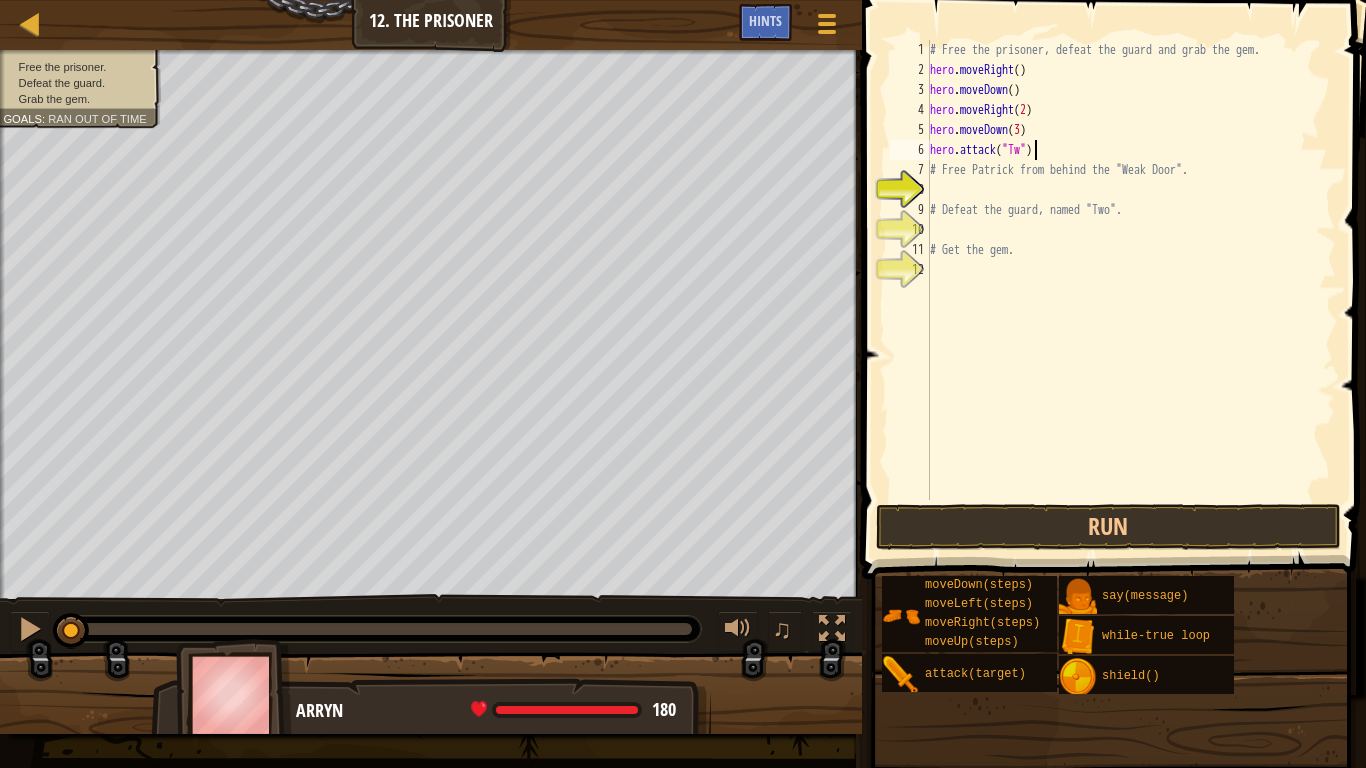 type on "hero.attack("Two")" 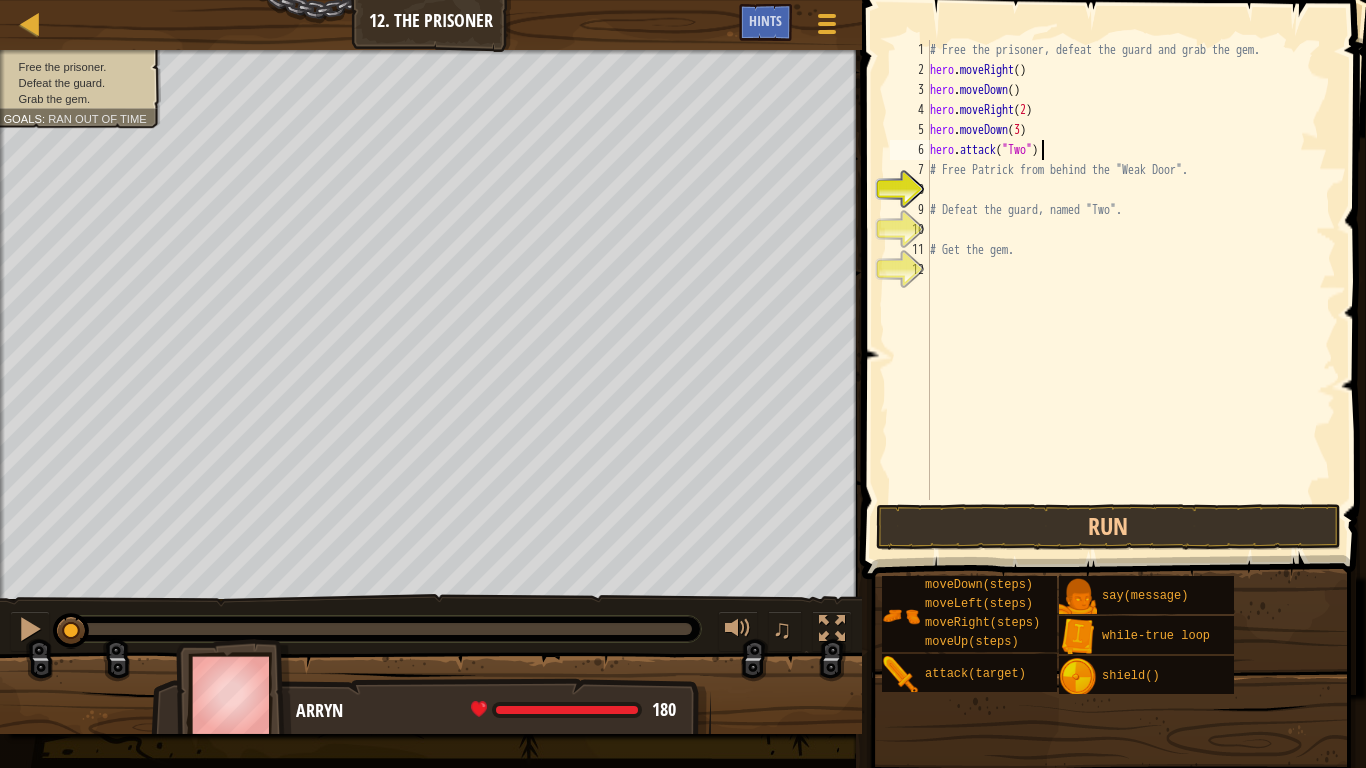 click on "# Free the prisoner, defeat the guard and grab the gem. hero . moveRight ( ) hero . moveDown ( ) hero . moveRight ( 2 ) hero . moveDown ( 3 ) hero . attack ( "[NAME]" ) # Free Patrick from behind the "[NAME]". # Defeat the guard, named "[NAME]". # Get the gem." at bounding box center (1131, 290) 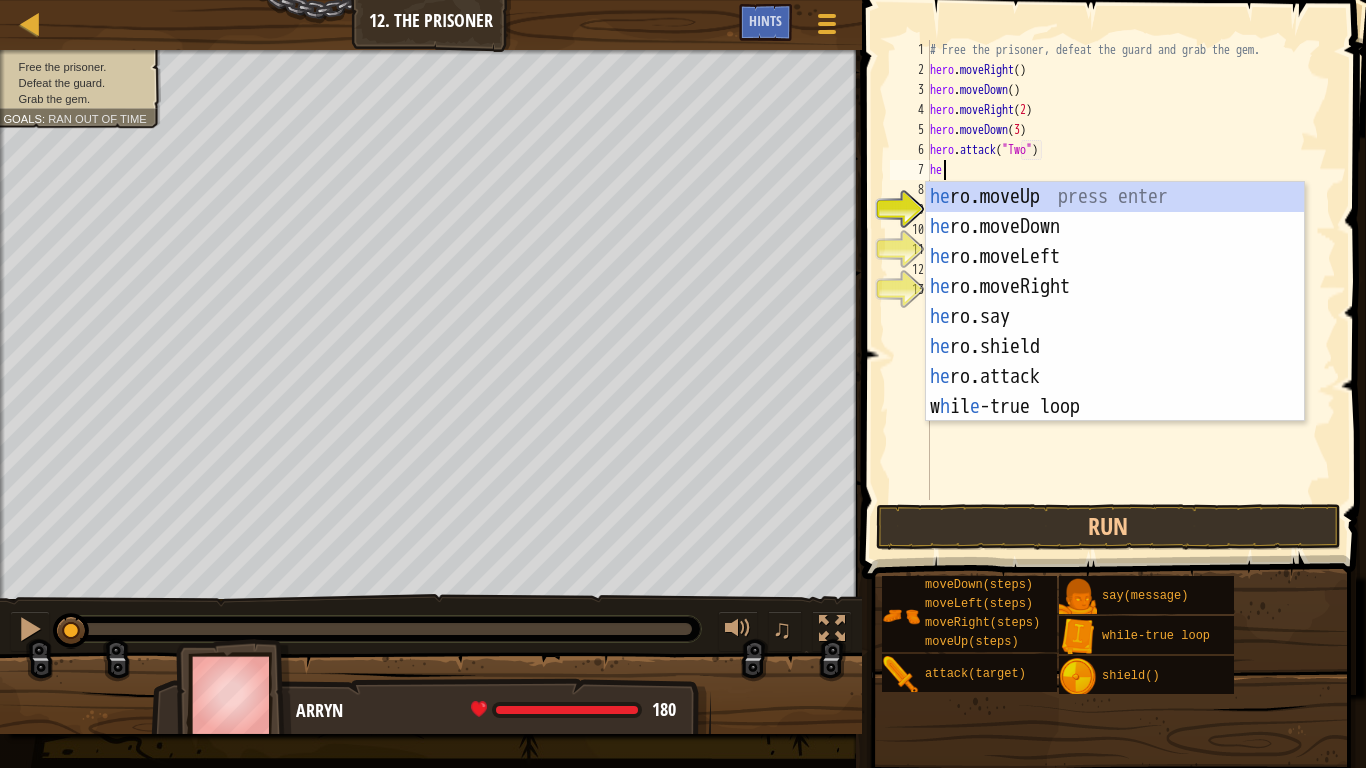 scroll, scrollTop: 9, scrollLeft: 2, axis: both 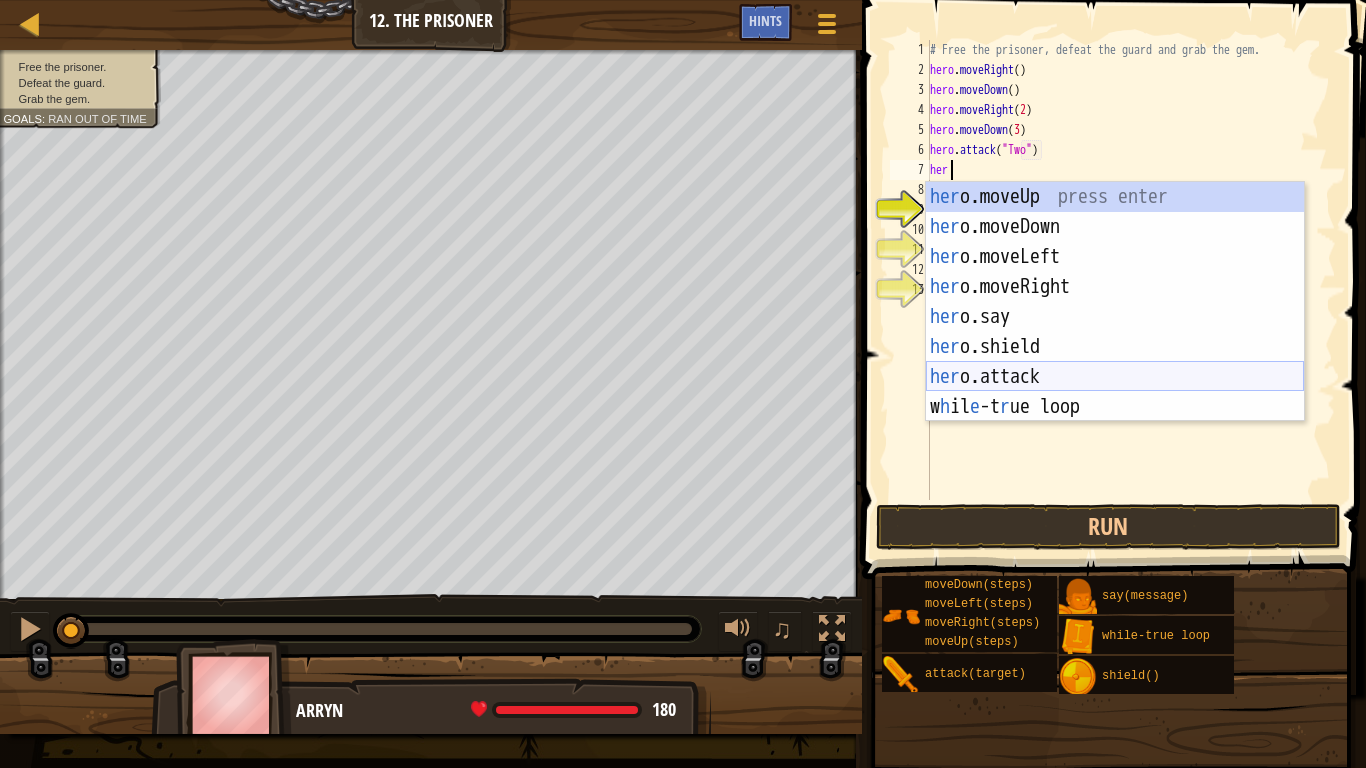 click on "her o.moveUp press enter her o.moveDown press enter her o.moveLeft press enter her o.moveRight press enter her o.say press enter her o.shield press enter her o.attack press enter w h il e -t r ue loop press enter" at bounding box center [1115, 332] 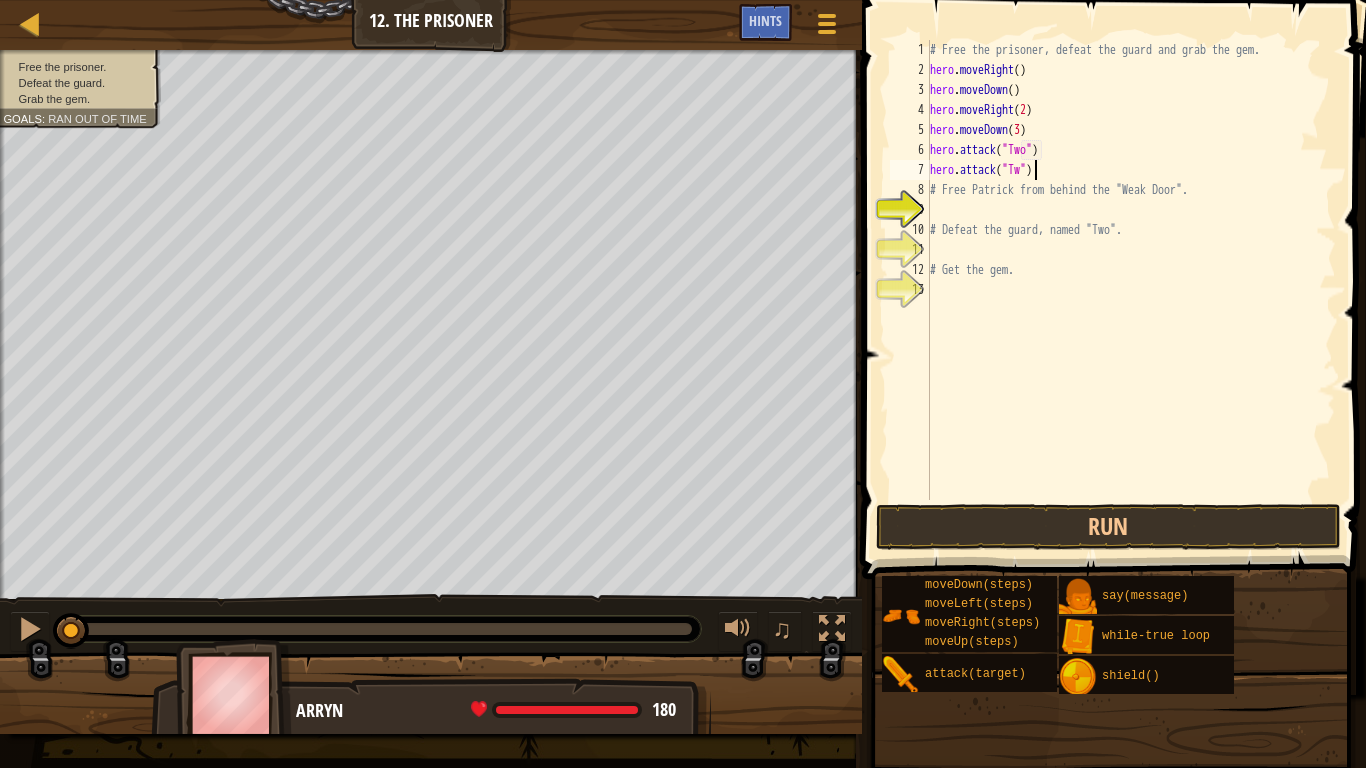 type on "hero.attack("Two")" 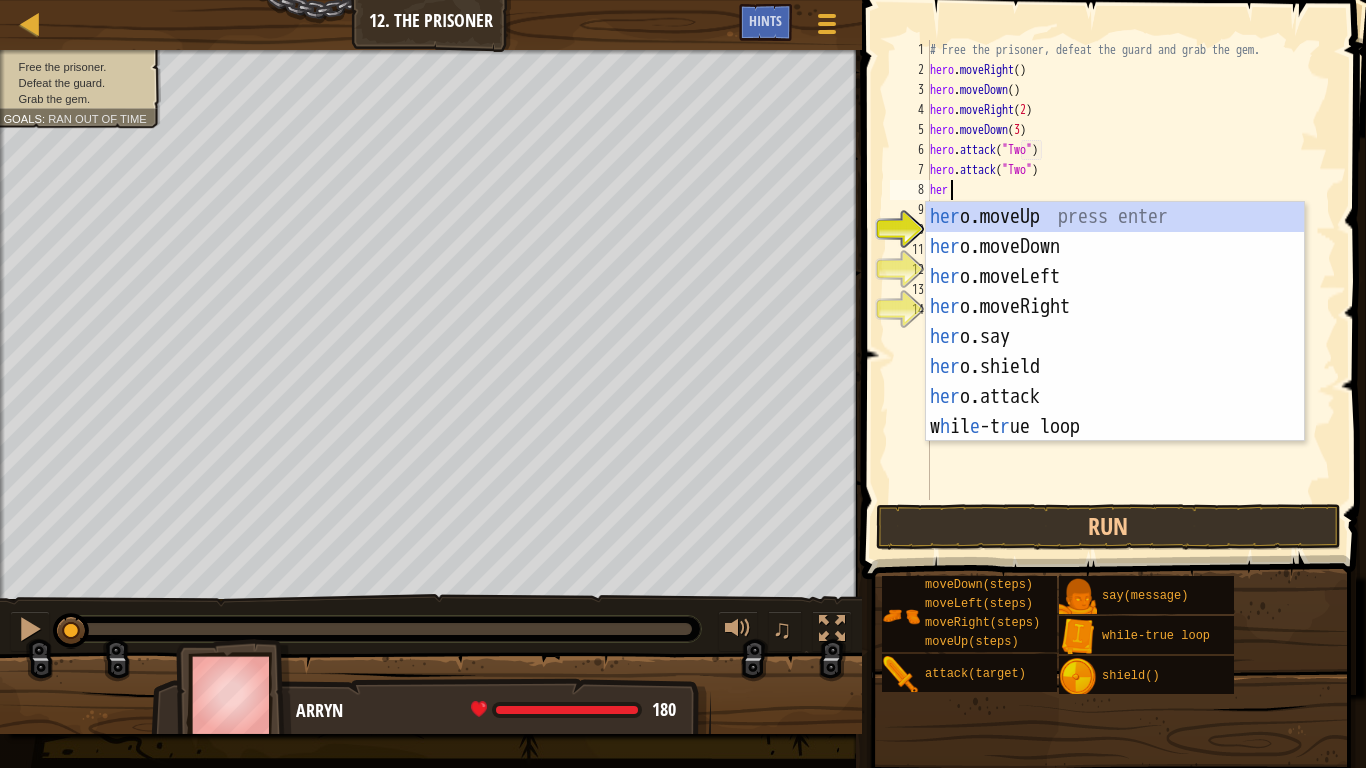 scroll, scrollTop: 9, scrollLeft: 1, axis: both 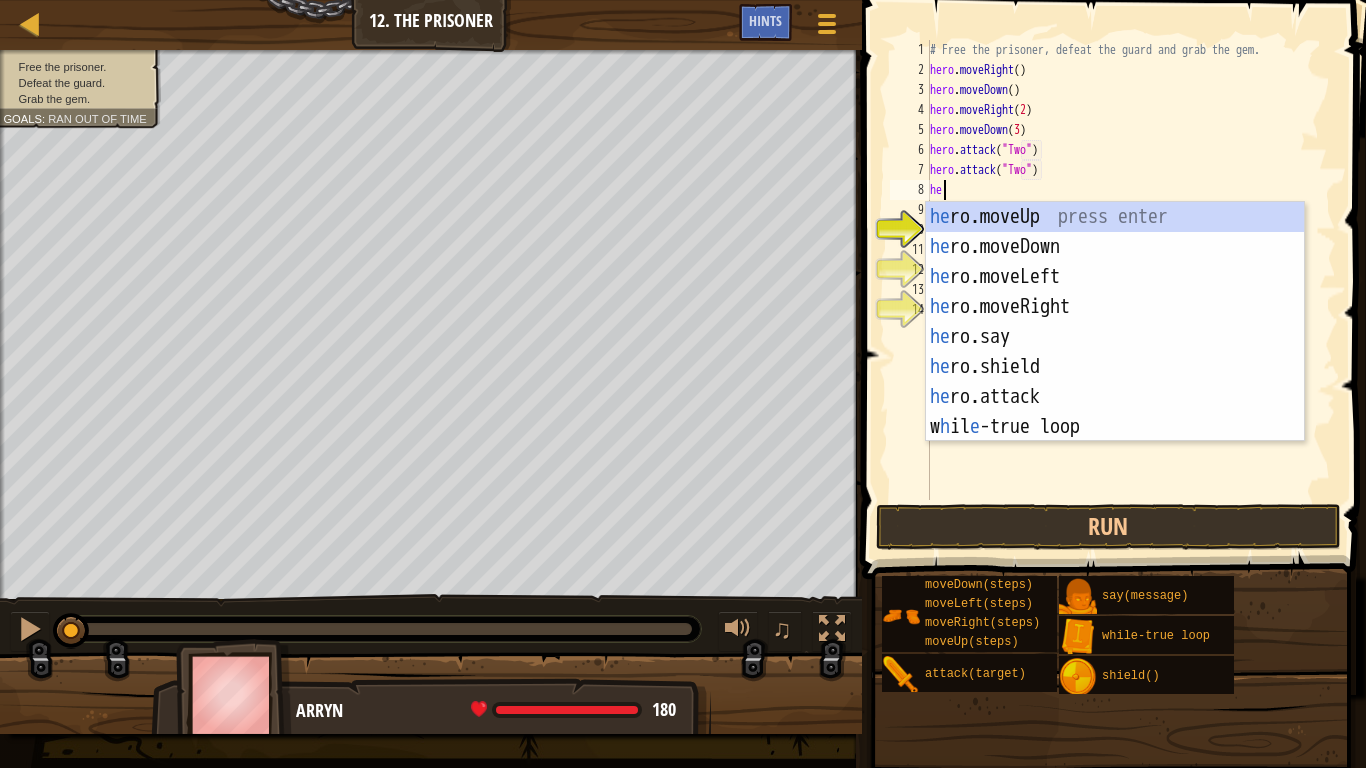 type on "h" 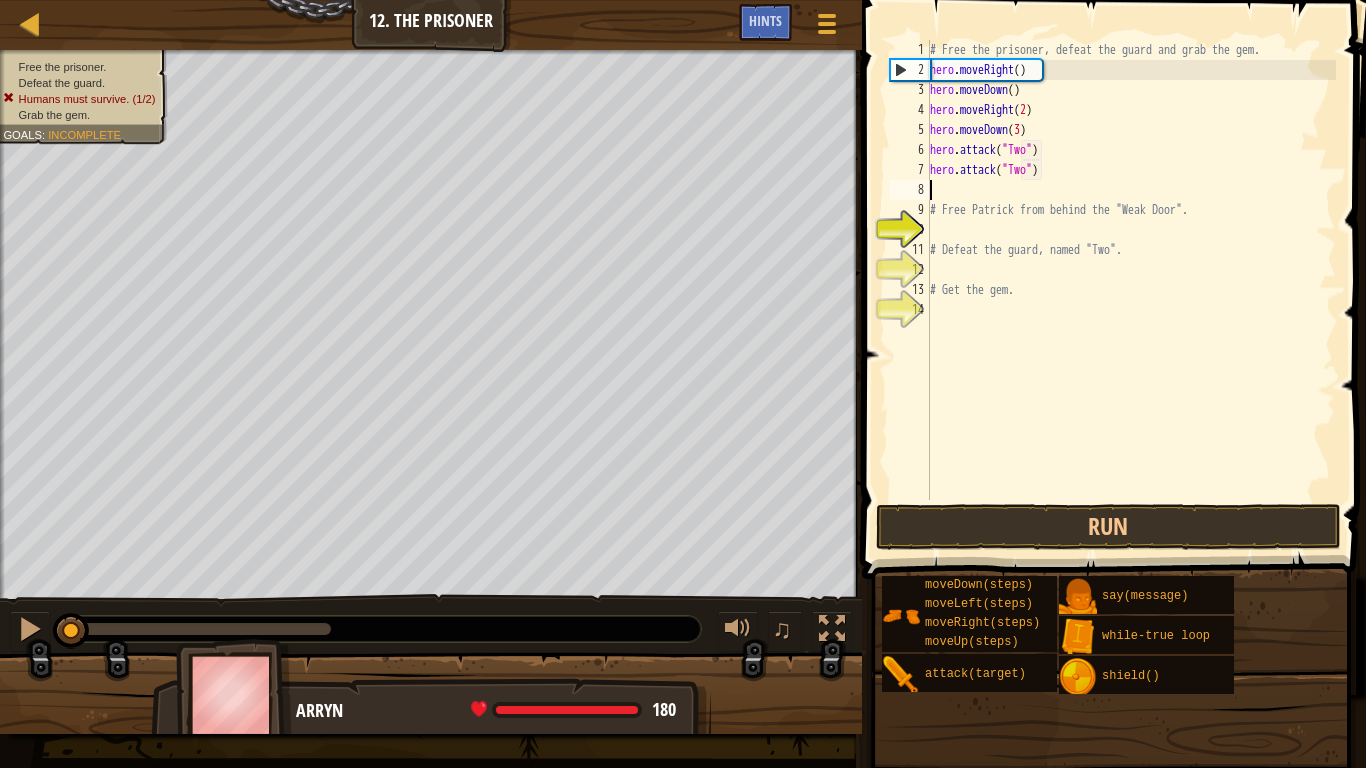 click on "# Free the prisoner, defeat the guard and grab the gem. hero . moveRight ( ) hero . moveDown ( ) hero . moveRight ( 2 ) hero . moveDown ( 3 ) hero . attack ( "[NAME]" ) hero . attack ( "[NAME]" ) # Free Patrick from behind the "[NAME]". # Defeat the guard, named "[NAME]". # Get the gem." at bounding box center (1131, 290) 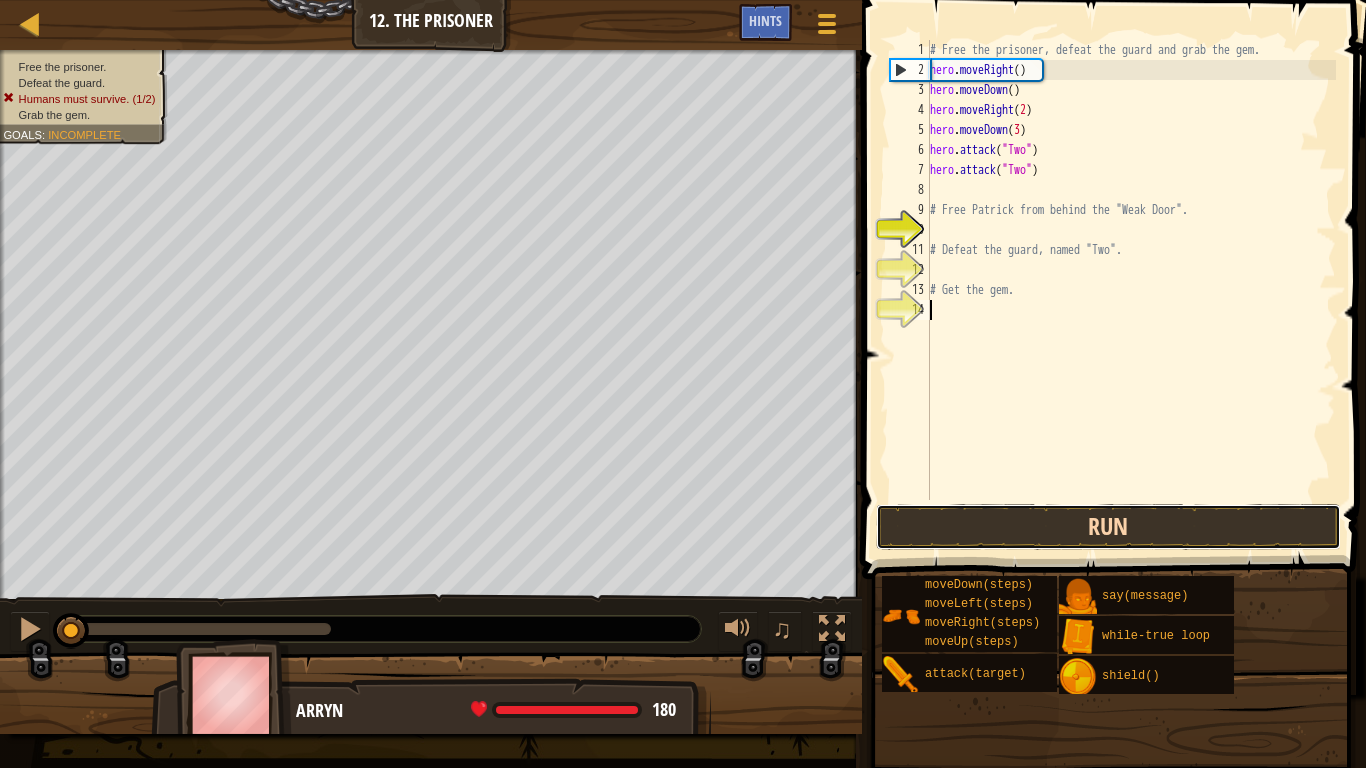 click on "Run" at bounding box center (1109, 527) 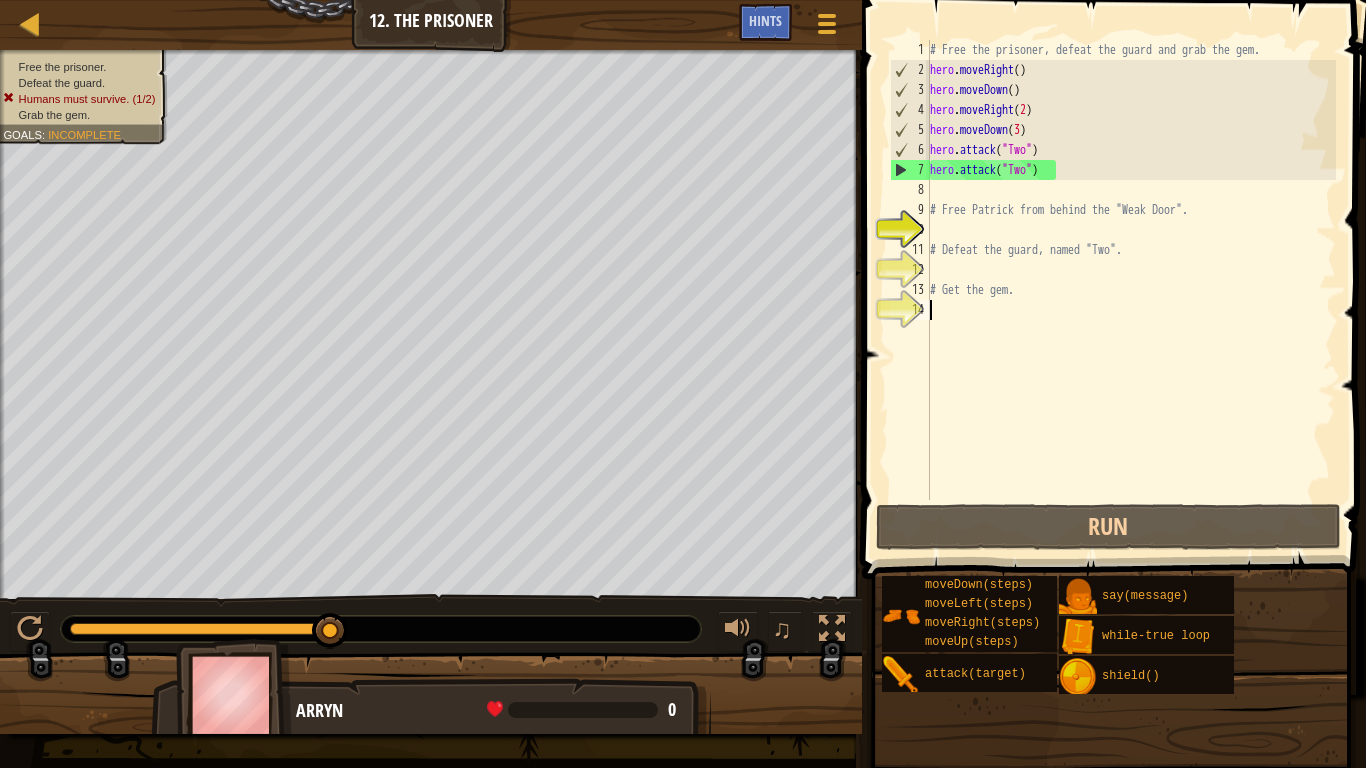 click on "# Free the prisoner, defeat the guard and grab the gem. hero . moveRight ( ) hero . moveDown ( ) hero . moveRight ( 2 ) hero . moveDown ( 3 ) hero . attack ( "[NAME]" ) hero . attack ( "[NAME]" ) # Free Patrick from behind the "[NAME]". # Defeat the guard, named "[NAME]". # Get the gem." at bounding box center (1131, 290) 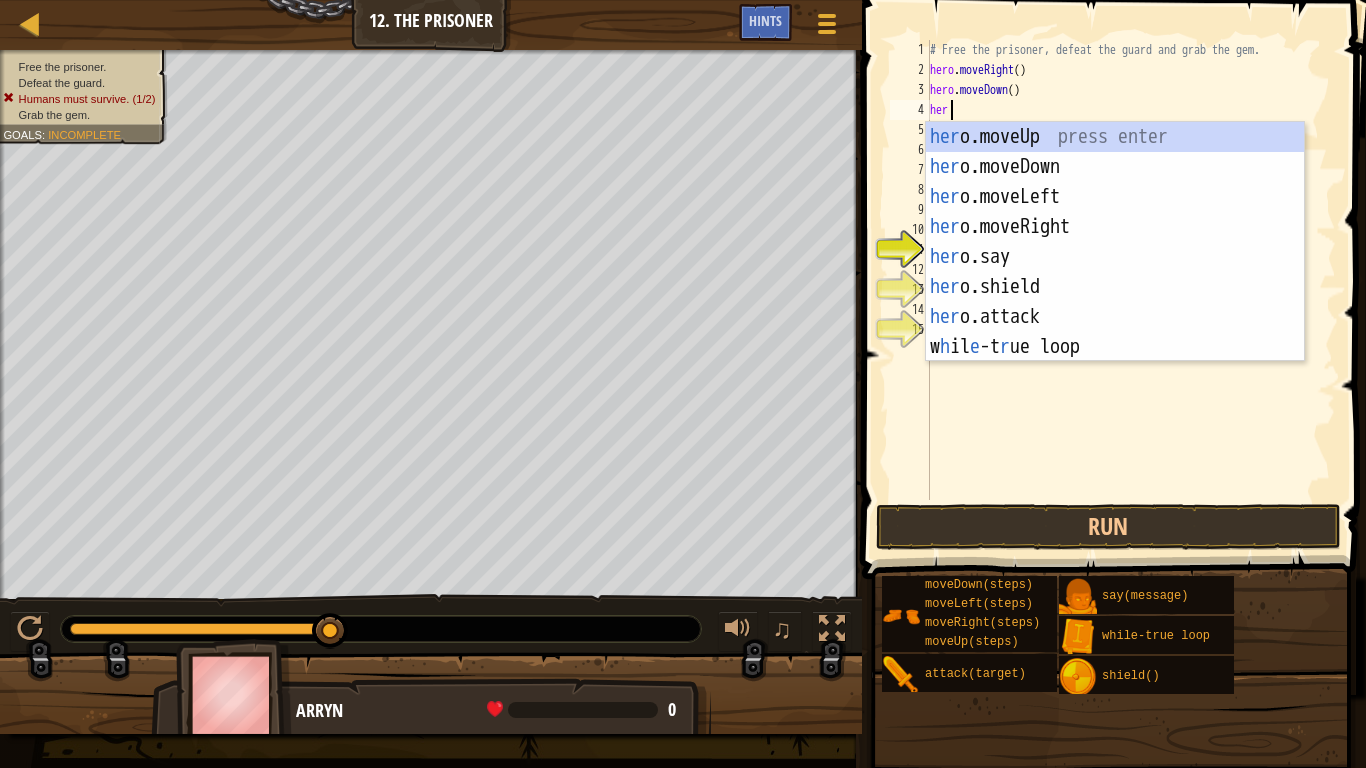 scroll, scrollTop: 9, scrollLeft: 2, axis: both 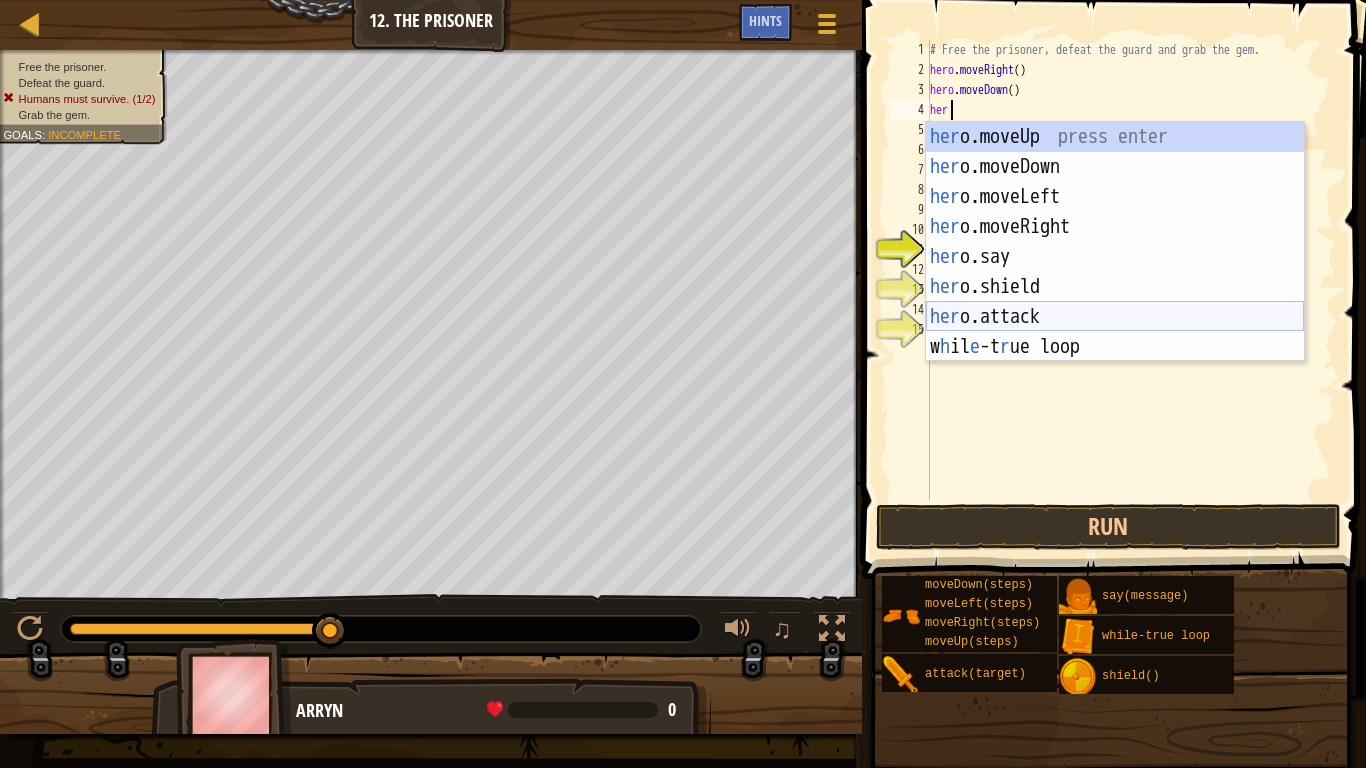 click on "her o.moveUp press enter her o.moveDown press enter her o.moveLeft press enter her o.moveRight press enter her o.say press enter her o.shield press enter her o.attack press enter w h il e -t r ue loop press enter" at bounding box center (1115, 272) 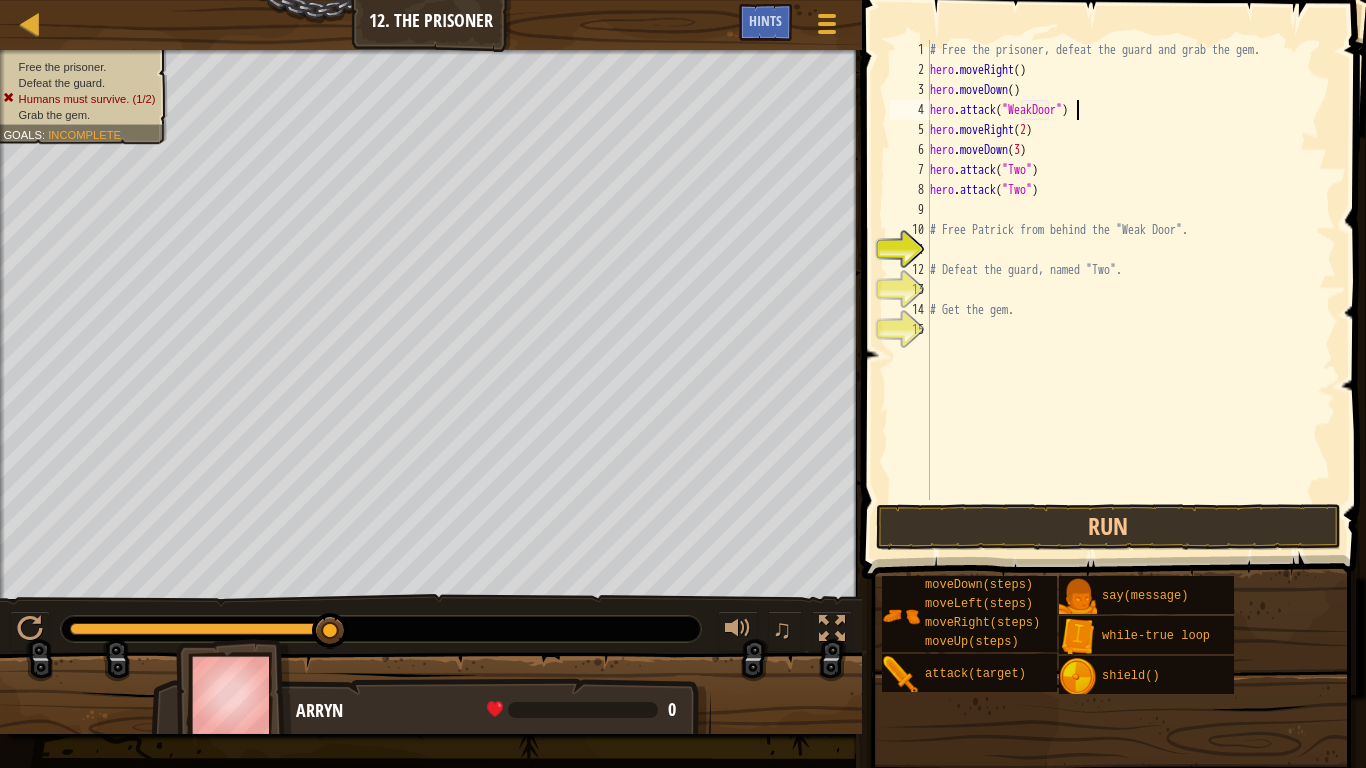 scroll, scrollTop: 9, scrollLeft: 21, axis: both 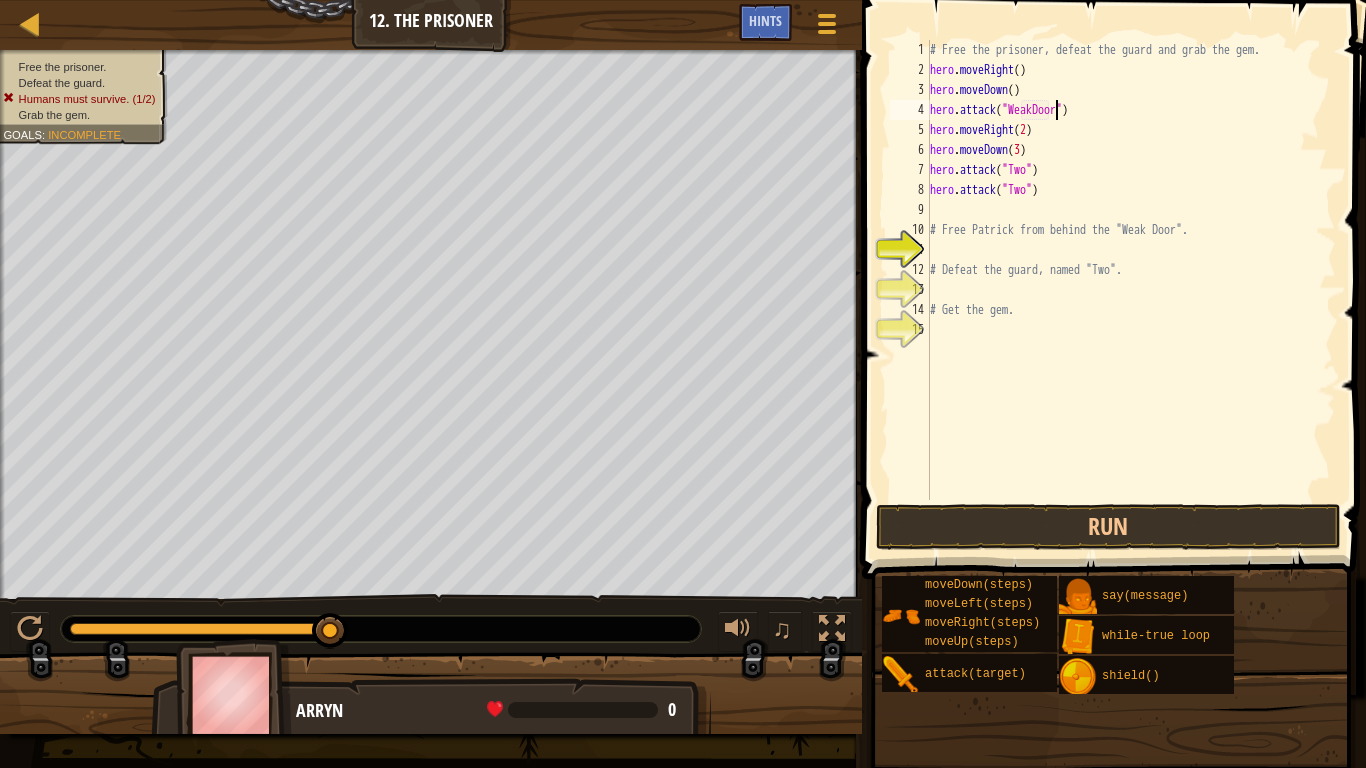 click on "# Free the prisoner, defeat the guard and grab the gem. hero . moveRight ( ) hero . moveDown ( ) hero . attack ( "[NAME]" ) hero . moveRight ( 2 ) hero . moveDown ( 3 ) hero . attack ( "[NAME]" ) hero . attack ( "[NAME]" ) # Free Patrick from behind the "[NAME]". # Defeat the guard, named "[NAME]". # Get the gem." at bounding box center (1131, 290) 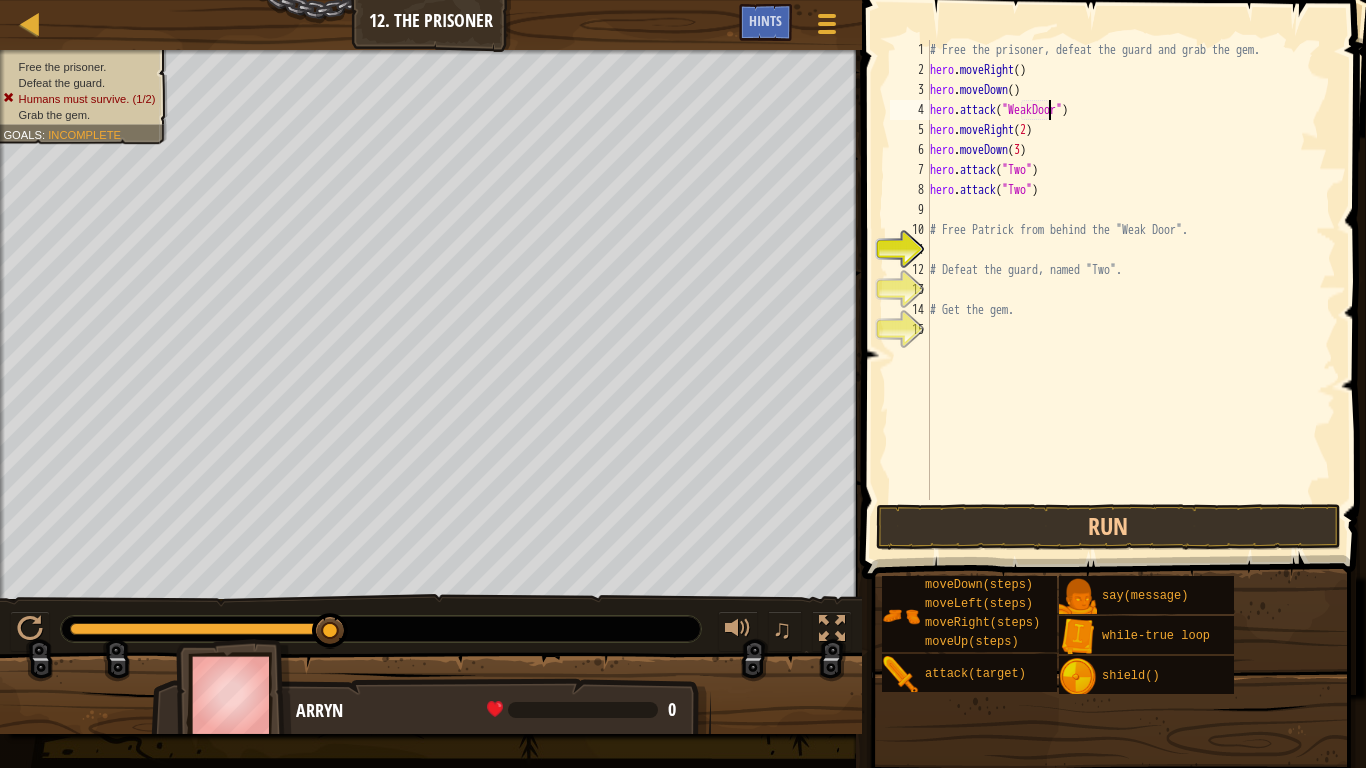 type on "hero.attack("Weak Door")" 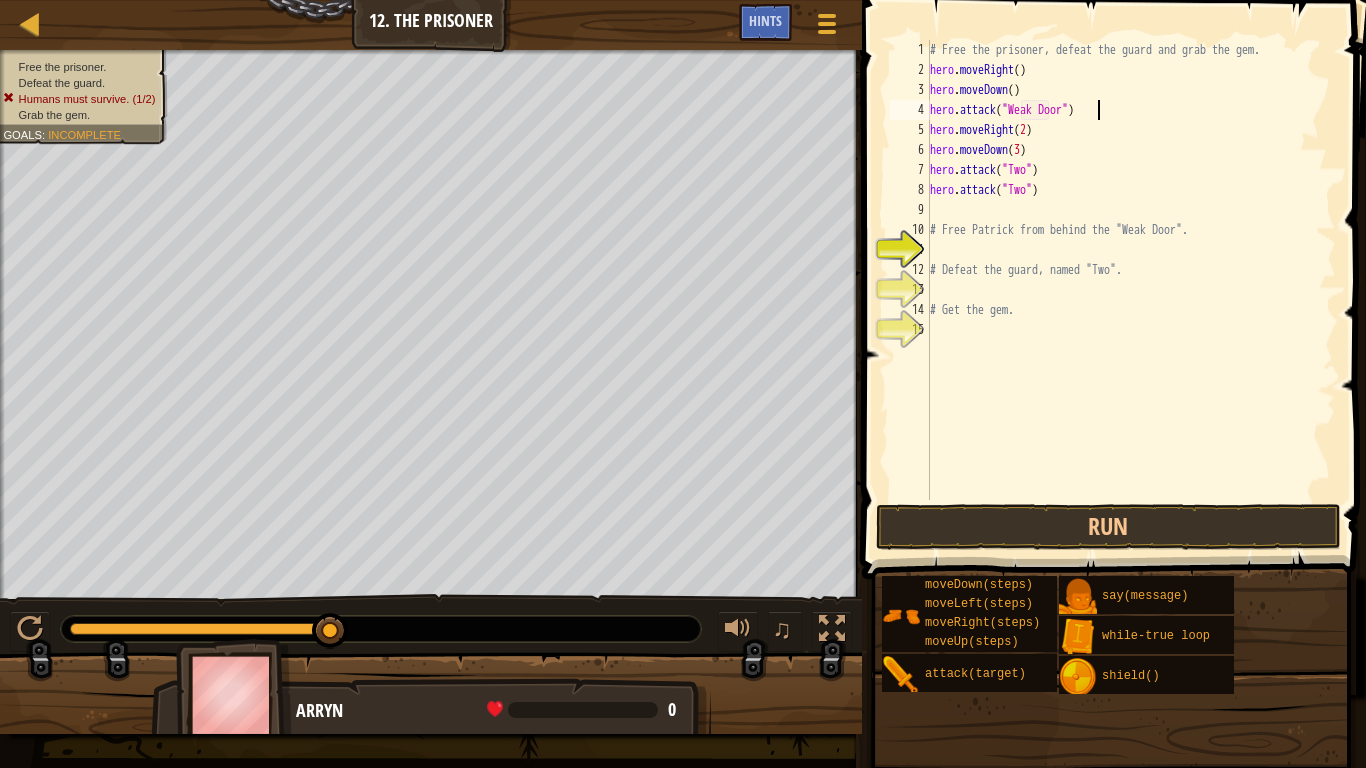 click on "# Free the prisoner, defeat the guard and grab the gem. hero . moveRight ( ) hero . moveDown ( ) hero . attack ( "[NAME]" ) hero . moveRight ( 2 ) hero . moveDown ( 3 ) hero . attack ( "[NAME]" ) hero . attack ( "[NAME]" ) # Free Patrick from behind the "[NAME]". # Defeat the guard, named "[NAME]". # Get the gem." at bounding box center (1131, 290) 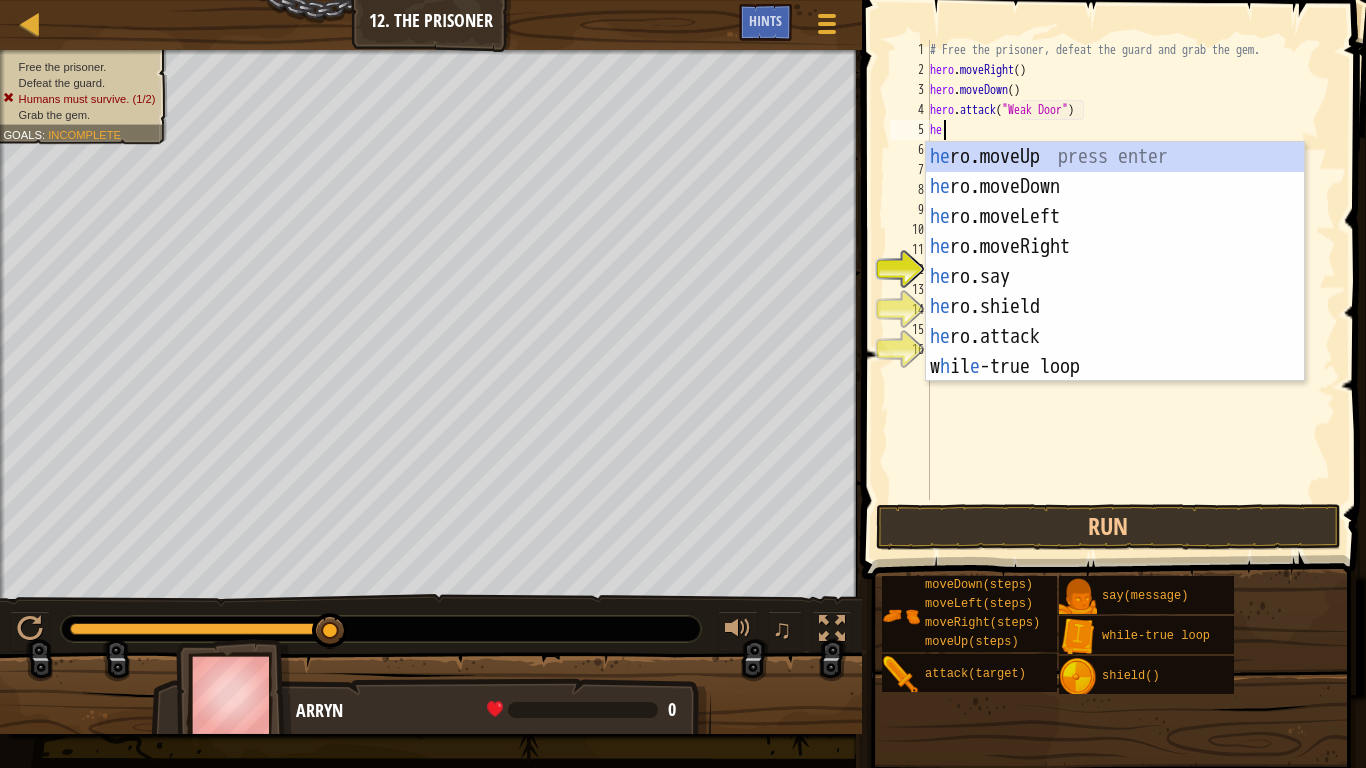 scroll, scrollTop: 9, scrollLeft: 2, axis: both 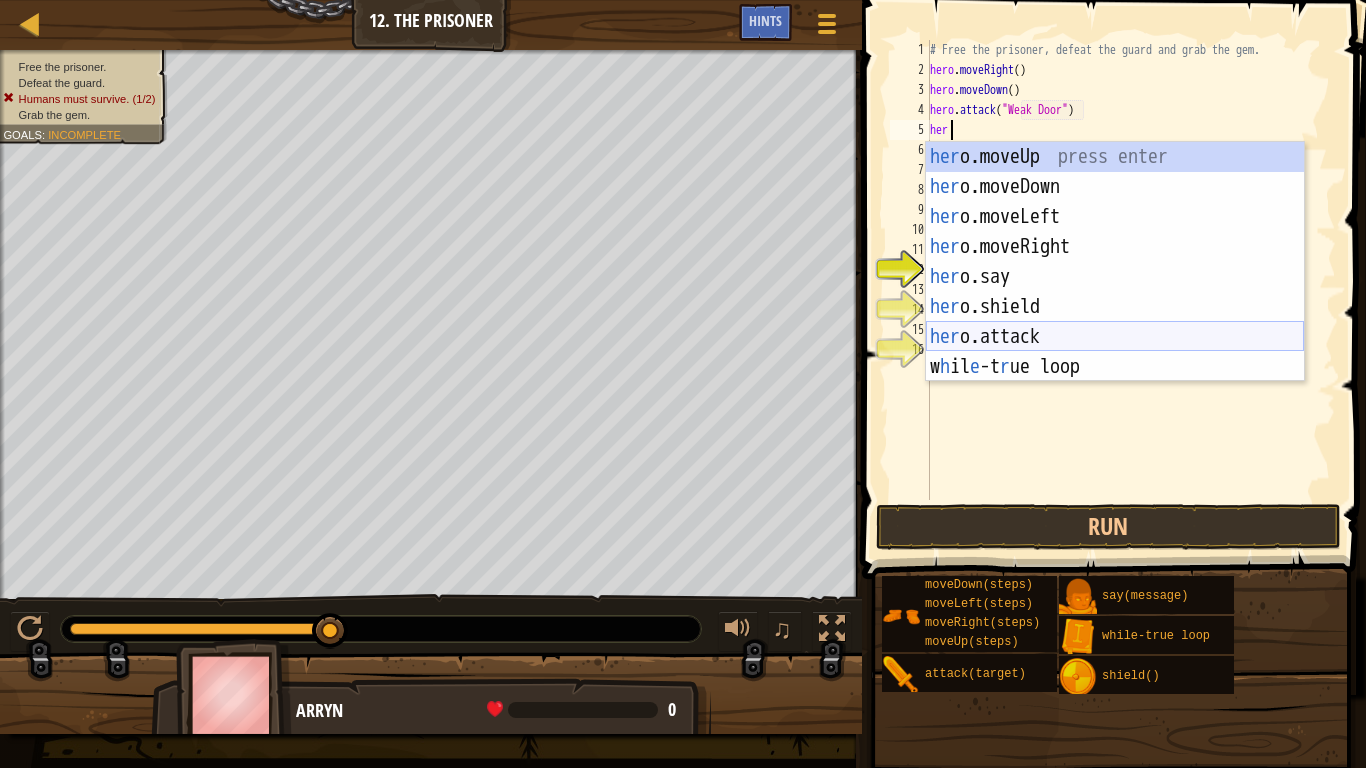click on "her o.moveUp press enter her o.moveDown press enter her o.moveLeft press enter her o.moveRight press enter her o.say press enter her o.shield press enter her o.attack press enter w h il e -t r ue loop press enter" at bounding box center (1115, 292) 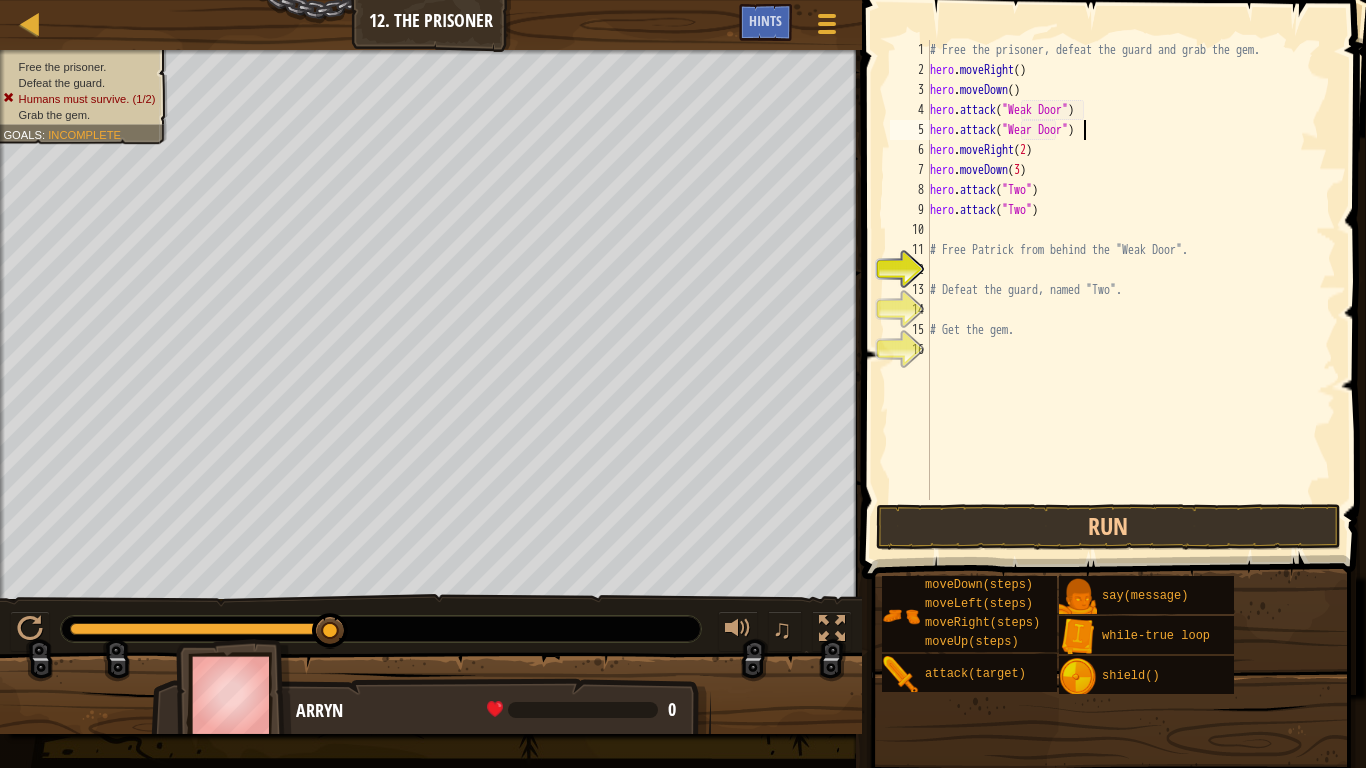 scroll, scrollTop: 9, scrollLeft: 22, axis: both 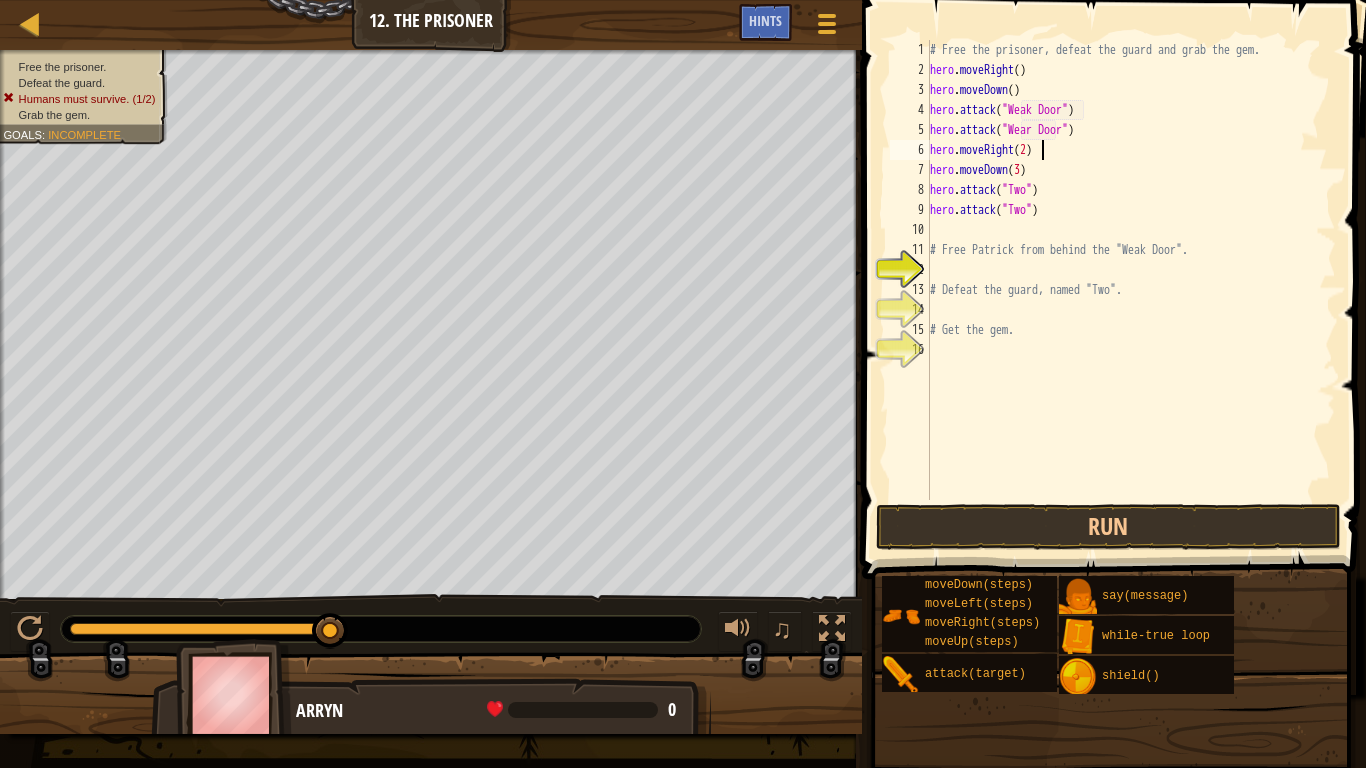click on "# Free the prisoner, defeat the guard and grab the gem. hero . moveRight ( ) hero . moveDown ( ) hero . attack ( "[NAME]" ) hero . attack ( "[NAME]" ) hero . moveRight ( 2 ) hero . moveDown ( 3 ) hero . attack ( "[NAME]" ) hero . attack ( "[NAME]" ) # Free Patrick from behind the "[NAME]". # Defeat the guard, named "[NAME]". # Get the gem." at bounding box center [1131, 290] 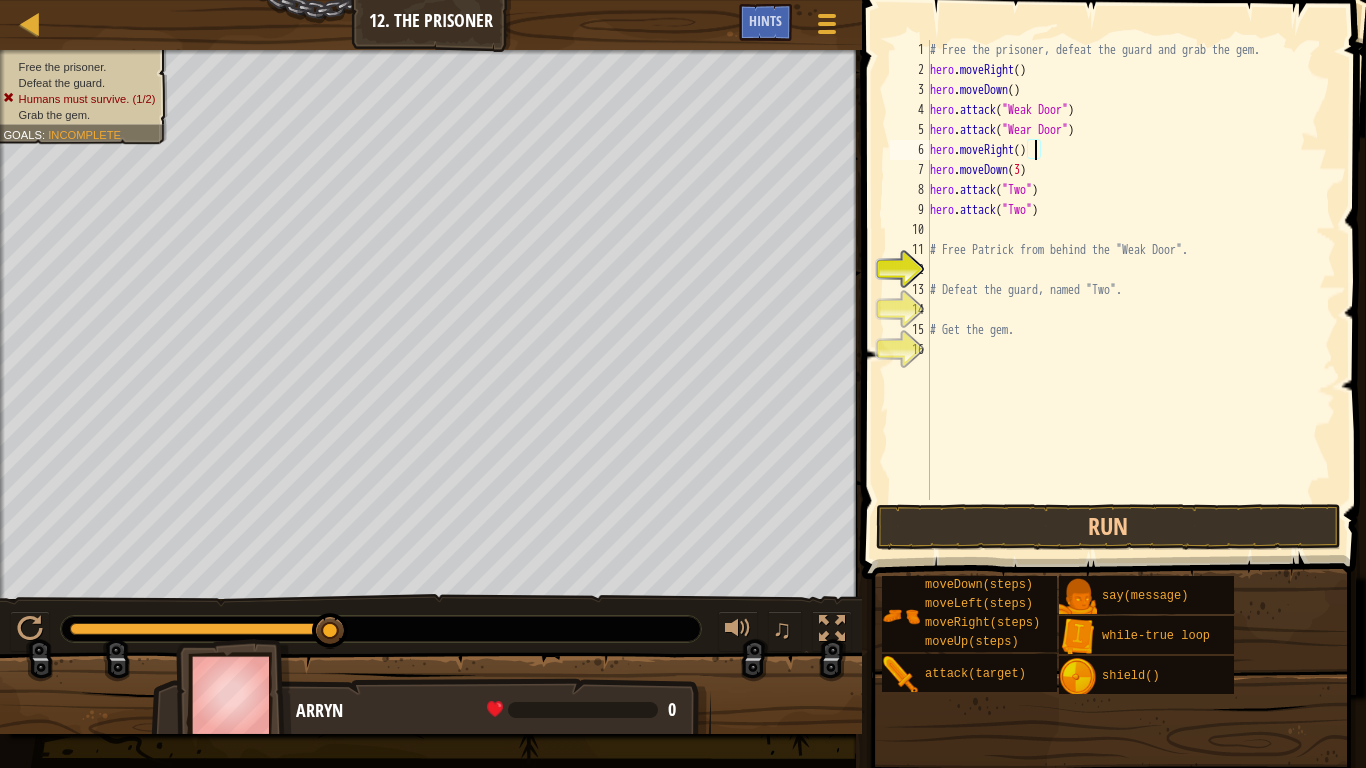 scroll, scrollTop: 9, scrollLeft: 16, axis: both 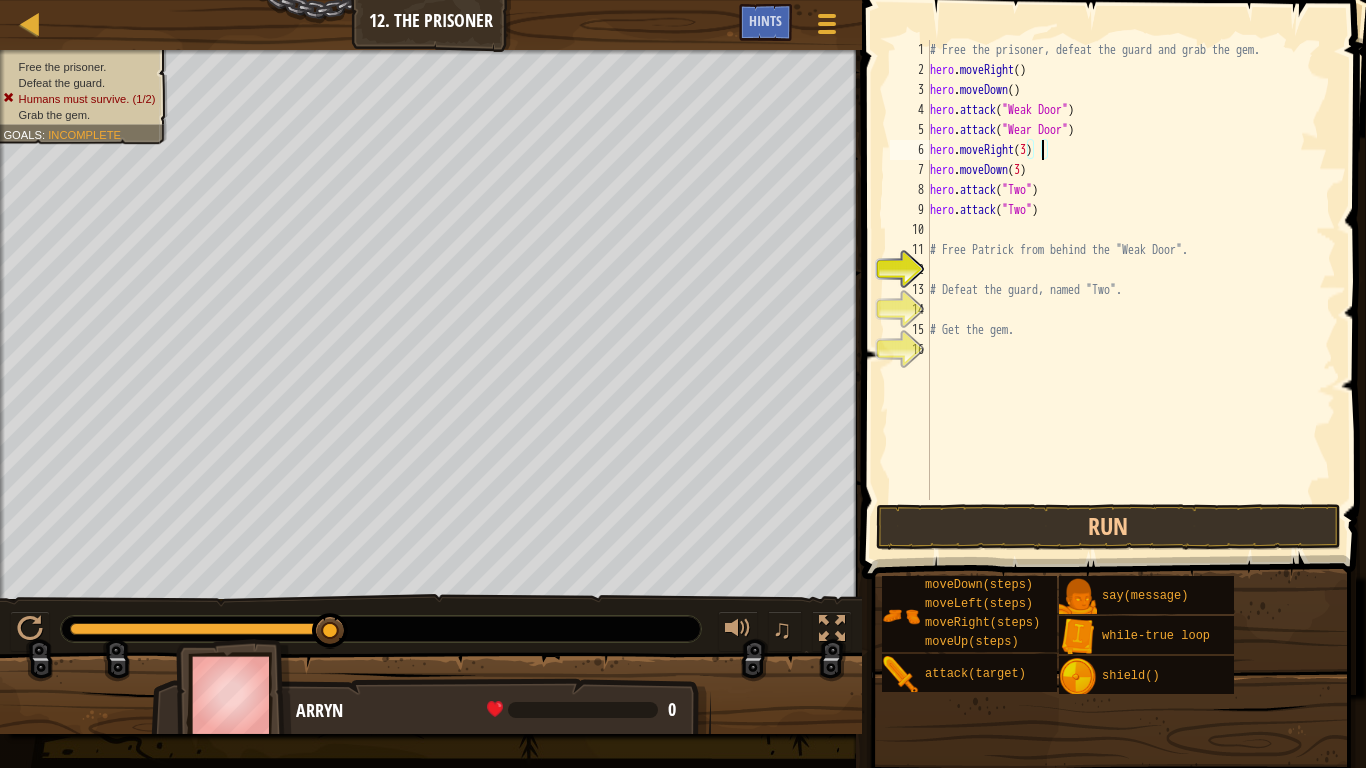 click on "# Free the prisoner, defeat the guard and grab the gem. hero . moveRight ( ) hero . moveDown ( ) hero . attack ( "[NAME]" ) hero . attack ( "[NAME]" ) hero . moveRight ( 3 ) hero . moveDown ( 3 ) hero . attack ( "[NAME]" ) hero . attack ( "[NAME]" ) # Free Patrick from behind the "[NAME]". # Defeat the guard, named "[NAME]". # Get the gem." at bounding box center (1131, 290) 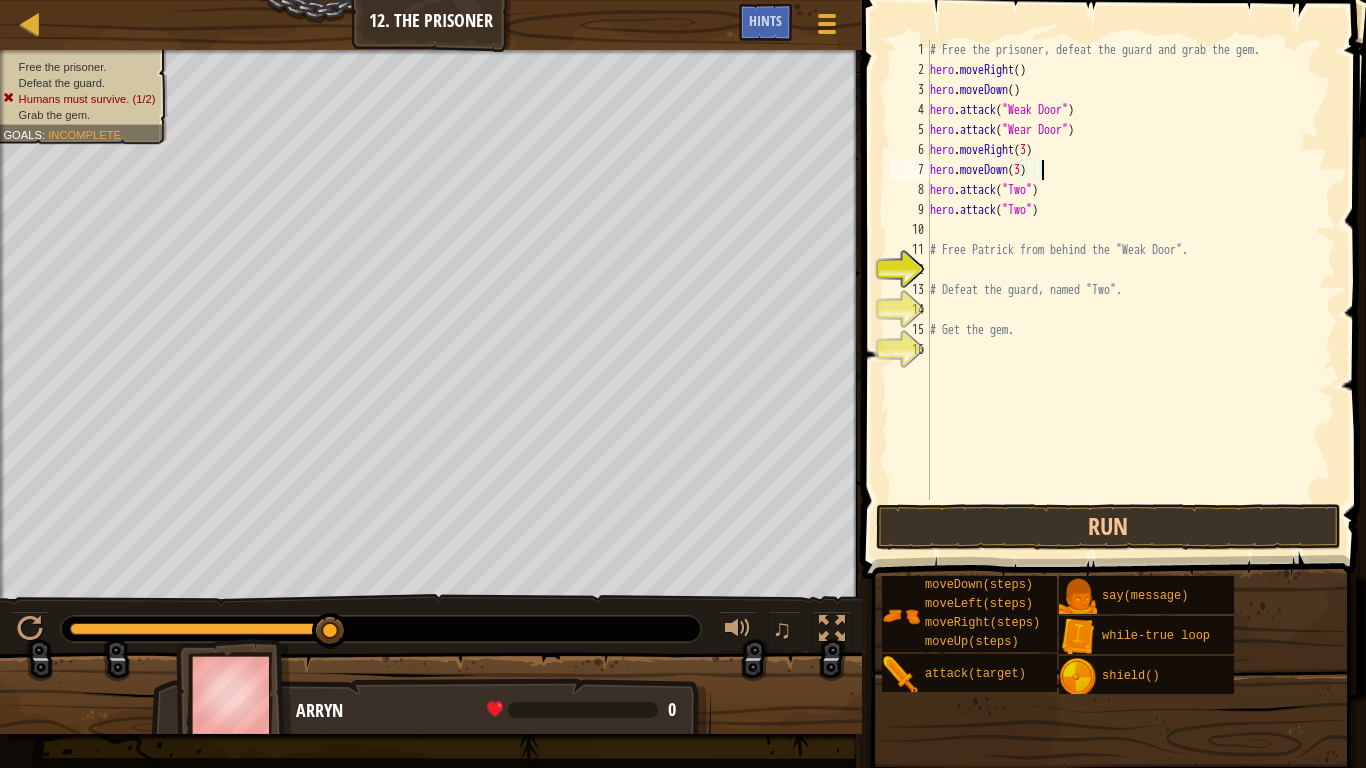 click on "# Free the prisoner, defeat the guard and grab the gem. hero . moveRight ( ) hero . moveDown ( ) hero . attack ( "[NAME]" ) hero . attack ( "[NAME]" ) hero . moveRight ( 3 ) hero . moveDown ( 3 ) hero . attack ( "[NAME]" ) hero . attack ( "[NAME]" ) # Free Patrick from behind the "[NAME]". # Defeat the guard, named "[NAME]". # Get the gem." at bounding box center (1131, 290) 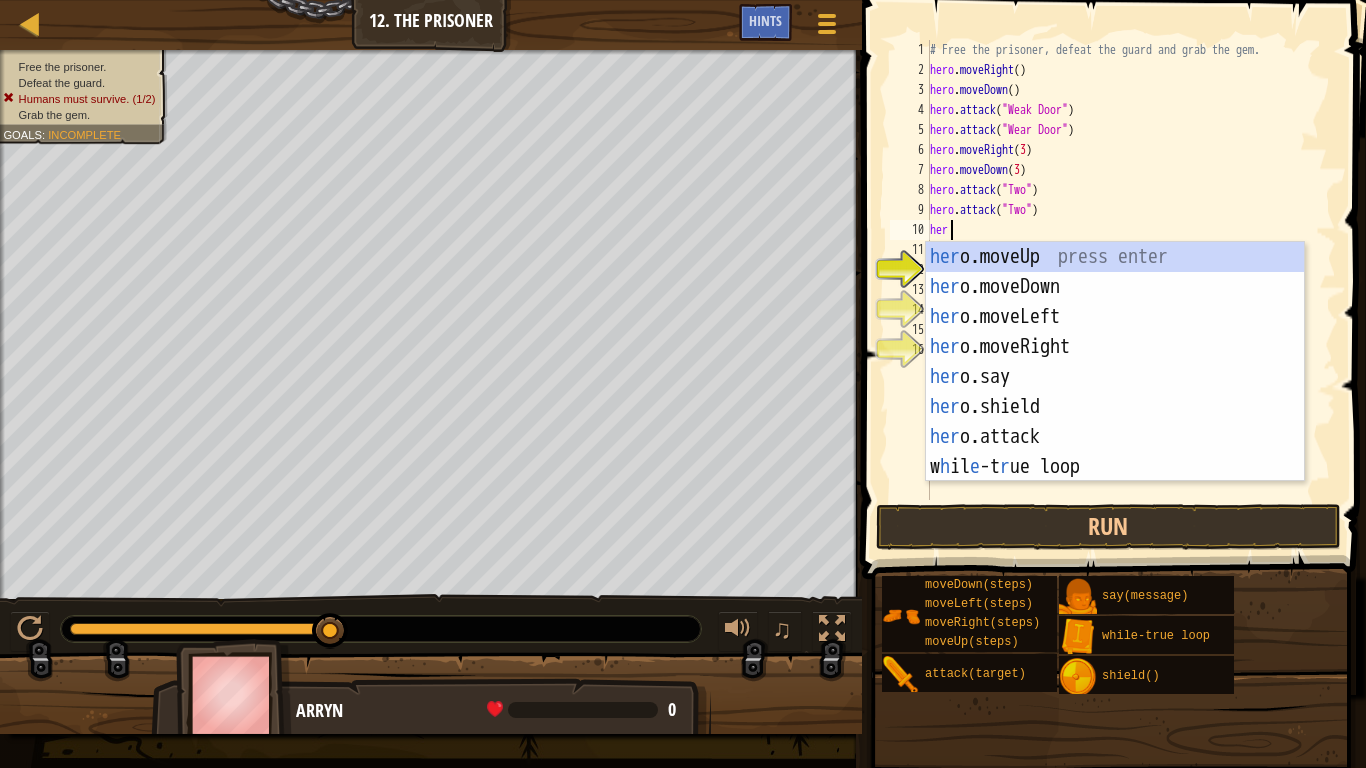 scroll, scrollTop: 9, scrollLeft: 2, axis: both 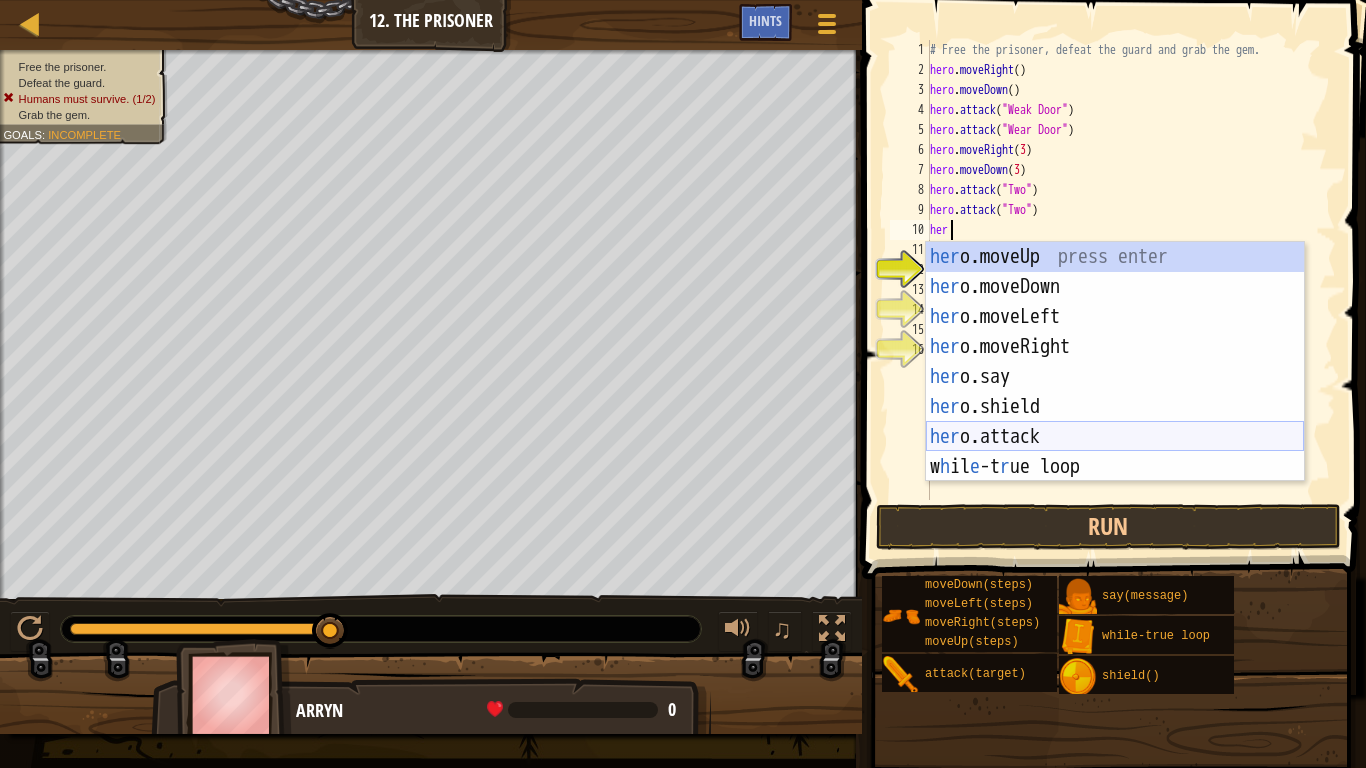 click on "her o.moveUp press enter her o.moveDown press enter her o.moveLeft press enter her o.moveRight press enter her o.say press enter her o.shield press enter her o.attack press enter w h il e -t r ue loop press enter" at bounding box center (1115, 392) 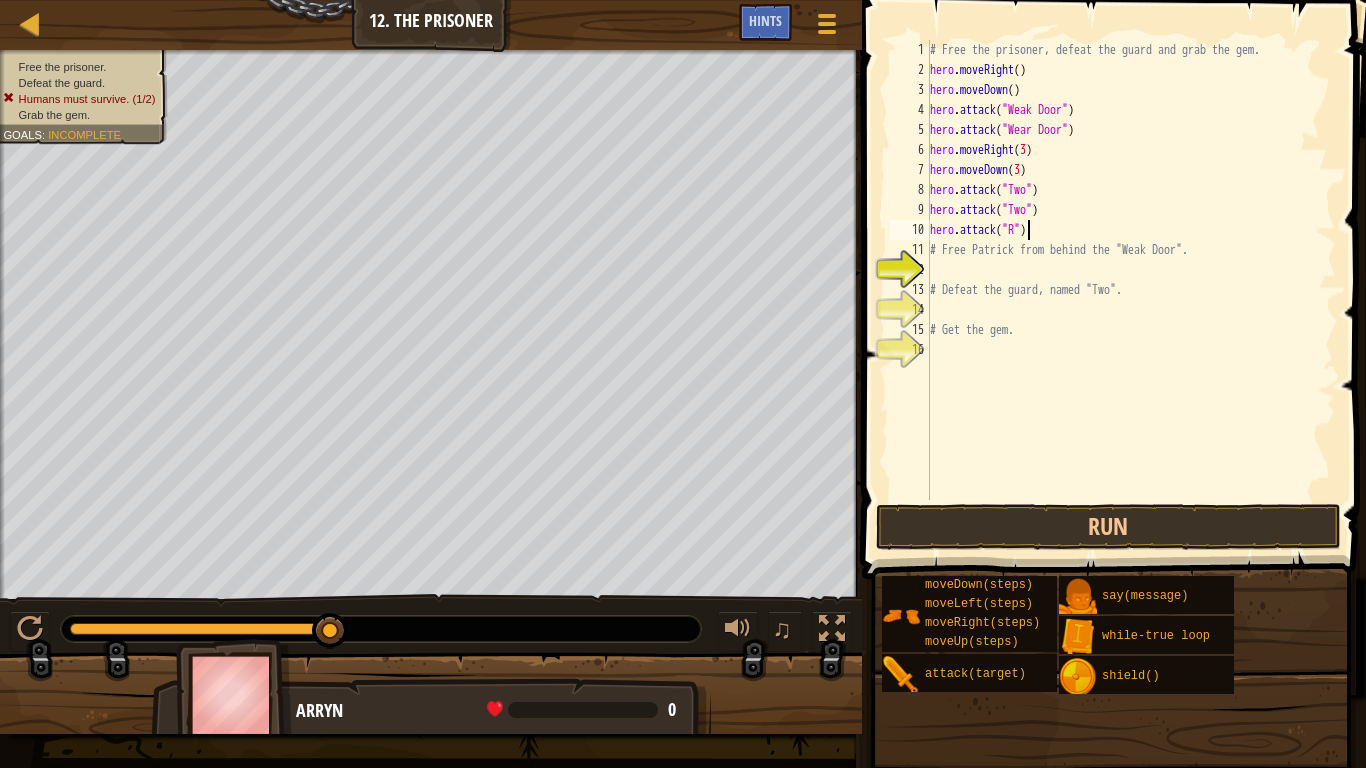 scroll, scrollTop: 9, scrollLeft: 14, axis: both 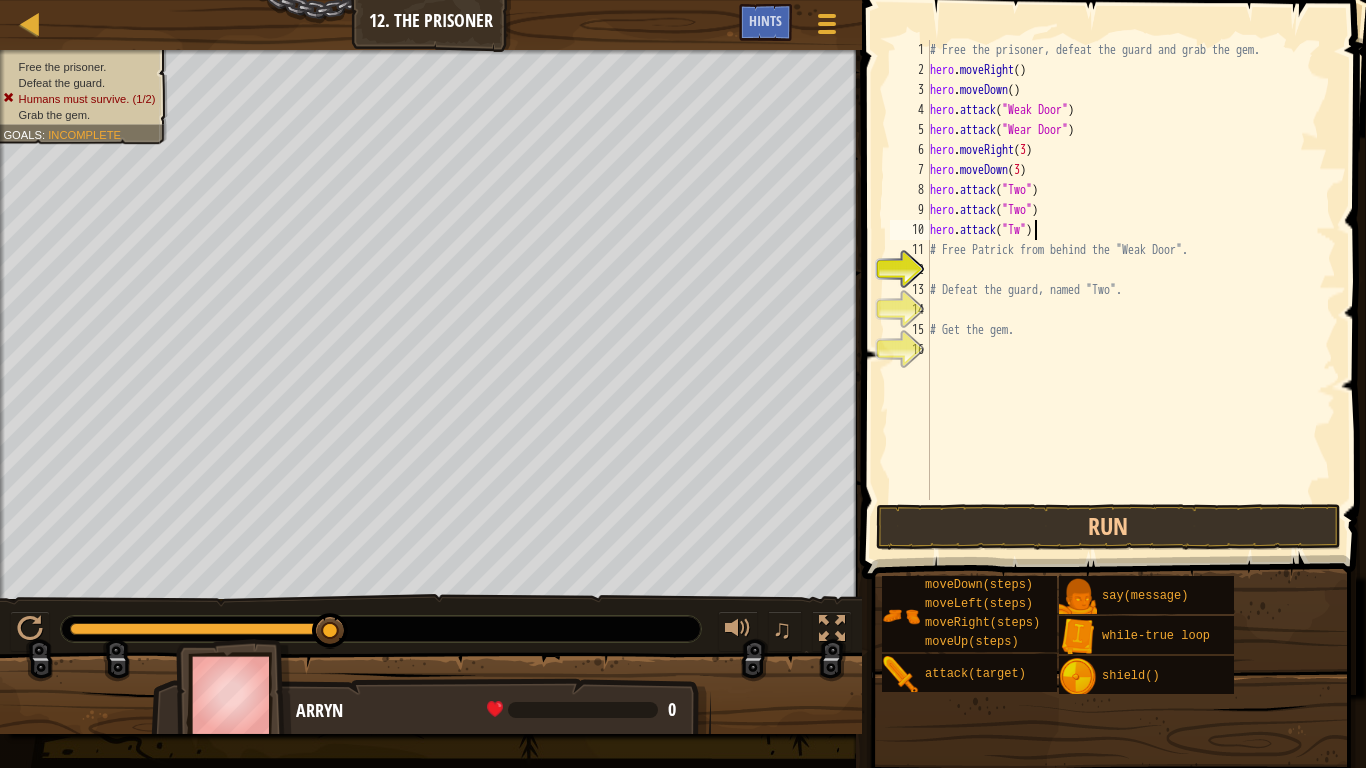 type on "hero.attack("Two")" 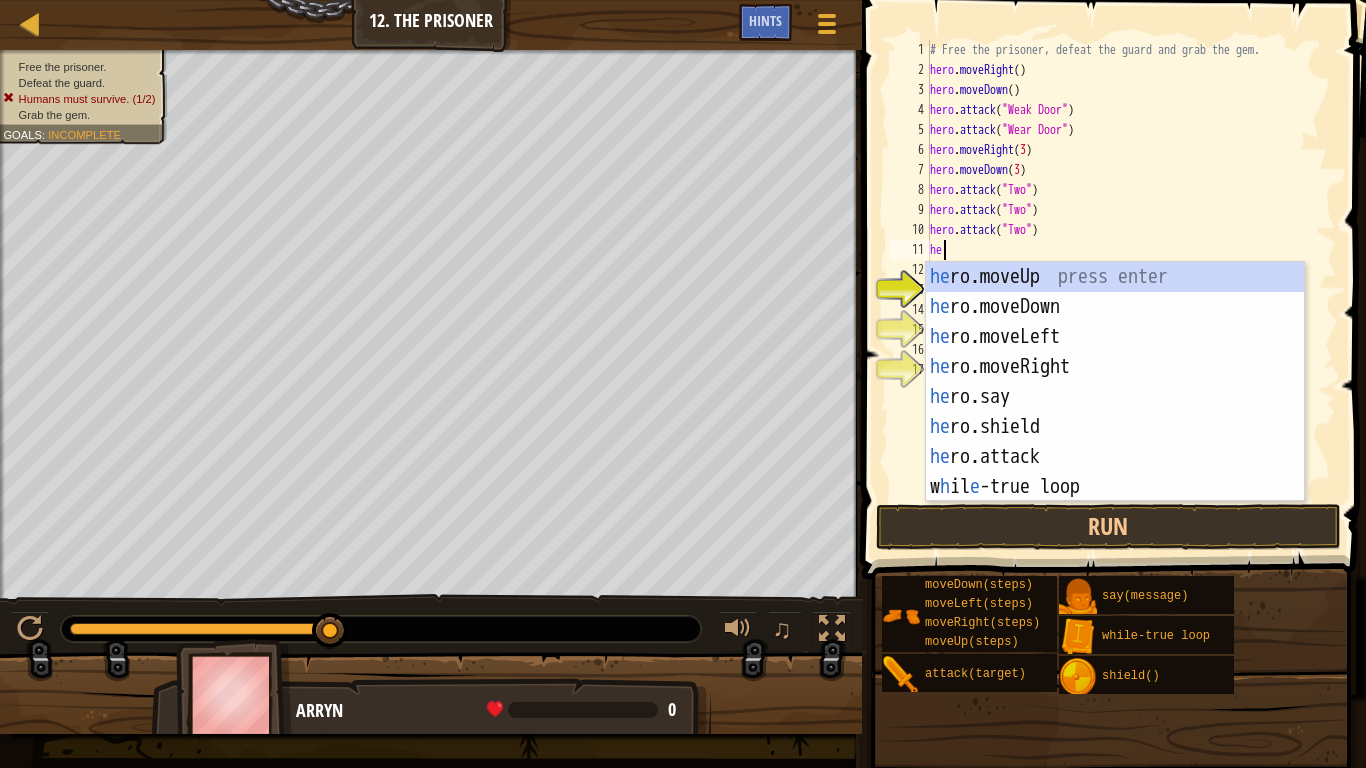 scroll, scrollTop: 9, scrollLeft: 2, axis: both 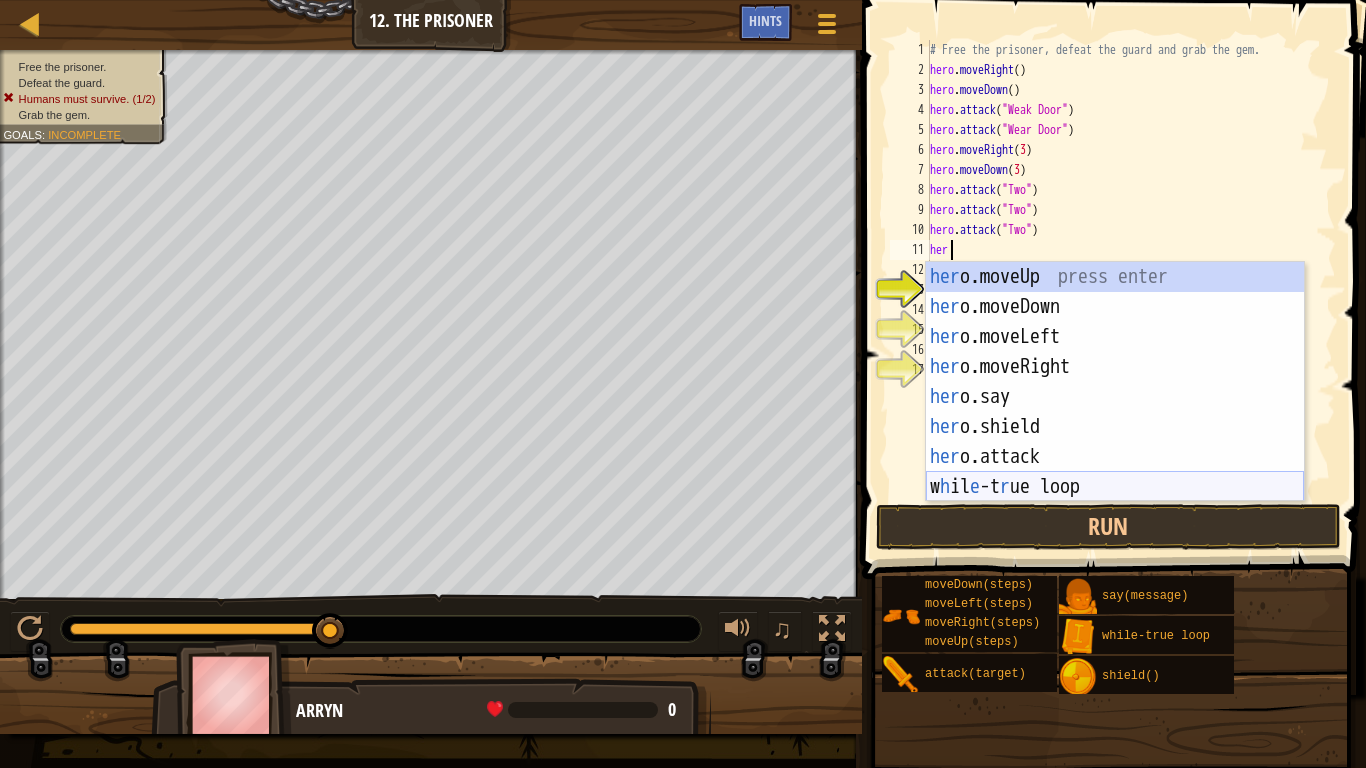 click on "her o.moveUp press enter her o.moveDown press enter her o.moveLeft press enter her o.moveRight press enter her o.say press enter her o.shield press enter her o.attack press enter w h il e -t r ue loop press enter" at bounding box center (1115, 412) 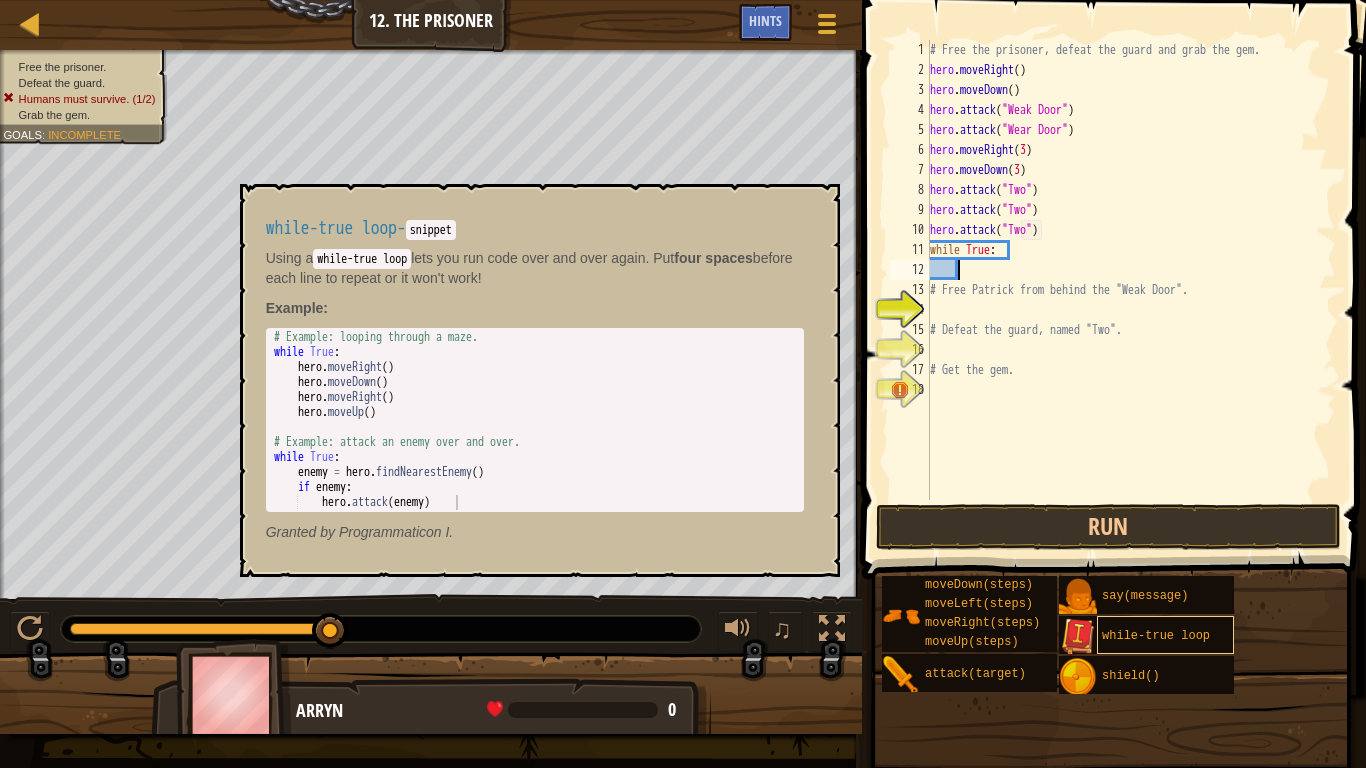 click on "while-true loop" at bounding box center [1165, 635] 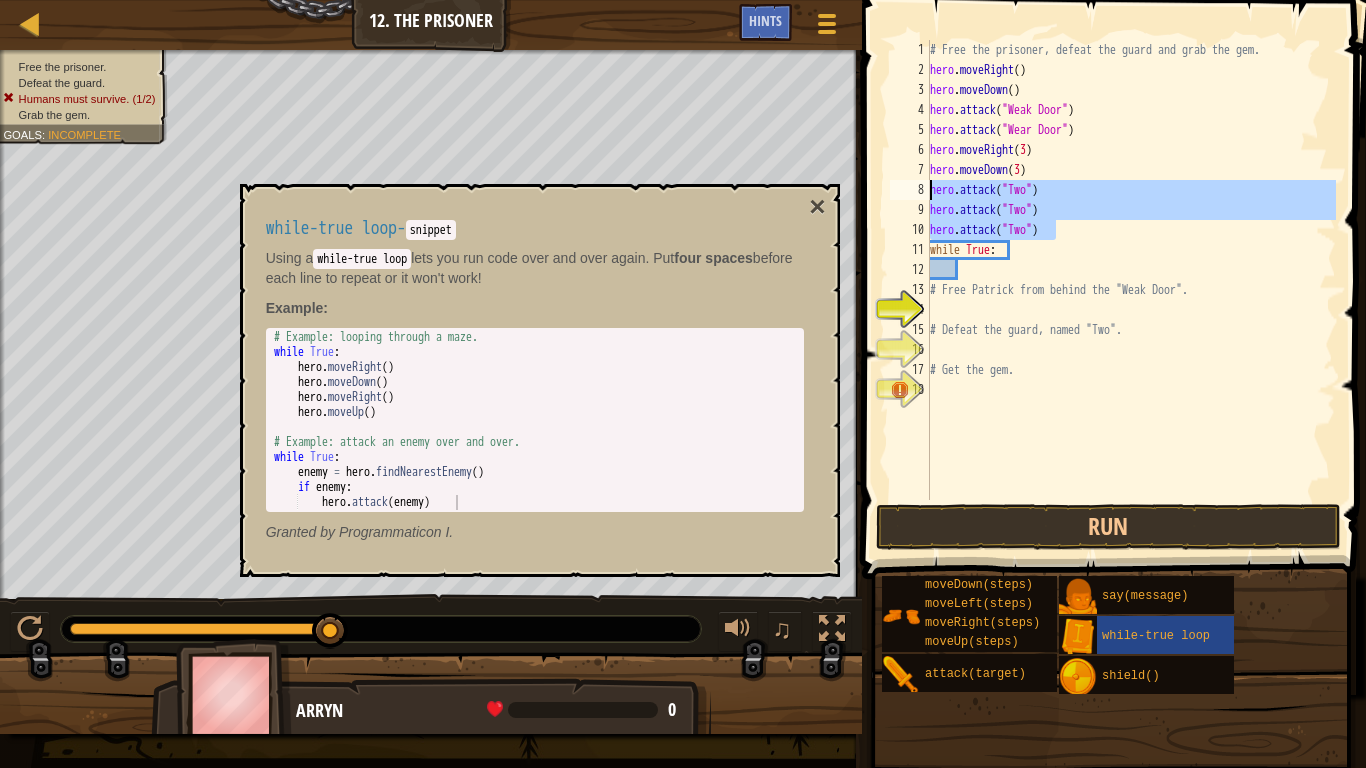 drag, startPoint x: 1057, startPoint y: 227, endPoint x: 925, endPoint y: 189, distance: 137.36084 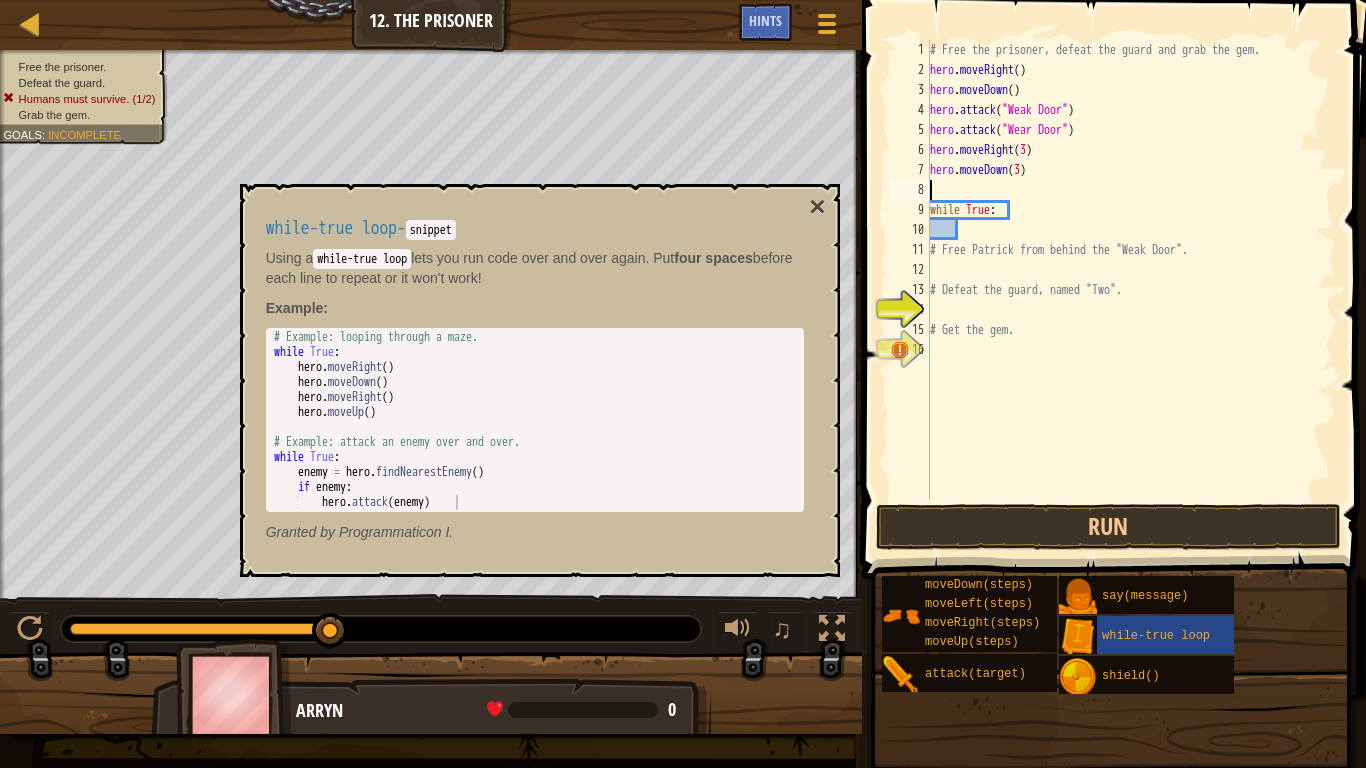 scroll, scrollTop: 9, scrollLeft: 0, axis: vertical 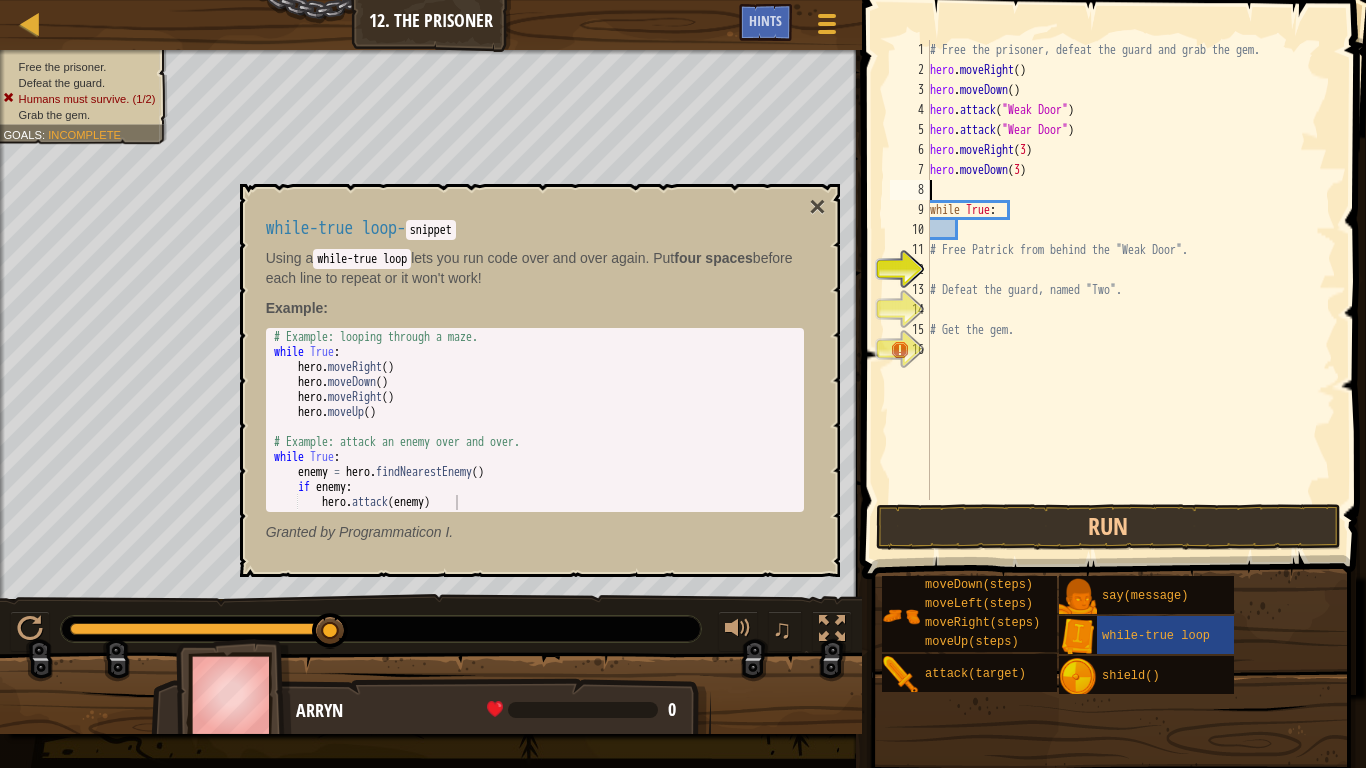 type on "hero.moveDown(3)" 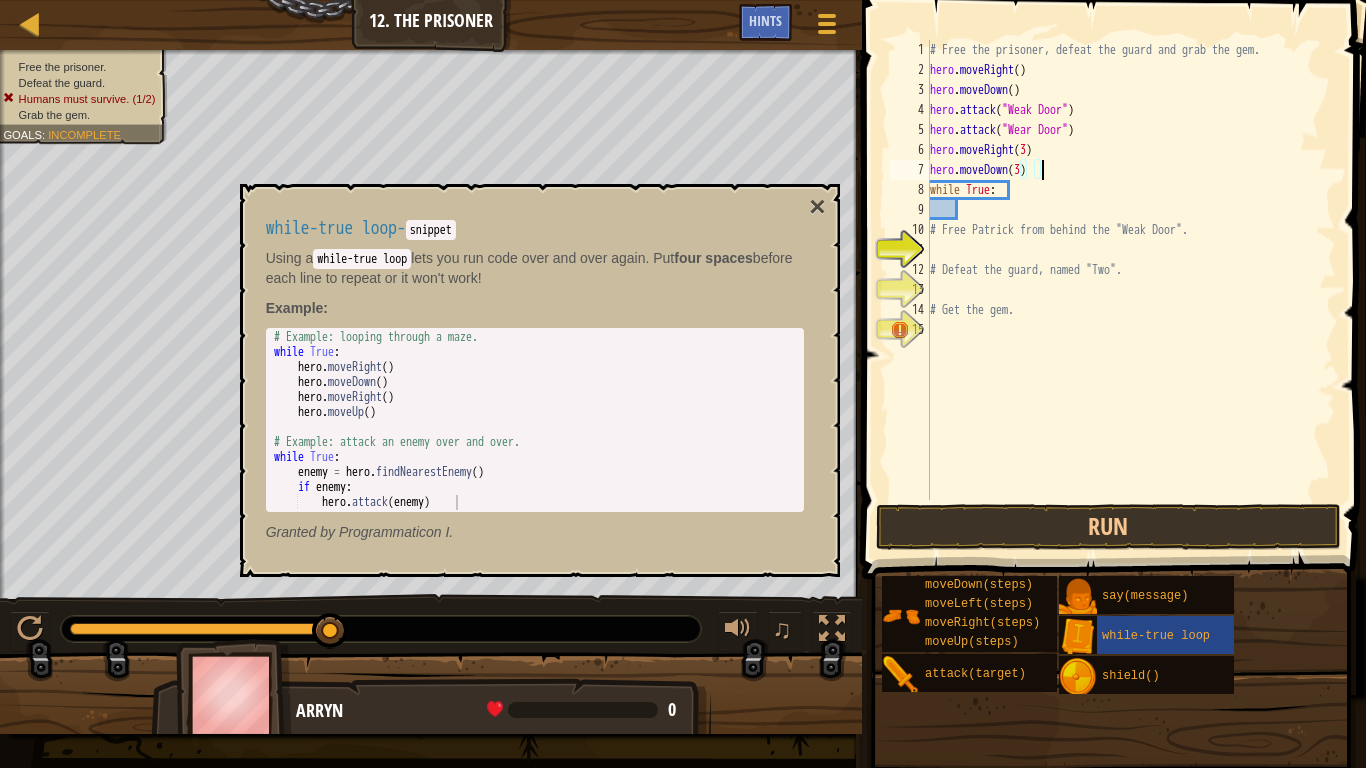 click on "# Free the prisoner, defeat the guard and grab the gem. hero . moveRight ( ) hero . moveDown ( ) hero . attack ( "Weak Door" ) hero . attack ( "Wear Door" ) hero . moveRight ( 3 ) hero . moveDown ( 3 ) while   True :      # Free [PERSON] from behind the "Weak Door". # Defeat the guard, named "Two". # Get the gem." at bounding box center (1131, 290) 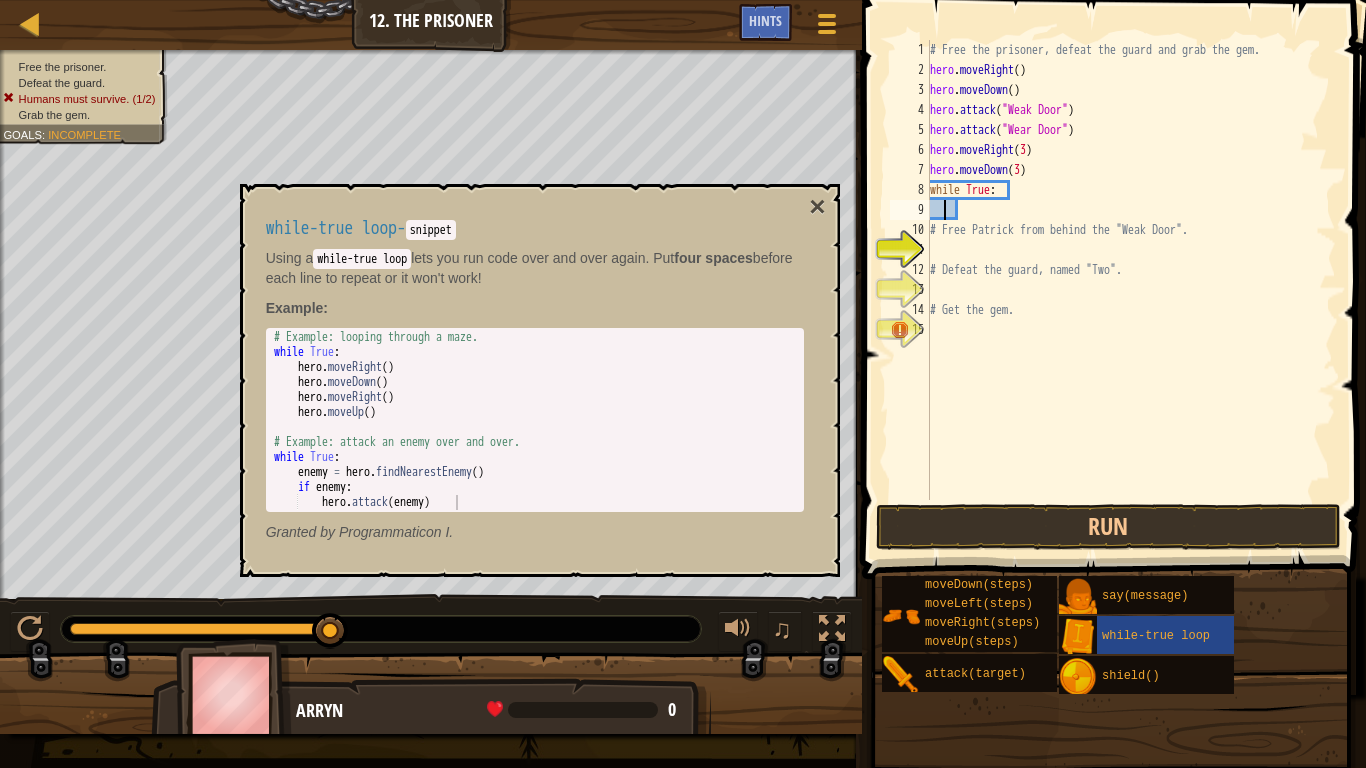 click on "9" at bounding box center (910, 210) 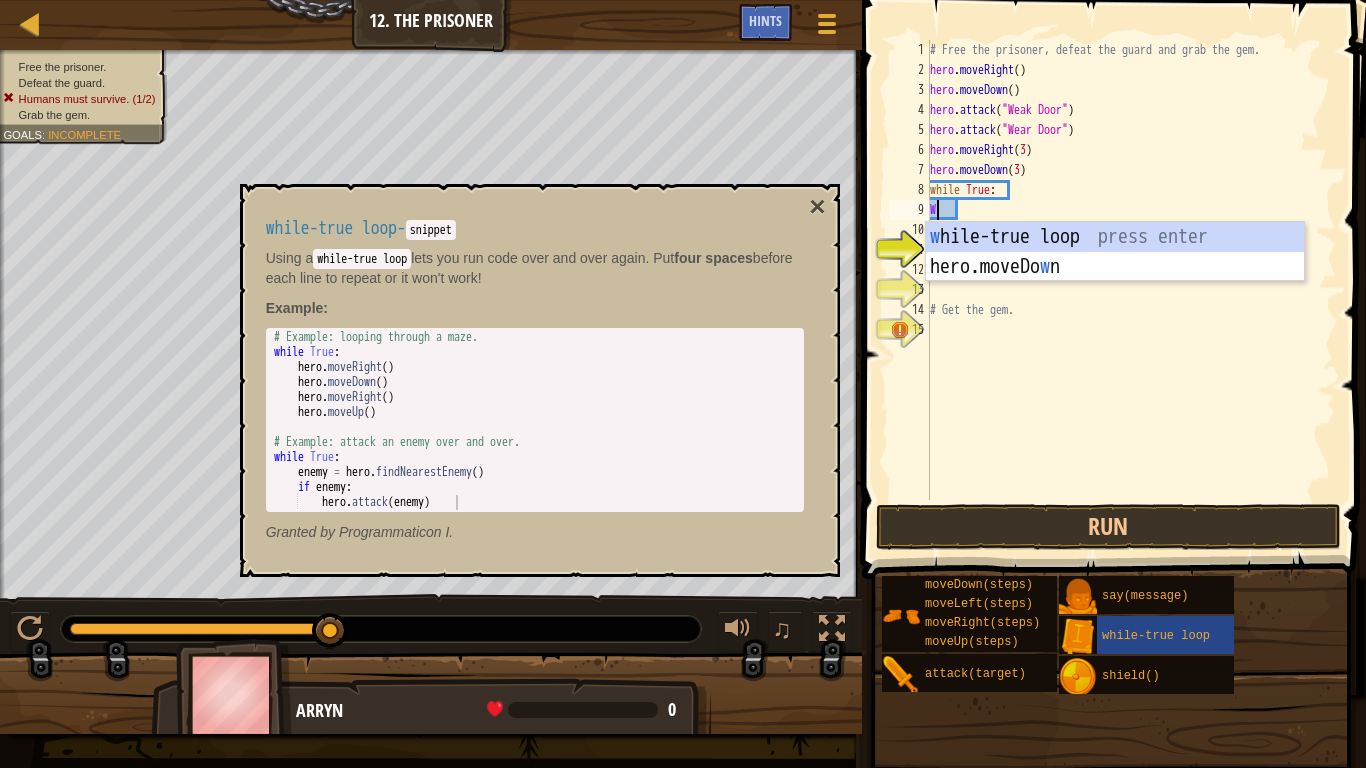 type on "Wh" 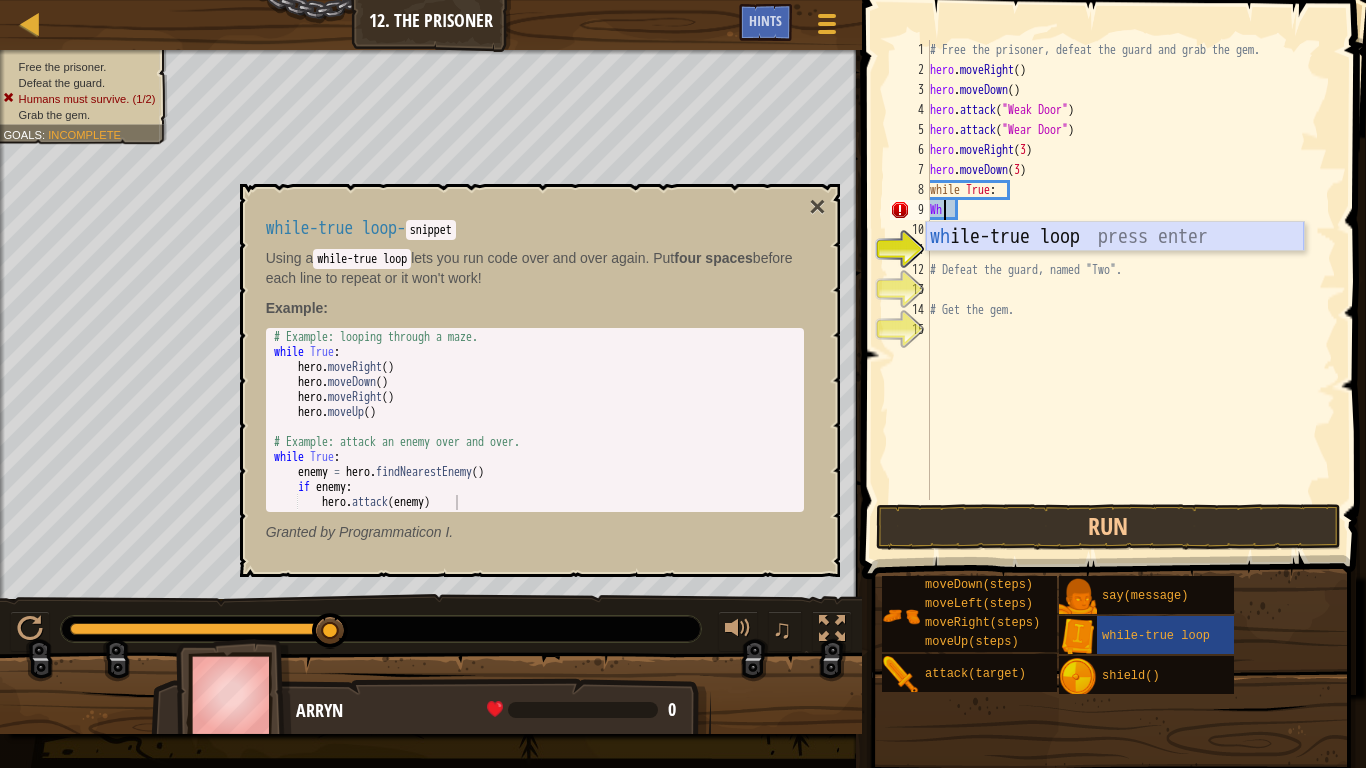 click on "wh ile-true loop press enter" at bounding box center (1115, 267) 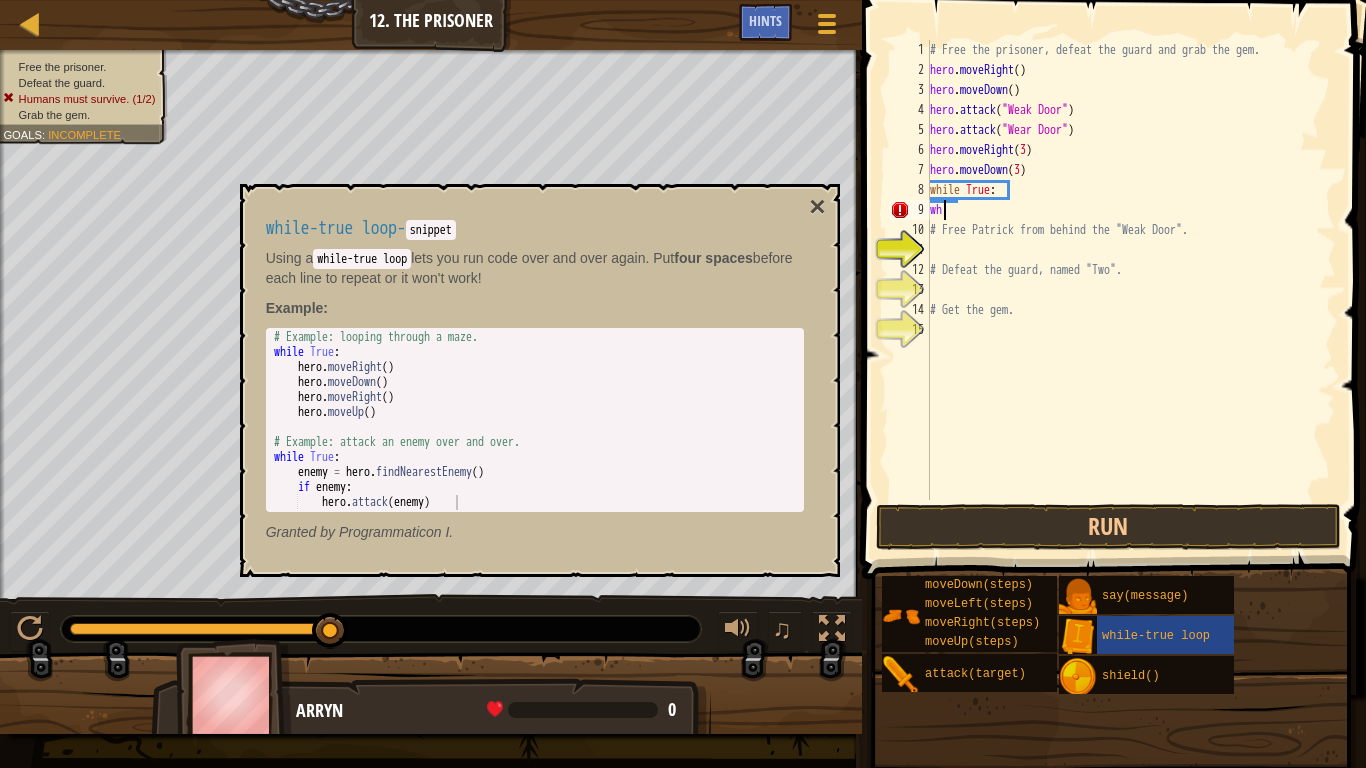 type on "w" 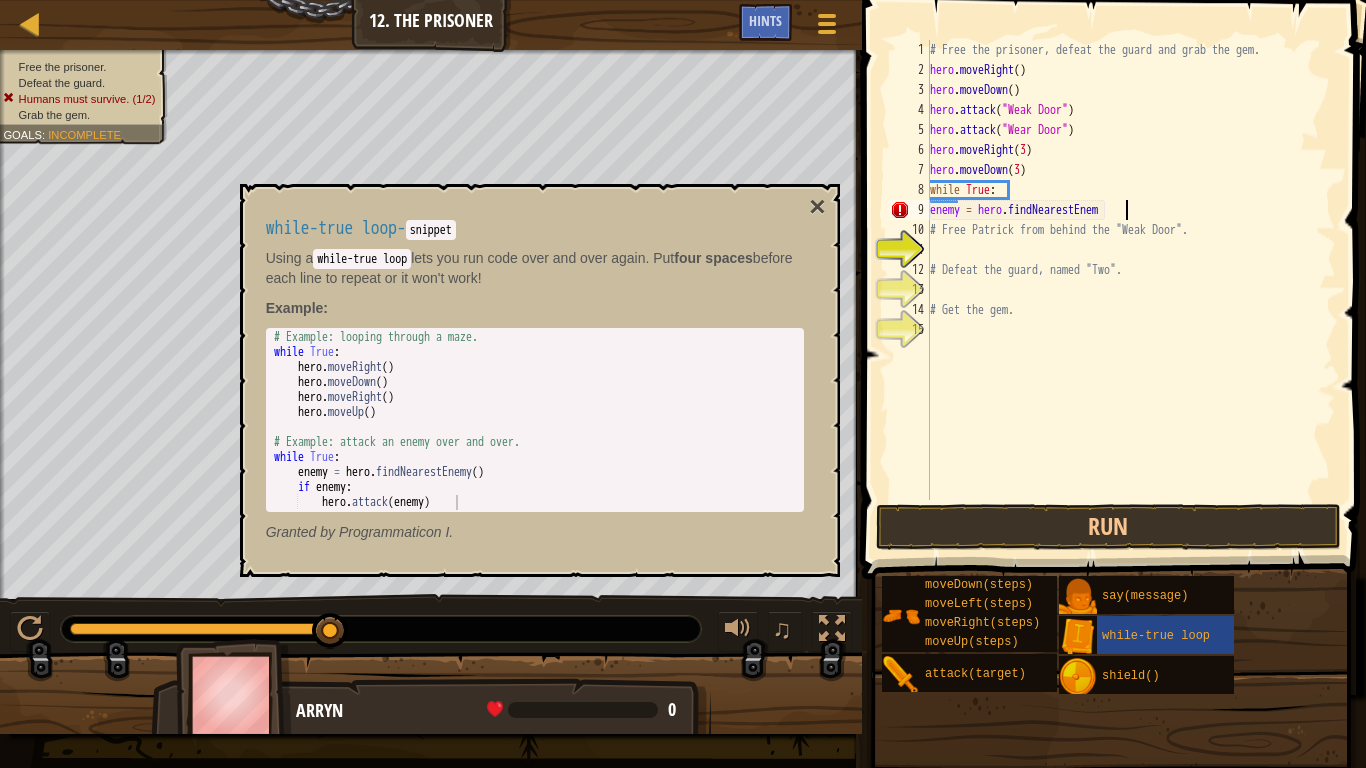 scroll, scrollTop: 9, scrollLeft: 29, axis: both 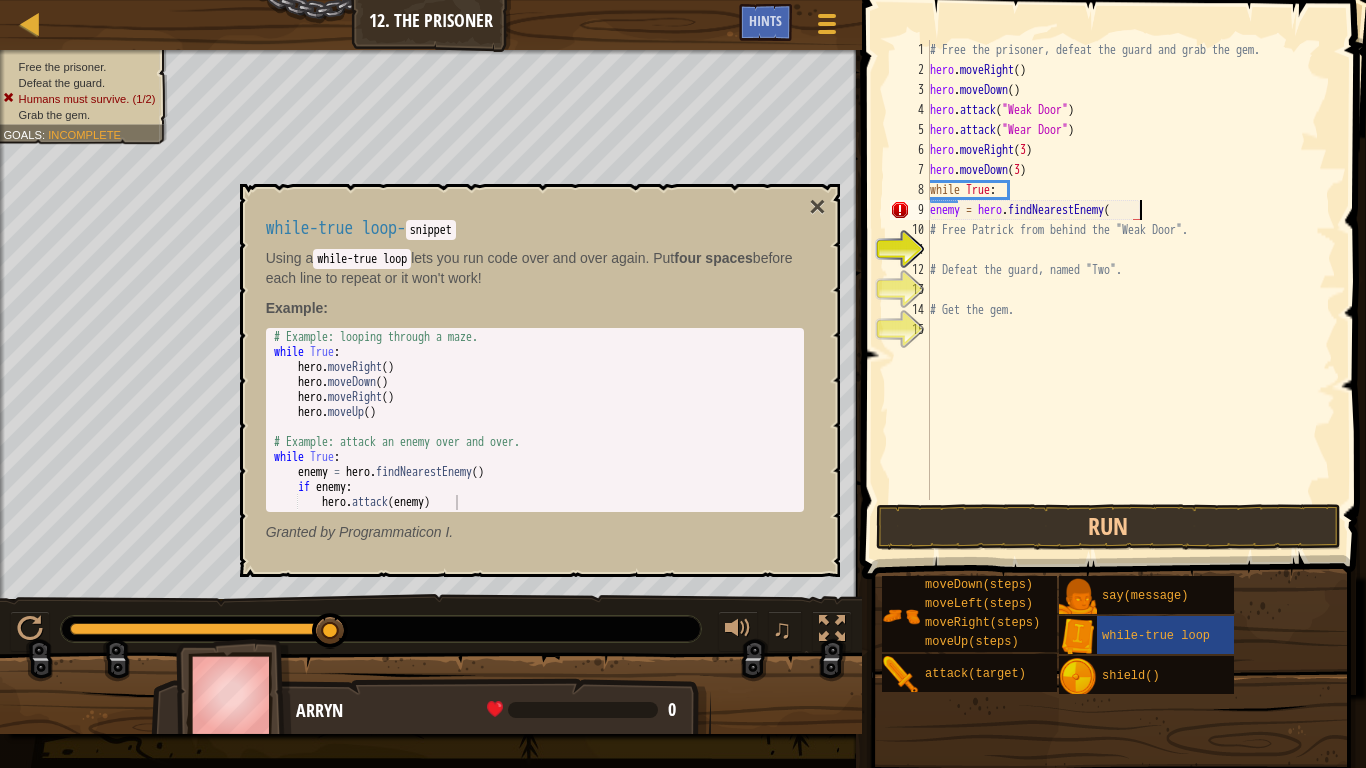 type on "enemy = hero.findNearestEnemy()" 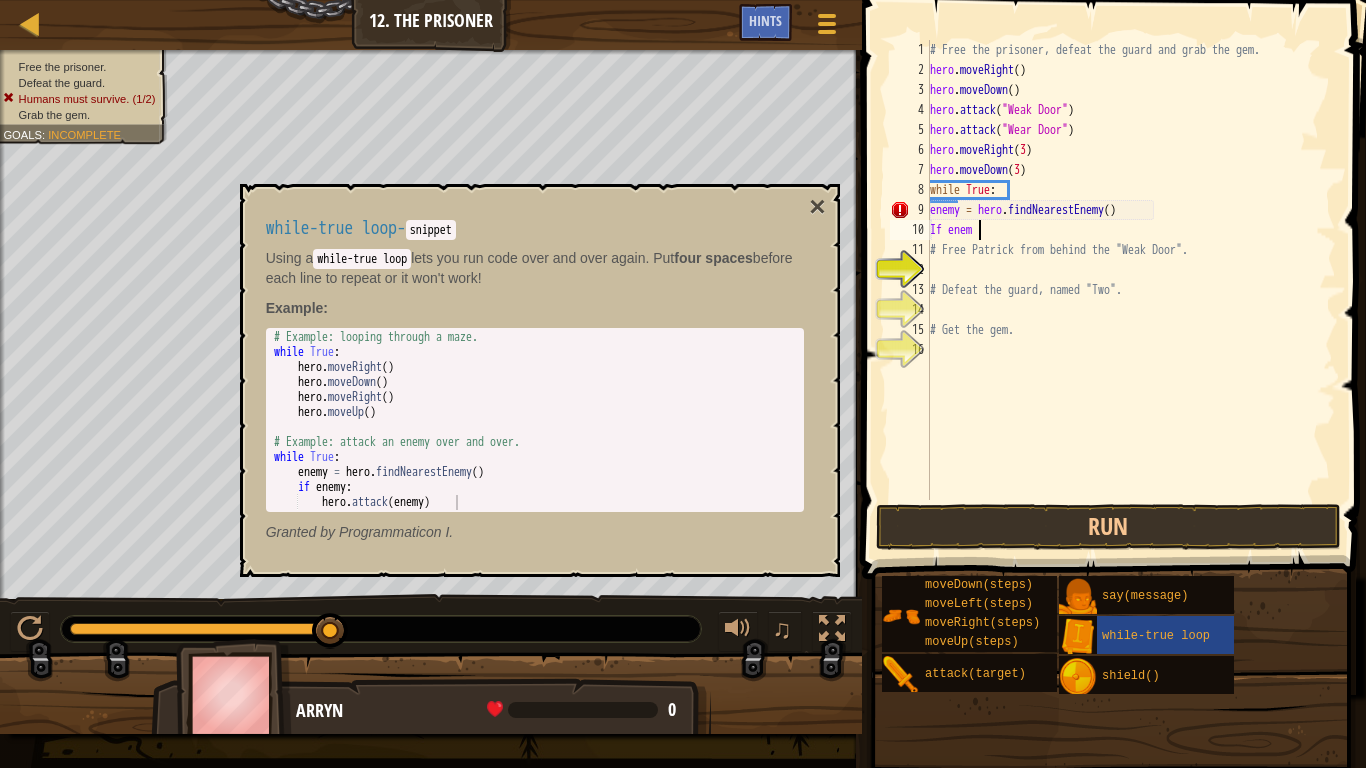 scroll, scrollTop: 9, scrollLeft: 7, axis: both 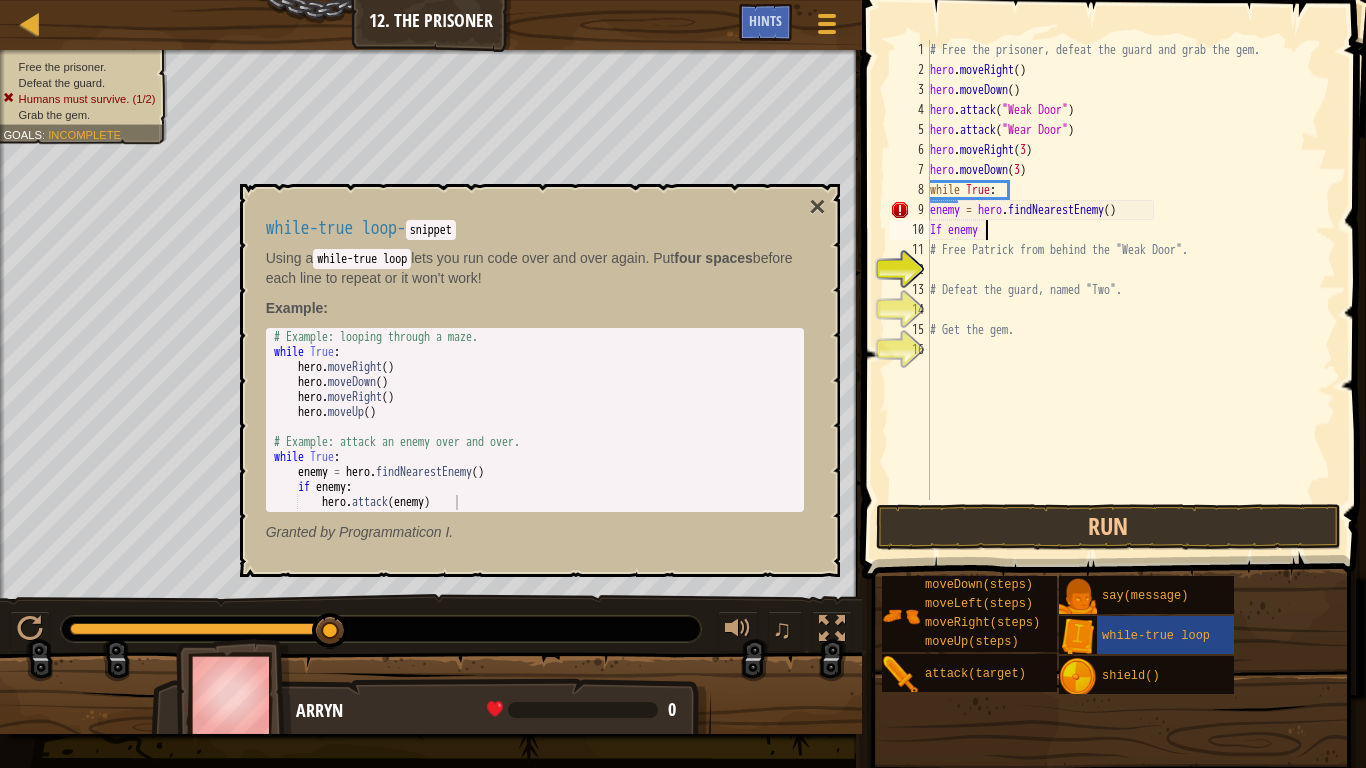 type on "If enemy:" 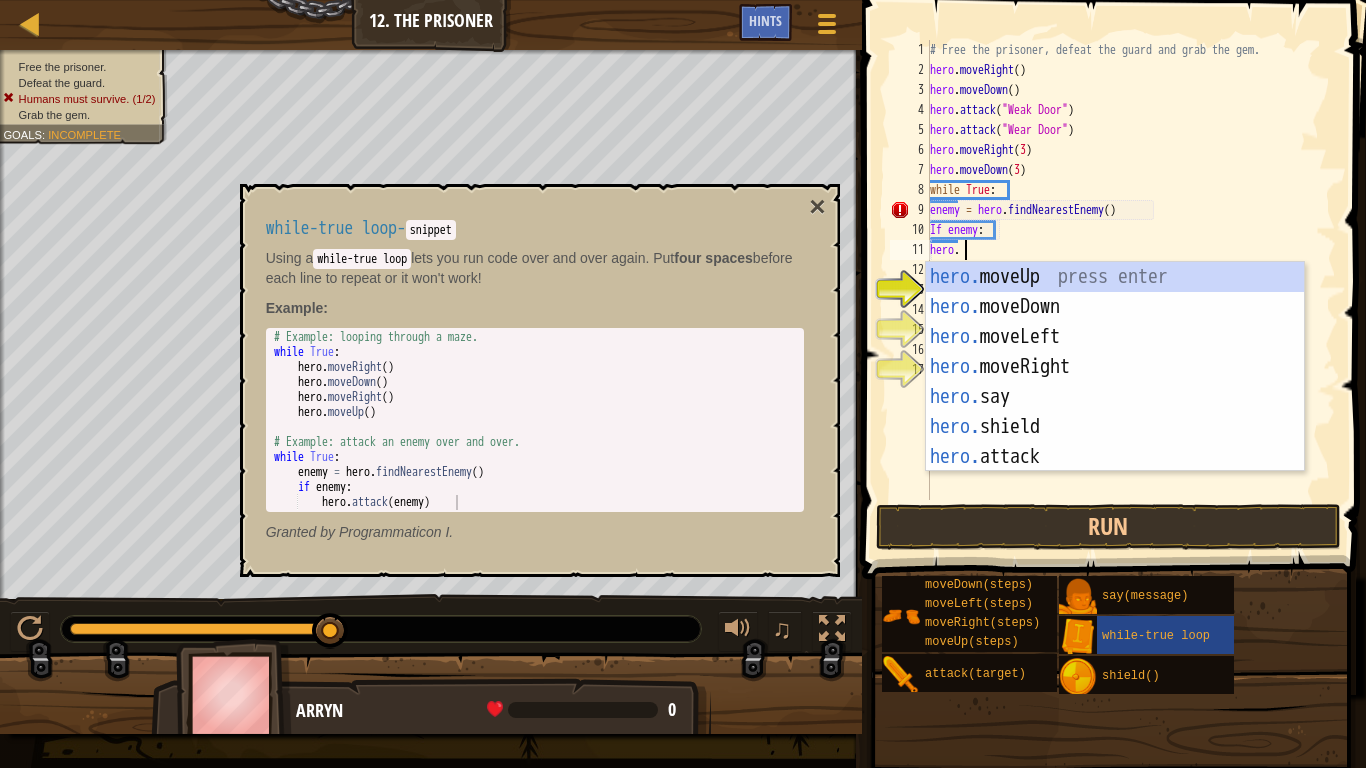 scroll, scrollTop: 9, scrollLeft: 5, axis: both 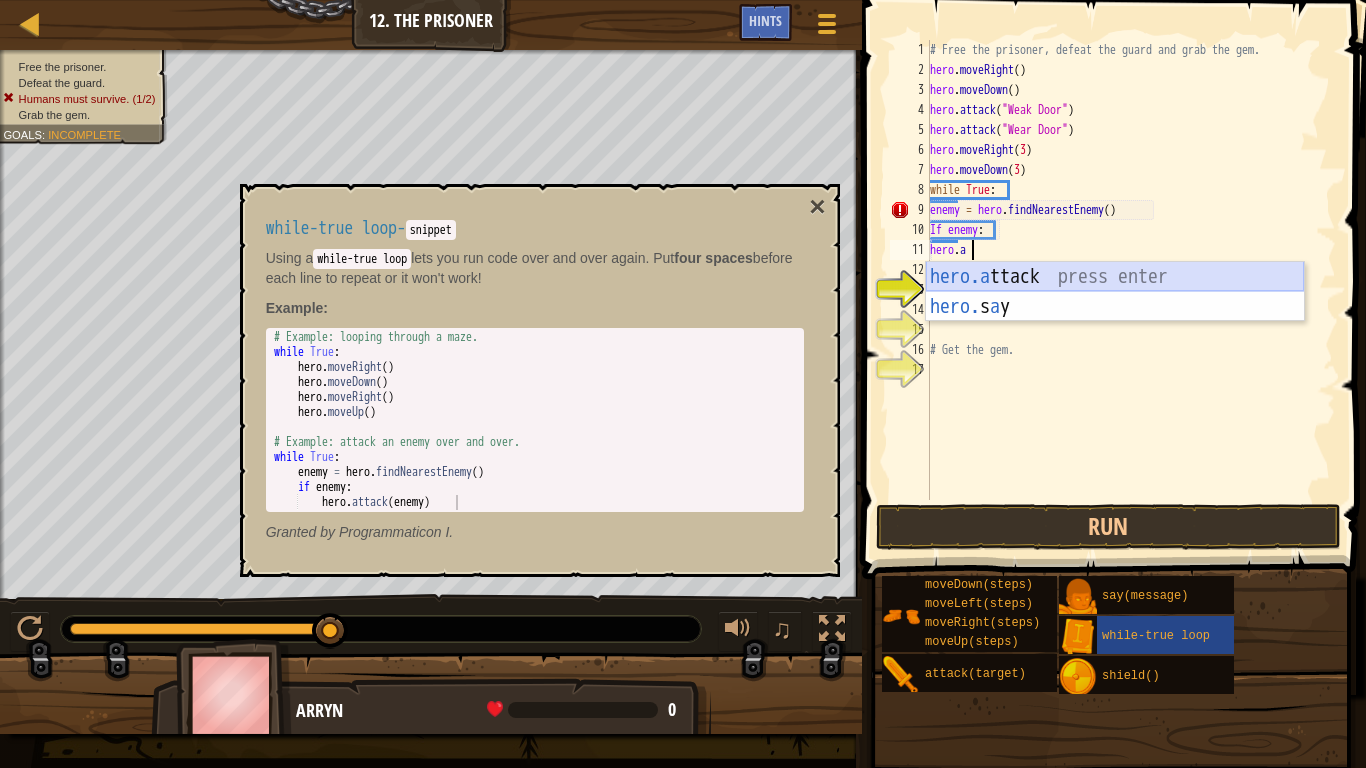 click on "hero.a ttack press enter hero. s a y press enter" at bounding box center [1115, 322] 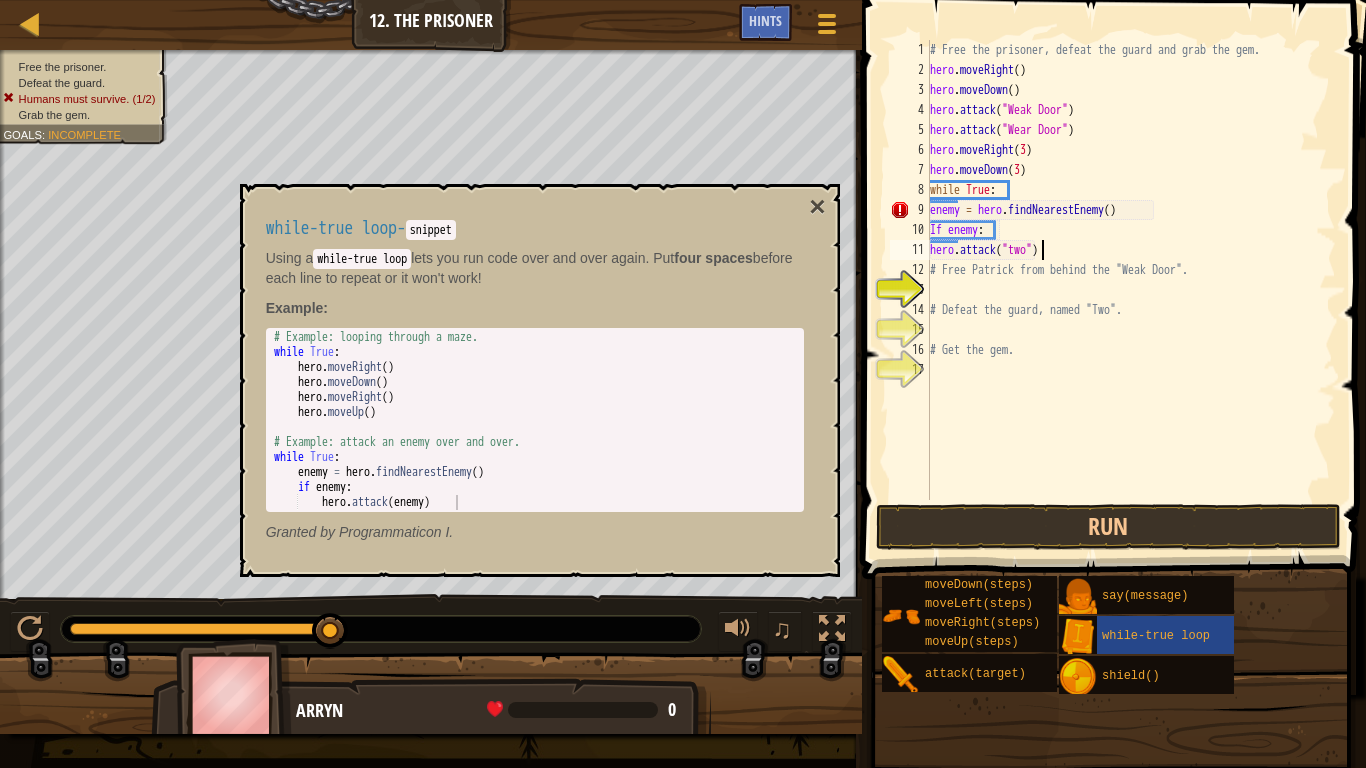 scroll, scrollTop: 9, scrollLeft: 16, axis: both 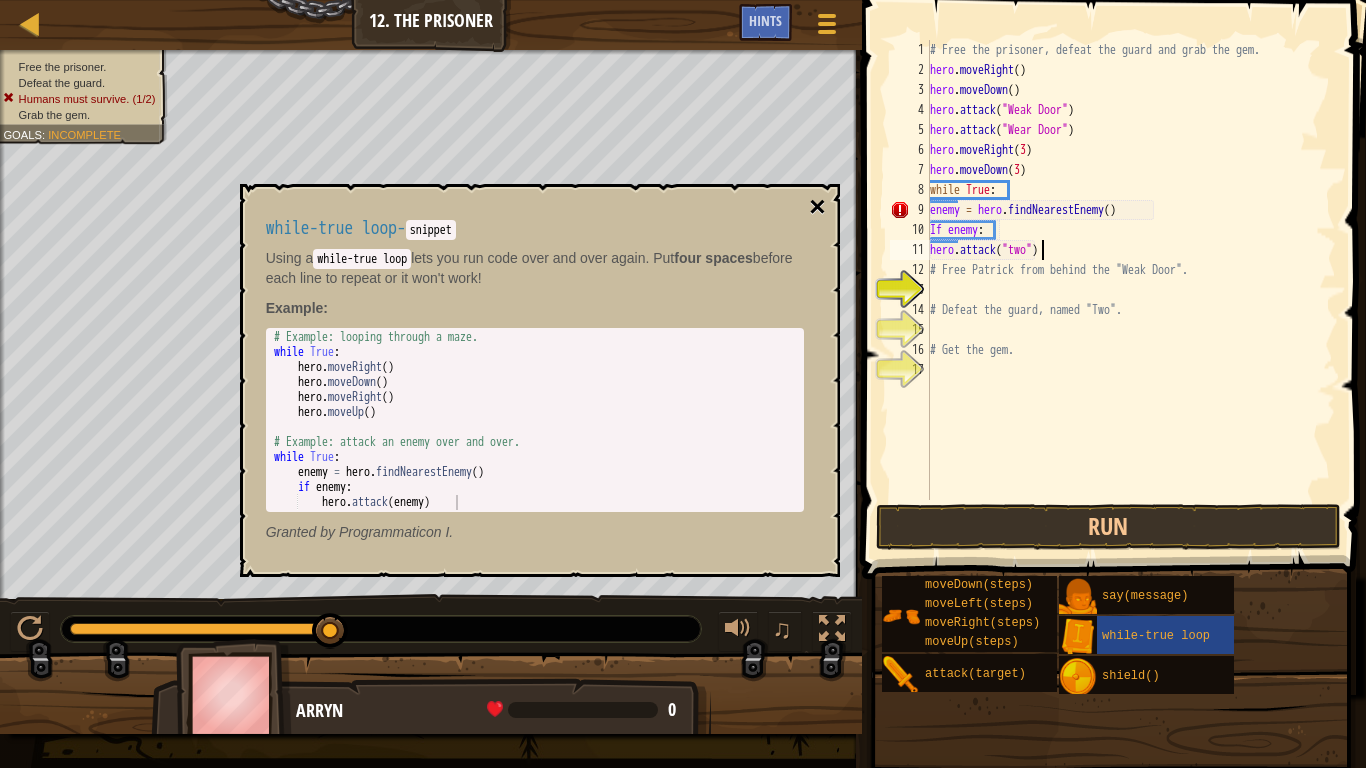 click on "×" at bounding box center (817, 207) 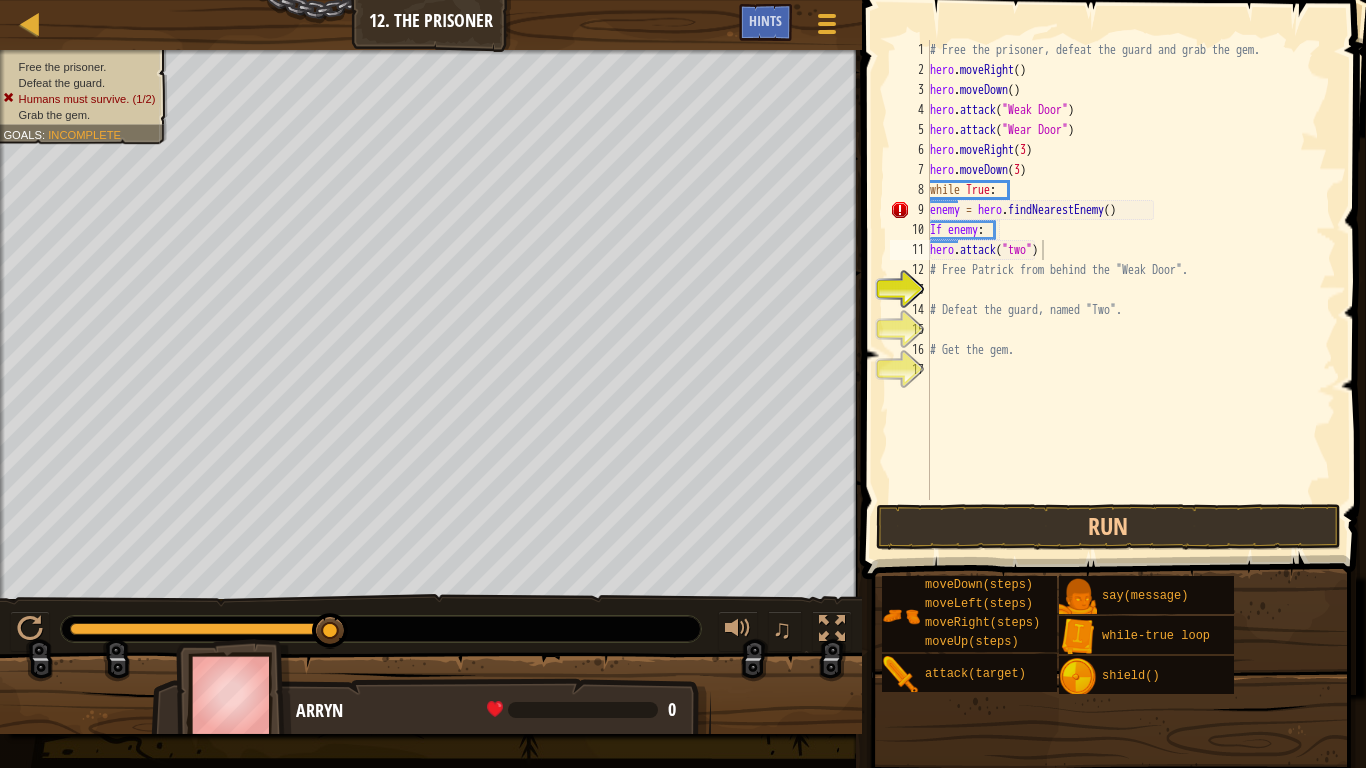 click on "# Free the prisoner, defeat the guard and grab the gem. hero . moveRight ( ) hero . moveDown ( ) hero . attack ( "[NAME]" ) hero . attack ( "[NAME]" ) hero . moveRight ( 3 ) hero . moveDown ( 3 ) while   True : enemy   =   hero . findNearestEnemy ( ) If   enemy : hero . attack ( "[NAME]" ) # Free Patrick from behind the "[NAME]". # Defeat the guard, named "[NAME]". # Get the gem." at bounding box center (1131, 290) 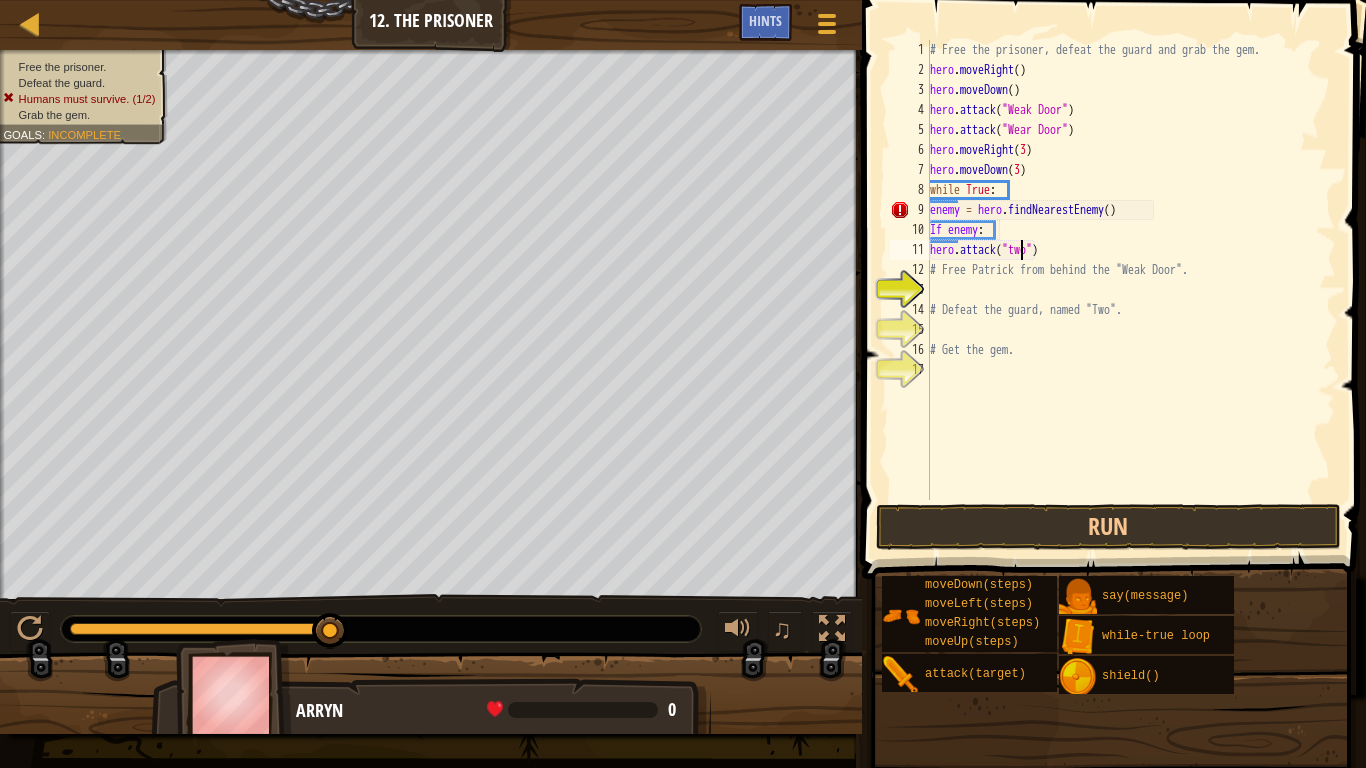 click on "# Free the prisoner, defeat the guard and grab the gem. hero . moveRight ( ) hero . moveDown ( ) hero . attack ( "[NAME]" ) hero . attack ( "[NAME]" ) hero . moveRight ( 3 ) hero . moveDown ( 3 ) while   True : enemy   =   hero . findNearestEnemy ( ) If   enemy : hero . attack ( "[NAME]" ) # Free Patrick from behind the "[NAME]". # Defeat the guard, named "[NAME]". # Get the gem." at bounding box center [1131, 290] 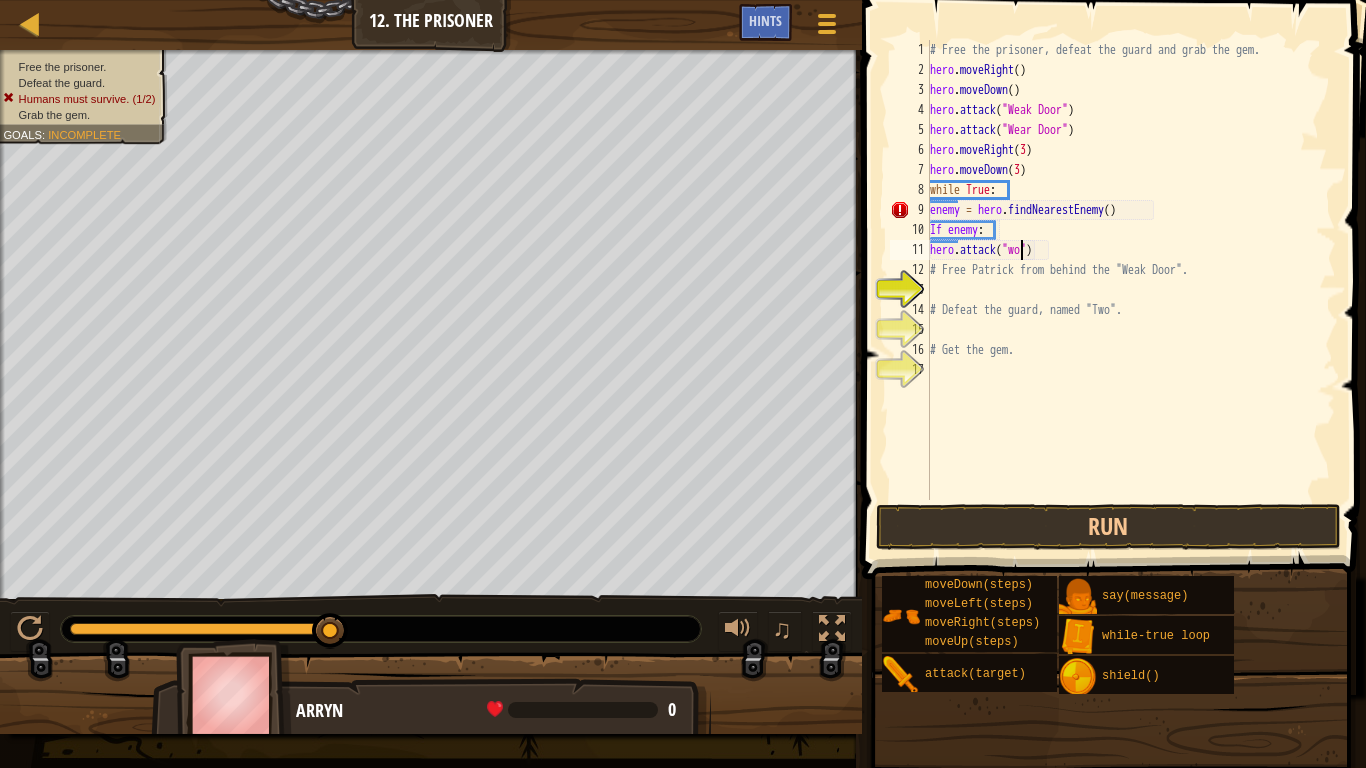 scroll, scrollTop: 9, scrollLeft: 14, axis: both 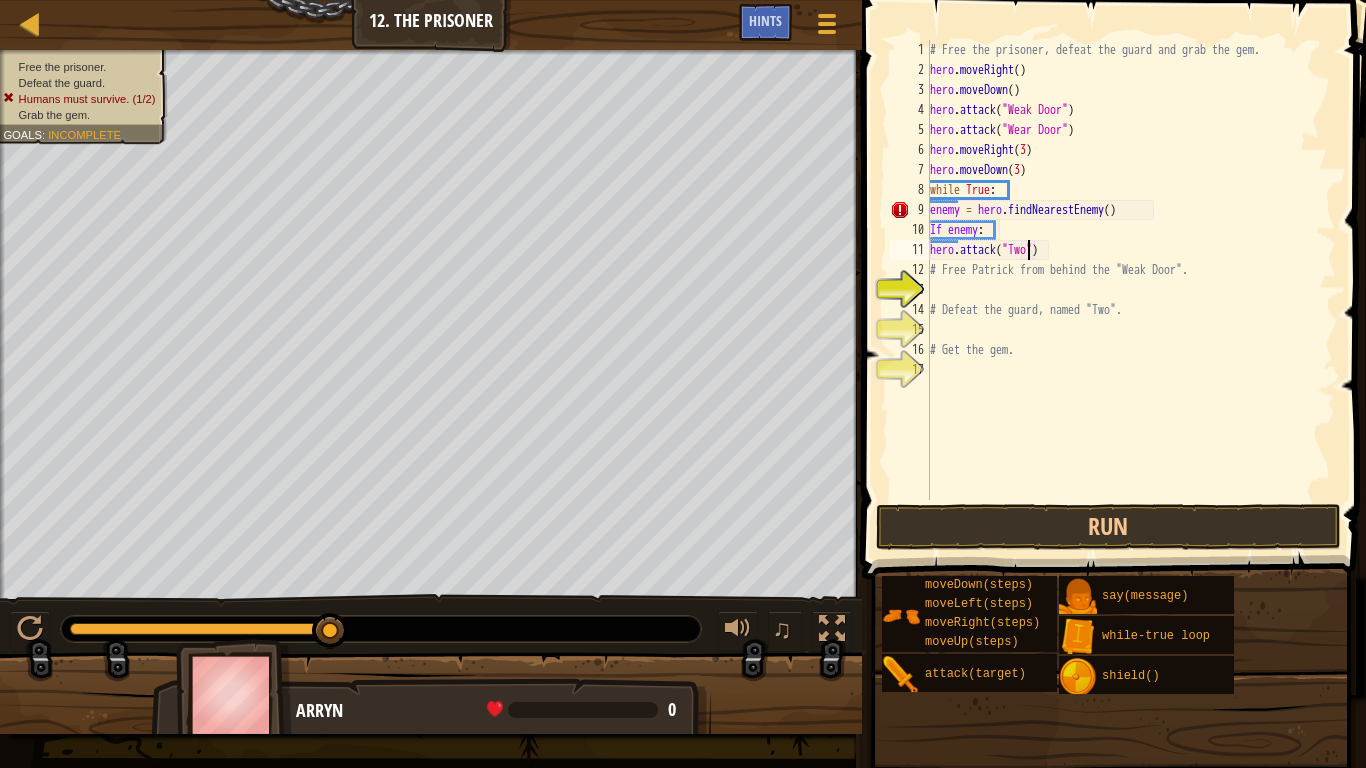 click on "# Free the prisoner, defeat the guard and grab the gem. hero . moveRight ( ) hero . moveDown ( ) hero . attack ( "[NAME]" ) hero . attack ( "[NAME]" ) hero . moveRight ( 3 ) hero . moveDown ( 3 ) while   True : enemy   =   hero . findNearestEnemy ( ) If   enemy : hero . attack ( "[NAME]" ) # Free Patrick from behind the "[NAME]". # Defeat the guard, named "[NAME]". # Get the gem." at bounding box center (1131, 290) 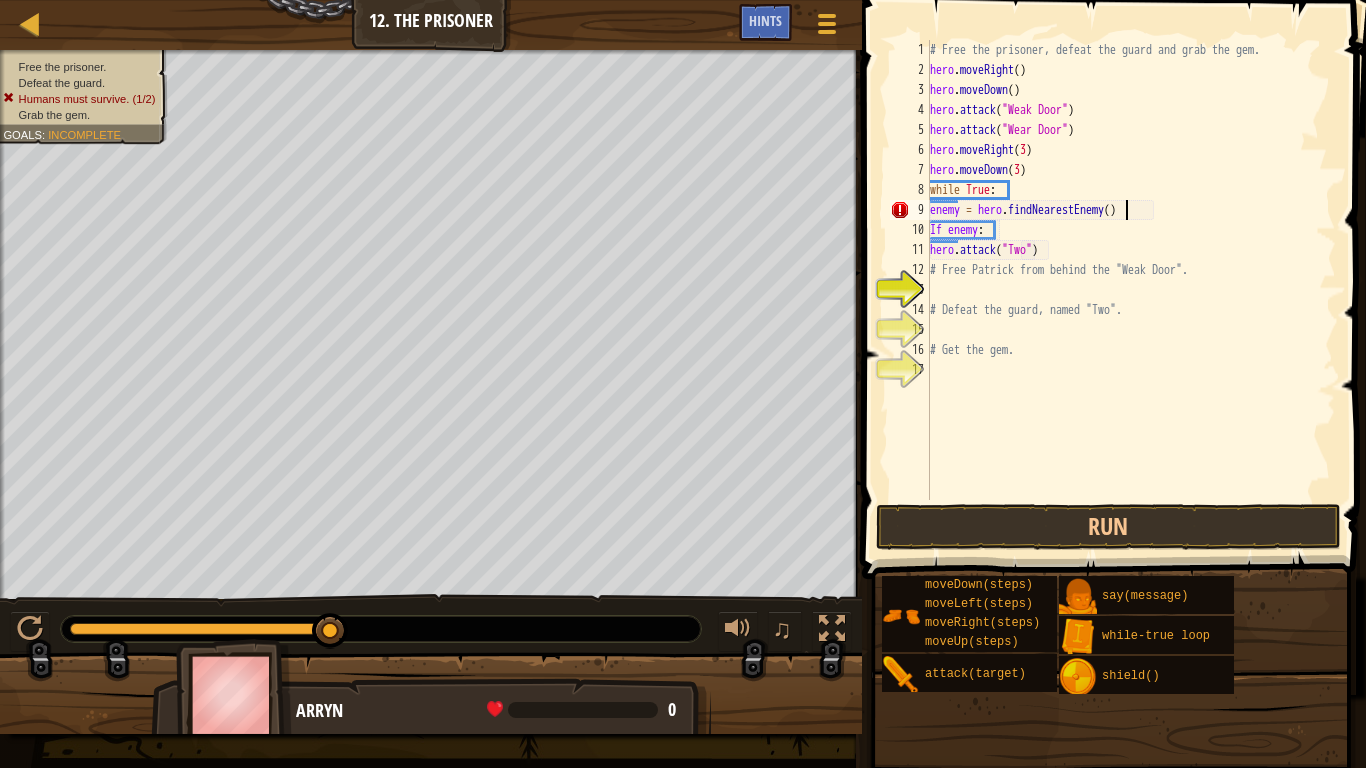 click on "# Free the prisoner, defeat the guard and grab the gem. hero . moveRight ( ) hero . moveDown ( ) hero . attack ( "[NAME]" ) hero . attack ( "[NAME]" ) hero . moveRight ( 3 ) hero . moveDown ( 3 ) while   True : enemy   =   hero . findNearestEnemy ( ) If   enemy : hero . attack ( "[NAME]" ) # Free Patrick from behind the "[NAME]". # Defeat the guard, named "[NAME]". # Get the gem." at bounding box center (1131, 290) 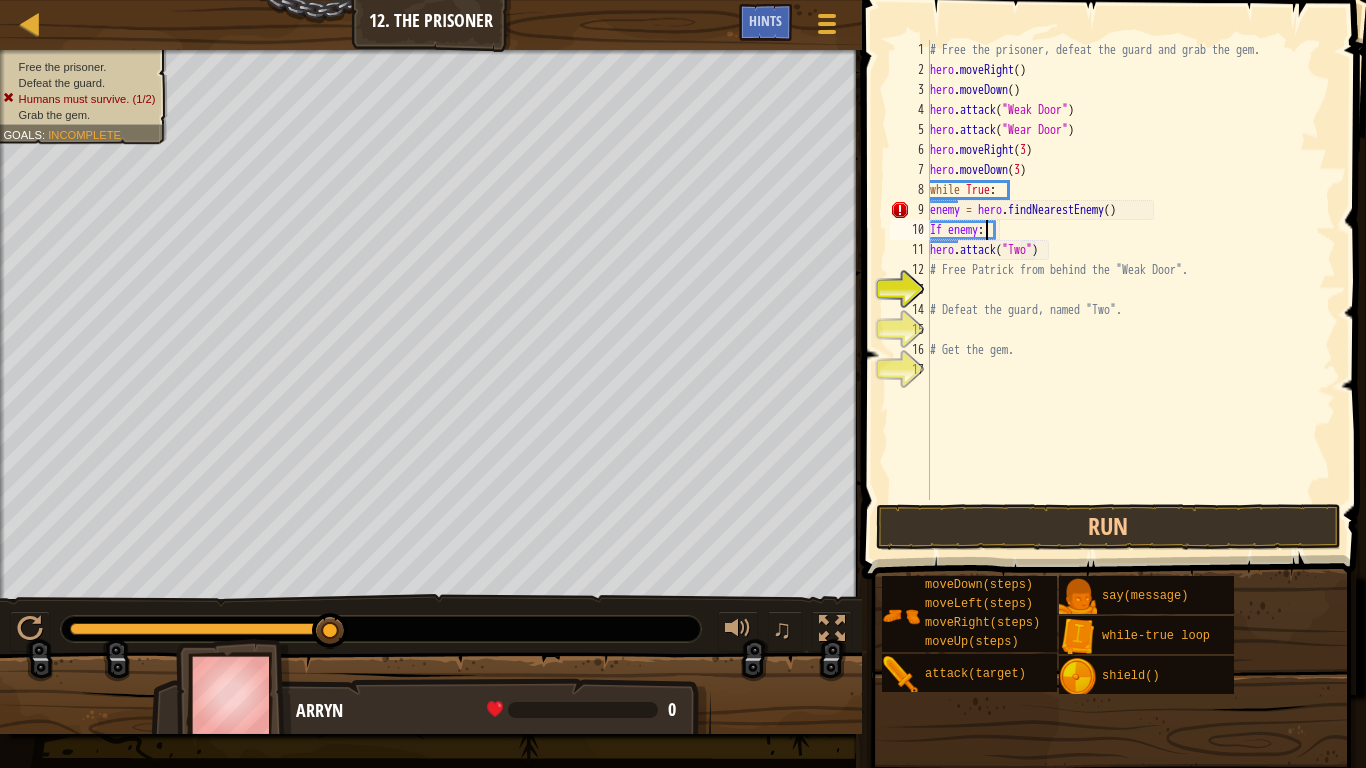 click on "# Free the prisoner, defeat the guard and grab the gem. hero . moveRight ( ) hero . moveDown ( ) hero . attack ( "[NAME]" ) hero . attack ( "[NAME]" ) hero . moveRight ( 3 ) hero . moveDown ( 3 ) while   True : enemy   =   hero . findNearestEnemy ( ) If   enemy : hero . attack ( "[NAME]" ) # Free Patrick from behind the "[NAME]". # Defeat the guard, named "[NAME]". # Get the gem." at bounding box center (1131, 290) 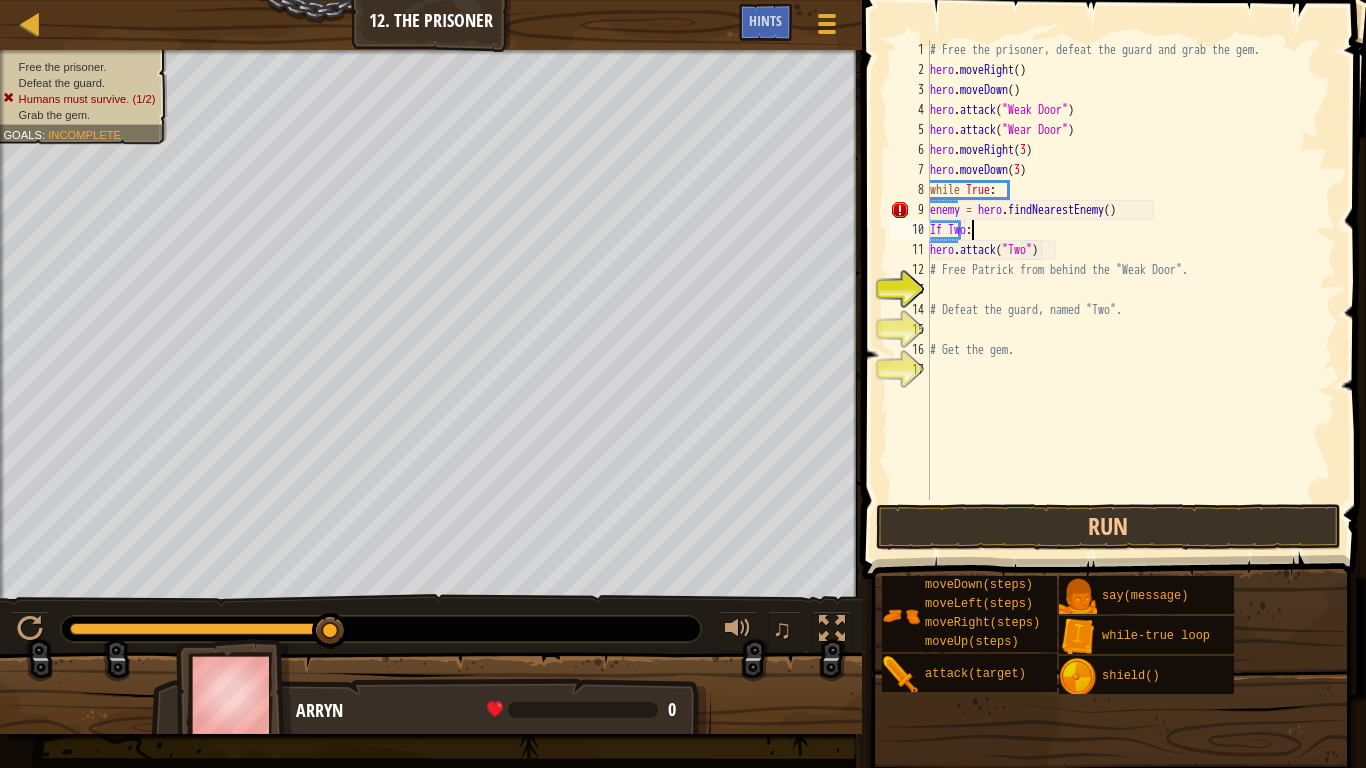 scroll, scrollTop: 9, scrollLeft: 6, axis: both 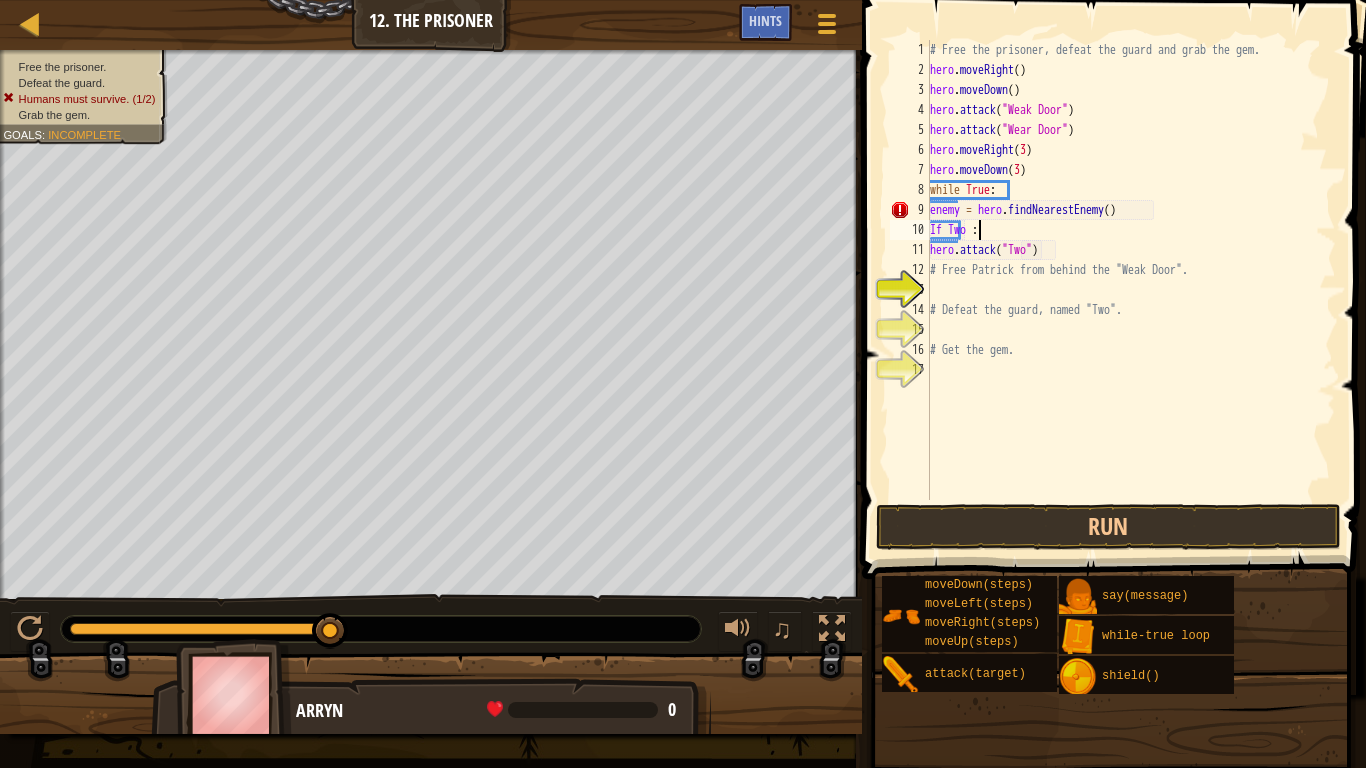 click on "# Free the prisoner, defeat the guard and grab the gem. hero . moveRight ( ) hero . moveDown ( ) hero . attack ( "[NAME]" ) hero . attack ( "[NAME]" ) hero . moveRight ( 3 ) hero . moveDown ( 3 ) while   True : enemy   =   hero . findNearestEnemy ( ) If   [NAME]   : hero . attack ( "[NAME]" ) # Free Patrick from behind the "[NAME]". # Defeat the guard, named "[NAME]". # Get the gem." at bounding box center [1131, 290] 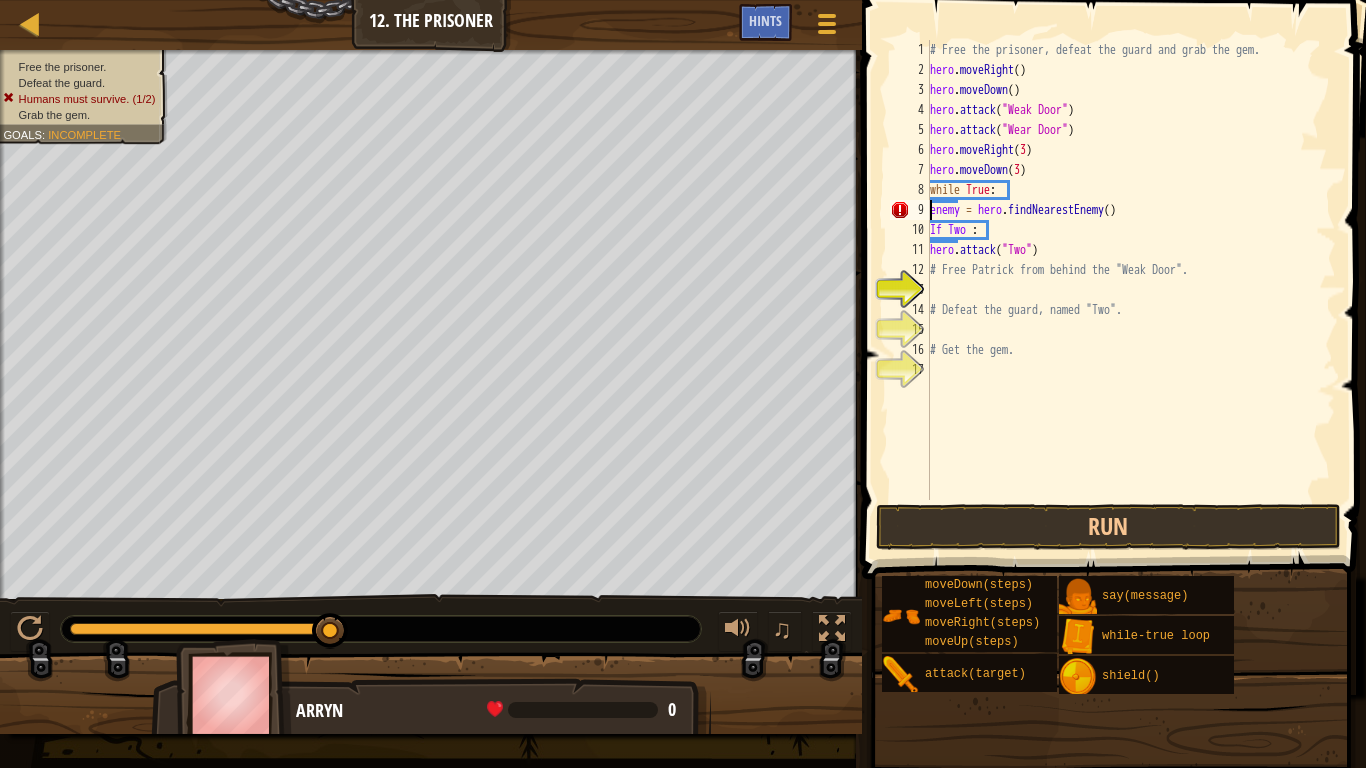click on "# Free the prisoner, defeat the guard and grab the gem. hero . moveRight ( ) hero . moveDown ( ) hero . attack ( "[NAME]" ) hero . attack ( "[NAME]" ) hero . moveRight ( 3 ) hero . moveDown ( 3 ) while   True : enemy   =   hero . findNearestEnemy ( ) If   [NAME]   : hero . attack ( "[NAME]" ) # Free Patrick from behind the "[NAME]". # Defeat the guard, named "[NAME]". # Get the gem." at bounding box center [1131, 290] 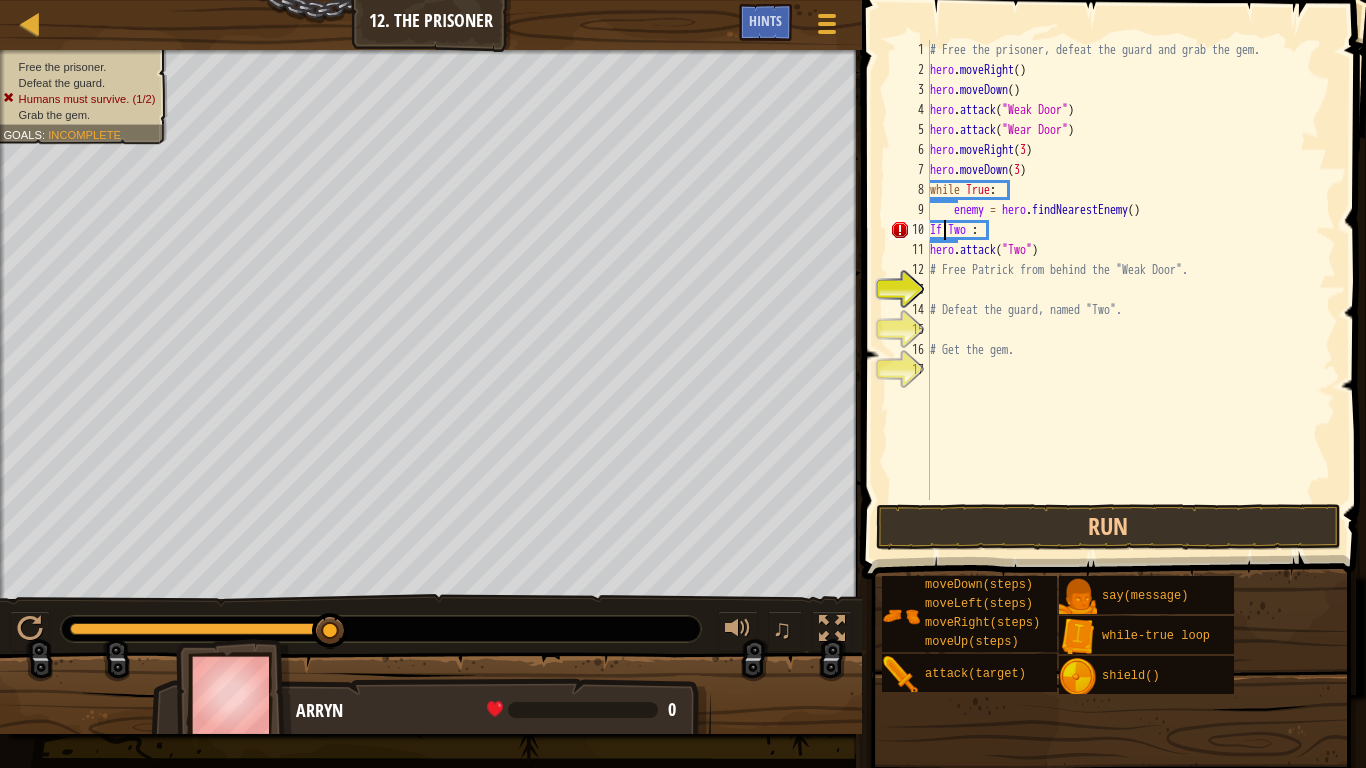 click on "# Free the prisoner, defeat the guard and grab the gem. hero . moveRight ( ) hero . moveDown ( ) hero . attack ( "Weak Door" ) hero . attack ( "Wear Door" ) hero . moveRight ( 3 ) hero . moveDown ( 3 ) while   True :      enemy   =   hero . findNearestEnemy ( ) If   Two   : hero . attack ( "Two" ) # Free [PERSON] from behind the "Weak Door". # Defeat the guard, named "Two". # Get the gem." at bounding box center (1131, 290) 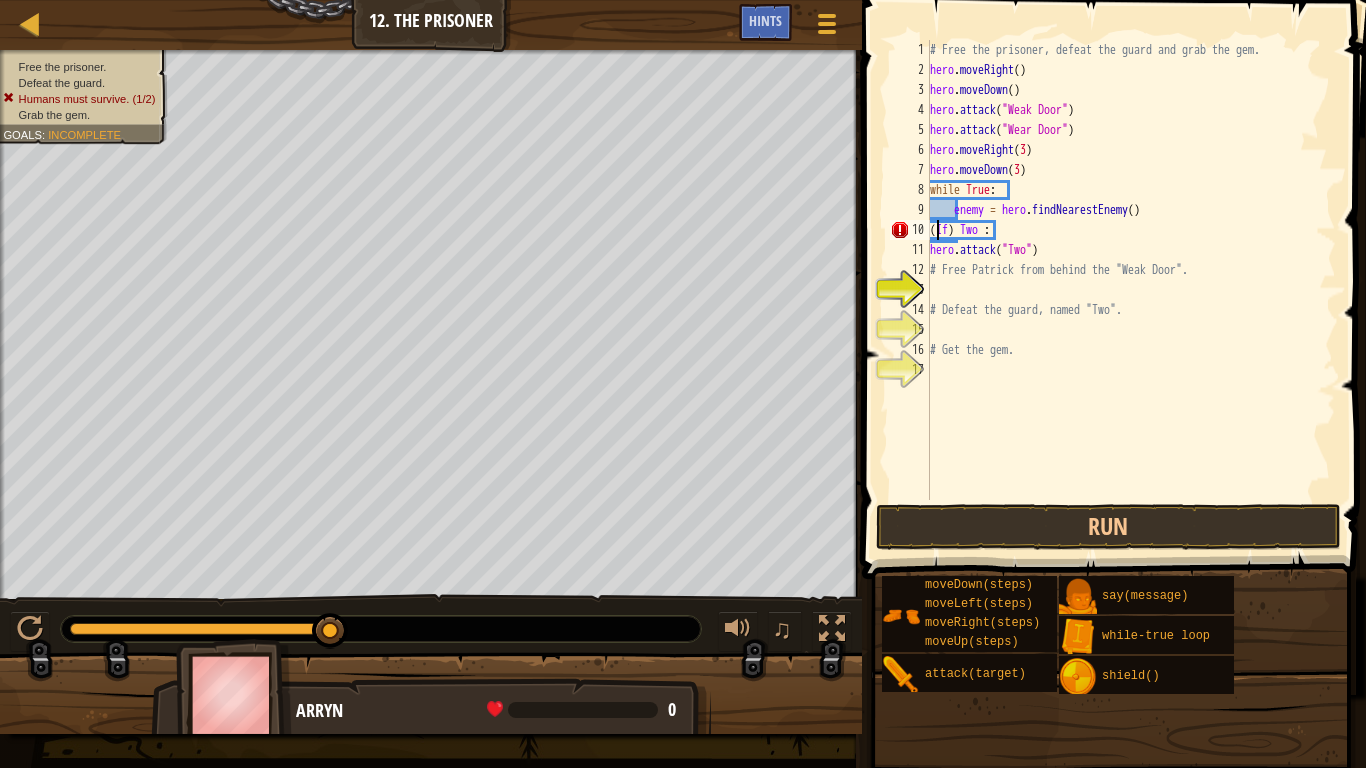 scroll, scrollTop: 9, scrollLeft: 1, axis: both 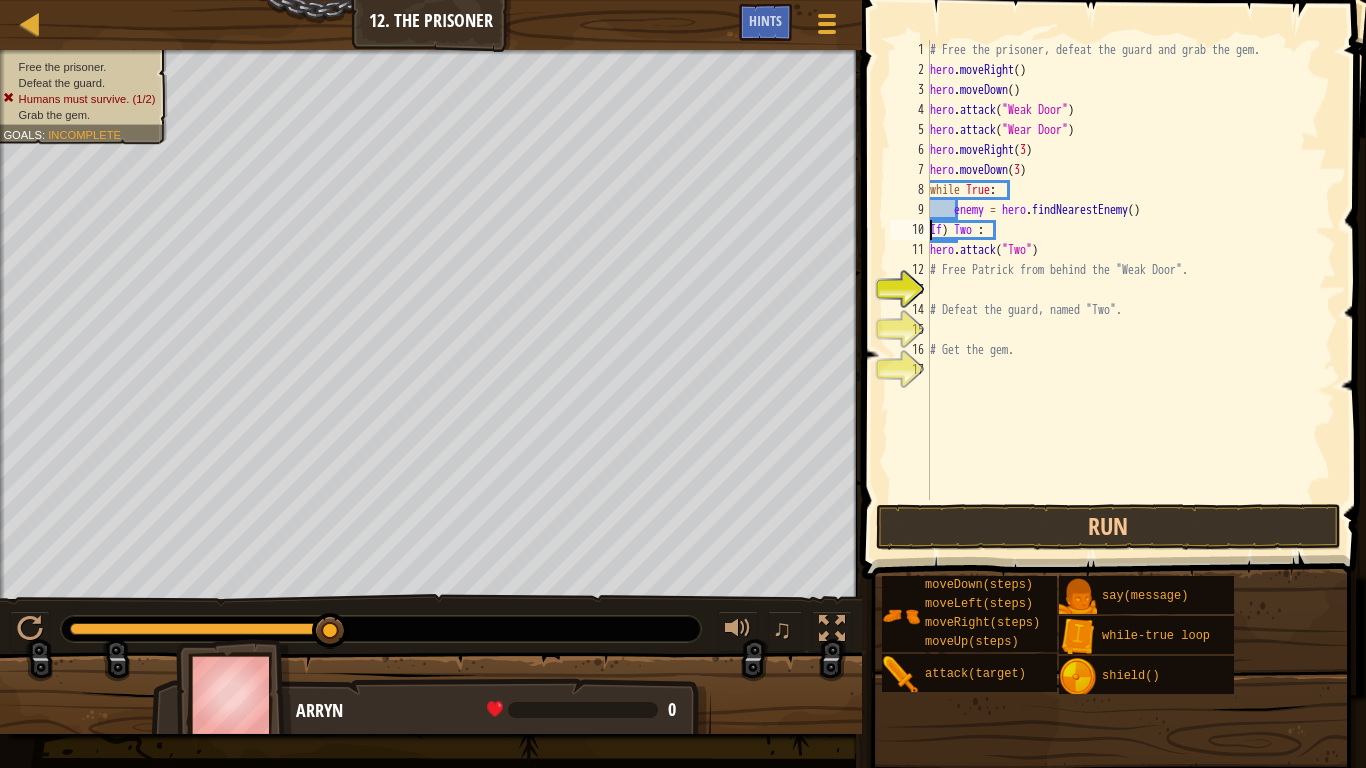 click on "# Free the prisoner, defeat the guard and grab the gem. hero . moveRight ( ) hero . moveDown ( ) hero . attack ( "[NAME]" ) hero . attack ( "[NAME]" ) hero . moveRight ( 3 ) hero . moveDown ( 3 ) while   True :      enemy   =   hero . findNearestEnemy ( ) If )   [NAME]   : hero . attack ( "[NAME]" ) # Free Patrick from behind the "[NAME]". # Defeat the guard, named "[NAME]". # Get the gem." at bounding box center [1131, 290] 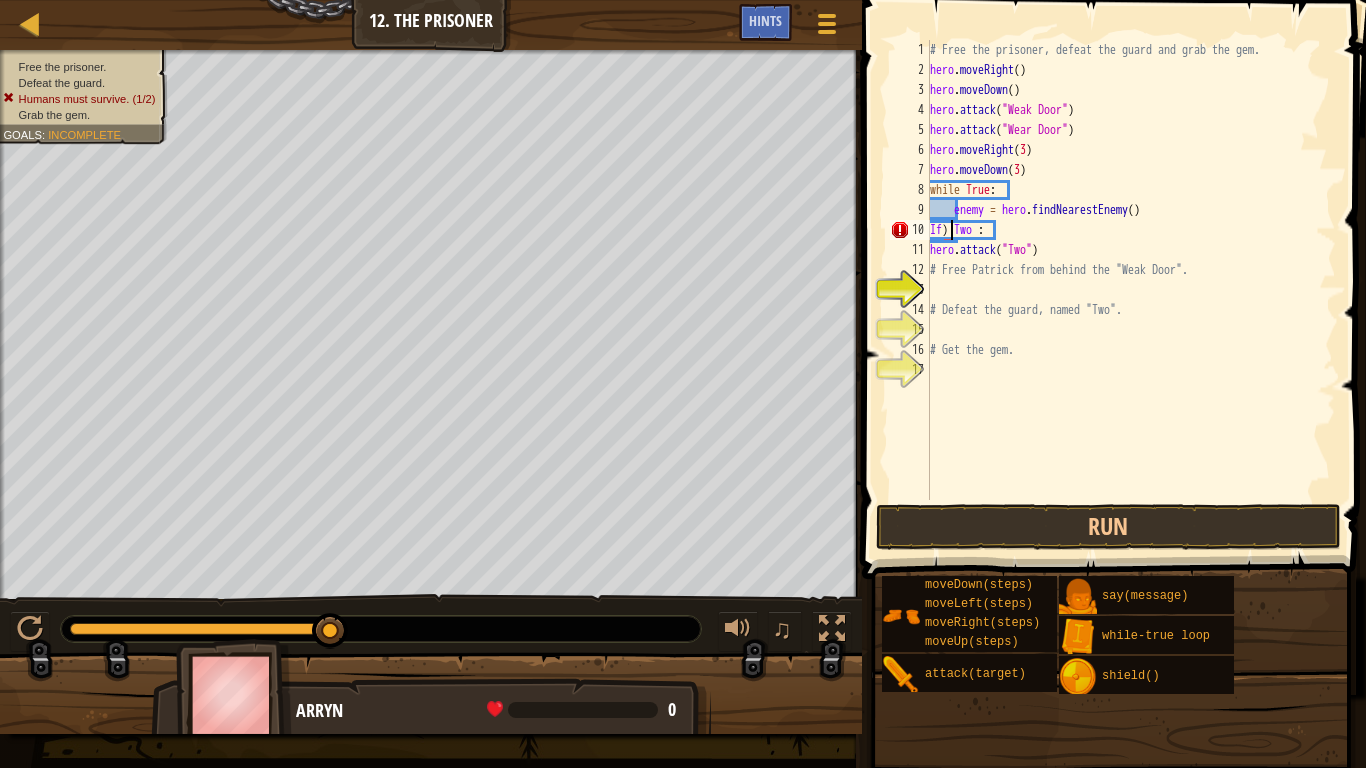 click on "# Free the prisoner, defeat the guard and grab the gem. hero . moveRight ( ) hero . moveDown ( ) hero . attack ( "[NAME]" ) hero . attack ( "[NAME]" ) hero . moveRight ( 3 ) hero . moveDown ( 3 ) while   True :      enemy   =   hero . findNearestEnemy ( ) If )   [NAME]   : hero . attack ( "[NAME]" ) # Free Patrick from behind the "[NAME]". # Defeat the guard, named "[NAME]". # Get the gem." at bounding box center [1131, 290] 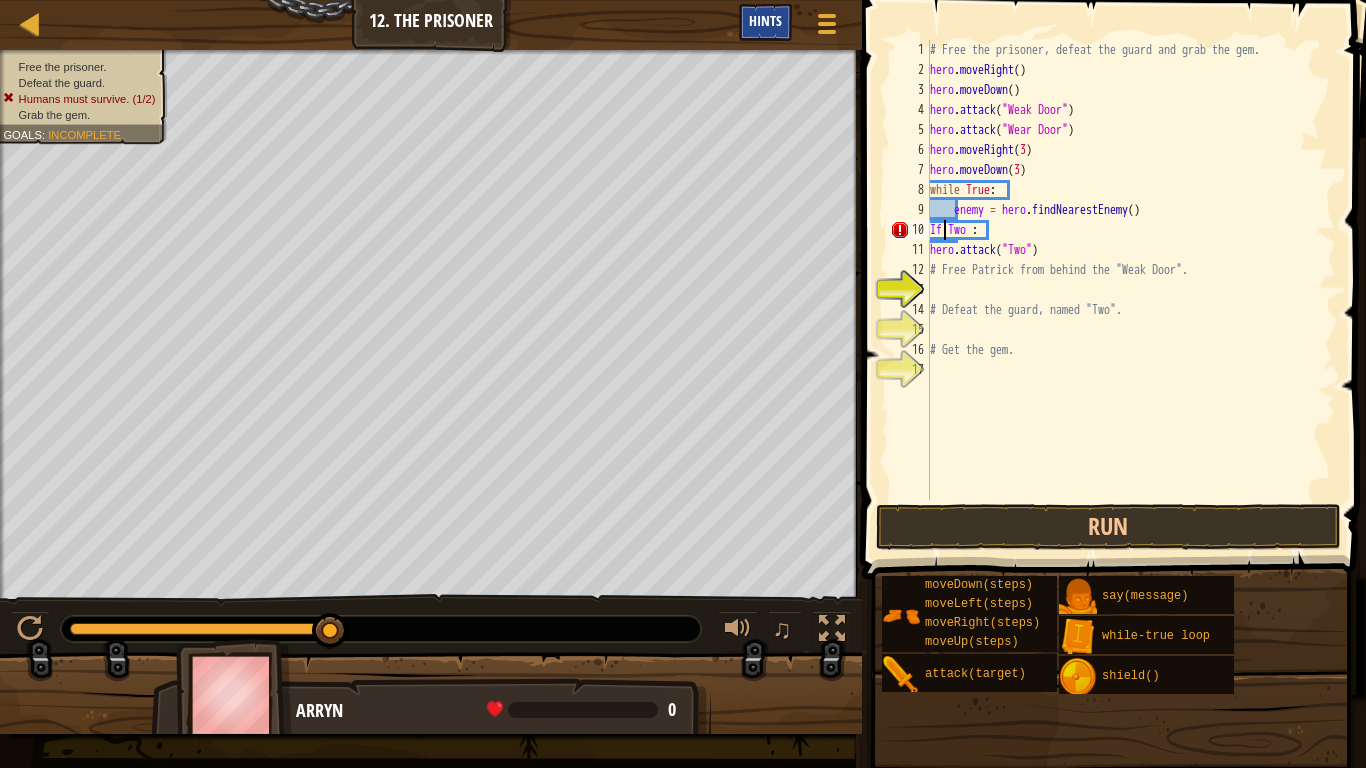 click on "Hints" at bounding box center [765, 20] 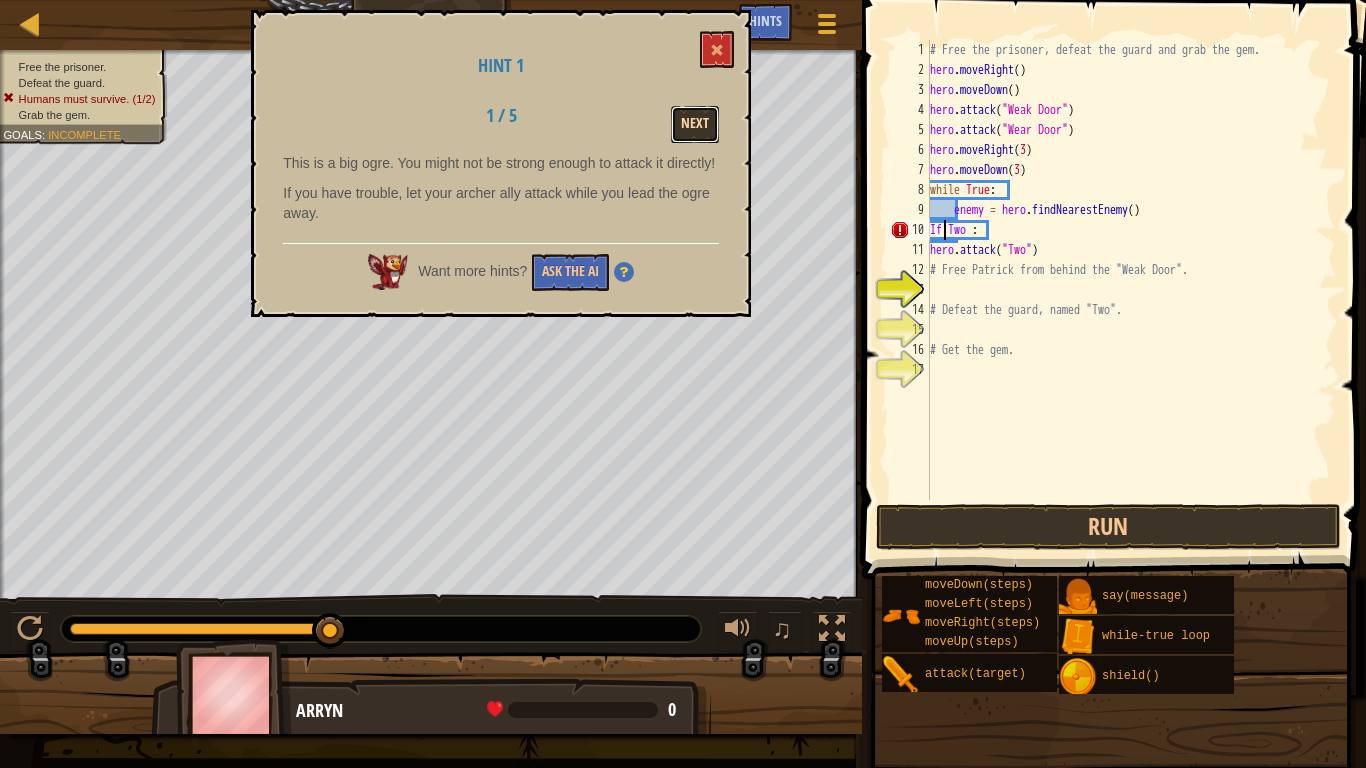 click on "Next" at bounding box center [695, 124] 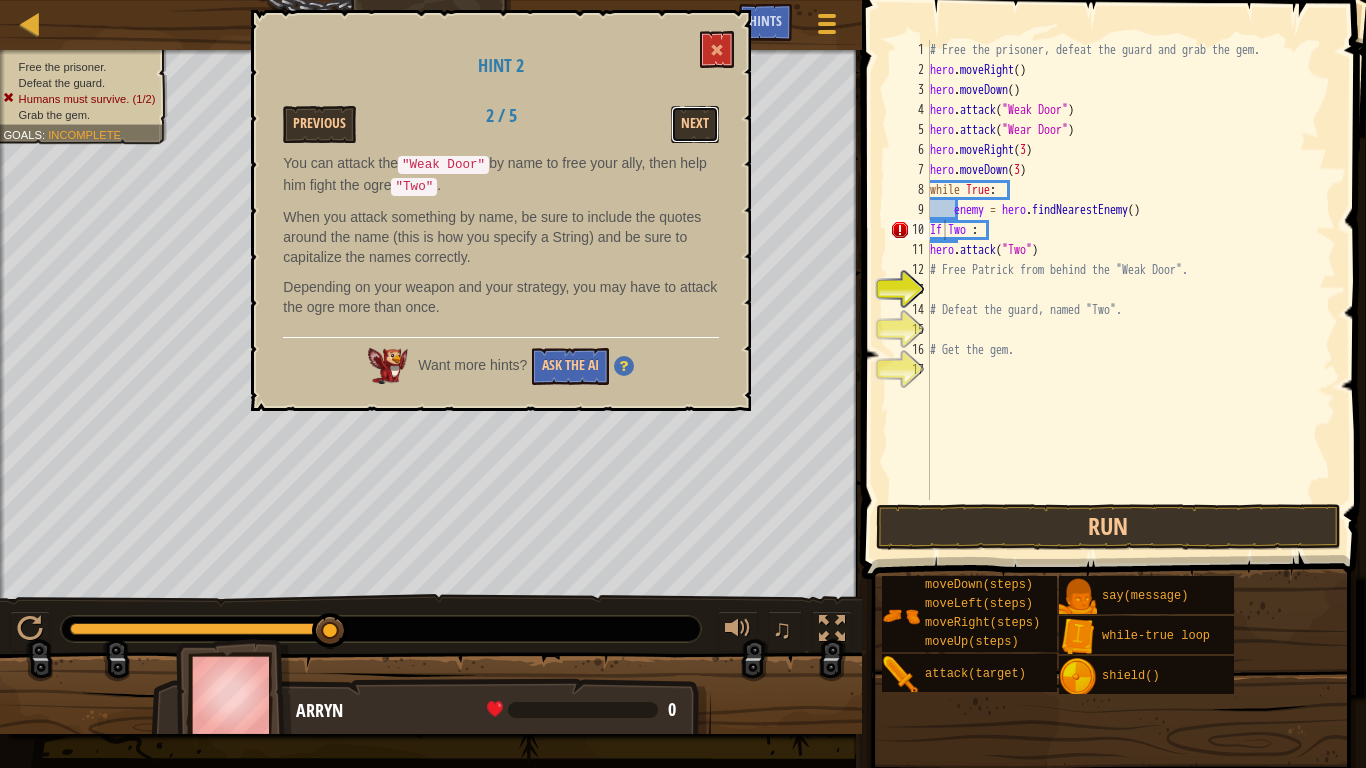 click on "Next" at bounding box center (695, 124) 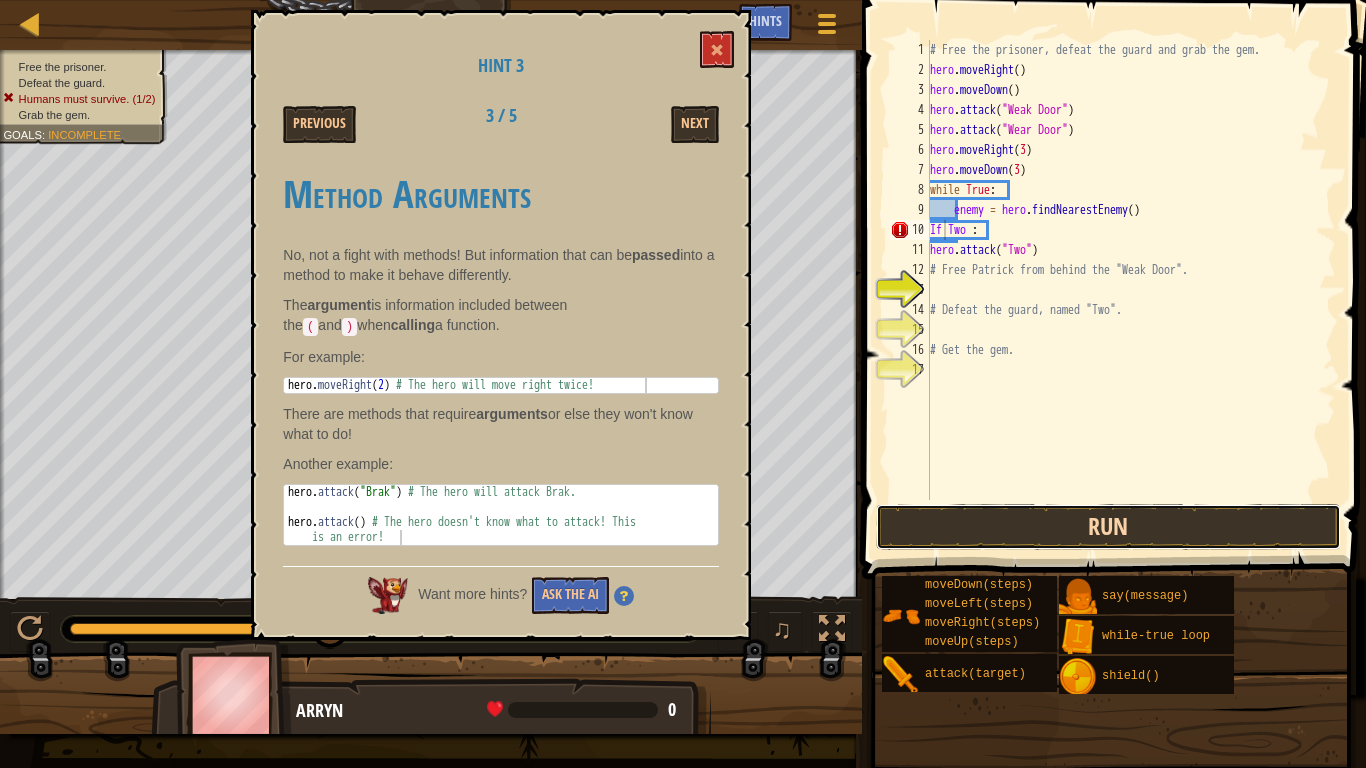 click on "Run" at bounding box center [1109, 527] 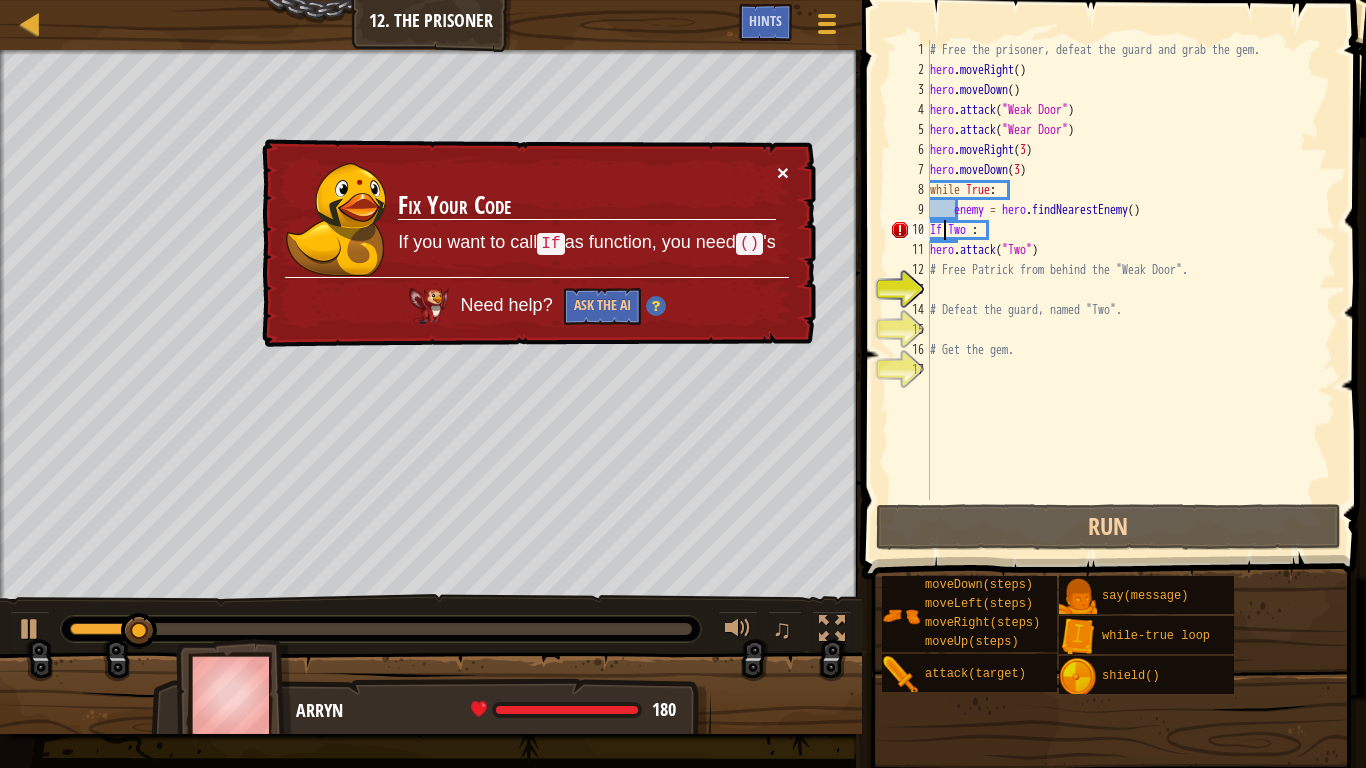 click on "×" at bounding box center (783, 172) 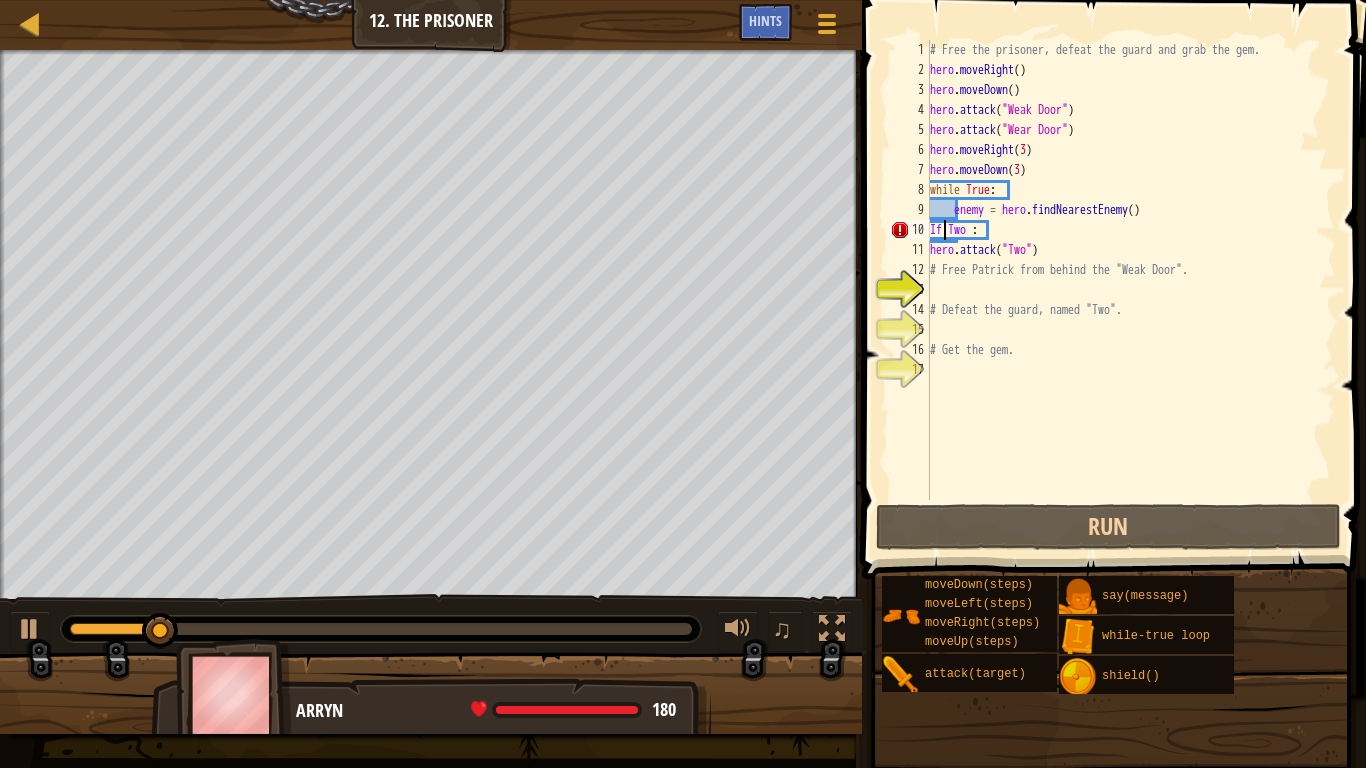 click on "# Free the prisoner, defeat the guard and grab the gem. hero . moveRight ( ) hero . moveDown ( ) hero . attack ( "Weak Door" ) hero . attack ( "Wear Door" ) hero . moveRight ( 3 ) hero . moveDown ( 3 ) while   True :      enemy   =   hero . findNearestEnemy ( ) If   Two   : hero . attack ( "Two" ) # Free [PERSON] from behind the "Weak Door". # Defeat the guard, named "Two". # Get the gem." at bounding box center [1131, 290] 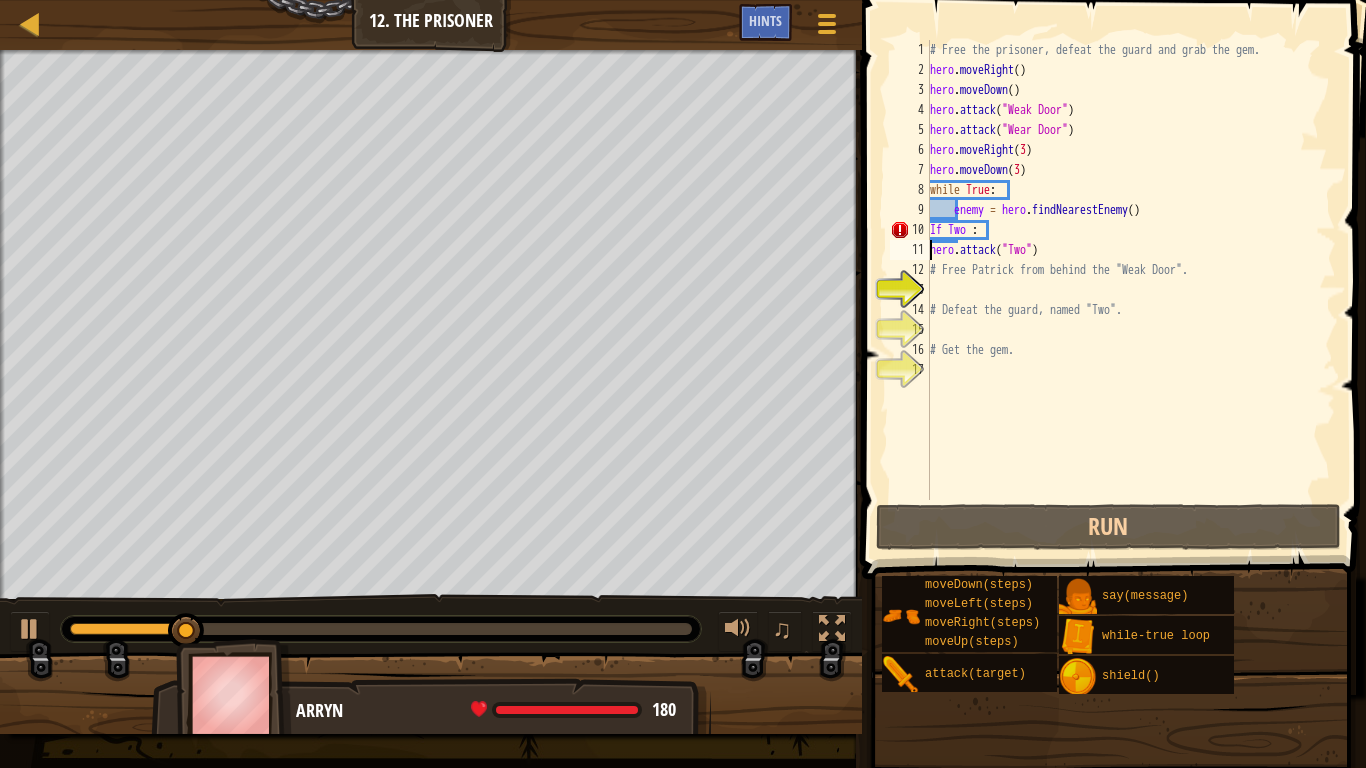 click on "# Free the prisoner, defeat the guard and grab the gem. hero . moveRight ( ) hero . moveDown ( ) hero . attack ( "Weak Door" ) hero . attack ( "Wear Door" ) hero . moveRight ( 3 ) hero . moveDown ( 3 ) while   True :      enemy   =   hero . findNearestEnemy ( ) If   Two   : hero . attack ( "Two" ) # Free [PERSON] from behind the "Weak Door". # Defeat the guard, named "Two". # Get the gem." at bounding box center [1131, 290] 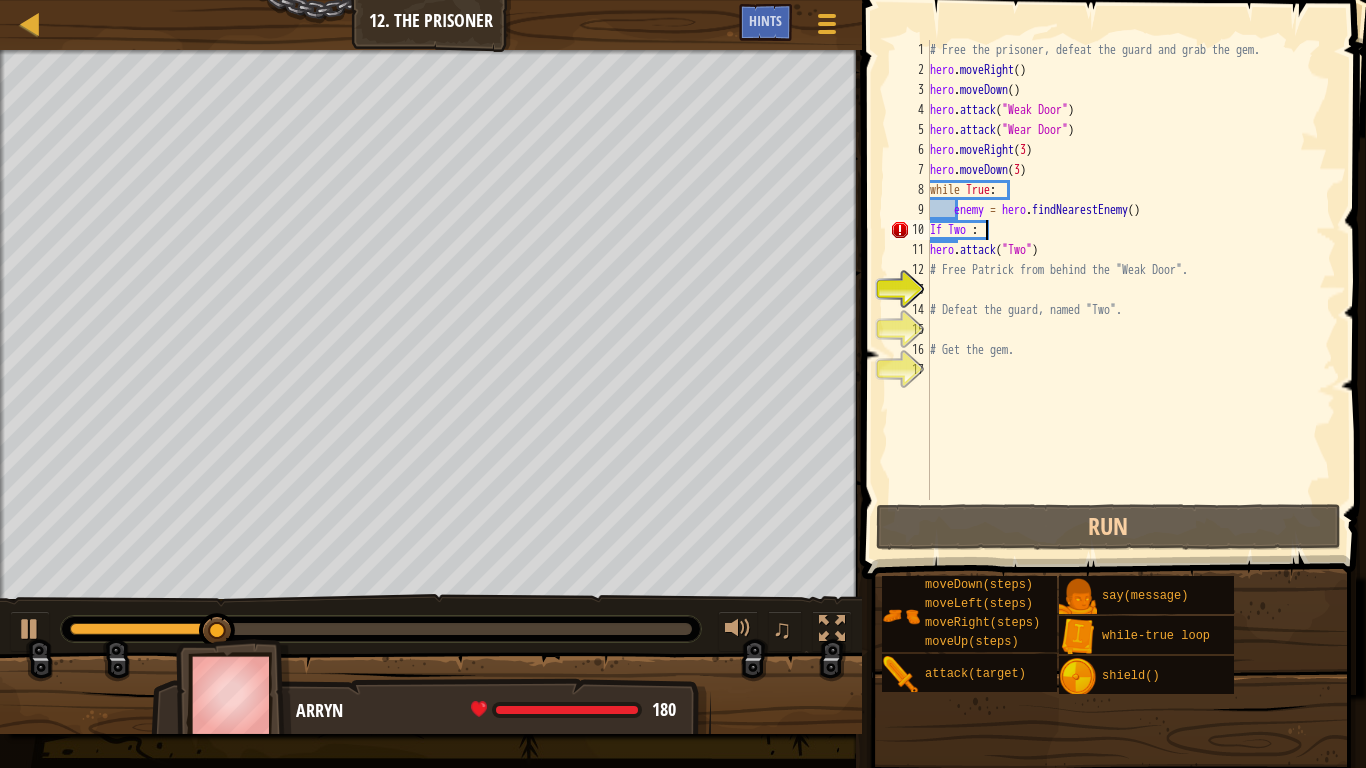 click on "# Free the prisoner, defeat the guard and grab the gem. hero . moveRight ( ) hero . moveDown ( ) hero . attack ( "Weak Door" ) hero . attack ( "Wear Door" ) hero . moveRight ( 3 ) hero . moveDown ( 3 ) while   True :      enemy   =   hero . findNearestEnemy ( ) If   Two   : hero . attack ( "Two" ) # Free [PERSON] from behind the "Weak Door". # Defeat the guard, named "Two". # Get the gem." at bounding box center (1131, 290) 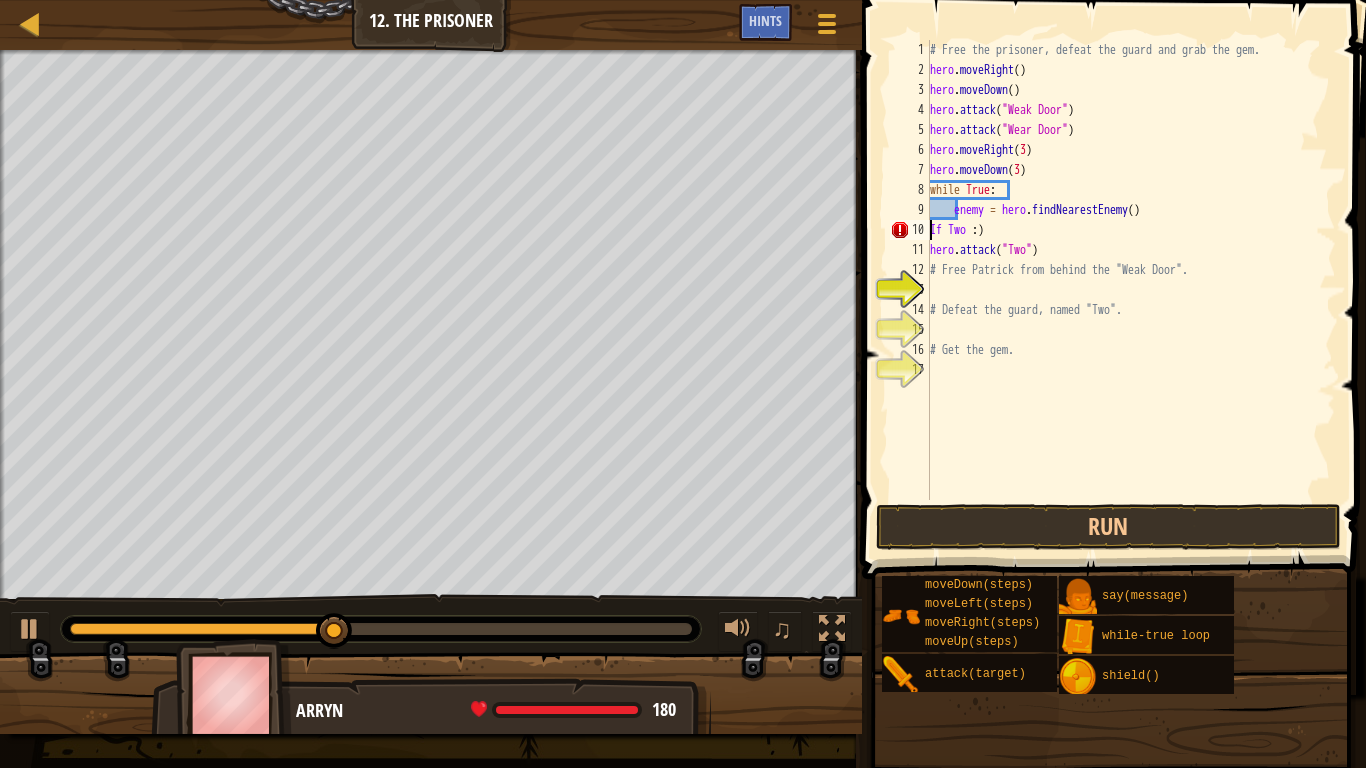 scroll, scrollTop: 9, scrollLeft: 1, axis: both 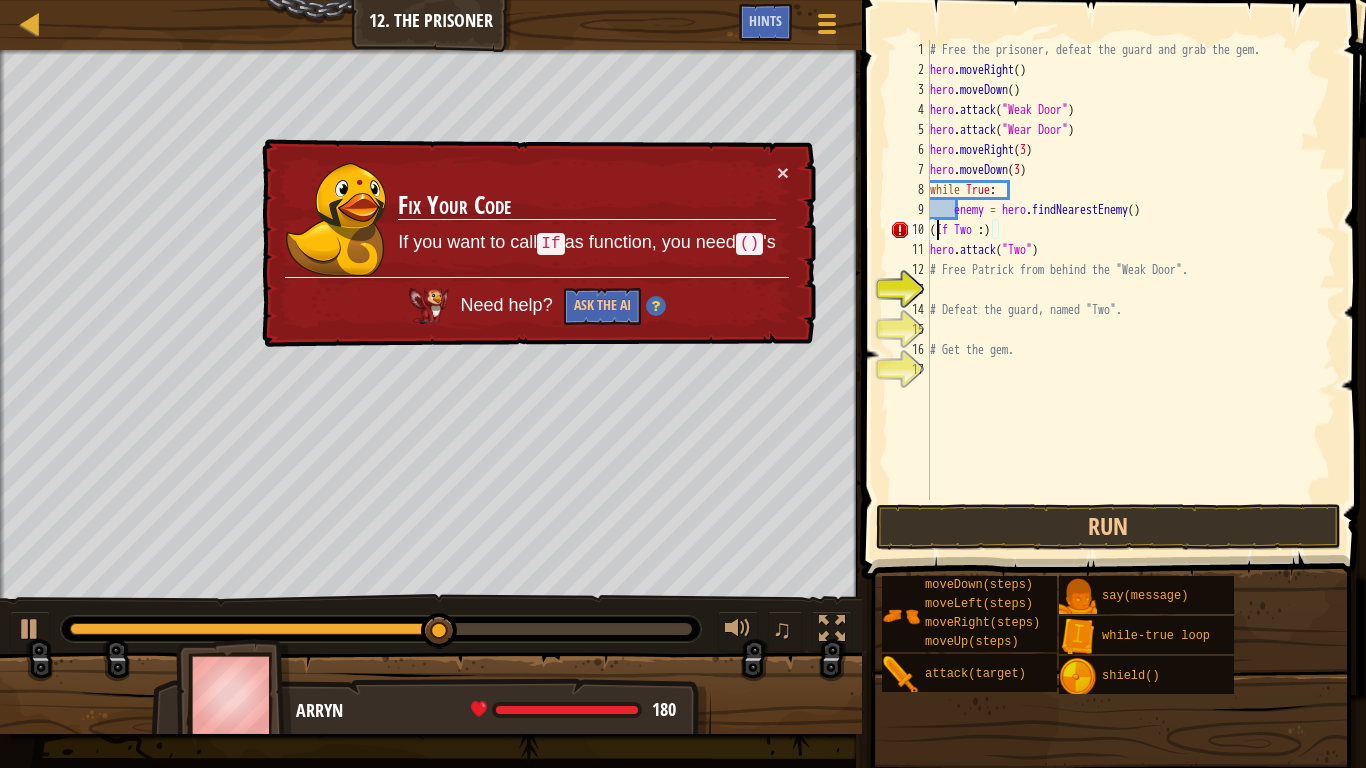 click on "()" at bounding box center (749, 244) 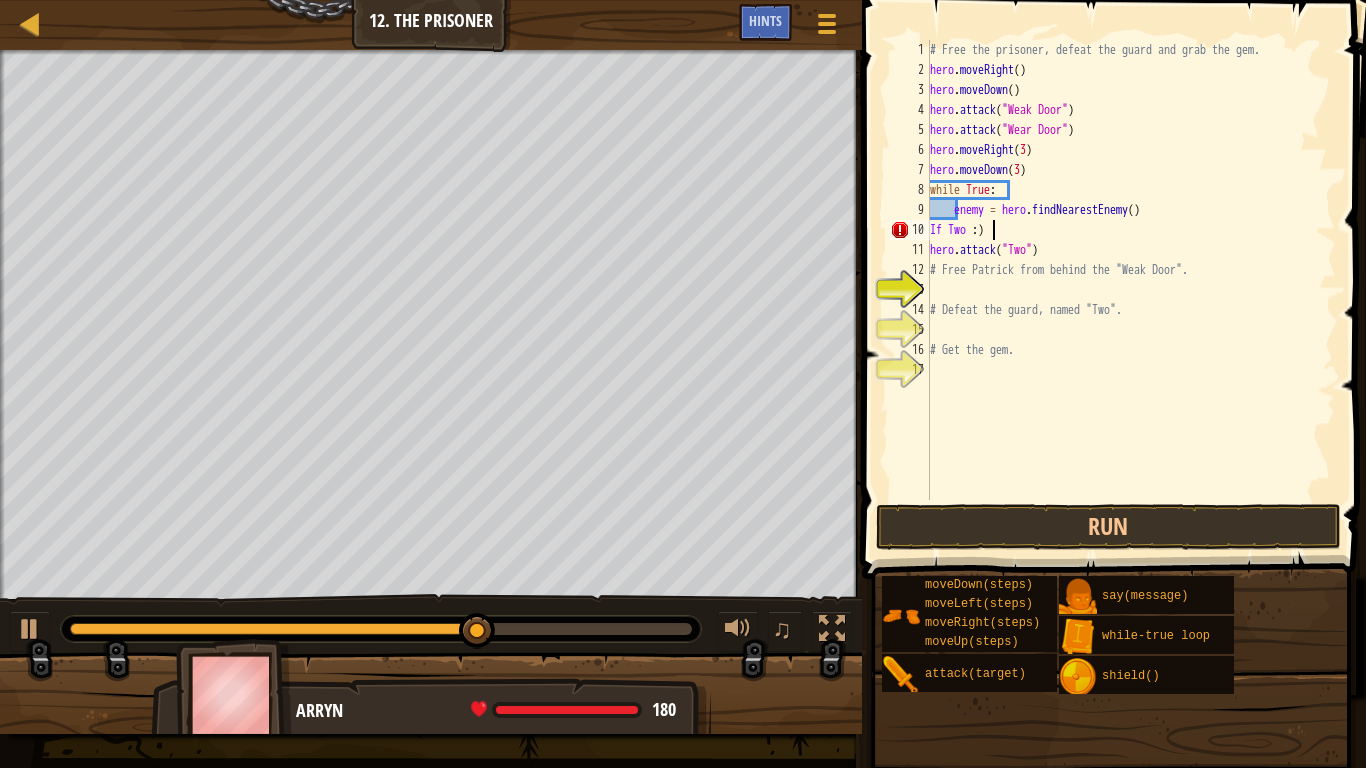 click on "# Free the prisoner, defeat the guard and grab the gem. hero . moveRight ( ) hero . moveDown ( ) hero . attack ( "[NAME]" ) hero . attack ( "[NAME]" ) hero . moveRight ( 3 ) hero . moveDown ( 3 ) while   True :      enemy   =   hero . findNearestEnemy ( ) If   [NAME]   : ) hero . attack ( "[NAME]" ) # Free Patrick from behind the "[NAME]". # Defeat the guard, named "[NAME]". # Get the gem." at bounding box center (1131, 290) 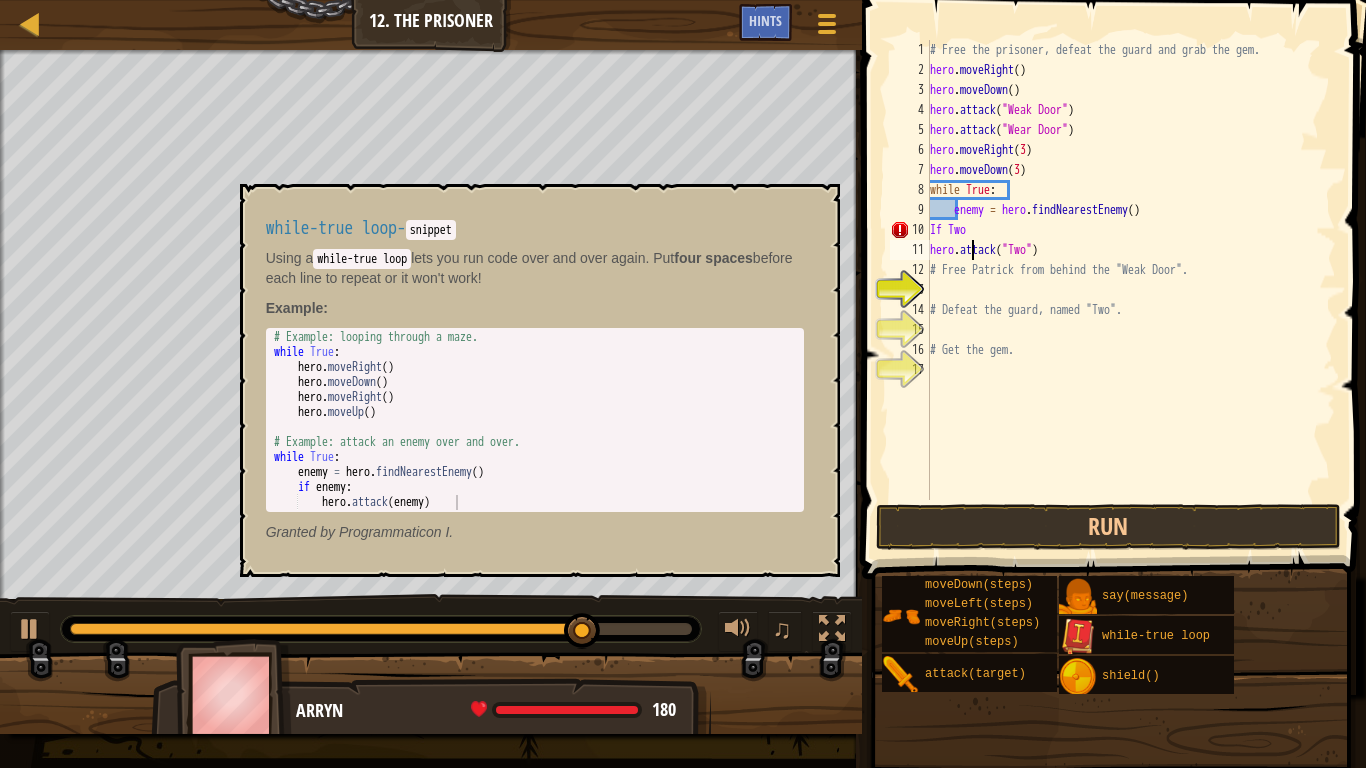 type on "# Free Patrick from behind the "Weak Door"." 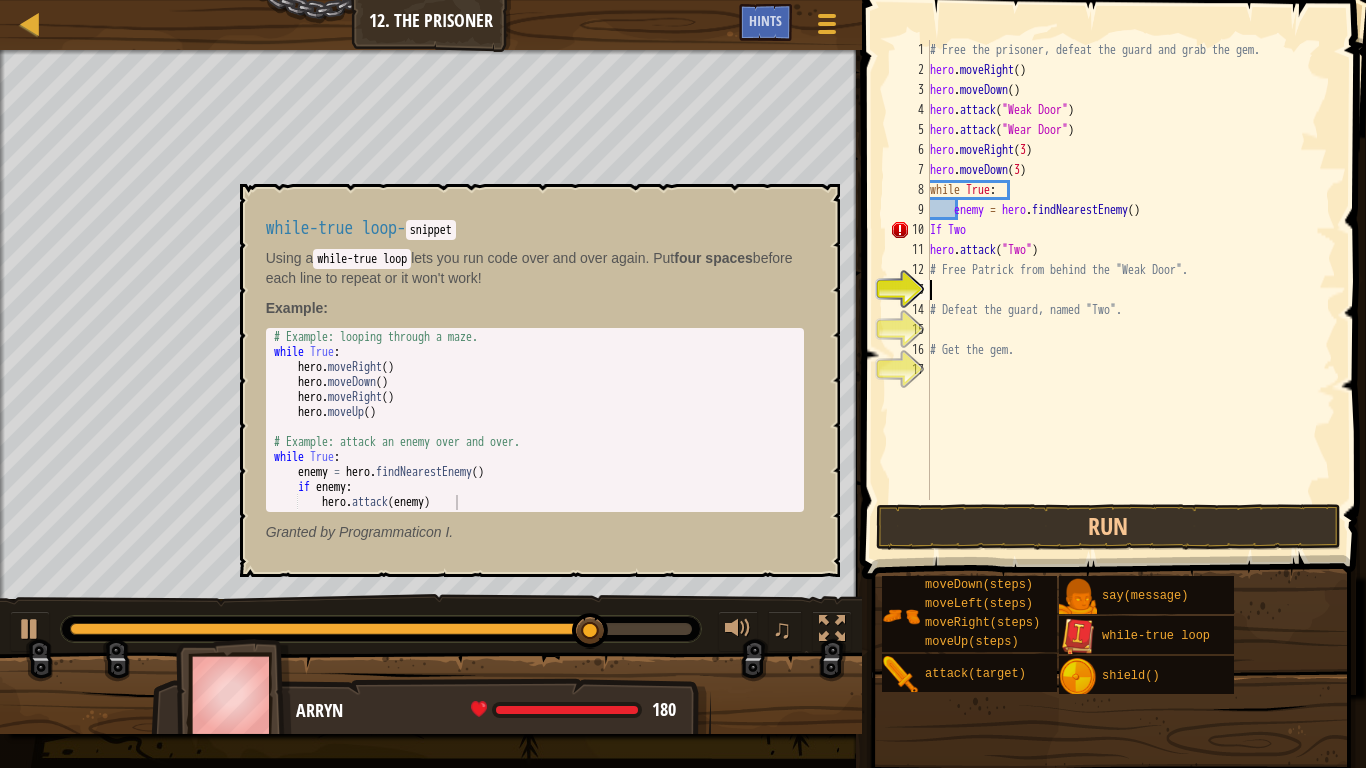scroll, scrollTop: 9, scrollLeft: 0, axis: vertical 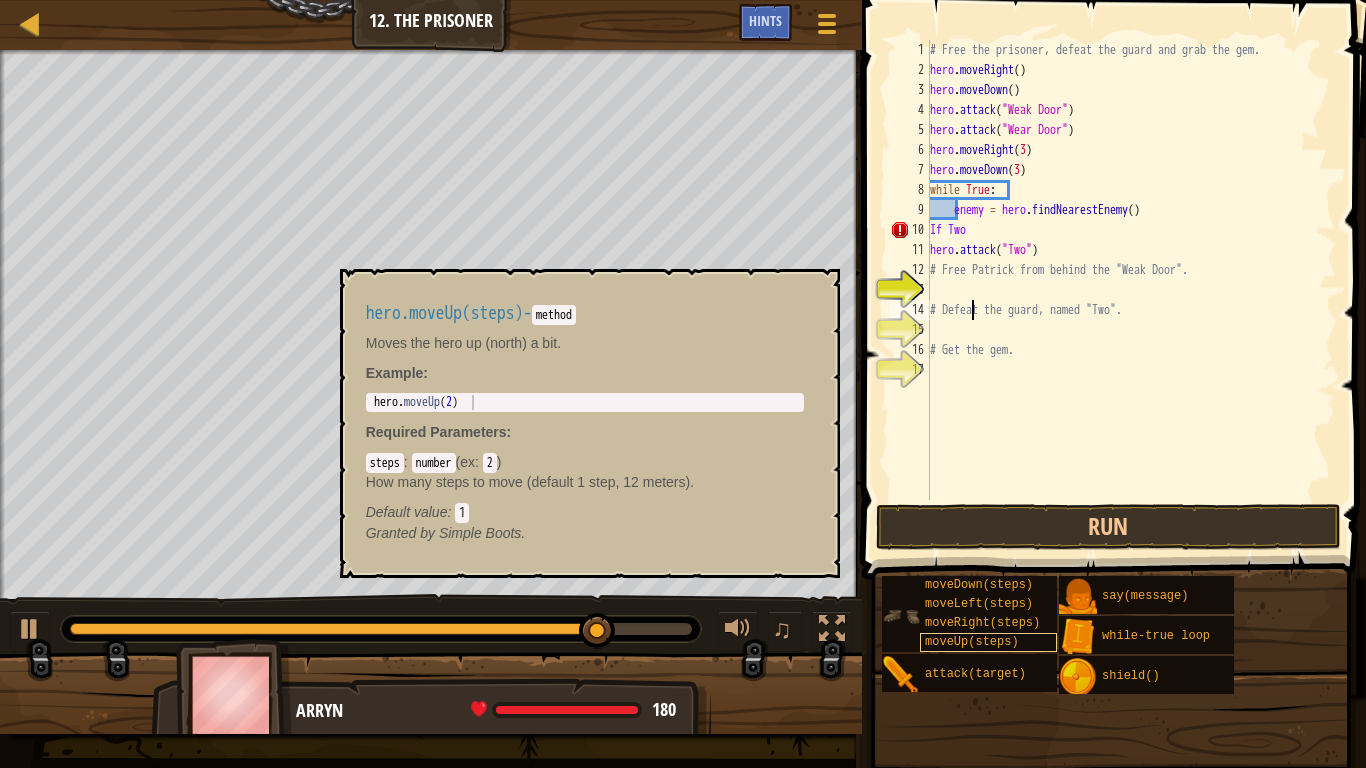 type on "# Defeat the guard, named "Two"." 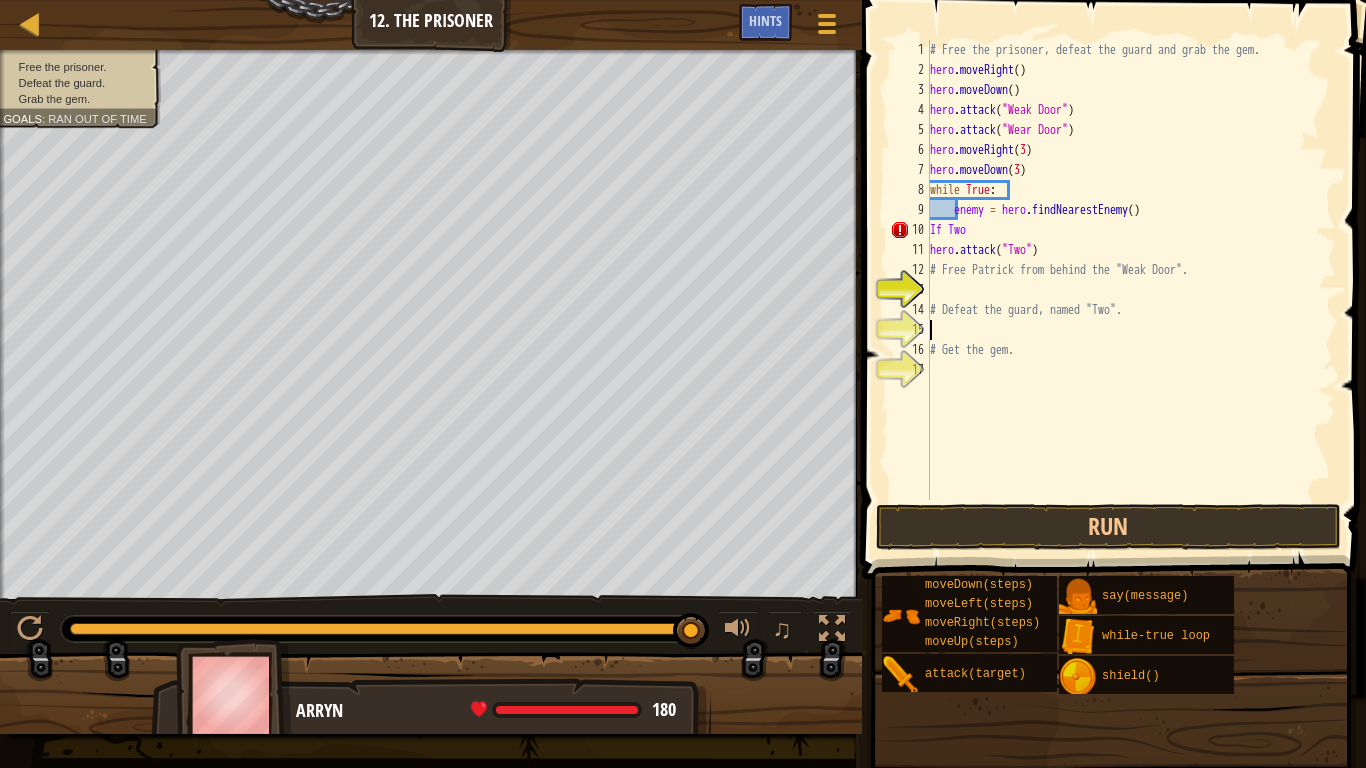 click on "# Free the prisoner, defeat the guard and grab the gem. hero . moveRight ( ) hero . moveDown ( ) hero . attack ( "Weak Door" ) hero . attack ( "Wear Door" ) hero . moveRight ( 3 ) hero . moveDown ( 3 ) while   True :      enemy   =   hero . findNearestEnemy ( ) If   Two hero . attack ( "Two" ) # Free [PERSON] from behind the "Weak Door". # Defeat the guard, named "Two". # Get the gem." at bounding box center [1131, 290] 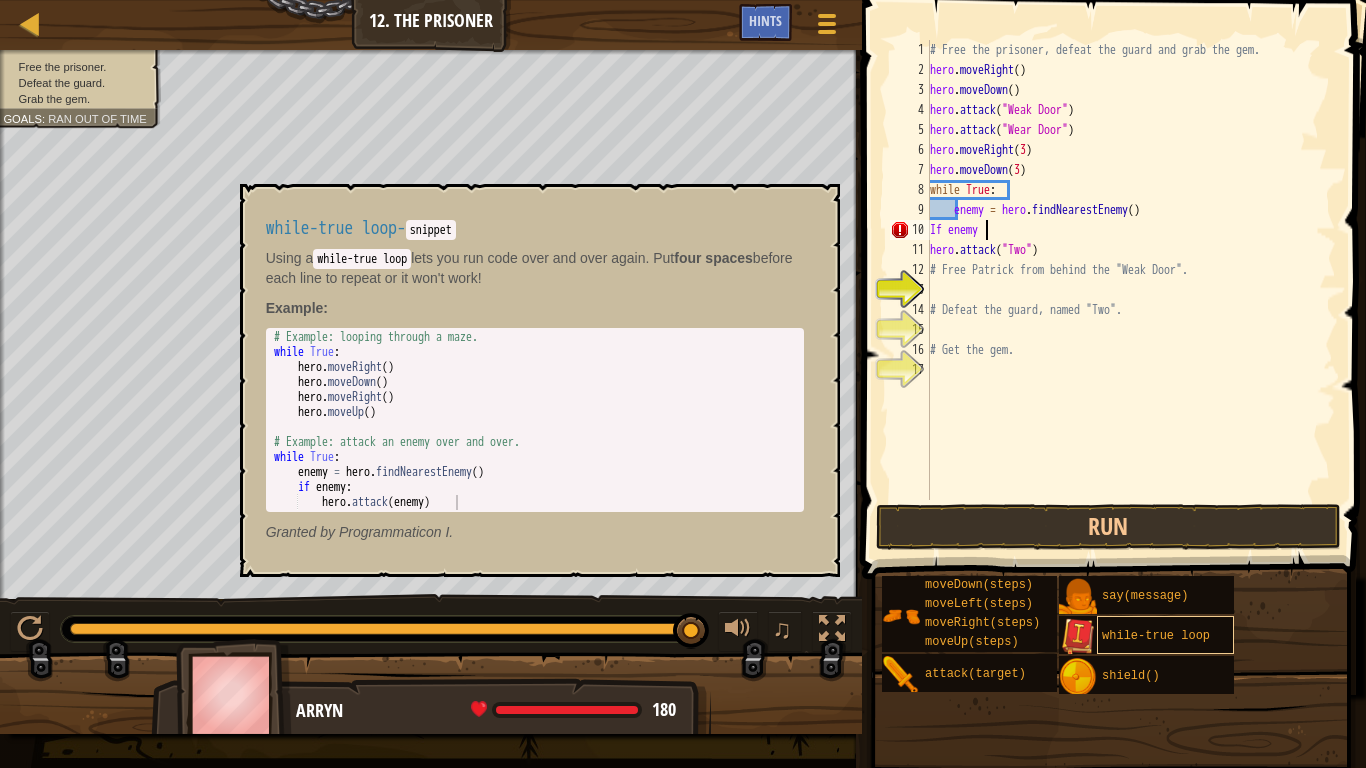scroll, scrollTop: 9, scrollLeft: 8, axis: both 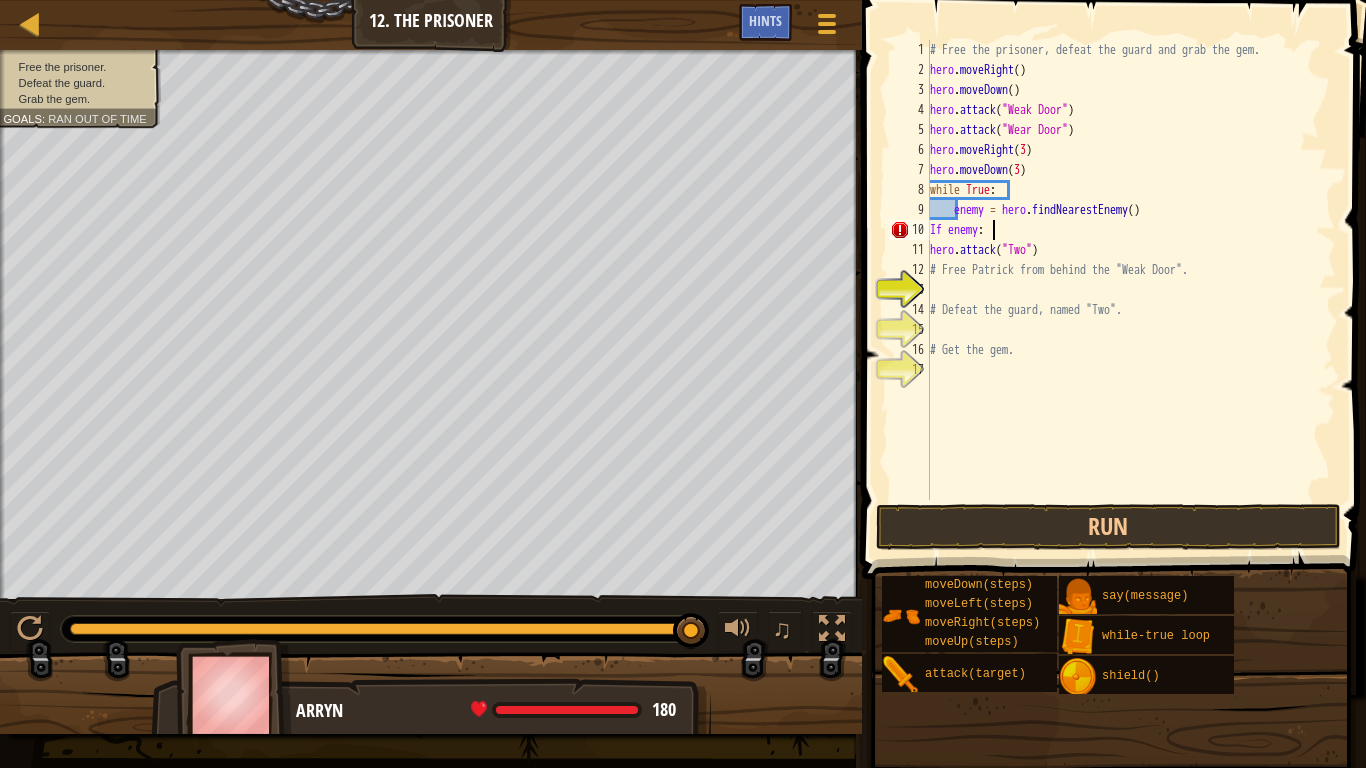 click on "# Free the prisoner, defeat the guard and grab the gem. hero . moveRight ( ) hero . moveDown ( ) hero . attack ( "[NAME]" ) hero . attack ( "[NAME]" ) hero . moveRight ( 3 ) hero . moveDown ( 3 ) while   True :      enemy   =   hero . findNearestEnemy ( ) If   enemy : hero . attack ( "[NAME]" ) # Free Patrick from behind the "[NAME]". # Defeat the guard, named "[NAME]". # Get the gem." at bounding box center [1131, 290] 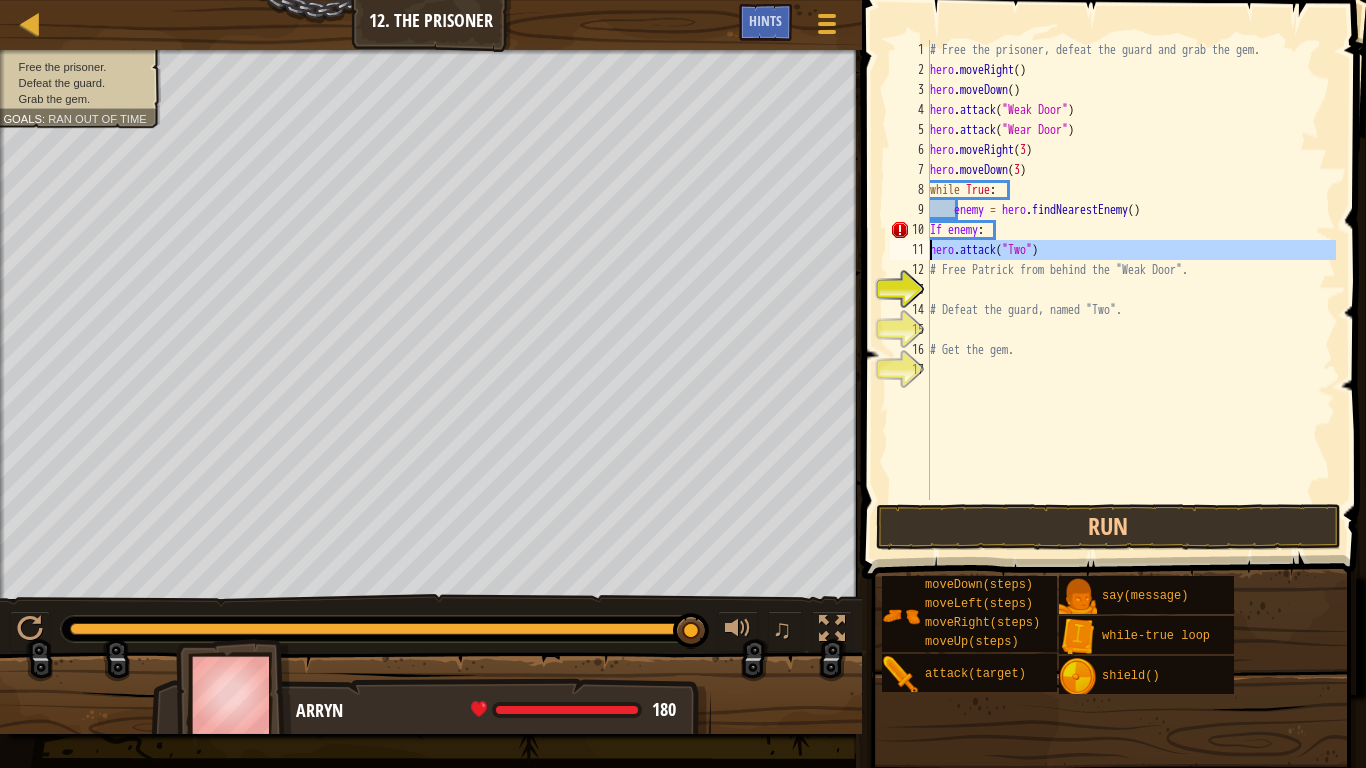 click on "11" at bounding box center (910, 250) 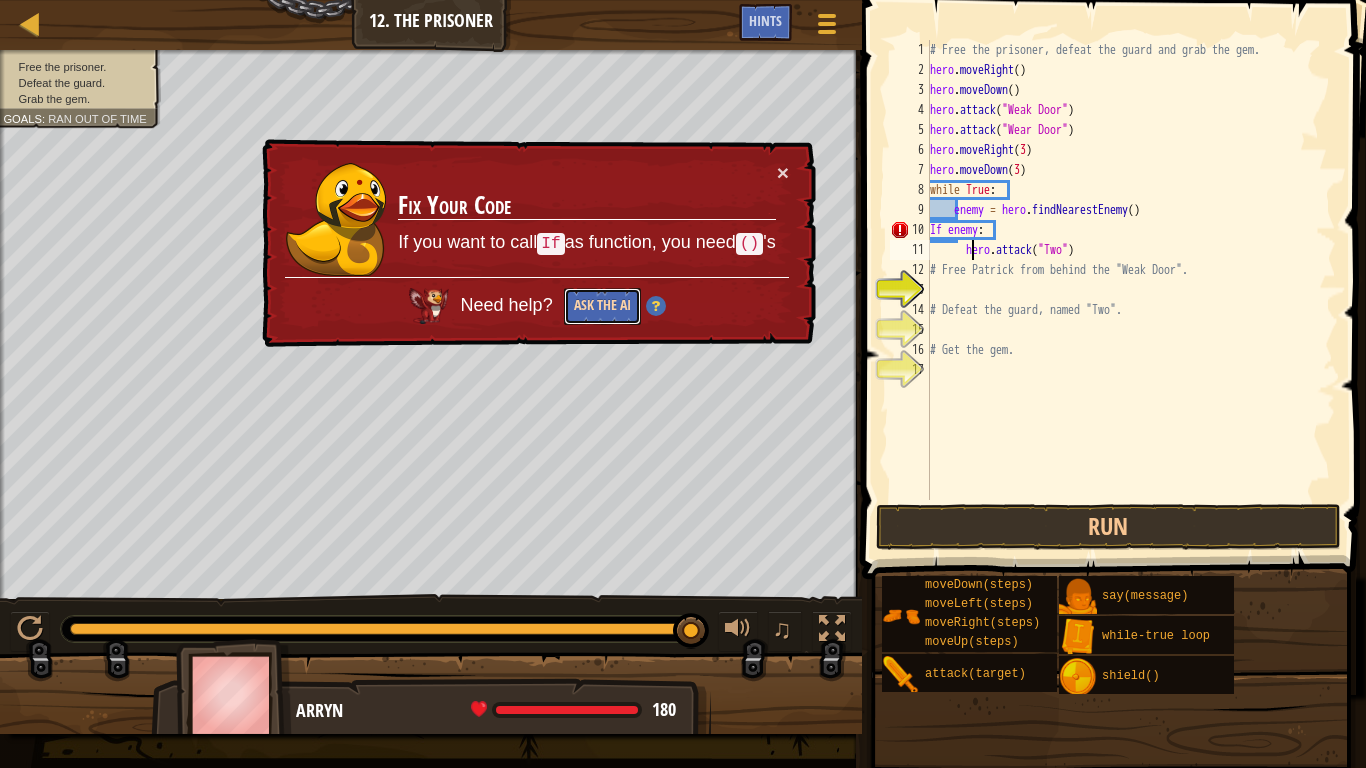 click on "Ask the AI" at bounding box center (602, 306) 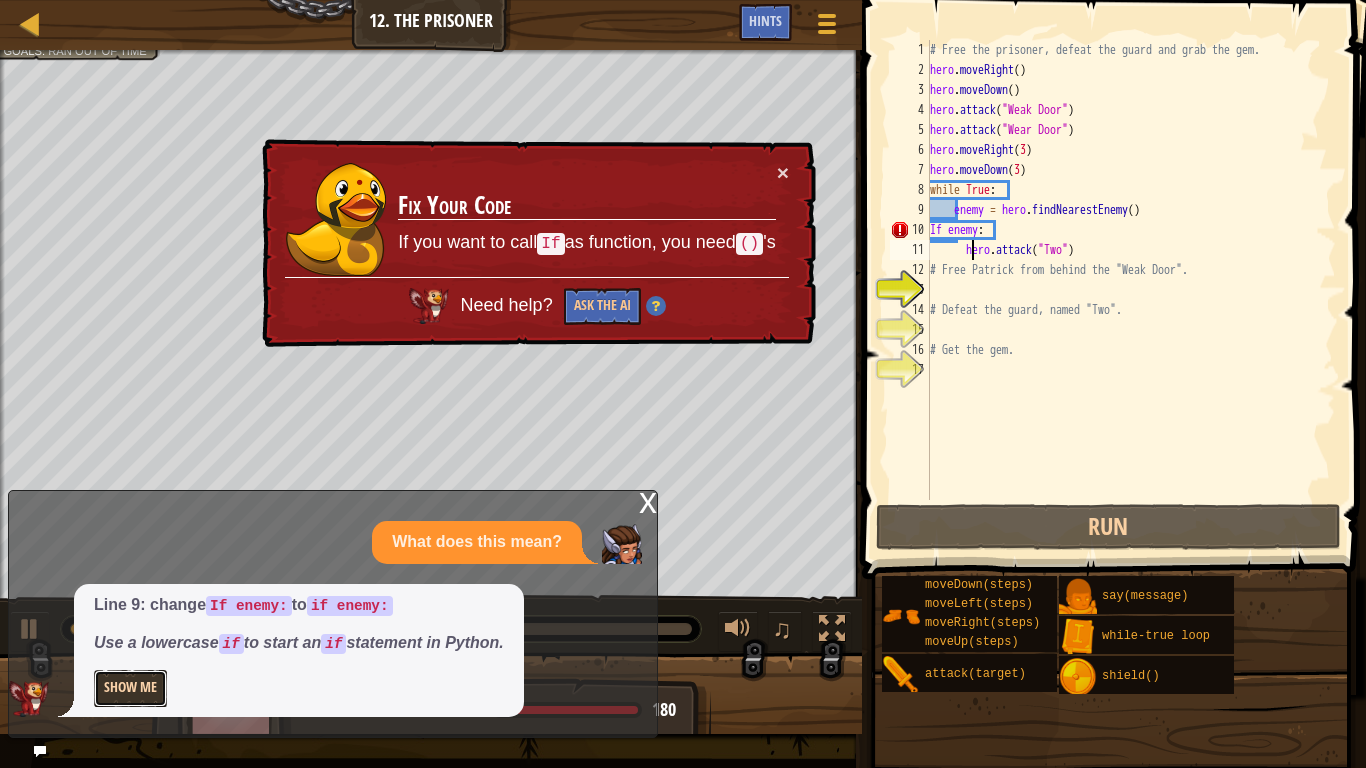 click on "Show Me" at bounding box center (130, 688) 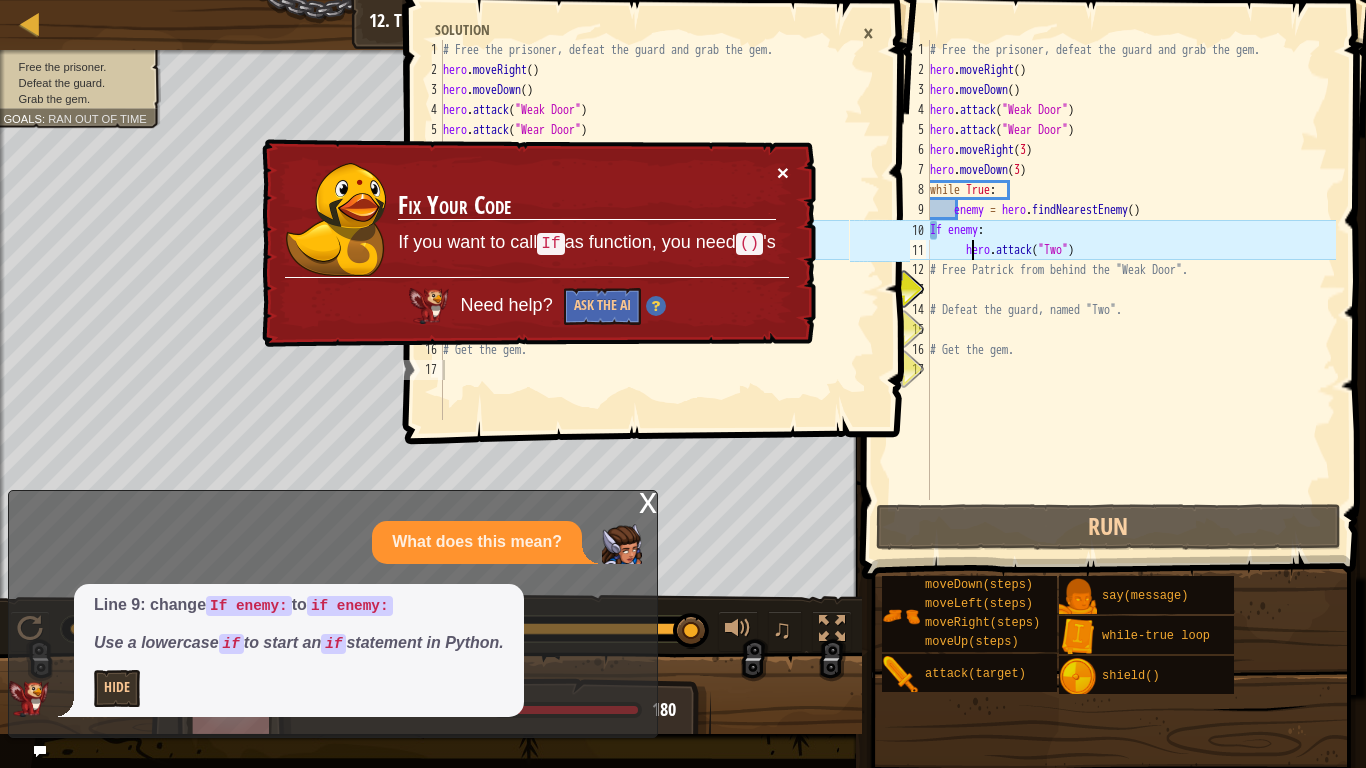 click on "×" at bounding box center (783, 172) 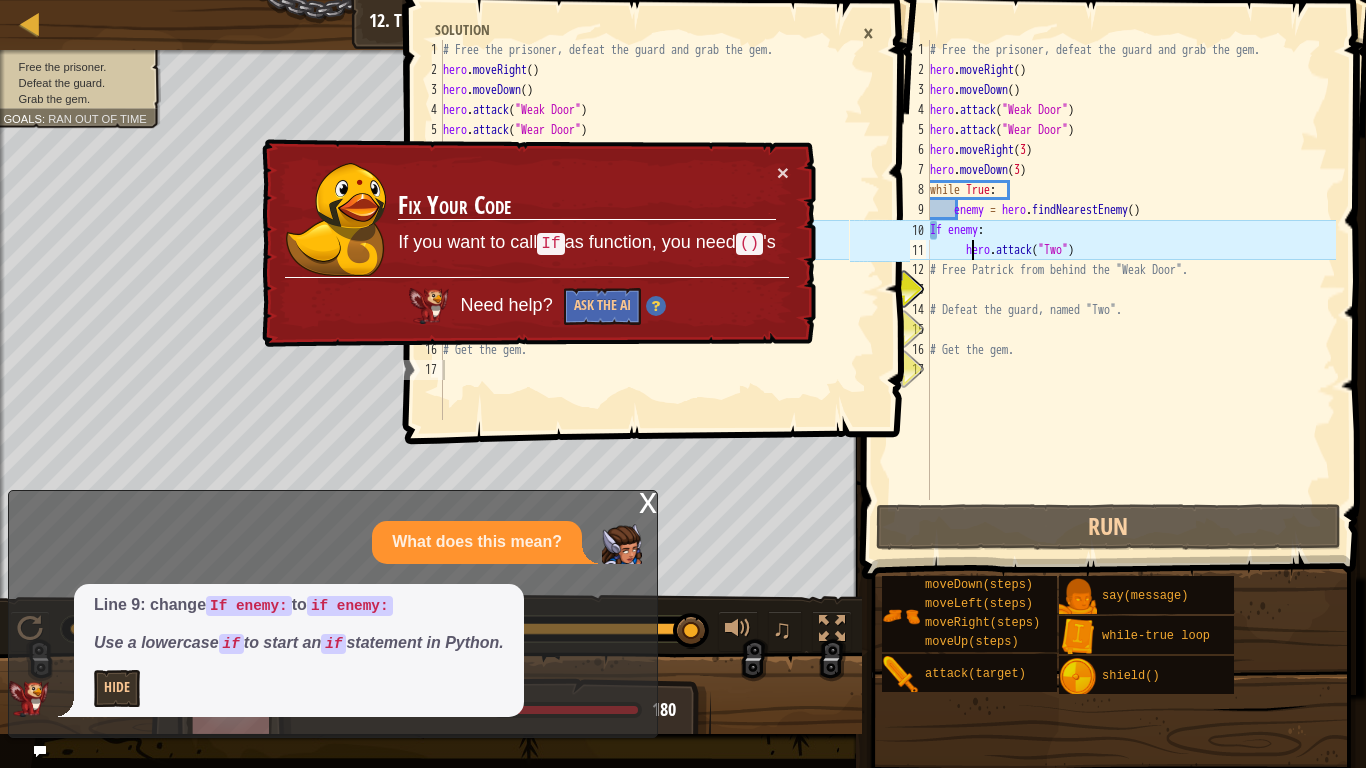 click on "# Free the prisoner, defeat the guard and grab the gem. hero . moveRight ( ) hero . moveDown ( ) hero . attack ( "Weak Door" ) hero . attack ( "Wear Door" ) hero . moveRight ( 3 ) hero . moveDown ( 3 ) while   True :      enemy   =   hero . findNearestEnemy ( ) If   enemy :        hero . attack ( "Two" ) # Free [PERSON] from behind the "Weak Door". # Defeat the guard, named "Two". # Get the gem." at bounding box center [1131, 290] 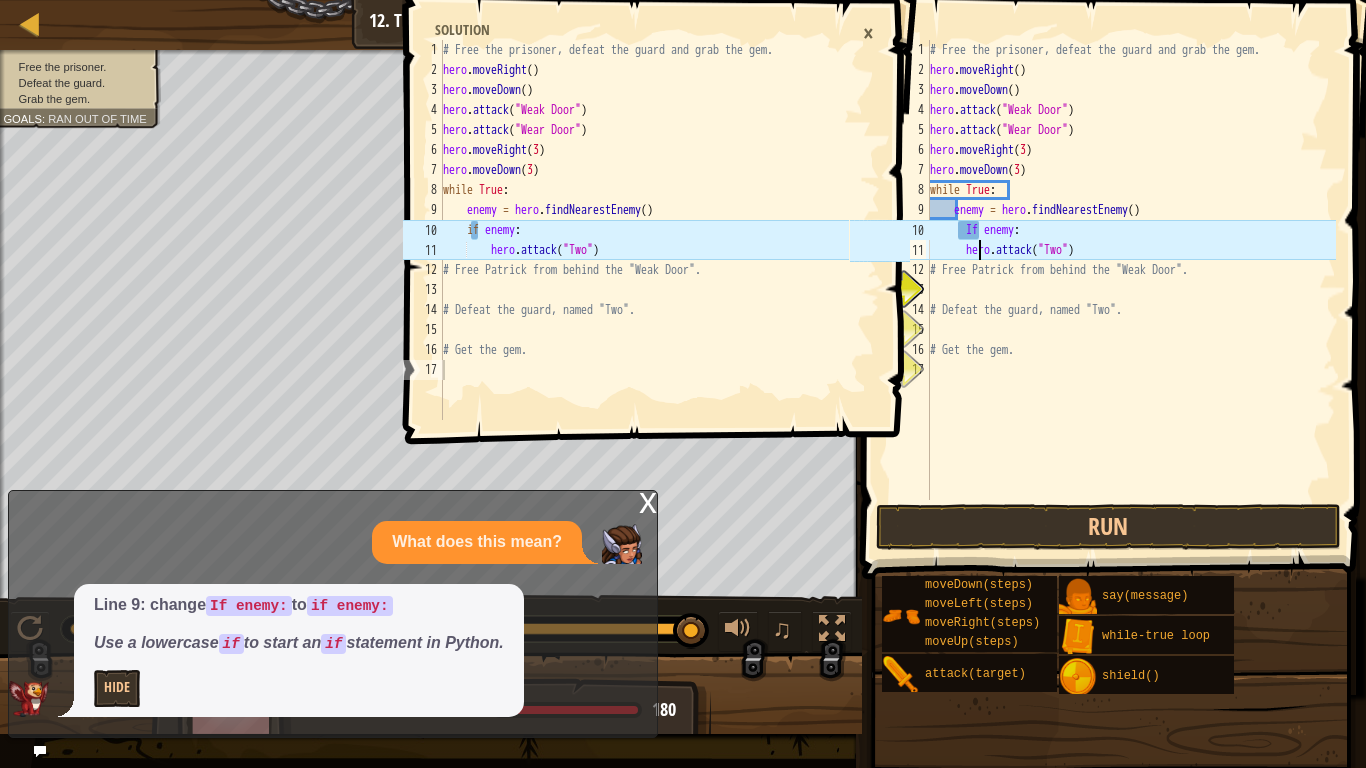 click on "# Free the prisoner, defeat the guard and grab the gem. hero . moveRight ( ) hero . moveDown ( ) hero . attack ( "[NAME]" ) hero . attack ( "[NAME]" ) hero . moveRight ( 3 ) hero . moveDown ( 3 ) while   True :      enemy   =   hero . findNearestEnemy ( )        If   enemy :        hero . attack ( "[NAME]" ) # Free Patrick from behind the "[NAME]". # Defeat the guard, named "[NAME]". # Get the gem." at bounding box center [1131, 290] 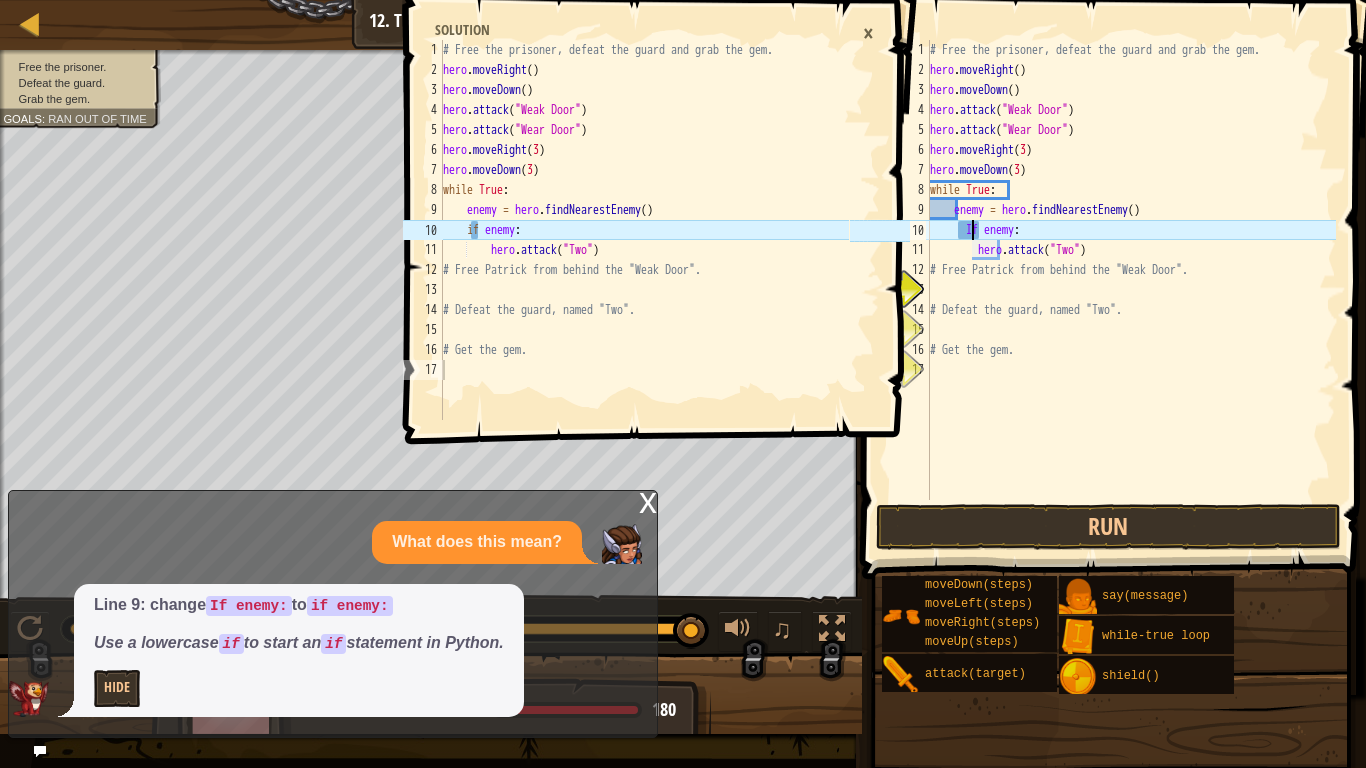 click on "# Free the prisoner, defeat the guard and grab the gem. hero . moveRight ( ) hero . moveDown ( ) hero . attack ( "[NAME]" ) hero . attack ( "[NAME]" ) hero . moveRight ( 3 ) hero . moveDown ( 3 ) while   True :      enemy   =   hero . findNearestEnemy ( )        If   enemy :          hero . attack ( "[NAME]" ) # Free Patrick from behind the "[NAME]". # Defeat the guard, named "[NAME]". # Get the gem." at bounding box center (1131, 290) 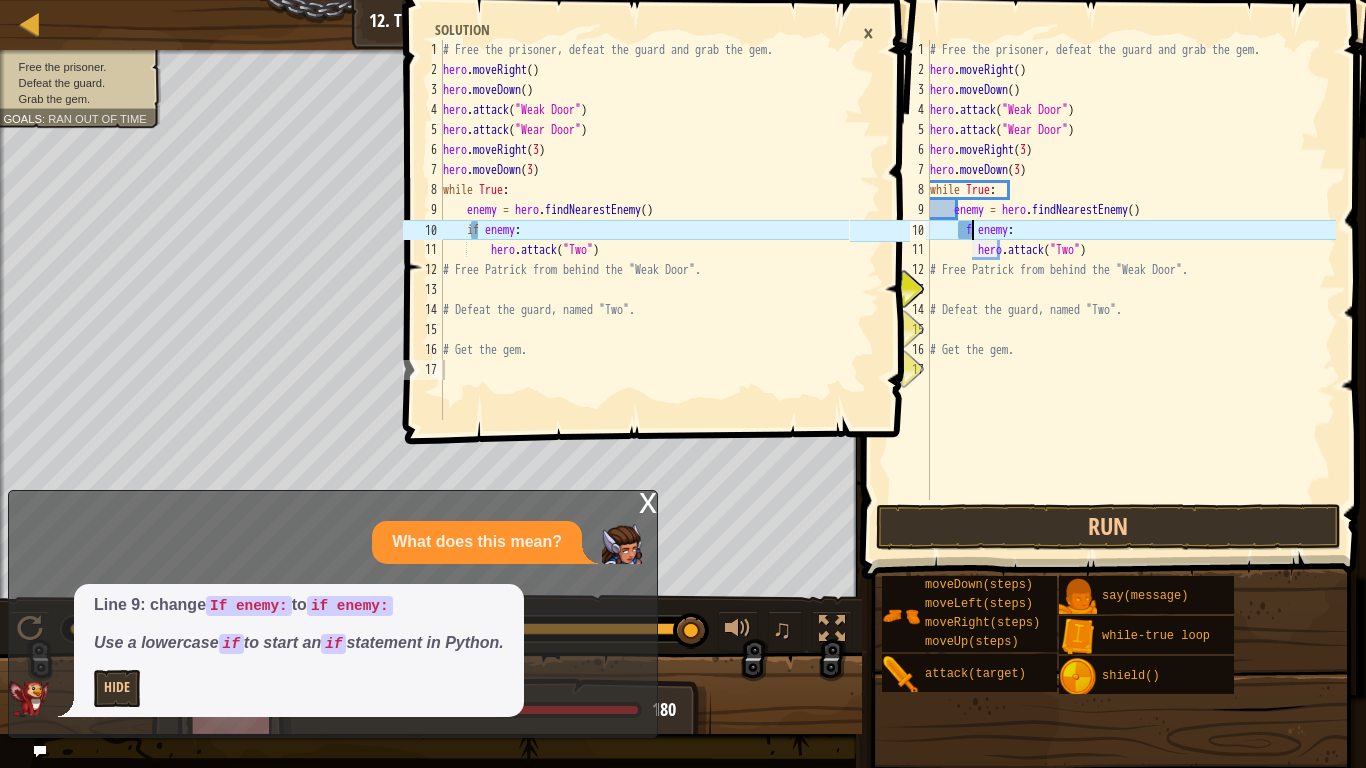 type on "if enemy:" 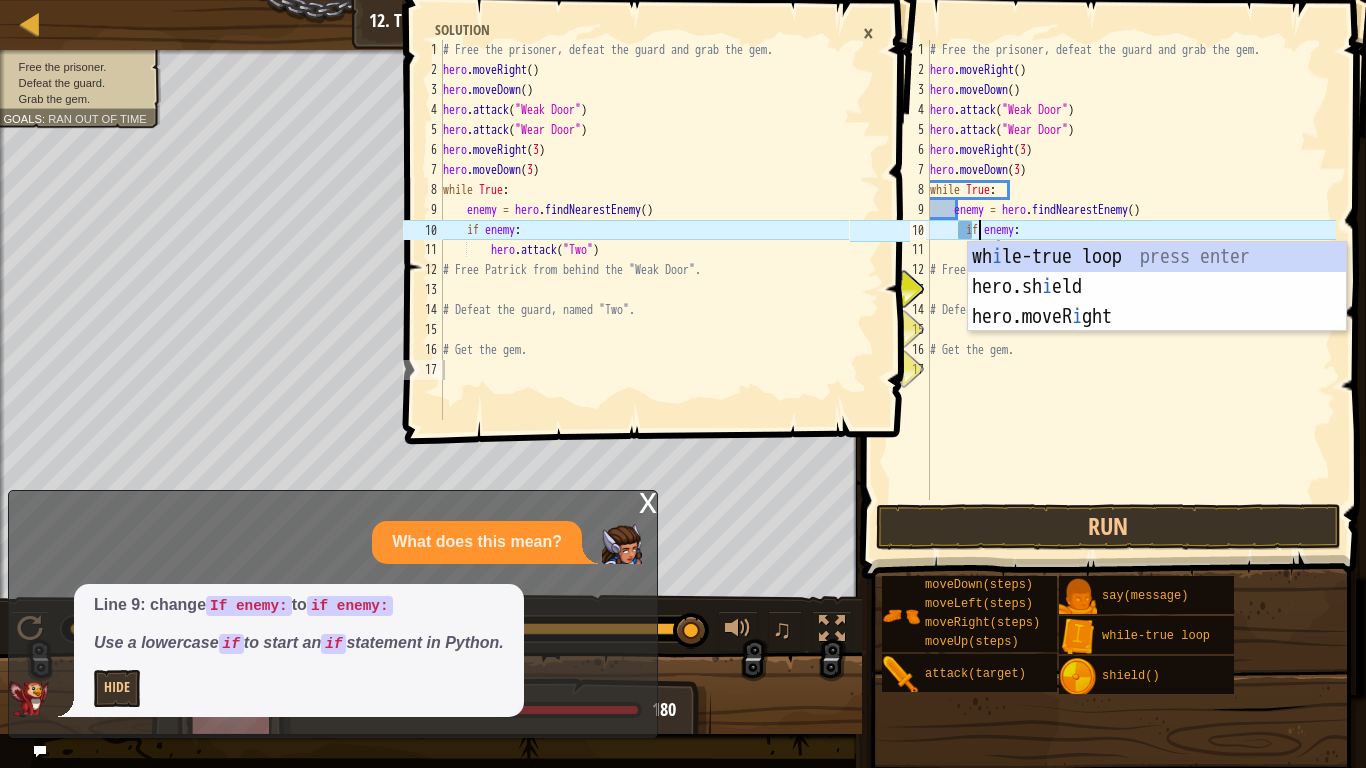 scroll, scrollTop: 9, scrollLeft: 7, axis: both 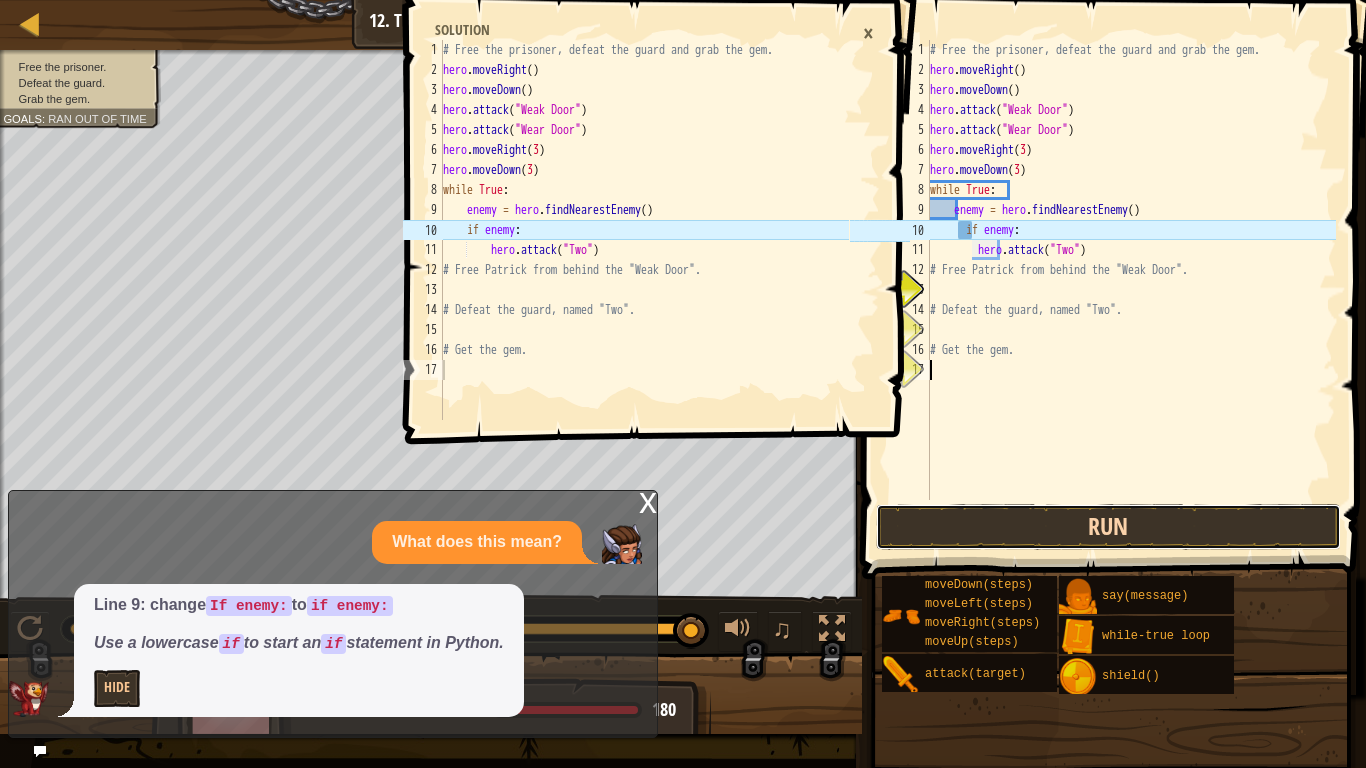 click on "Run" at bounding box center (1109, 527) 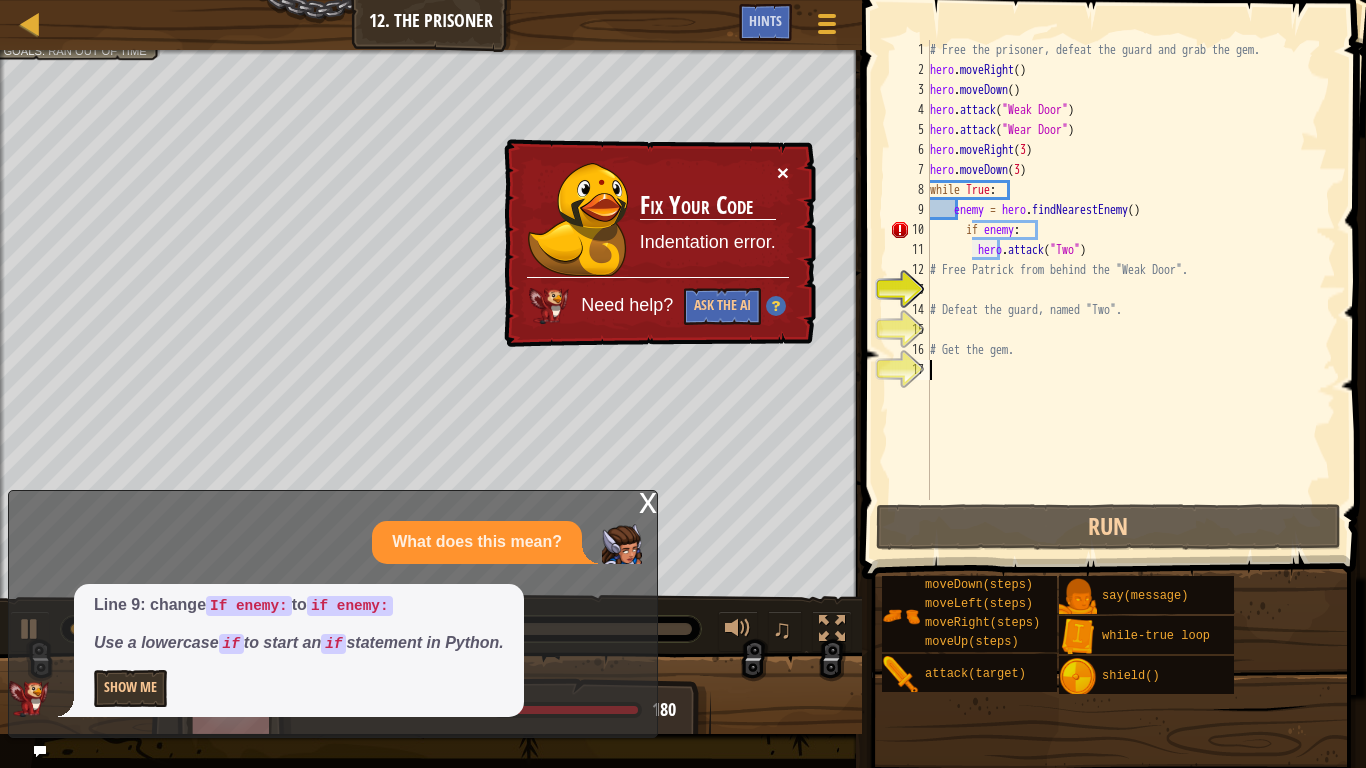 click on "×" at bounding box center (783, 172) 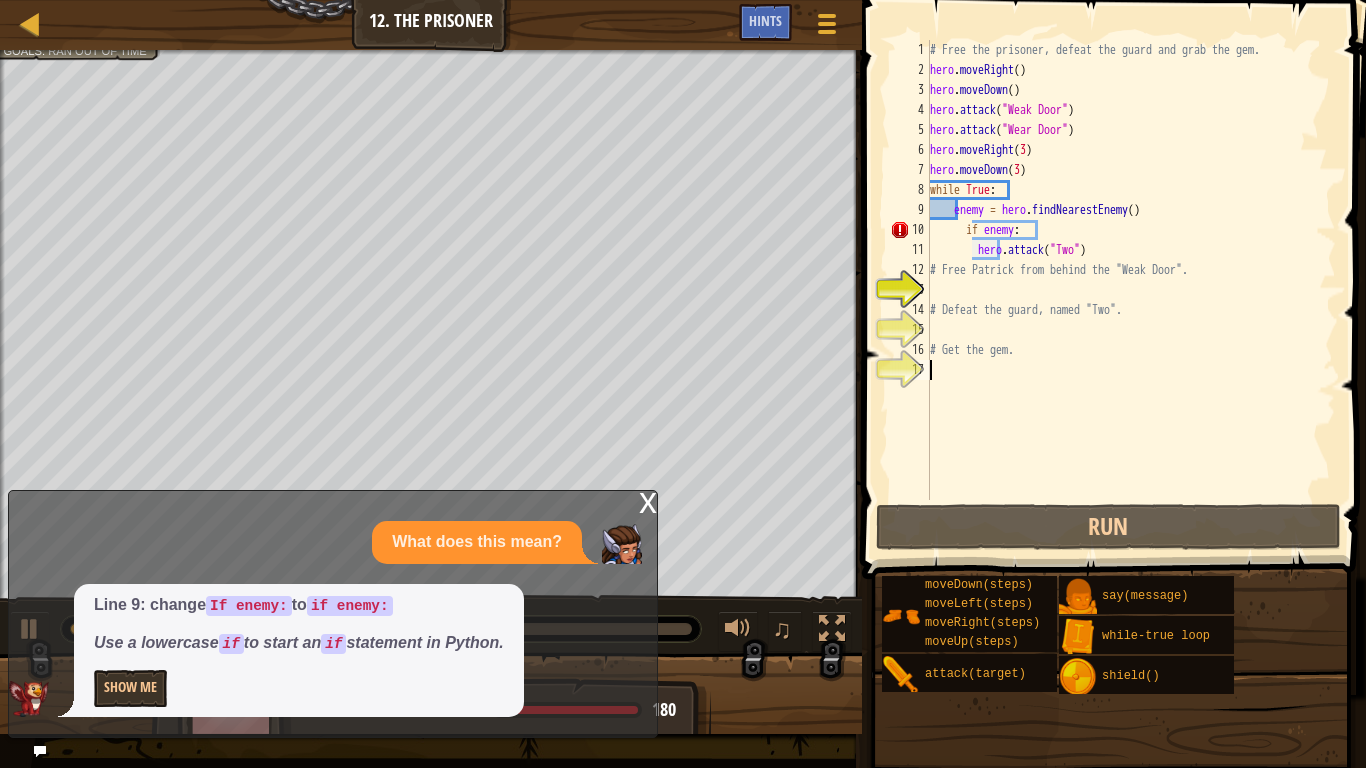click on "# Free the prisoner, defeat the guard and grab the gem. hero . moveRight ( ) hero . moveDown ( ) hero . attack ( "[NAME]" ) hero . attack ( "[NAME]" ) hero . moveRight ( 3 ) hero . moveDown ( 3 ) while   True :      enemy   =   hero . findNearestEnemy ( )        if   enemy :          hero . attack ( "[NAME]" ) # Free Patrick from behind the "[NAME]". # Defeat the guard, named "[NAME]". # Get the gem." at bounding box center (1131, 290) 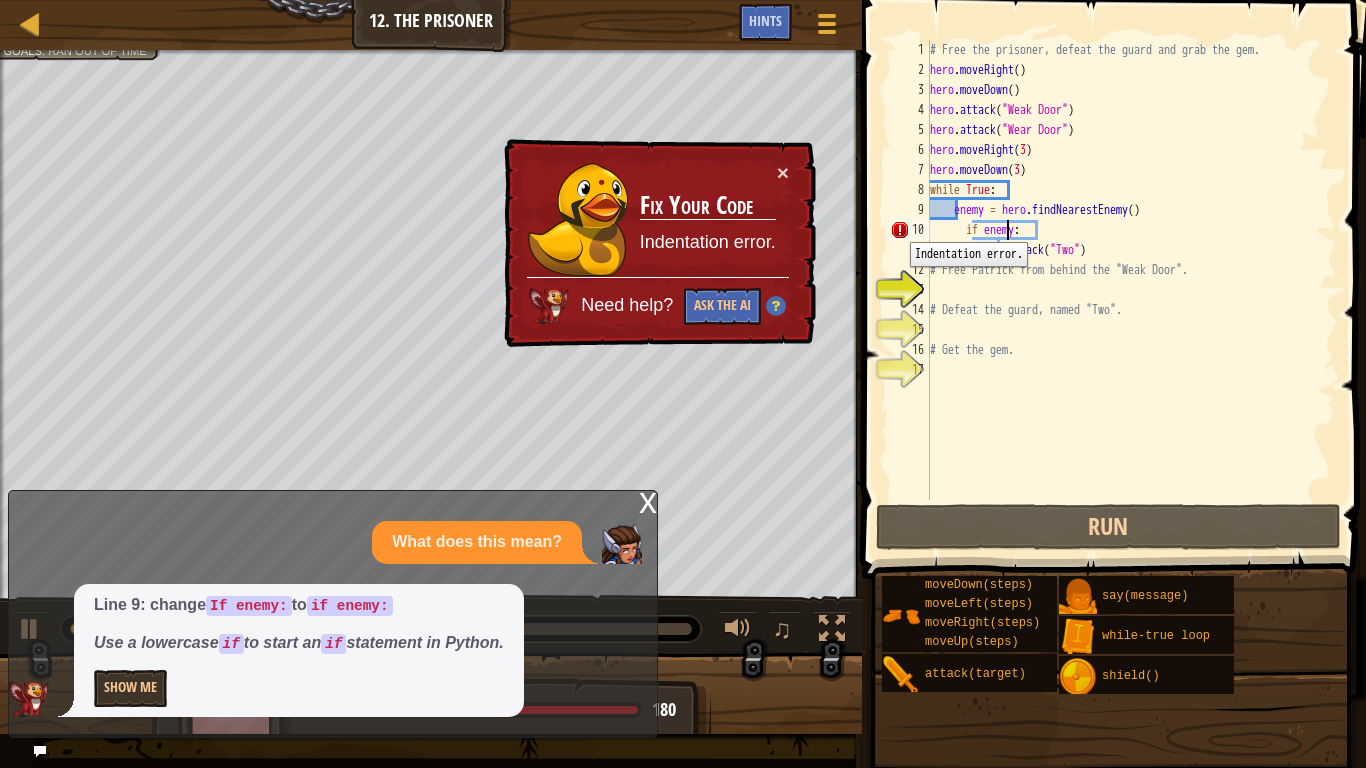 click on "10" at bounding box center (910, 230) 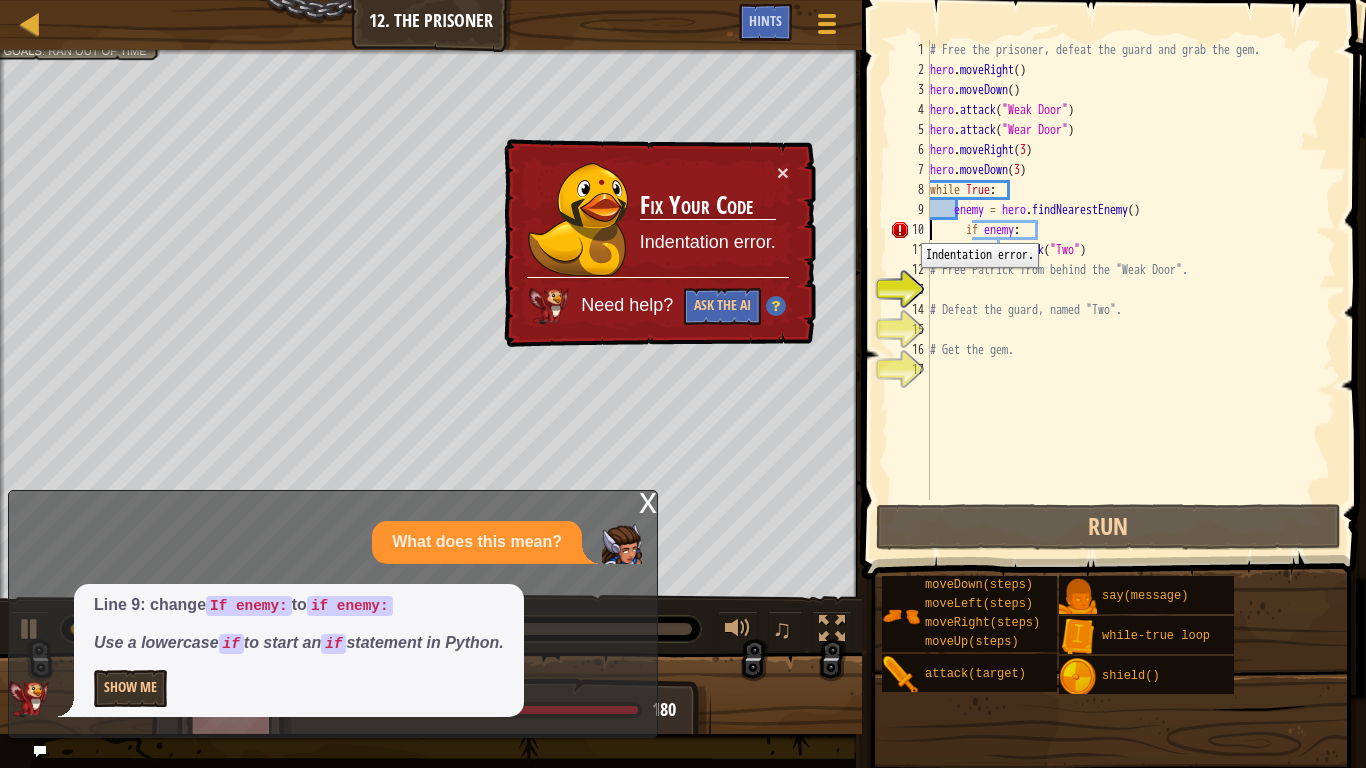 click on "10" at bounding box center [910, 230] 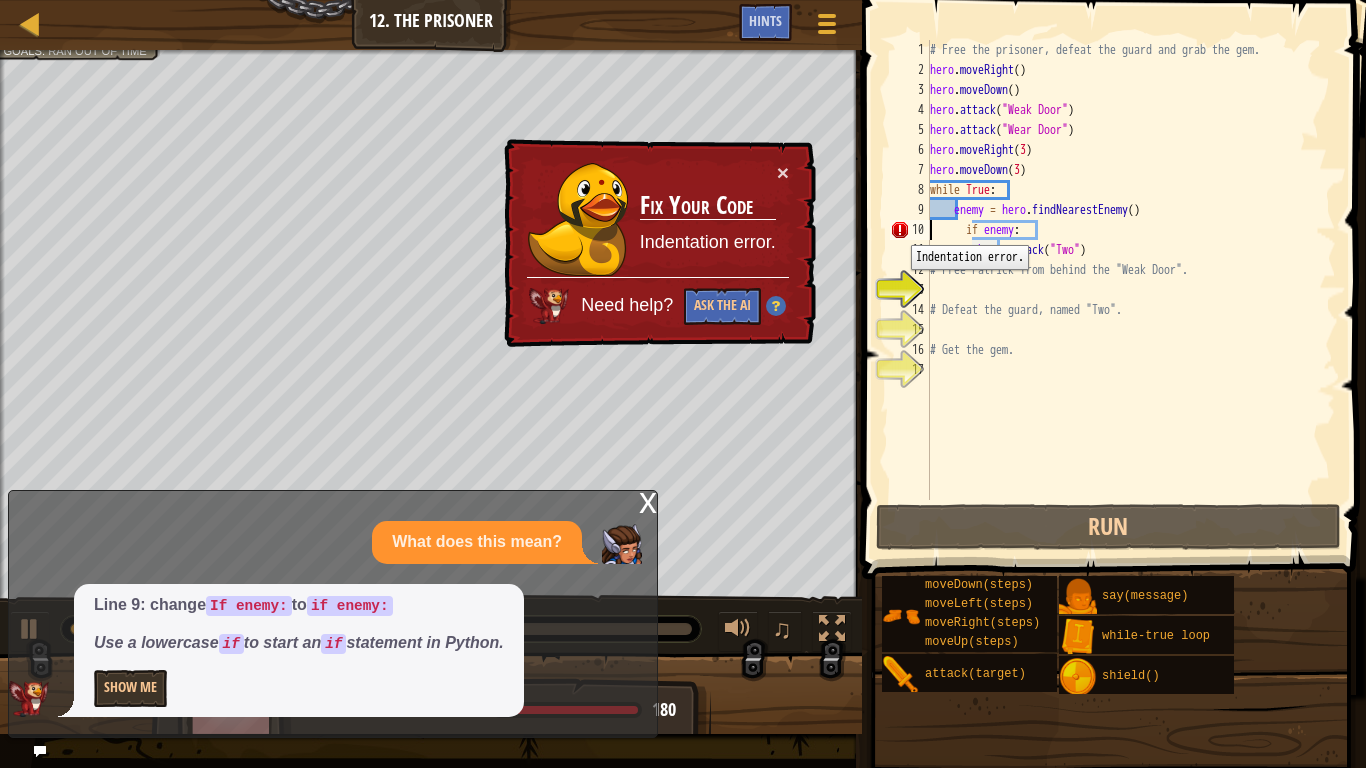 click on "10" at bounding box center (910, 230) 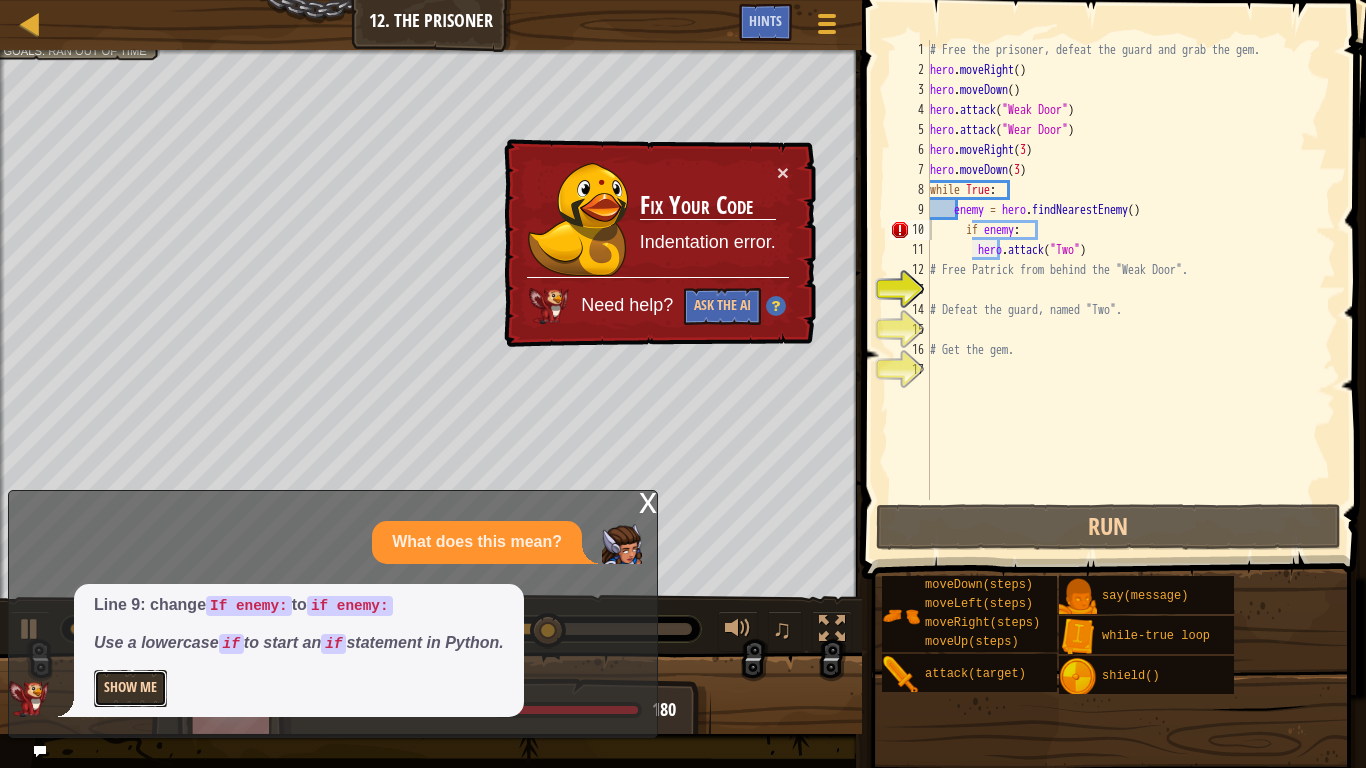 click on "Show Me" at bounding box center (130, 688) 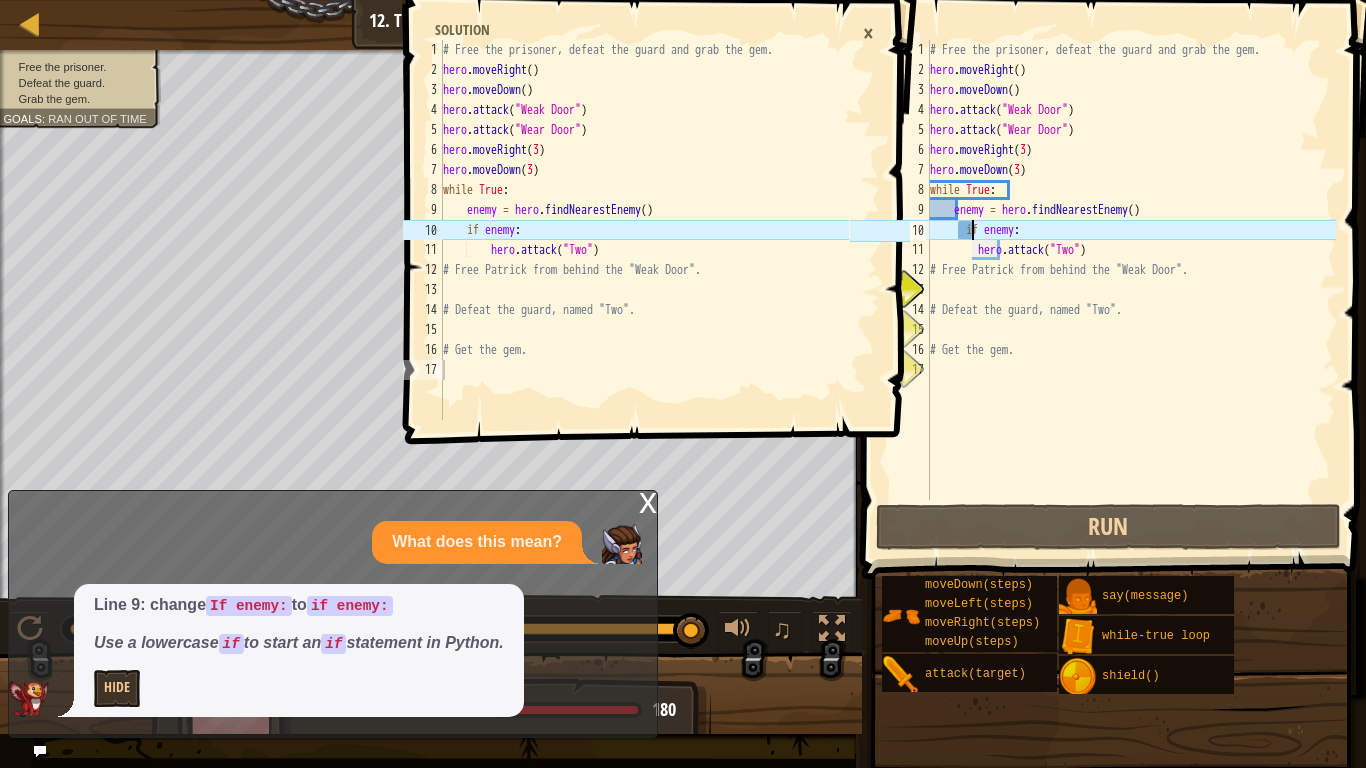 click on "# Free the prisoner, defeat the guard and grab the gem. hero . moveRight ( ) hero . moveDown ( ) hero . attack ( "[NAME]" ) hero . attack ( "[NAME]" ) hero . moveRight ( 3 ) hero . moveDown ( 3 ) while   True :      enemy   =   hero . findNearestEnemy ( )        if   enemy :          hero . attack ( "[NAME]" ) # Free Patrick from behind the "[NAME]". # Defeat the guard, named "[NAME]". # Get the gem." at bounding box center [1131, 290] 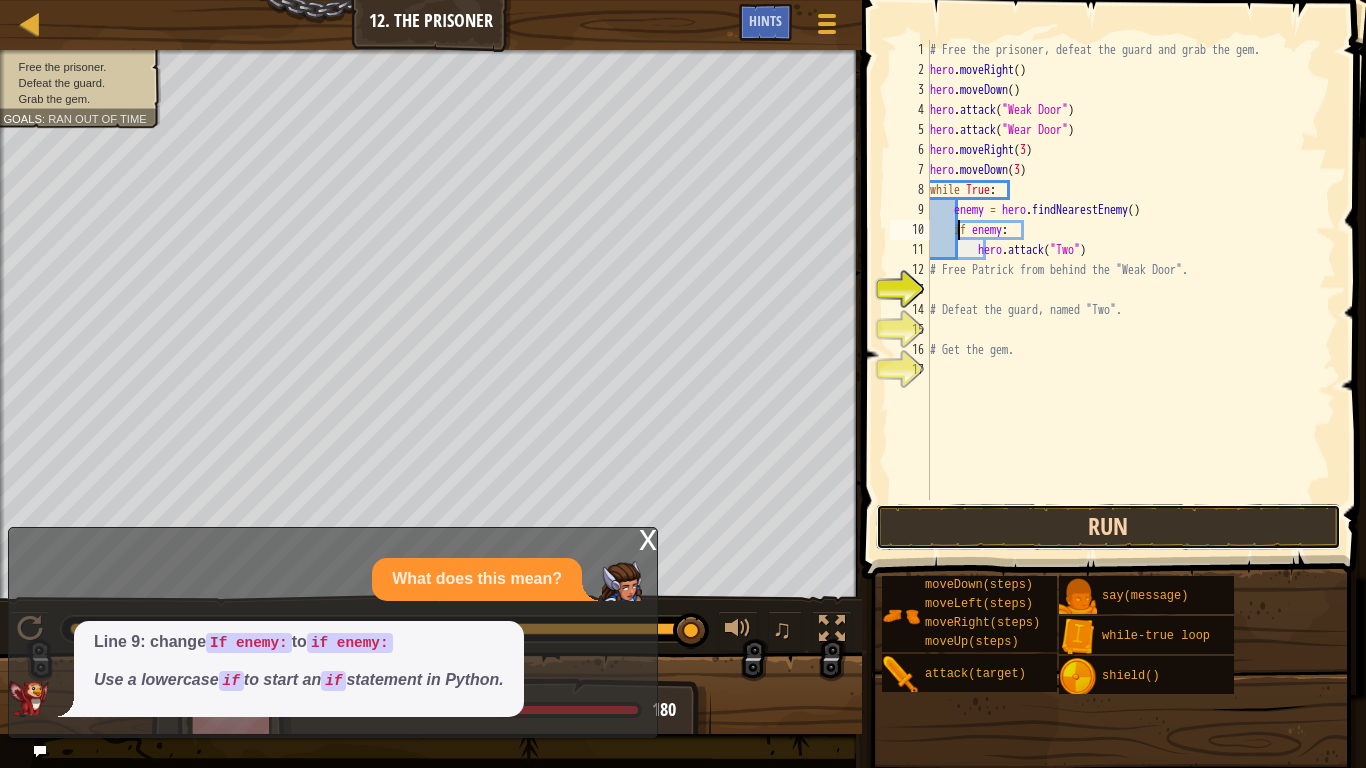 click on "Run" at bounding box center (1109, 527) 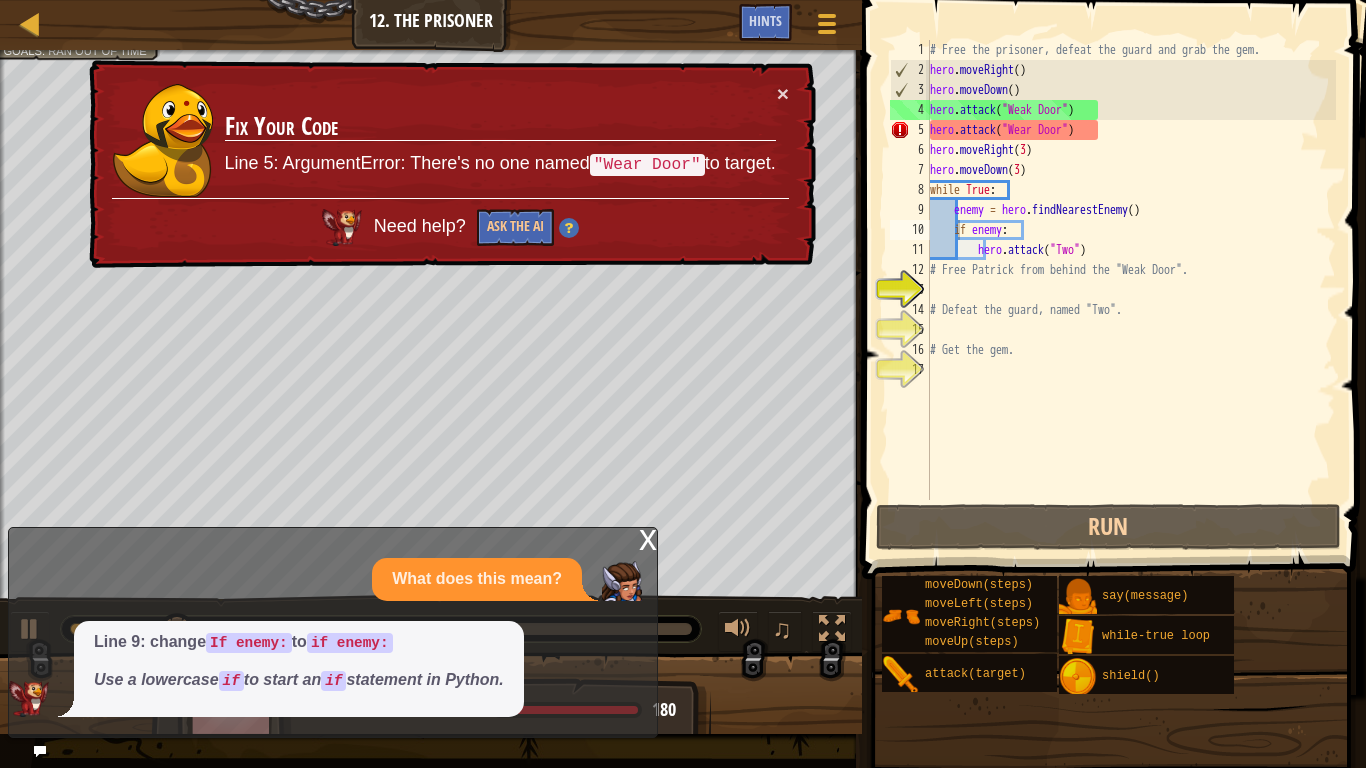 drag, startPoint x: 217, startPoint y: 707, endPoint x: 253, endPoint y: 624, distance: 90.47099 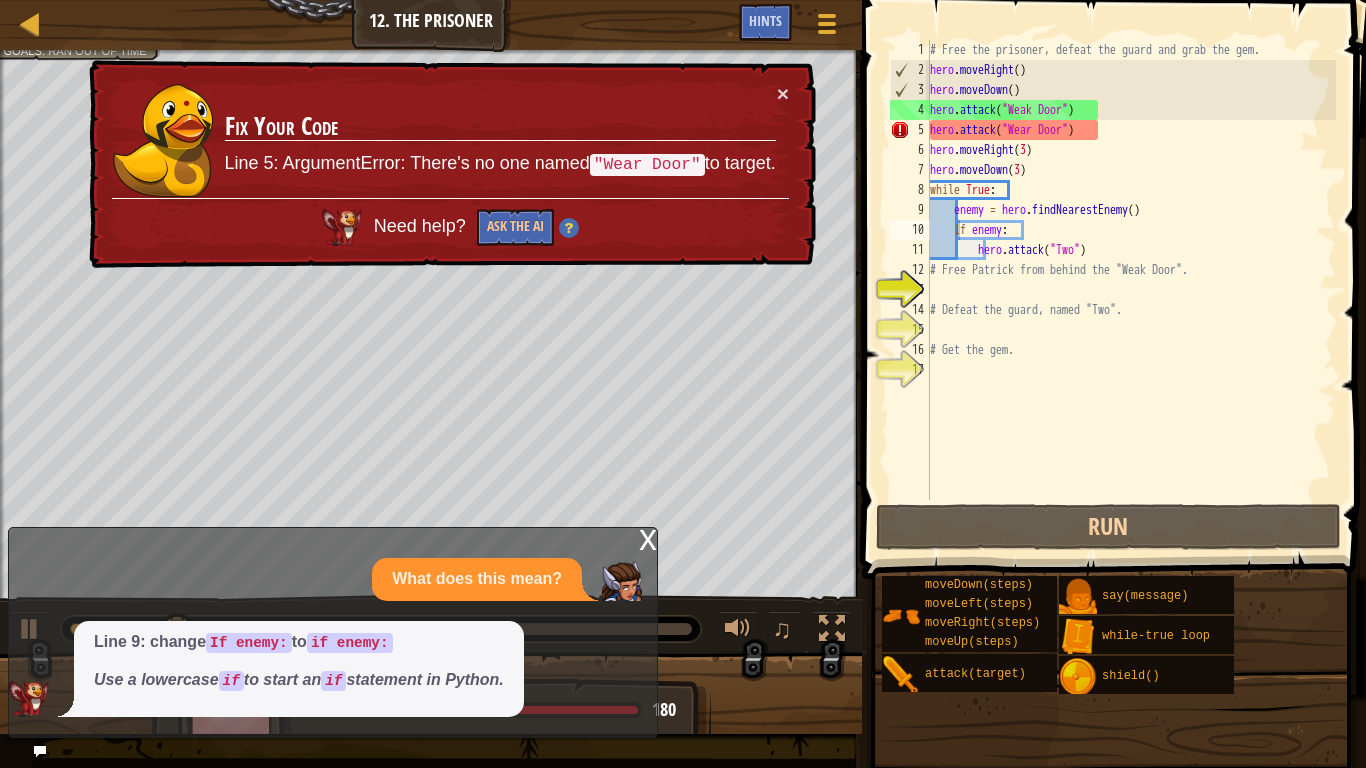 click on "Line 9: change  If enemy:  to  if enemy:
Use a lowercase  if  to start an  if  statement in Python." at bounding box center [299, 669] 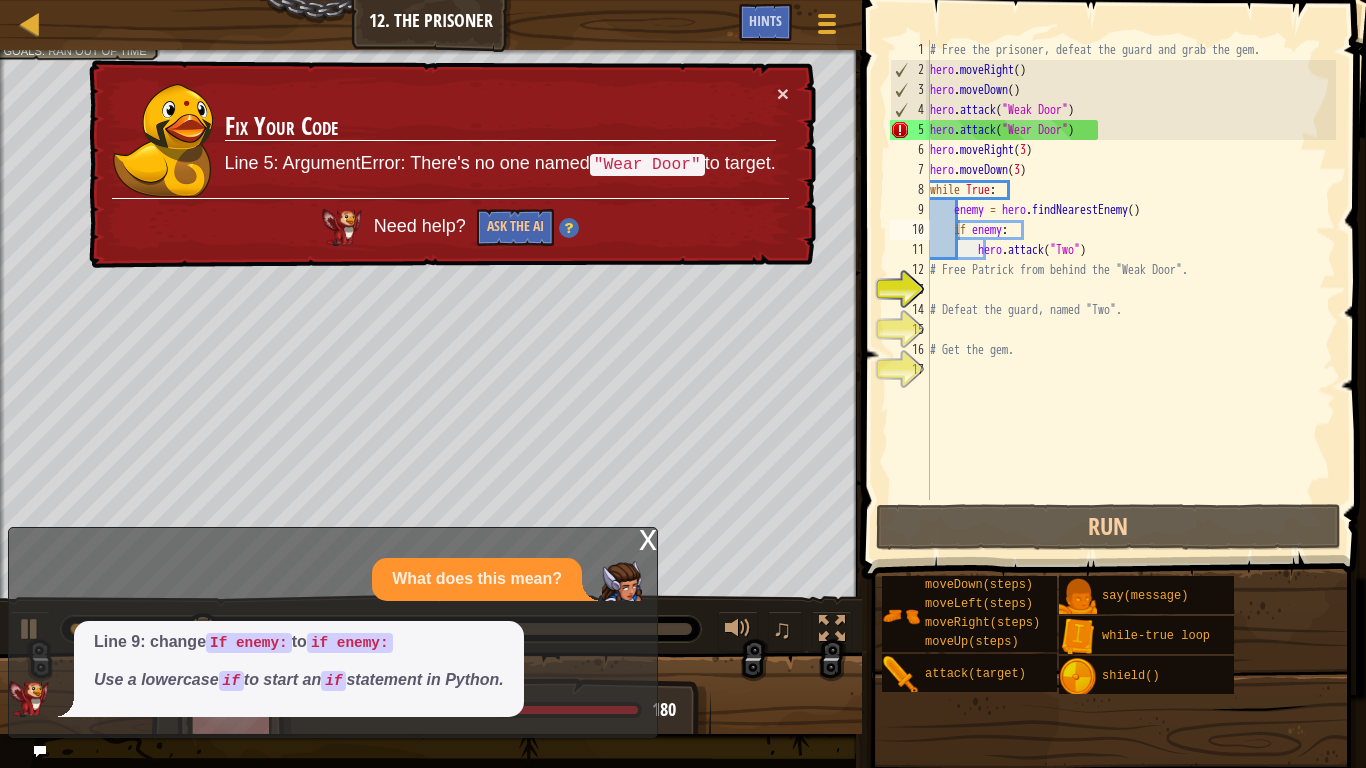 click on "Line 9: change  If enemy:  to  if enemy:" at bounding box center (299, 642) 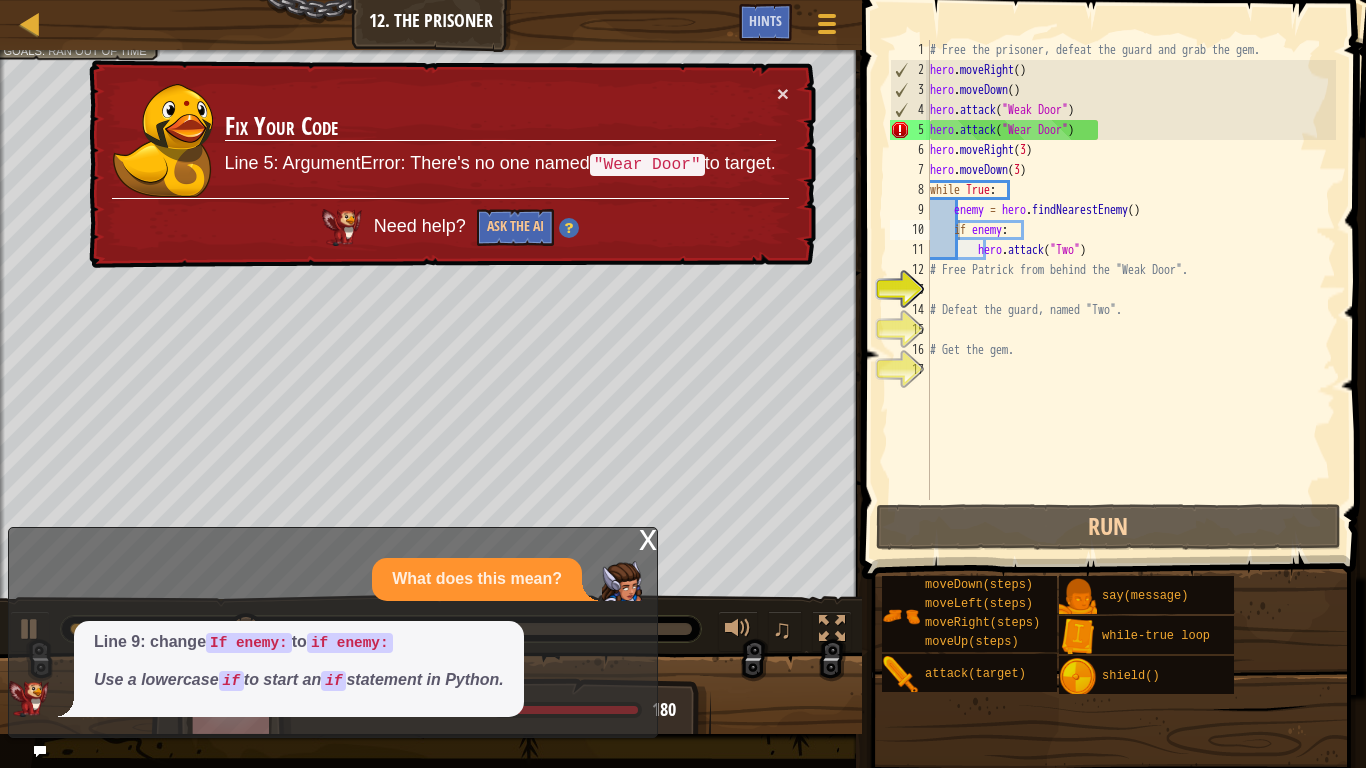 click on "Map Introduction to Computer Science 12. The Prisoner Game Menu Done Hints 1 2 3 4 5 6 7 8 9 10 11 12 13 14 15 16 17 # Free the prisoner, defeat the guard and grab the gem. hero . moveRight ( ) hero . moveDown ( ) hero . attack ( "[NAME]" ) hero . attack ( "[NAME]" ) hero . moveRight ( 3 ) hero . moveDown ( 3 ) while   True :      enemy   =   hero . findNearestEnemy ( )      if   enemy :           hero . attack ( "[NAME]" ) # Free Patrick from behind the "[NAME]". # Defeat the guard, named "[NAME]". # Get the gem.     XXXXXXXXXXXXXXXXXXXXXXXXXXXXXXXXXXXXXXXXXXXXXXXXXXXXXXXXXXXXXXXXXXXXXXXXXXXXXXXXXXXXXXXXXXXXXXXXXXXXXXXXXXXXXXXXXXXXXXXXXXXXXXXXXXXXXXXXXXXXXXXXXXXXXXXXXXXXXXXXXXXXXXXXXXXXXXXXXXXXXXXXXXXXXXXXXXXXXXXXXXXXXXXXXXXXXXXXXXXXXXXXXXXXXXXXXXXXXXXXXXXXXXXXXXXXXXXX Solution × Hints Videos if enemy: 1 2 3 4 5 6 7 8 9 10 11 12 13 14 15 16 17 # Free the prisoner, defeat the guard and grab the gem. hero . moveRight ( ) hero . moveDown ( ) hero . attack ( "[NAME]" ) hero . attack ( "[NAME]" ) hero" at bounding box center [683, 384] 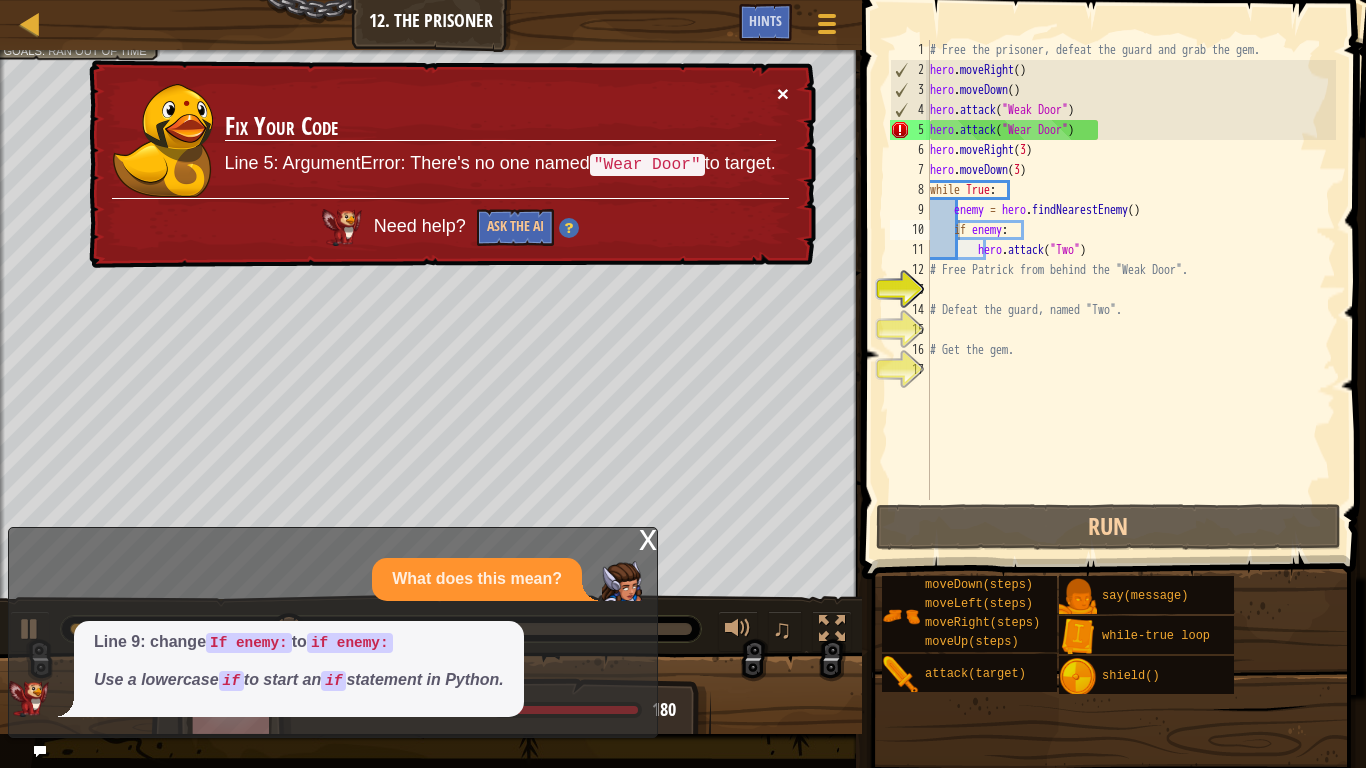 click on "×" at bounding box center (783, 95) 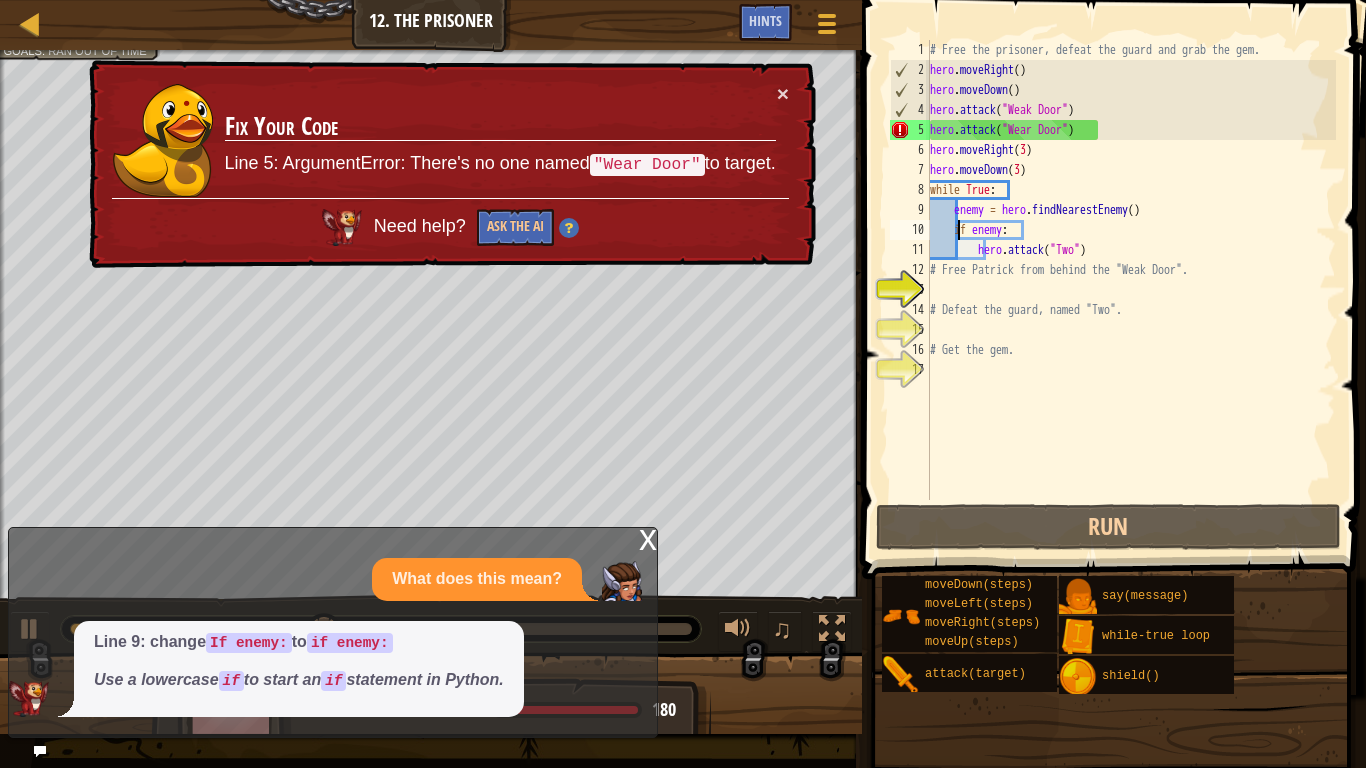 click on "× Fix Your Code Line 5: ArgumentError: There's no one named  "[NAME]"  to target.
Need help? Ask the AI" at bounding box center [450, 164] 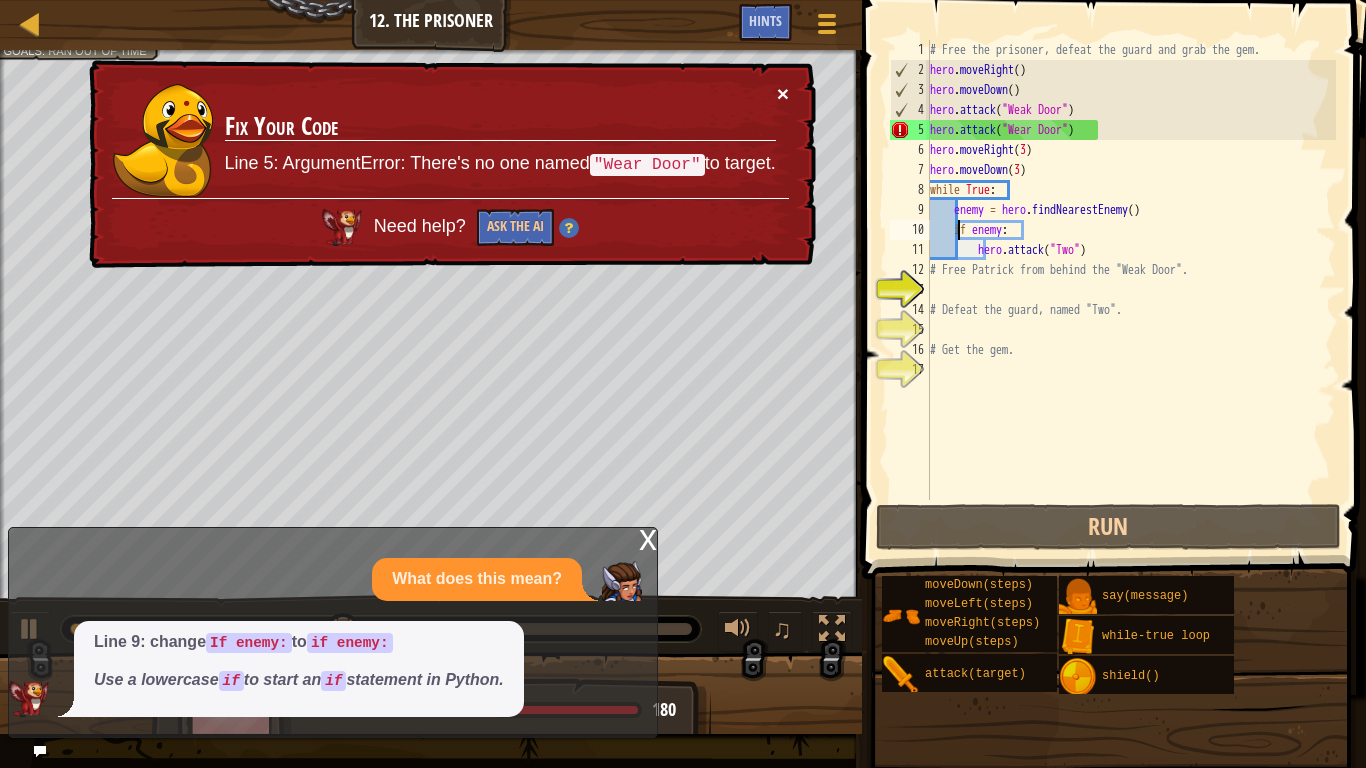 click on "×" at bounding box center (784, 99) 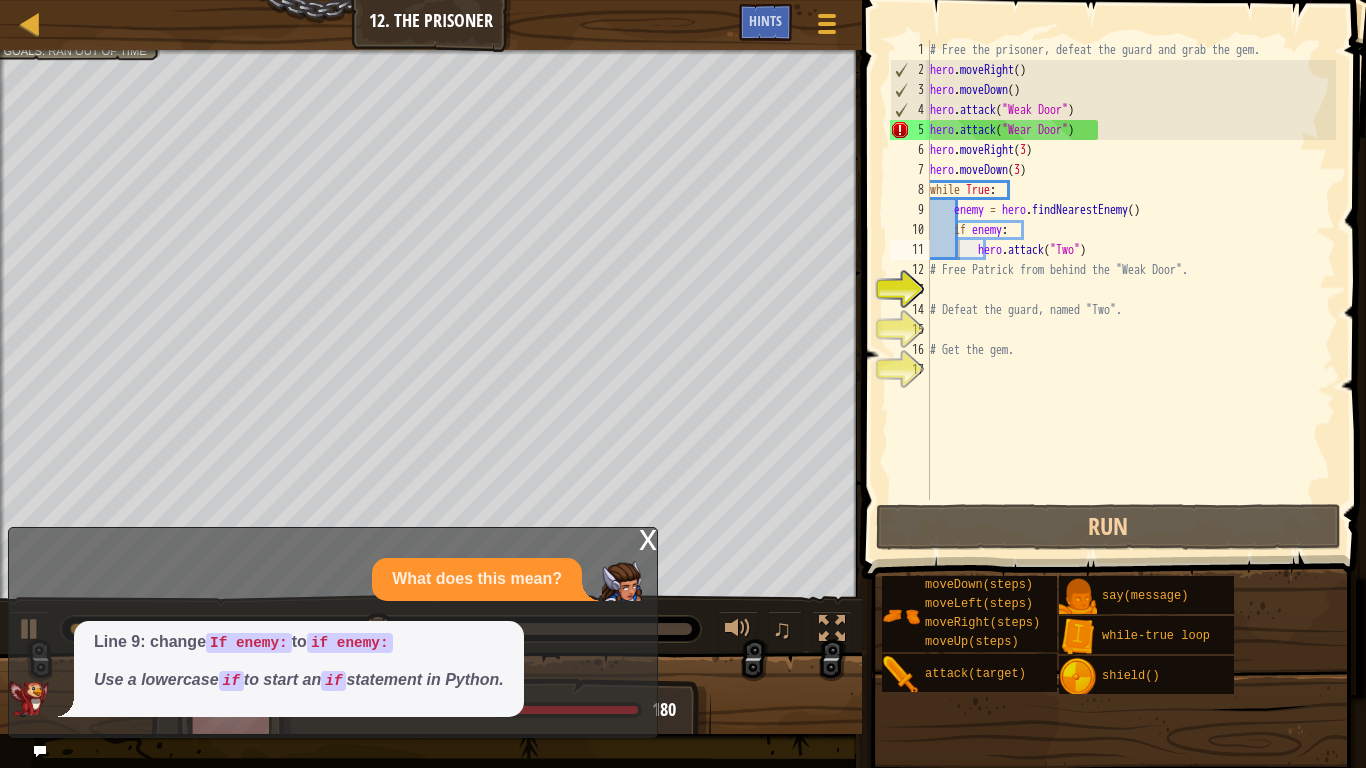 click on "Line 9: change  If enemy:  to  if enemy:
Use a lowercase  if  to start an  if  statement in Python." at bounding box center (299, 661) 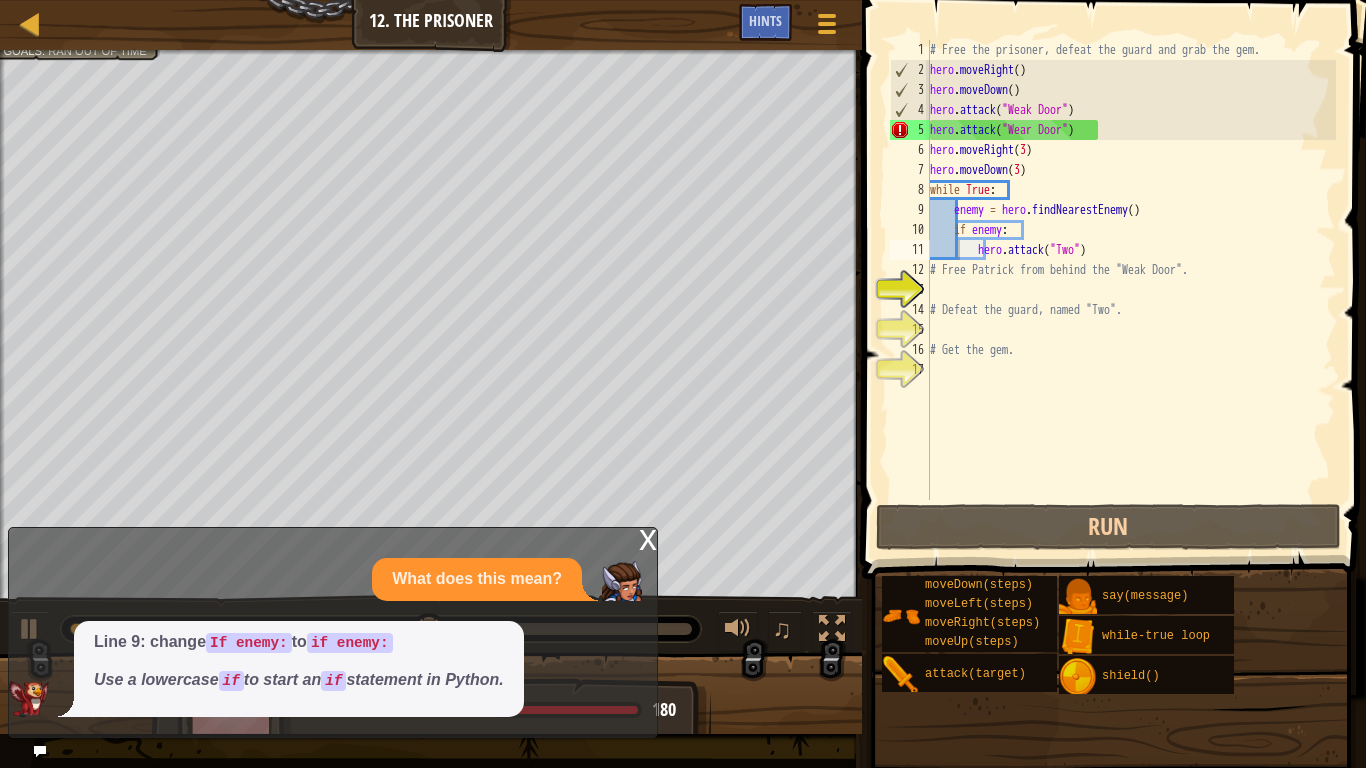 click on "What does this mean?" at bounding box center [477, 579] 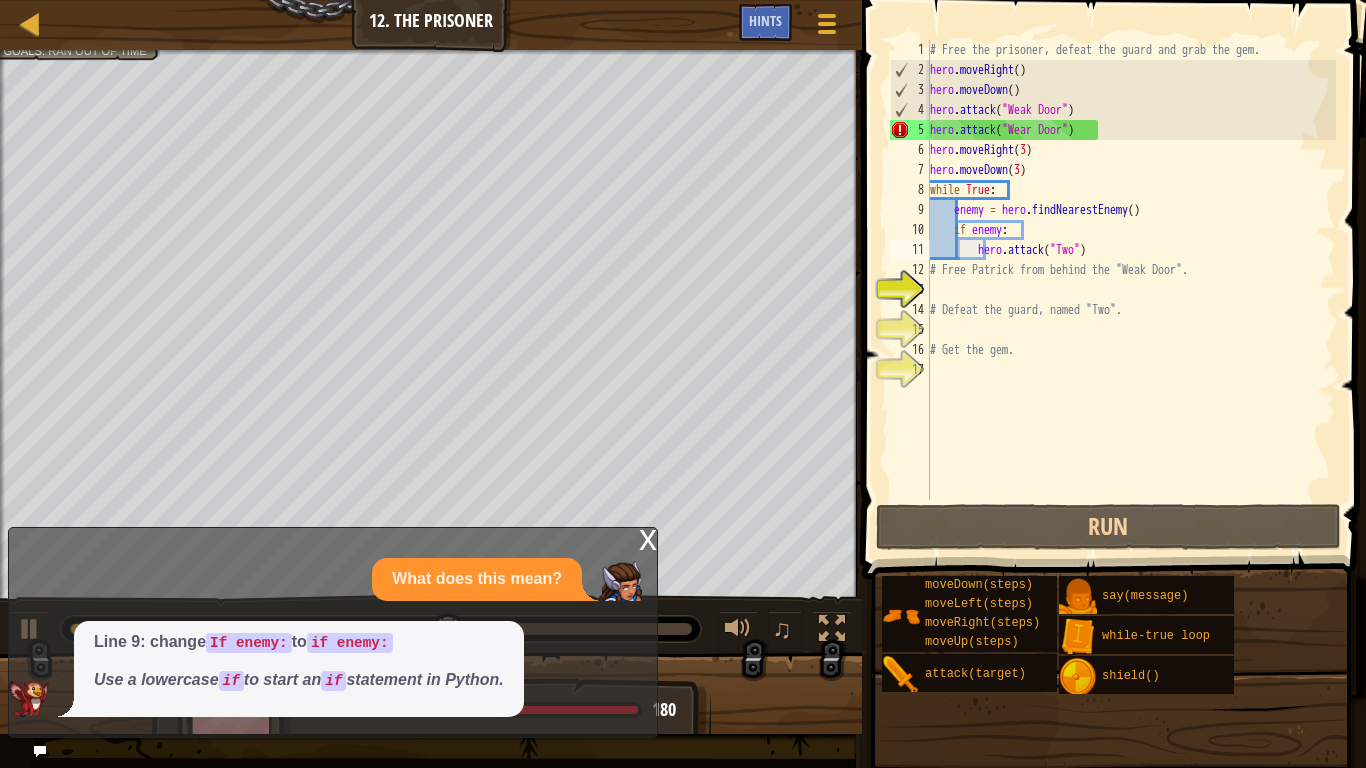 click on "x" at bounding box center (648, 538) 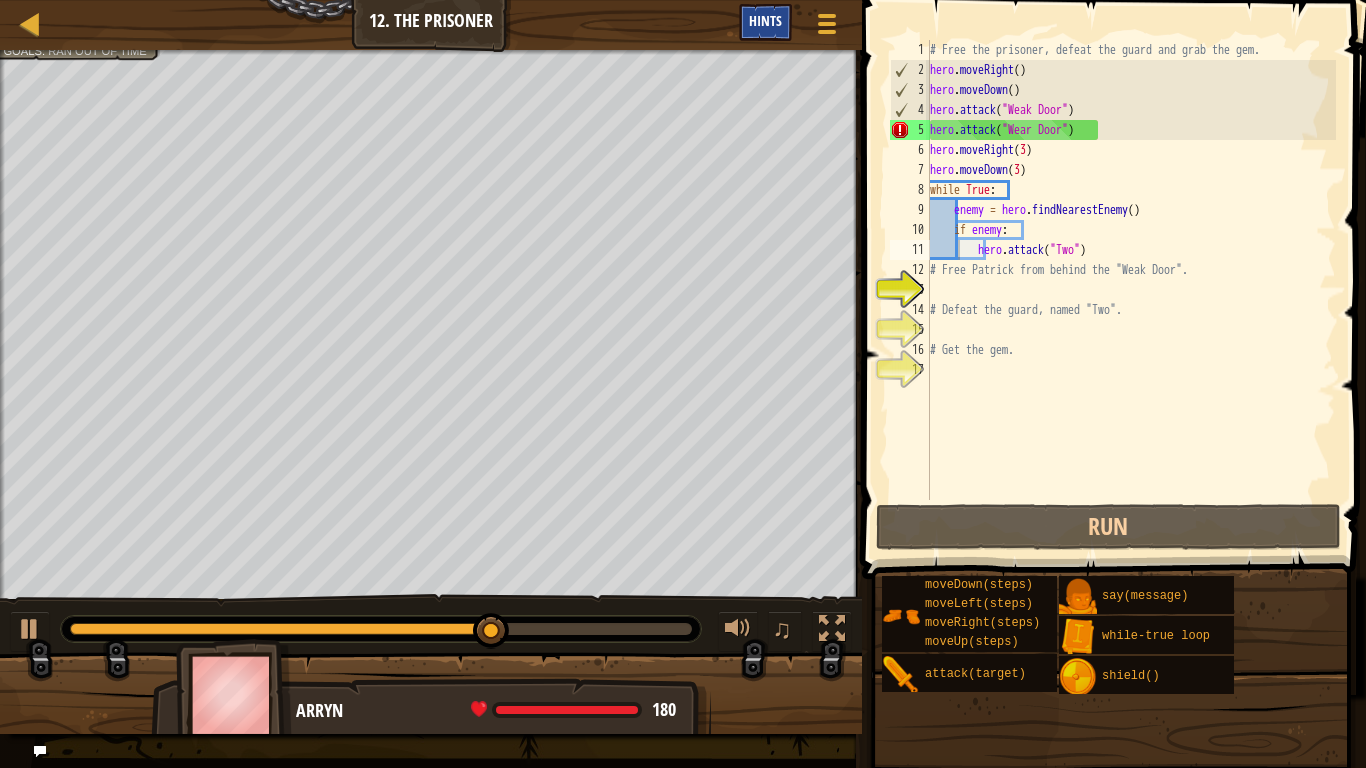 click on "Hints" at bounding box center (765, 20) 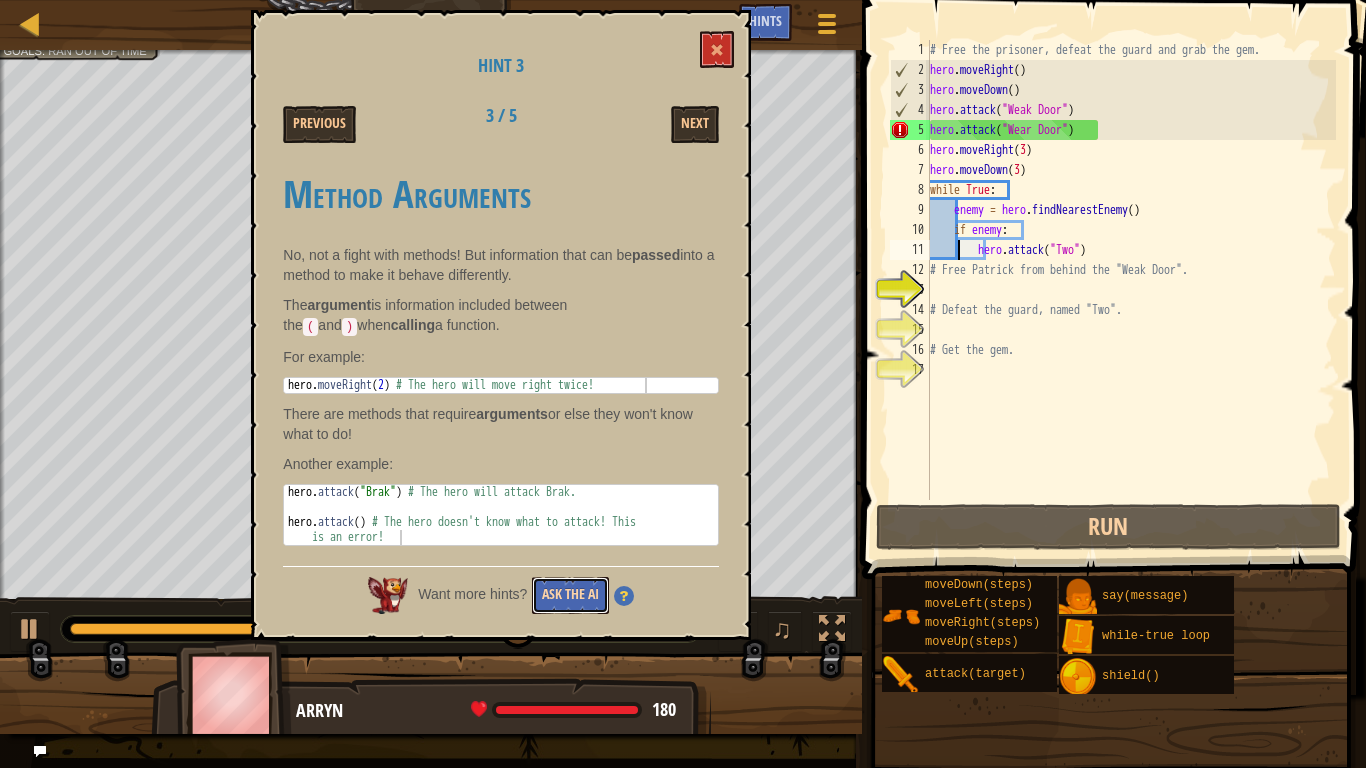 click on "Ask the AI" at bounding box center (570, 595) 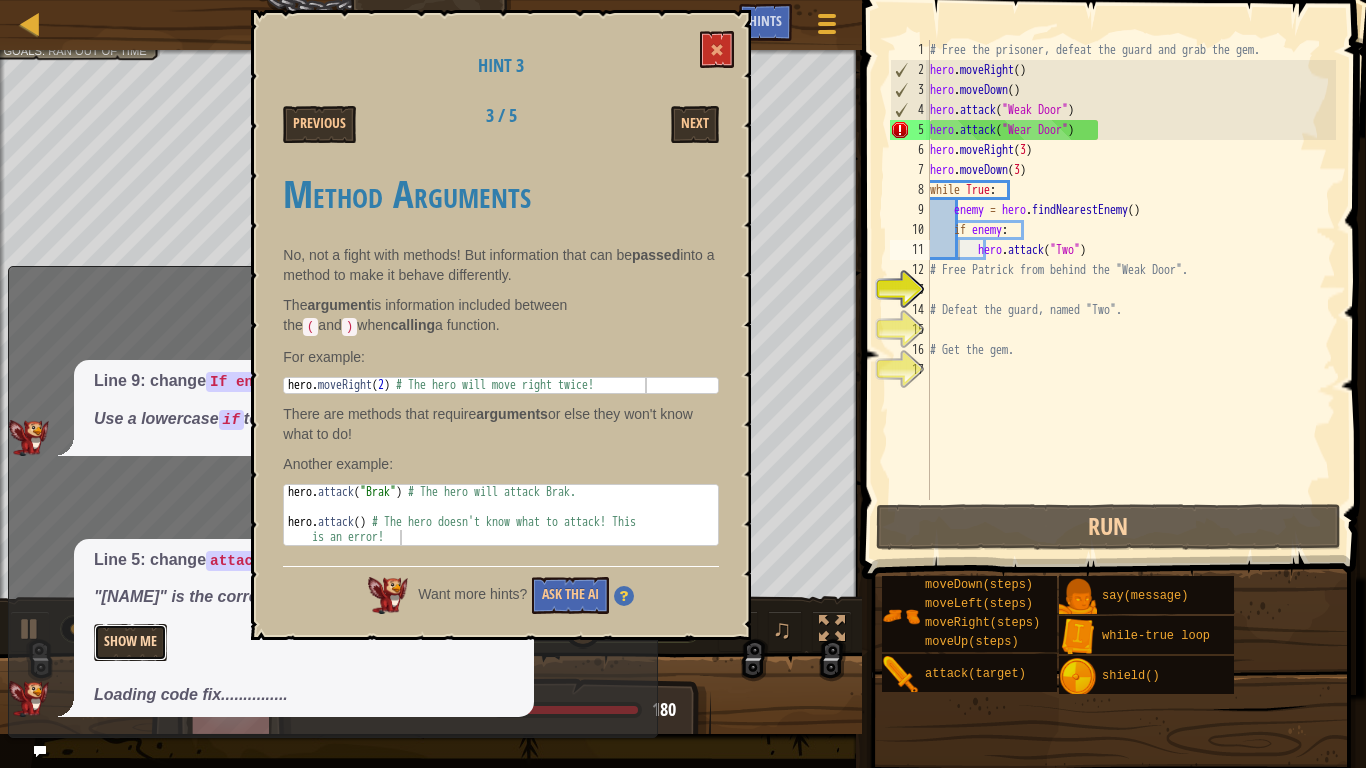 click on "Show Me" at bounding box center [130, 642] 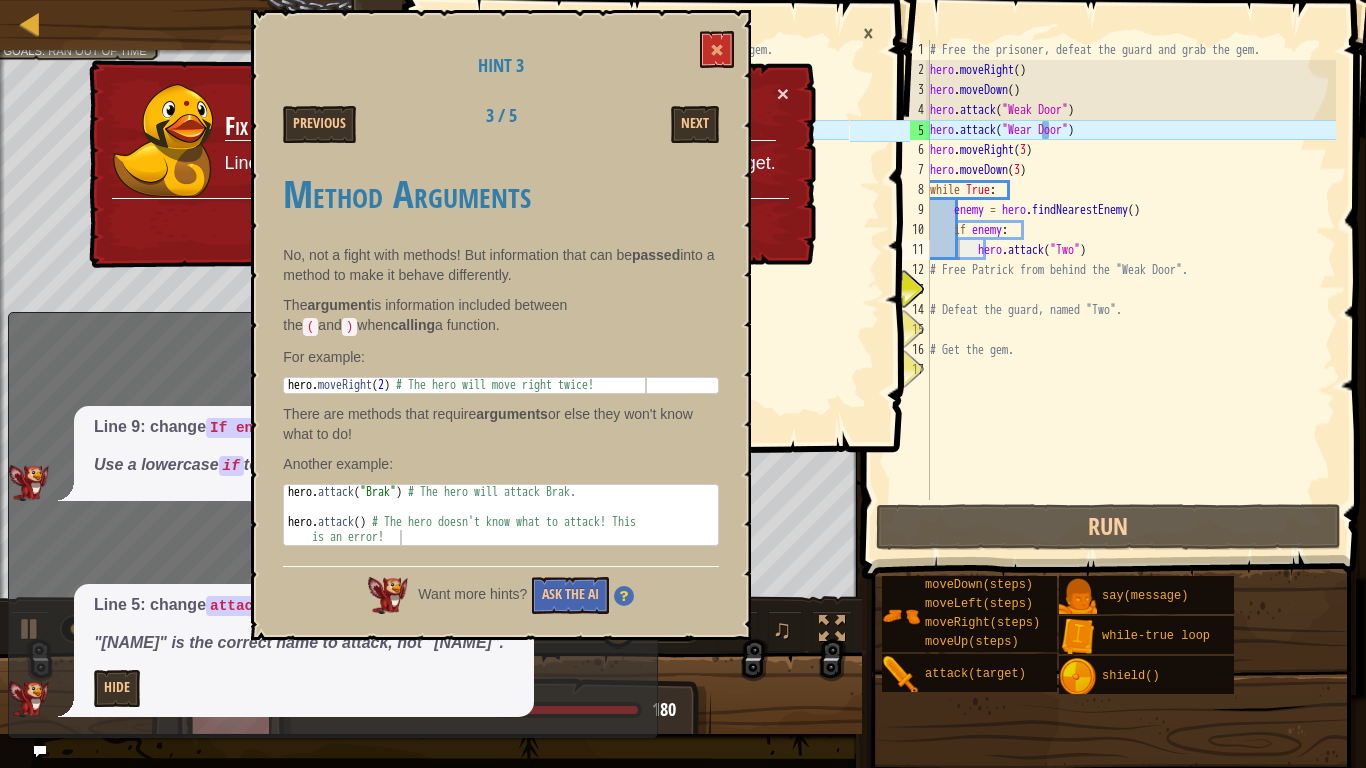 click on "Hint 3 Previous 3 / 5 Next Method Arguments
No, not a fight with methods! But information that can be  passed  into a method to make it behave differently.
The  argument  is information included between the  (  and  )  when  calling  a function.
For example:
1 hero . moveRight ( 2 )   # The hero will move right twice!     הההההההההההההההההההההההההההההההההההההההההההההההההההההההההההההההההההההההההההההההההההההההההההההההההההההההההההההההההההההההההההההההההההההההההההההההההההההההההההההההההההההההההההההההההההההההההההההההההההההההההההההההההההההההההההההההההההההההההההההההההההההההההההההההה
There are methods that require  arguments  or else they won't know what to do!
Another example:
1 2 3 hero . attack ( "[NAME]" )   # The hero will attack [NAME]. hero . attack" at bounding box center [501, 325] 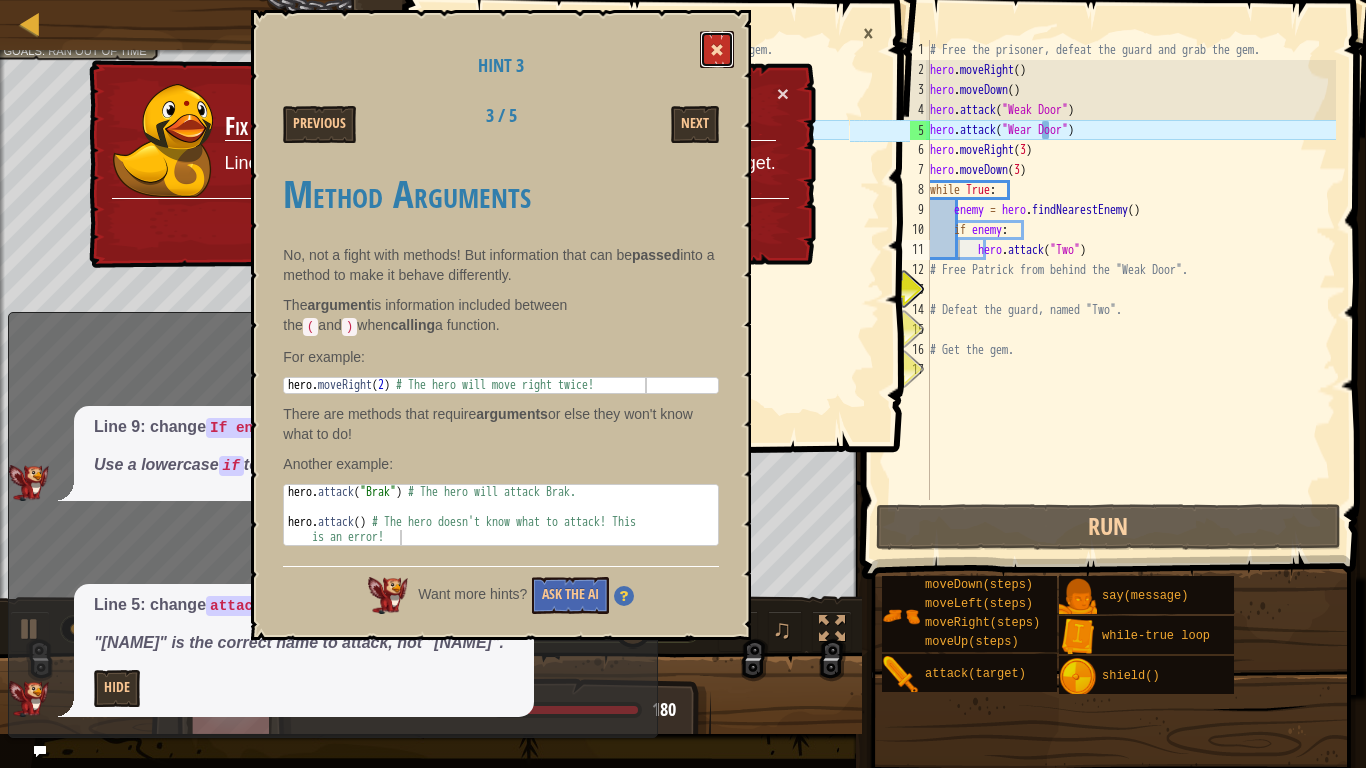 click at bounding box center [717, 50] 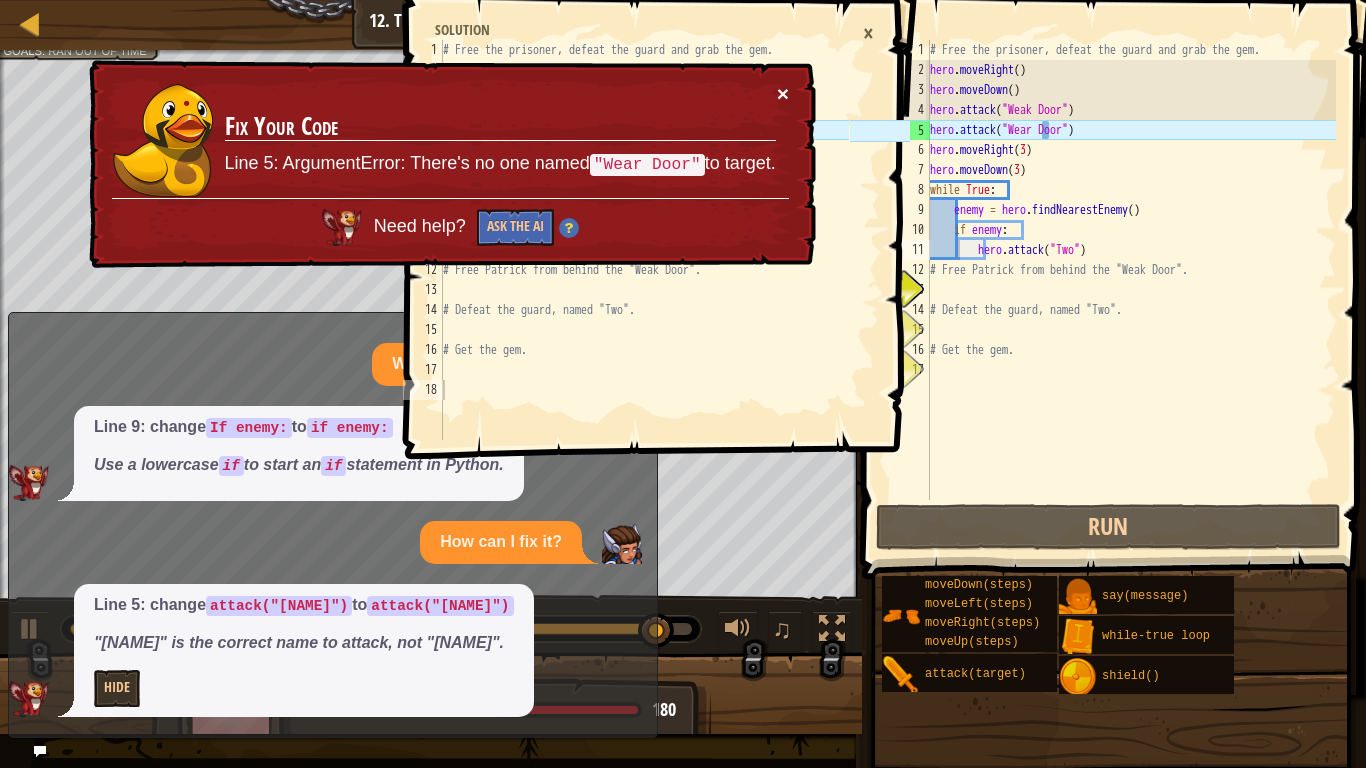 click on "×" at bounding box center (783, 97) 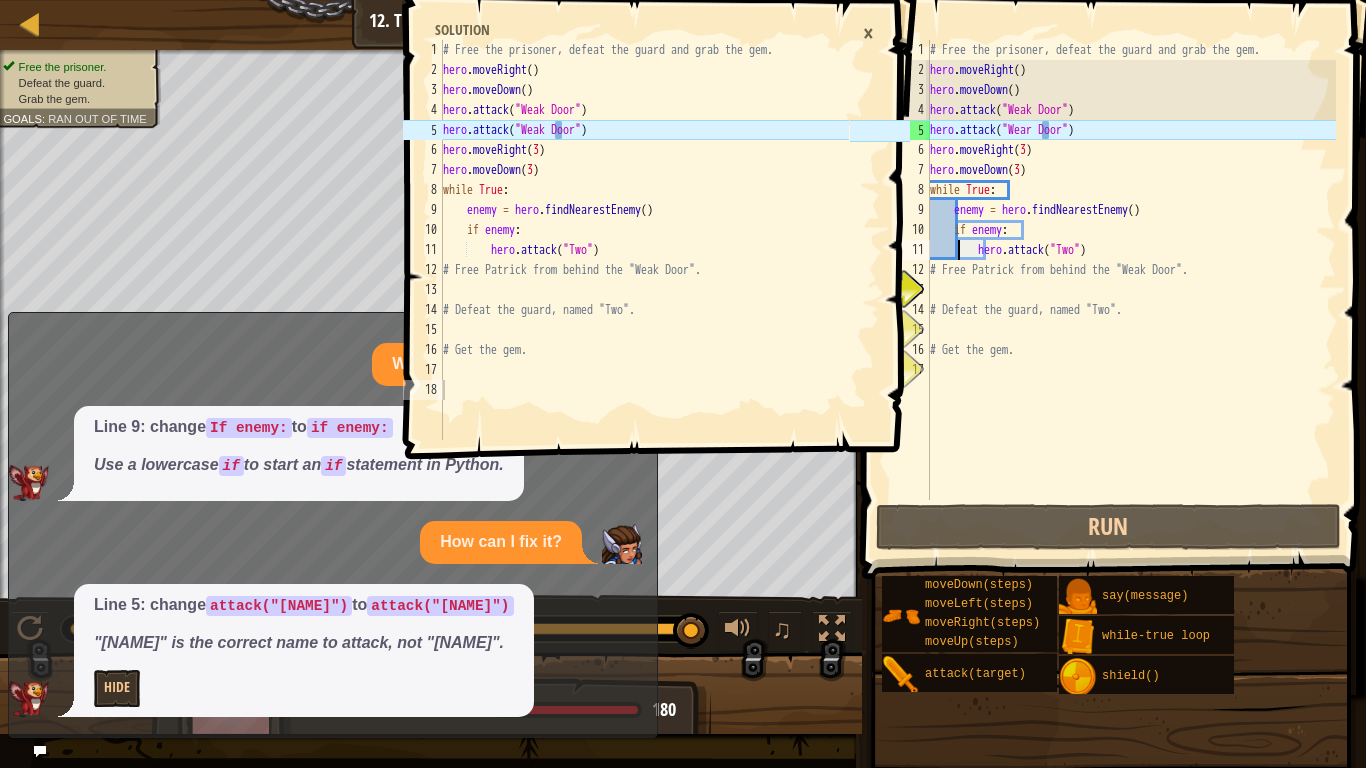 click on "# Free the prisoner, defeat the guard and grab the gem. hero . moveRight ( ) hero . moveDown ( ) hero . attack ( "[NAME]" ) hero . attack ( "[NAME]" ) hero . moveRight ( 3 ) hero . moveDown ( 3 ) while   True :      enemy   =   hero . findNearestEnemy ( )      if   enemy :          hero . attack ( "[NAME]" ) # Free Patrick from behind the "[NAME]". # Defeat the guard, named "[NAME]". # Get the gem." at bounding box center (1131, 290) 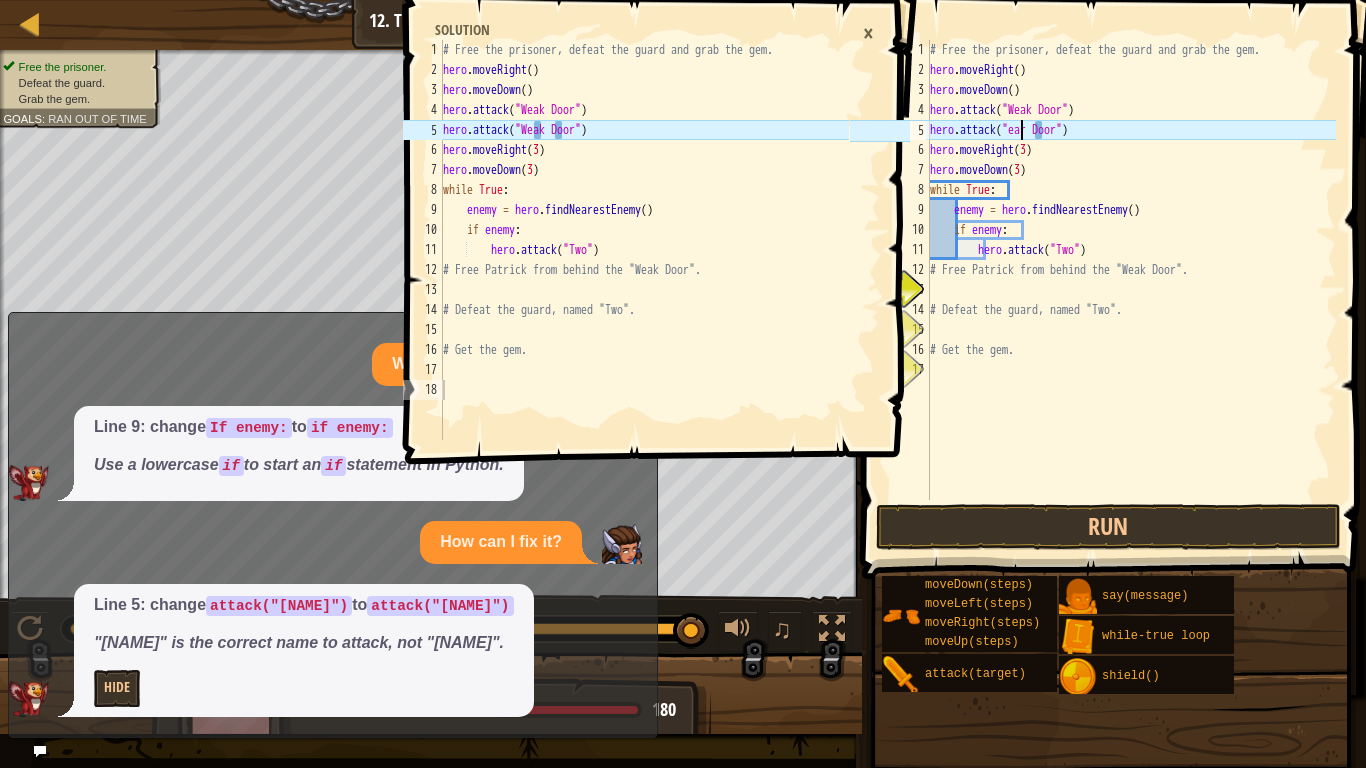 scroll, scrollTop: 9, scrollLeft: 14, axis: both 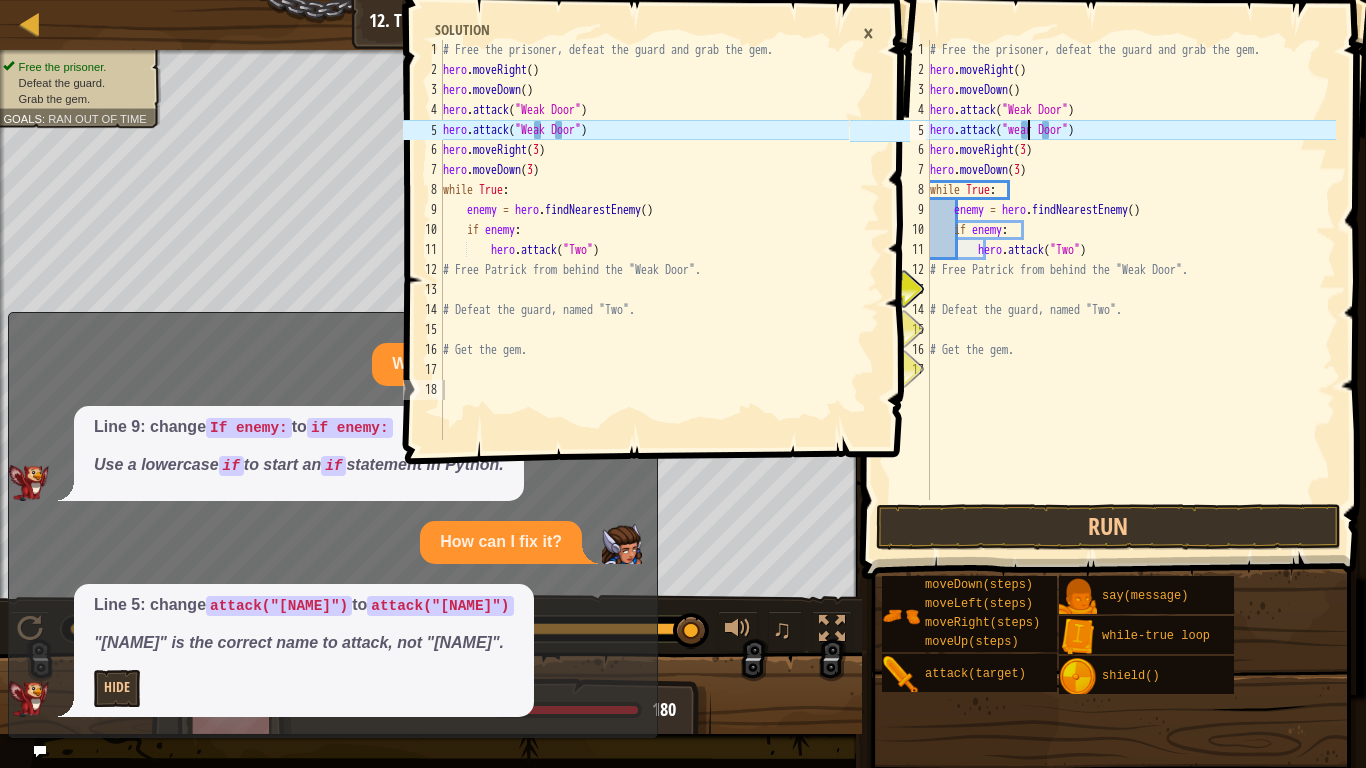 click on "# Free the prisoner, defeat the guard and grab the gem. hero . moveRight ( ) hero . moveDown ( ) hero . attack ( "[NAME]" ) hero . attack ( "[NAME]" ) hero . moveRight ( 3 ) hero . moveDown ( 3 ) while   True :      enemy   =   hero . findNearestEnemy ( )      if   enemy :          hero . attack ( "[NAME]" ) # Free Patrick from behind the "[NAME]". # Defeat the guard, named "[NAME]". # Get the gem." at bounding box center (1131, 290) 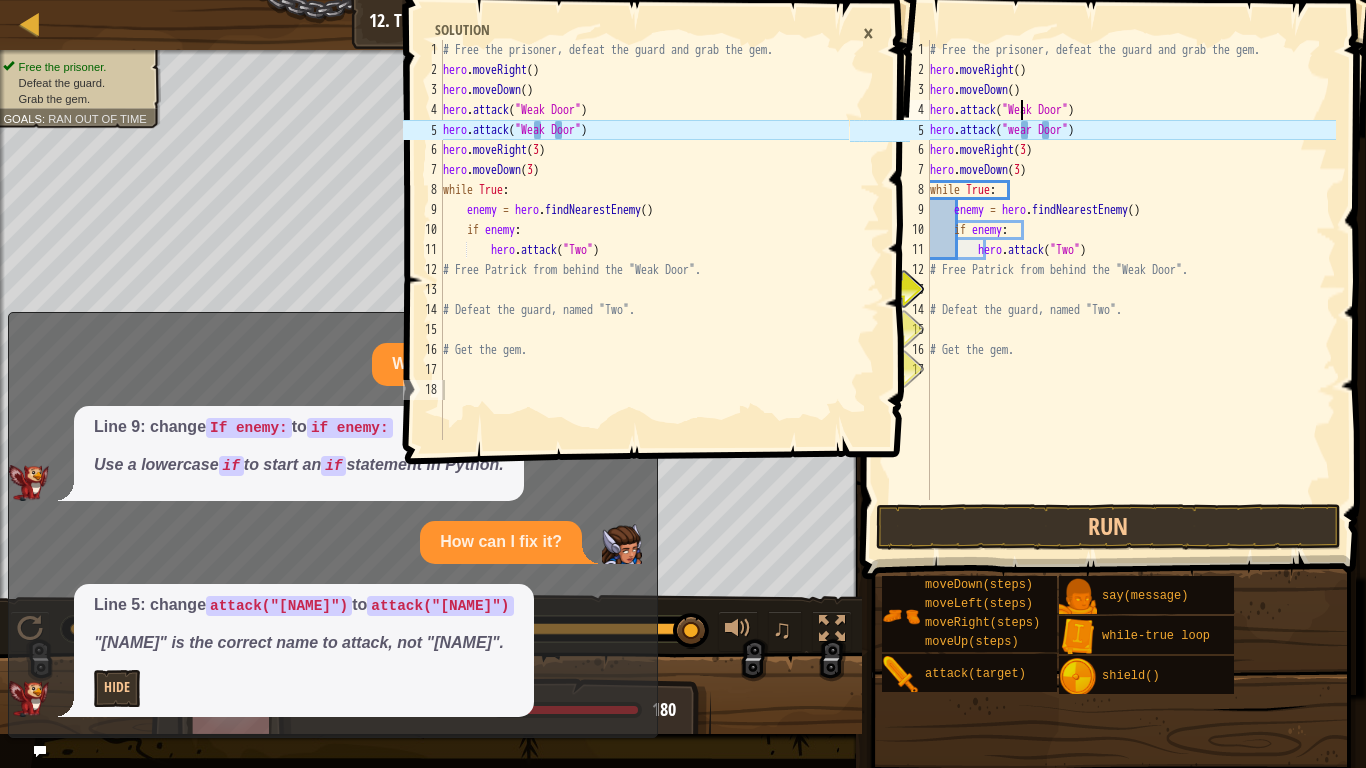 click on "# Free the prisoner, defeat the guard and grab the gem. hero . moveRight ( ) hero . moveDown ( ) hero . attack ( "[NAME]" ) hero . attack ( "[NAME]" ) hero . moveRight ( 3 ) hero . moveDown ( 3 ) while   True :      enemy   =   hero . findNearestEnemy ( )      if   enemy :          hero . attack ( "[NAME]" ) # Free Patrick from behind the "[NAME]". # Defeat the guard, named "[NAME]". # Get the gem." at bounding box center [1131, 290] 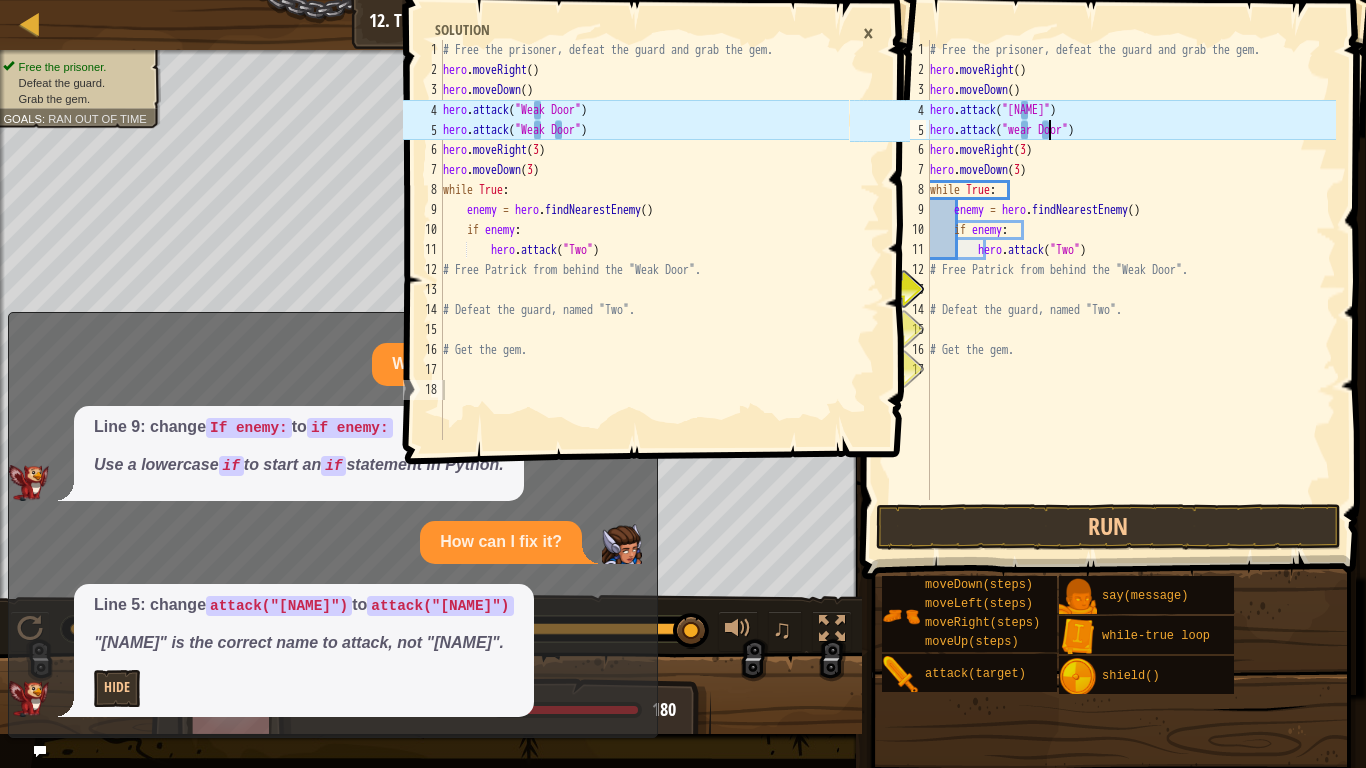 click on "# Free the prisoner, defeat the guard and grab the gem. hero . moveRight ( ) hero . moveDown ( ) hero . attack ( "[NAME]" ) hero . attack ( "[NAME]" ) hero . moveRight ( 3 ) hero . moveDown ( 3 ) while   True :      enemy   =   hero . findNearestEnemy ( )      if   enemy :          hero . attack ( "[NAME]" ) # Free Patrick from behind the "[NAME]". # Defeat the guard, named "[NAME]". # Get the gem." at bounding box center [1131, 290] 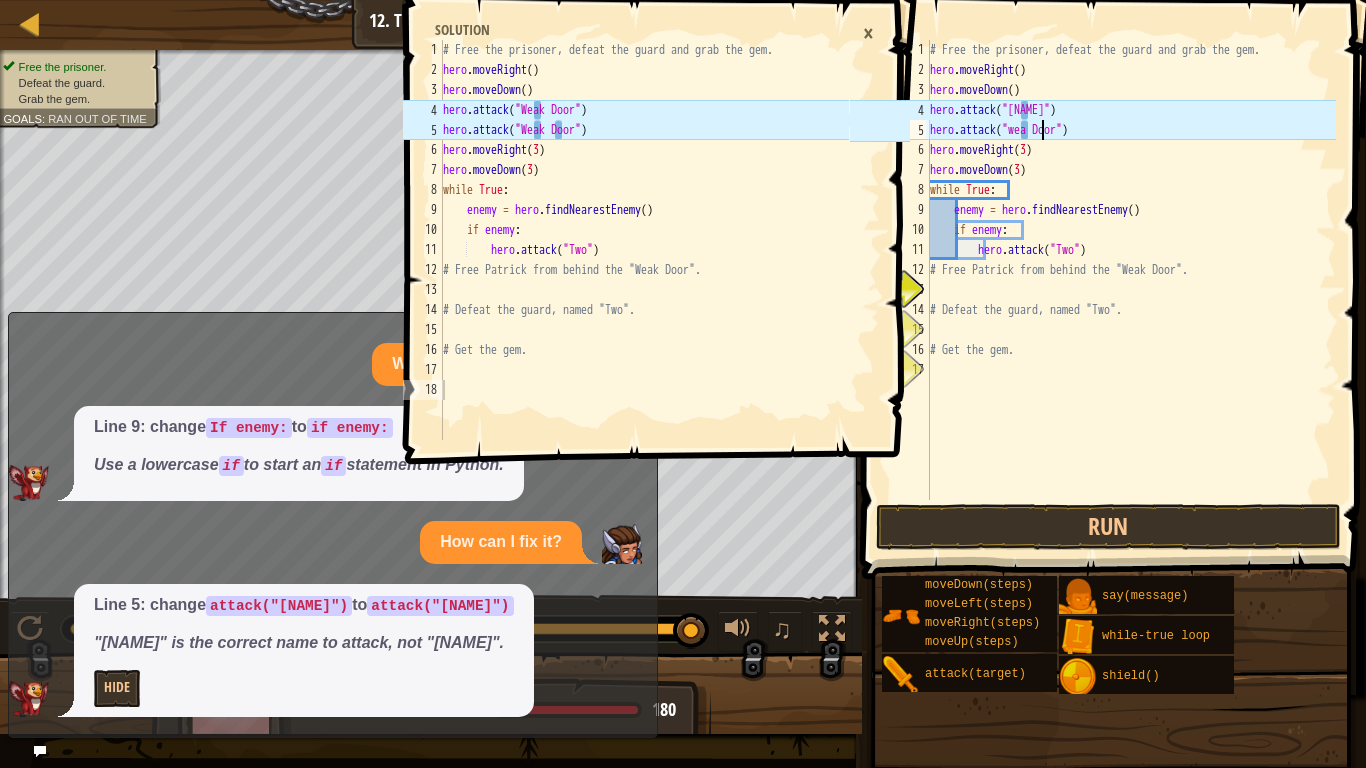 scroll, scrollTop: 9, scrollLeft: 17, axis: both 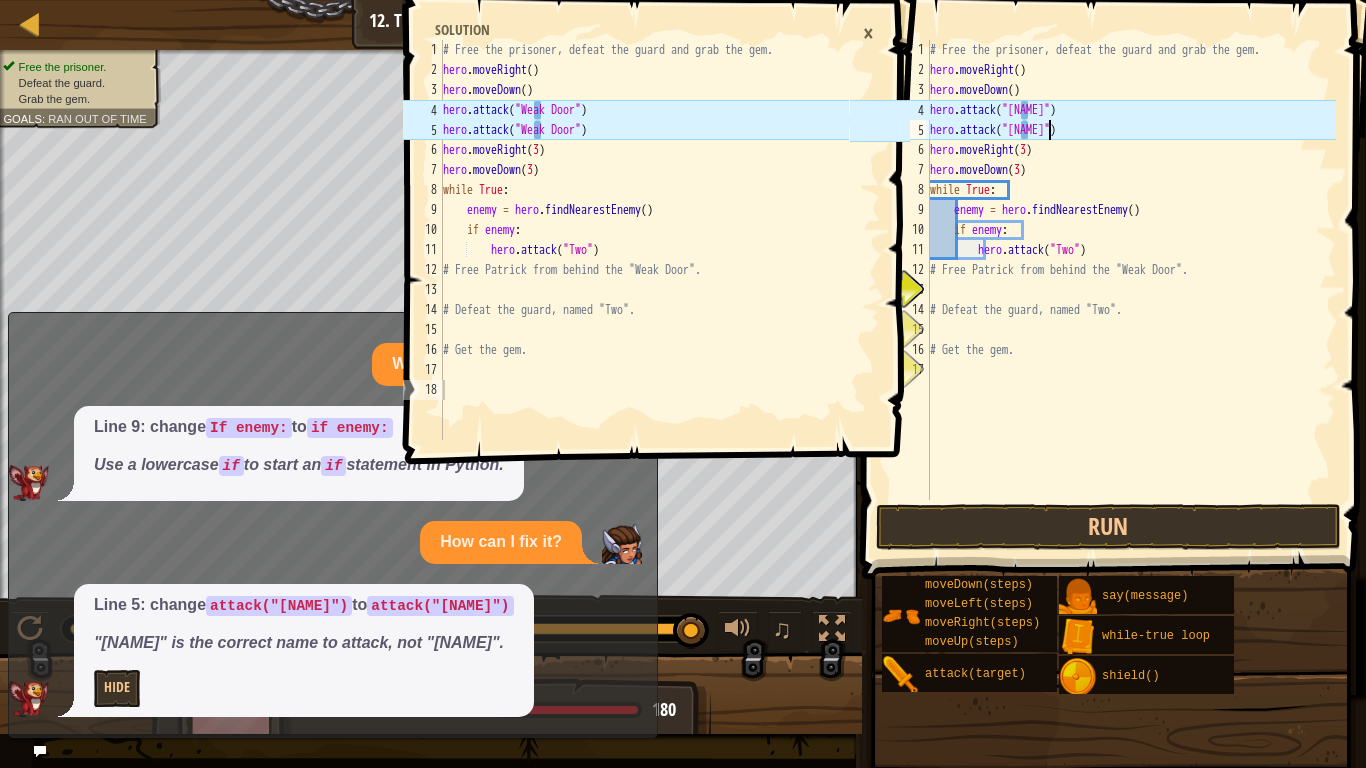 click on "# Free the prisoner, defeat the guard and grab the gem. hero . moveRight ( ) hero . moveDown ( ) hero . attack ( "[NAME]" ) hero . attack ( "[NAME]" ) hero . moveRight ( 3 ) hero . moveDown ( 3 ) while   True :      enemy   =   hero . findNearestEnemy ( )      if   enemy :          hero . attack ( "[NAME]" ) # Free Patrick from behind the "[NAME]". # Defeat the guard, named "[NAME]". # Get the gem." at bounding box center (1131, 290) 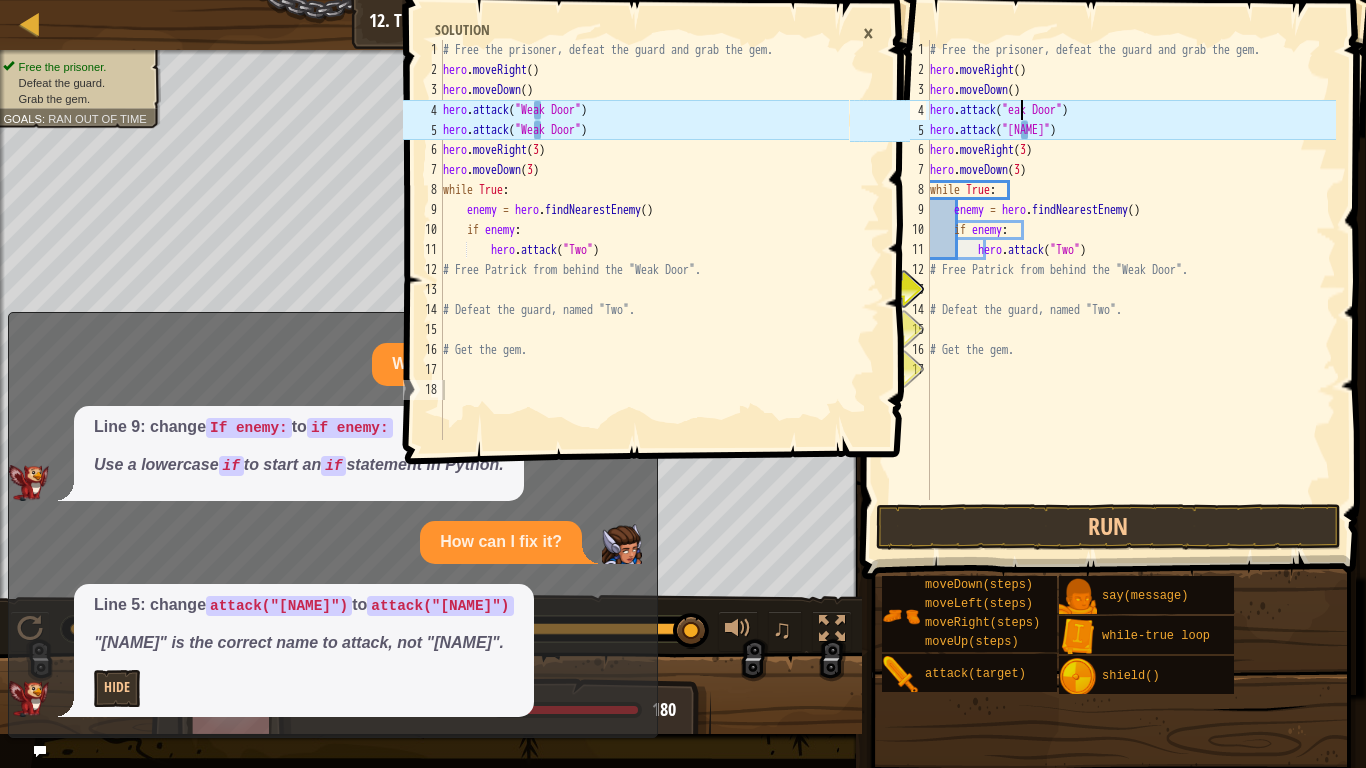 scroll, scrollTop: 9, scrollLeft: 14, axis: both 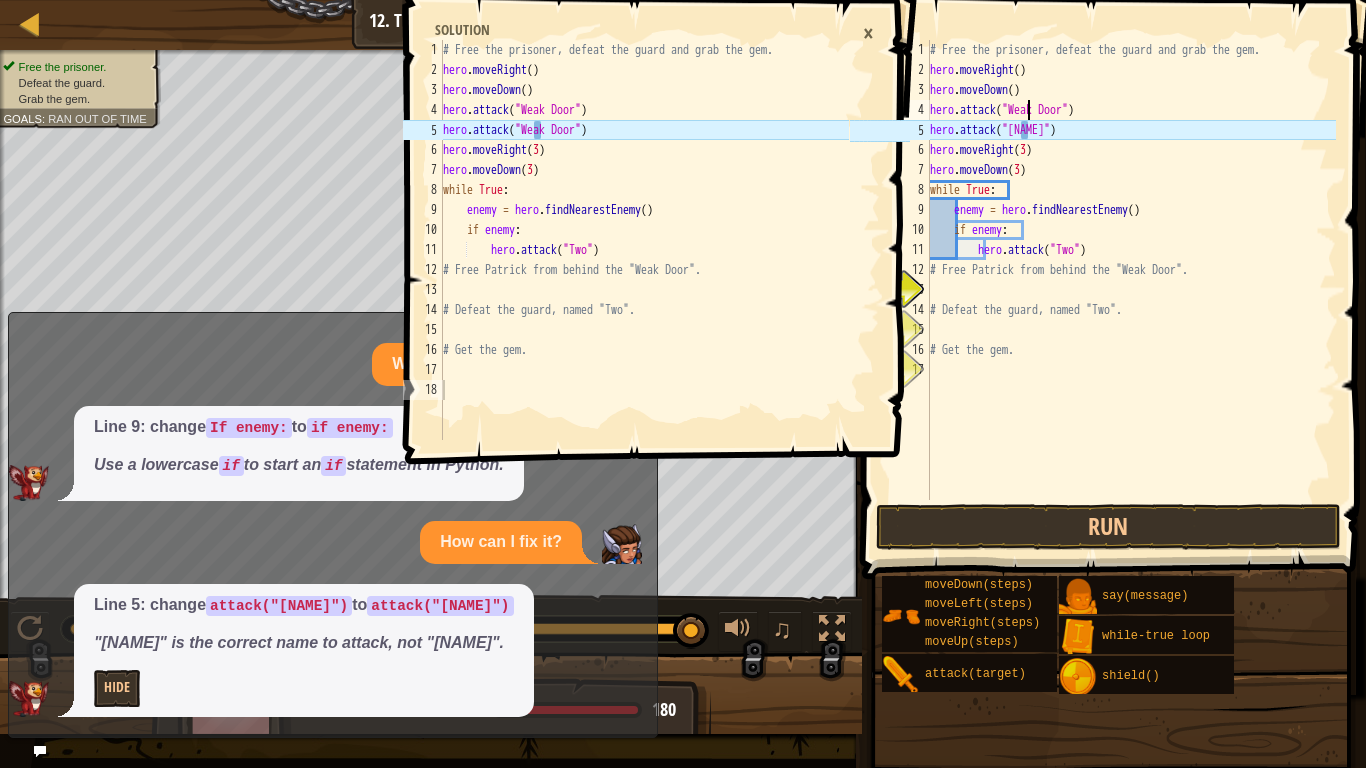 click on "# Free the prisoner, defeat the guard and grab the gem. hero . moveRight ( ) hero . moveDown ( ) hero . attack ( "[NAME]" ) hero . attack ( "[NAME]" ) hero . moveRight ( 3 ) hero . moveDown ( 3 ) while   True :      enemy   =   hero . findNearestEnemy ( )      if   enemy :          hero . attack ( "[NAME]" ) # Free Patrick from behind the "[NAME]". # Defeat the guard, named "[NAME]". # Get the gem." at bounding box center [1131, 290] 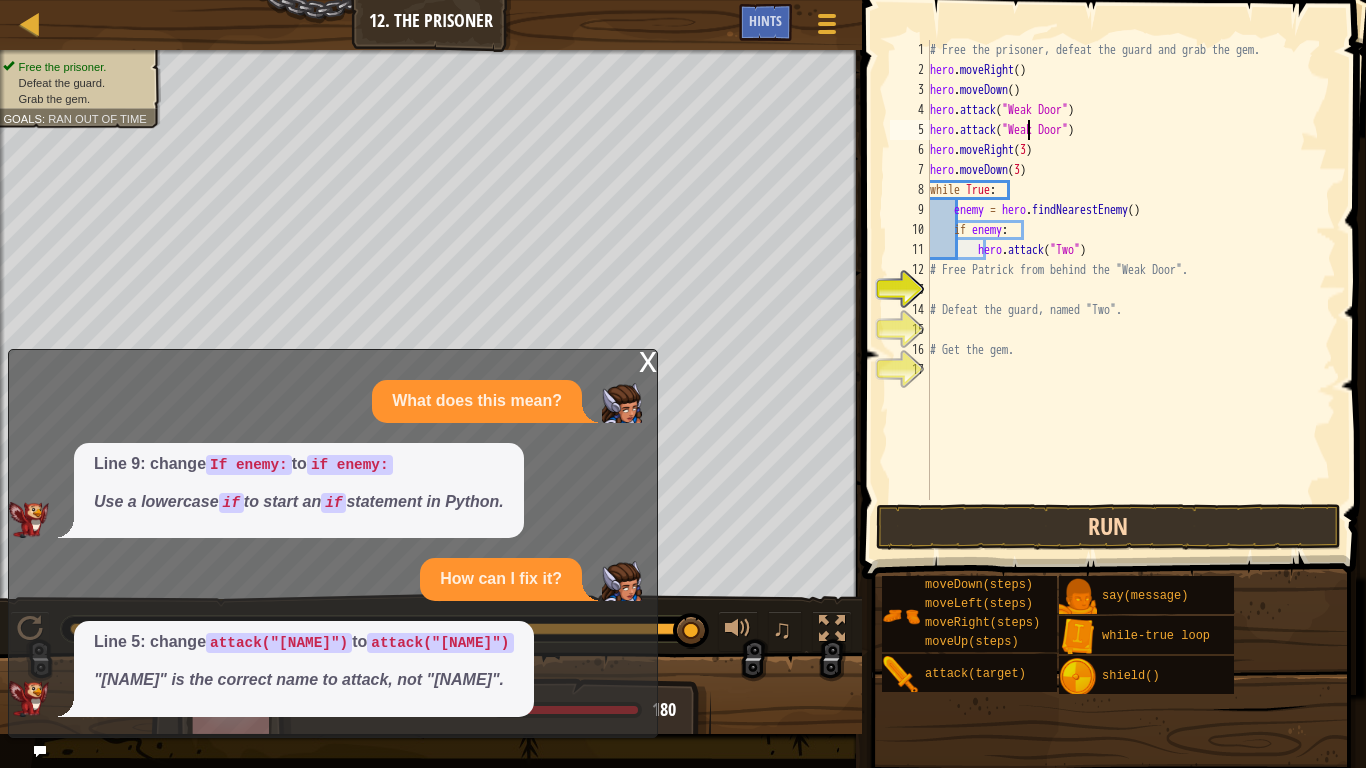 type on "hero.attack("Weak Door")" 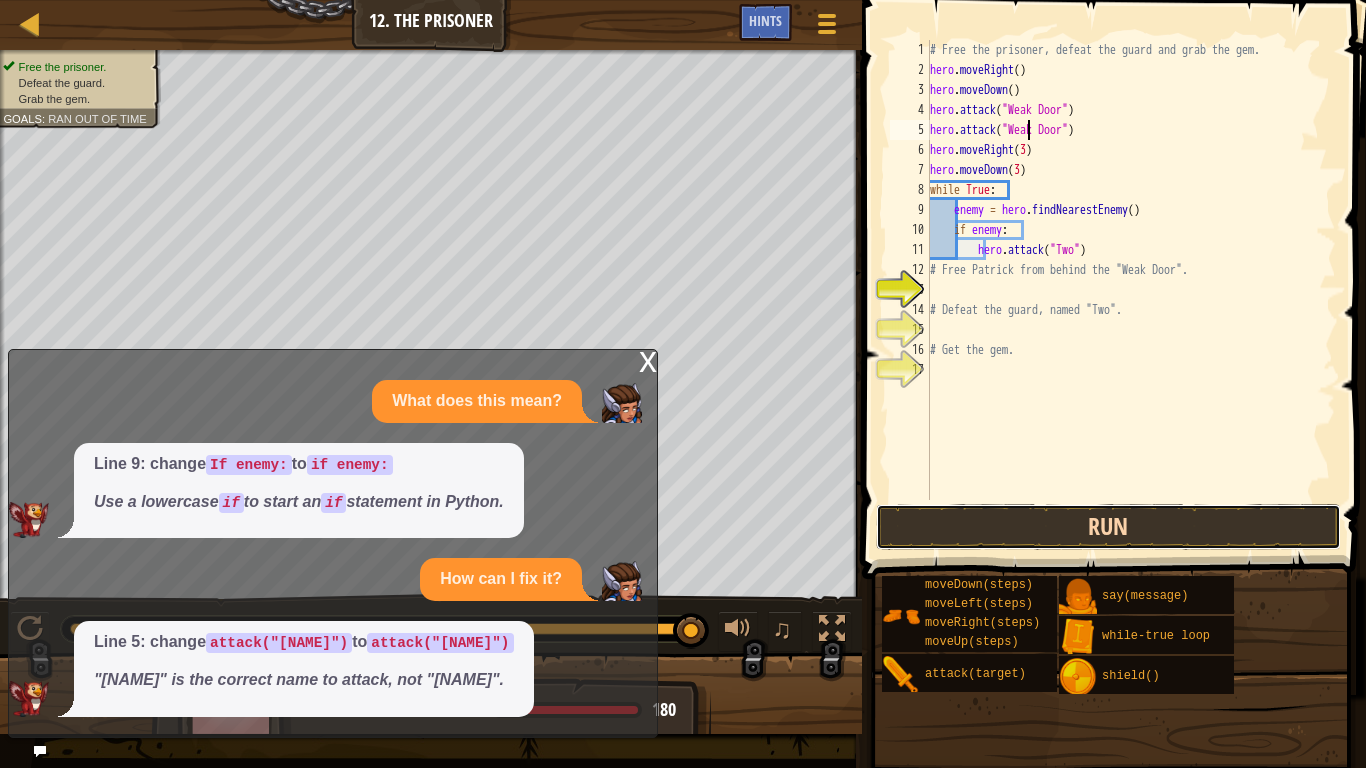 click on "Run" at bounding box center (1109, 527) 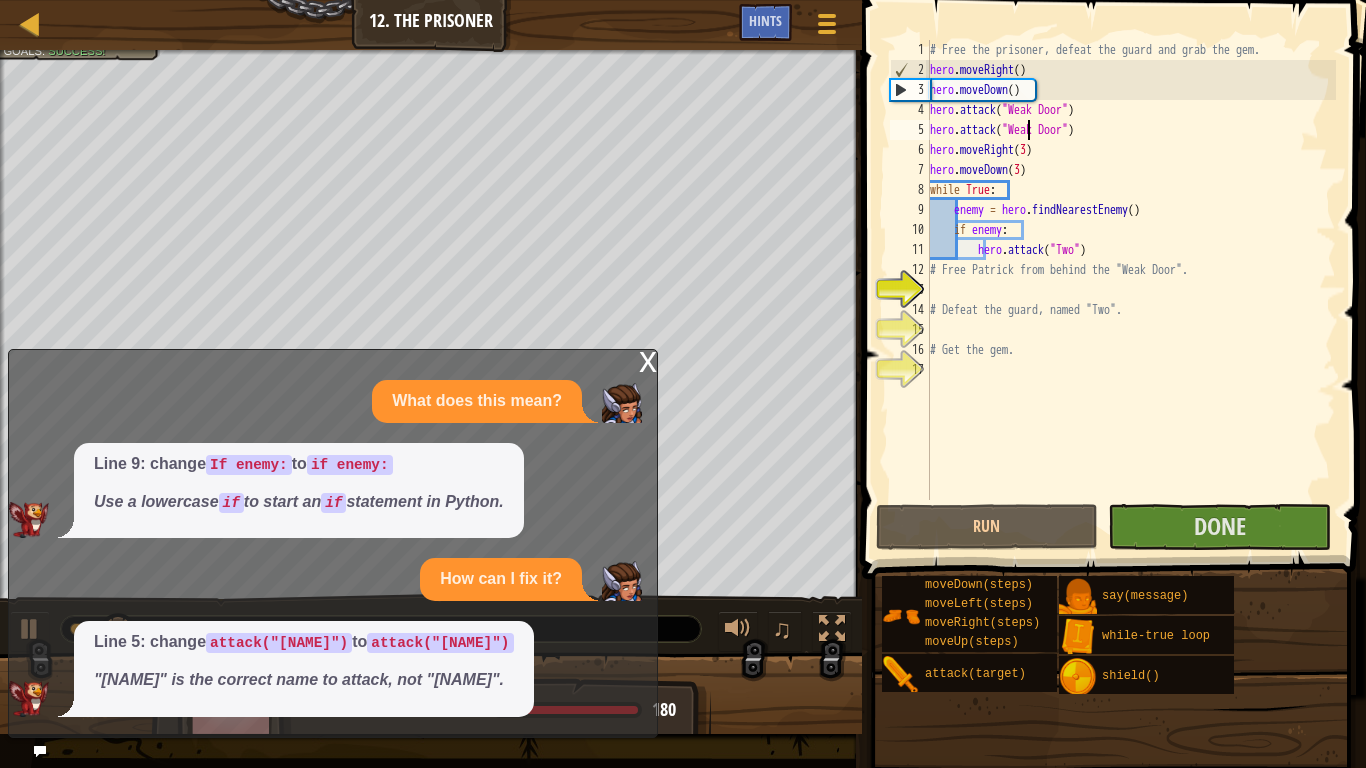 click on "x" at bounding box center [648, 360] 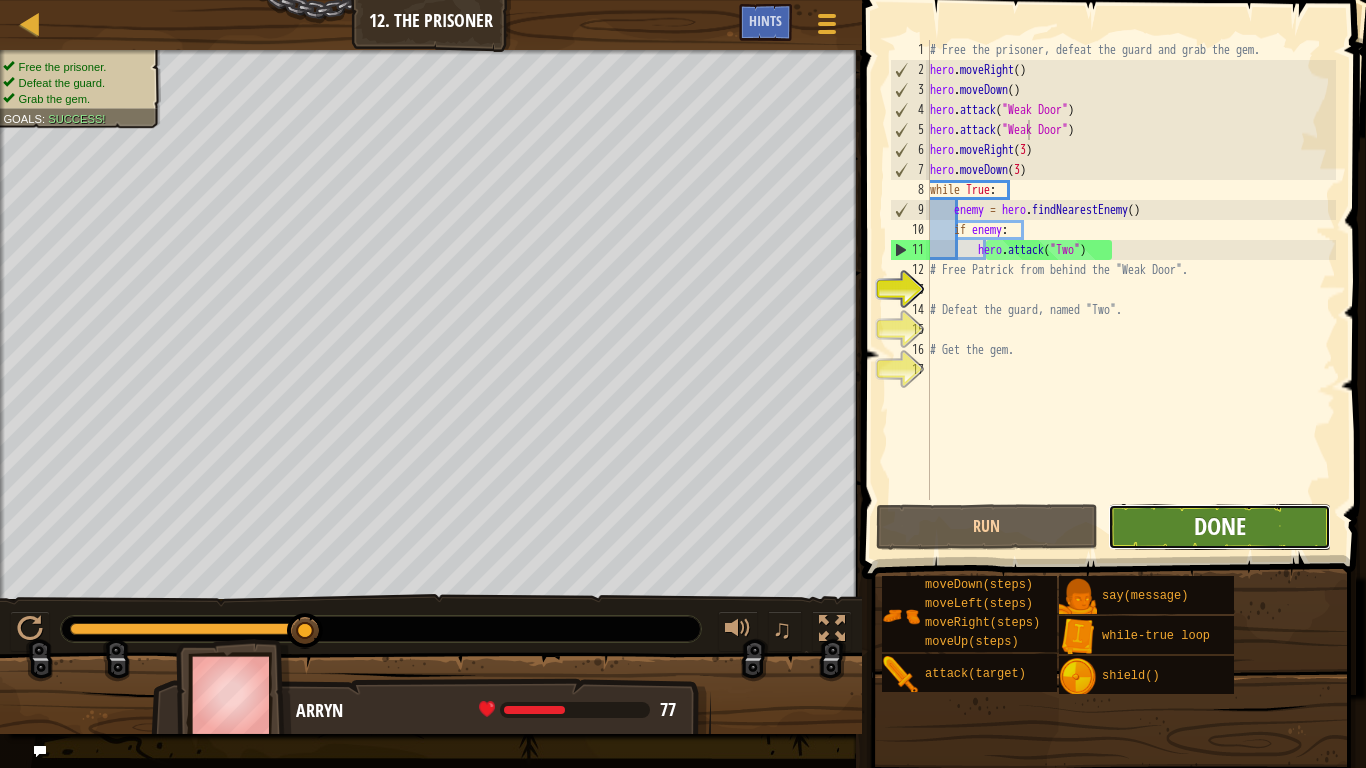 click on "Done" at bounding box center [1220, 526] 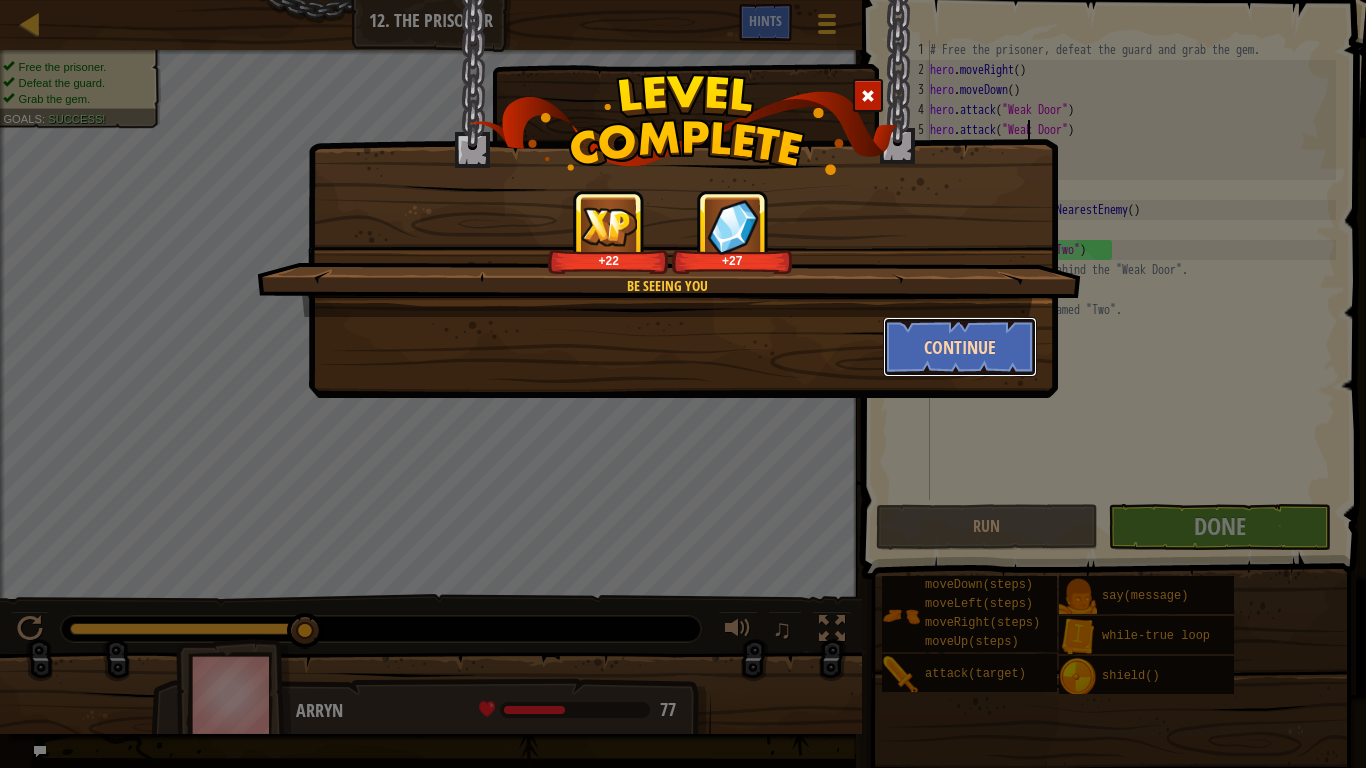 click on "Continue" at bounding box center (960, 347) 